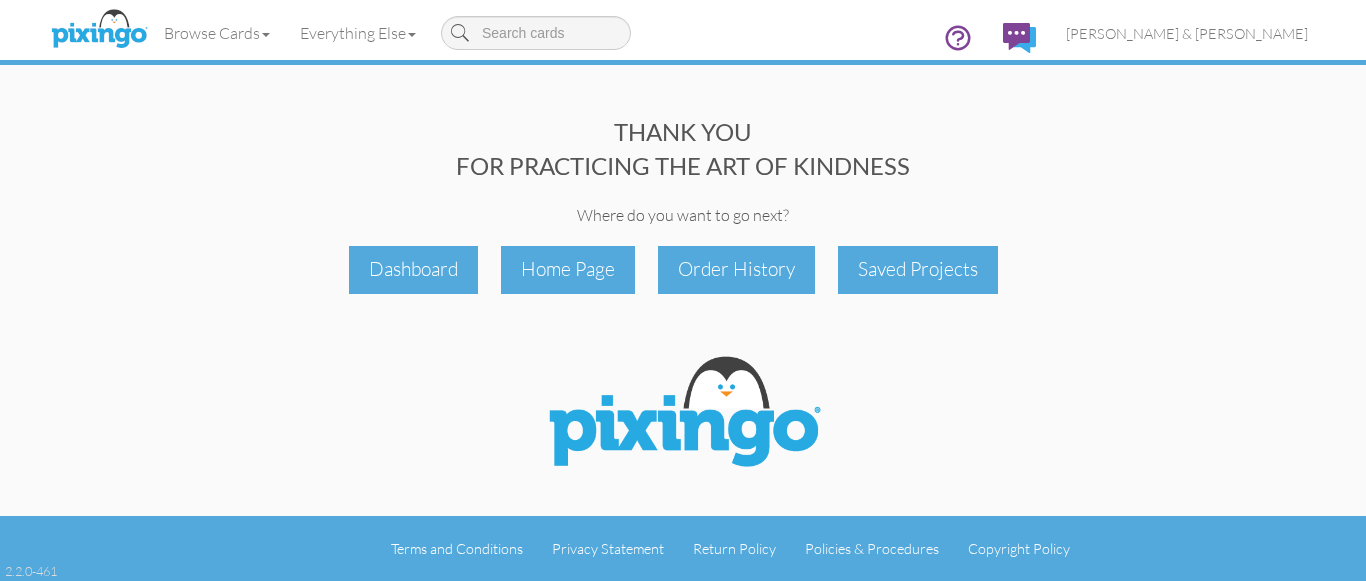 scroll, scrollTop: 0, scrollLeft: 0, axis: both 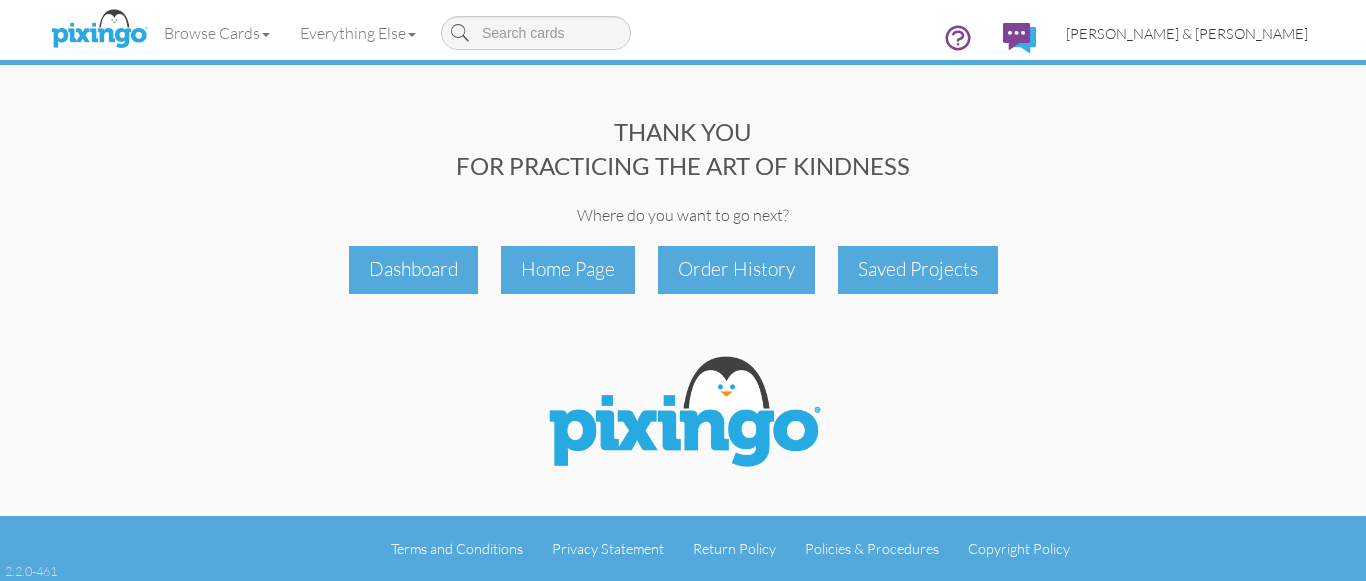 click on "[PERSON_NAME] & [PERSON_NAME]" at bounding box center (1187, 33) 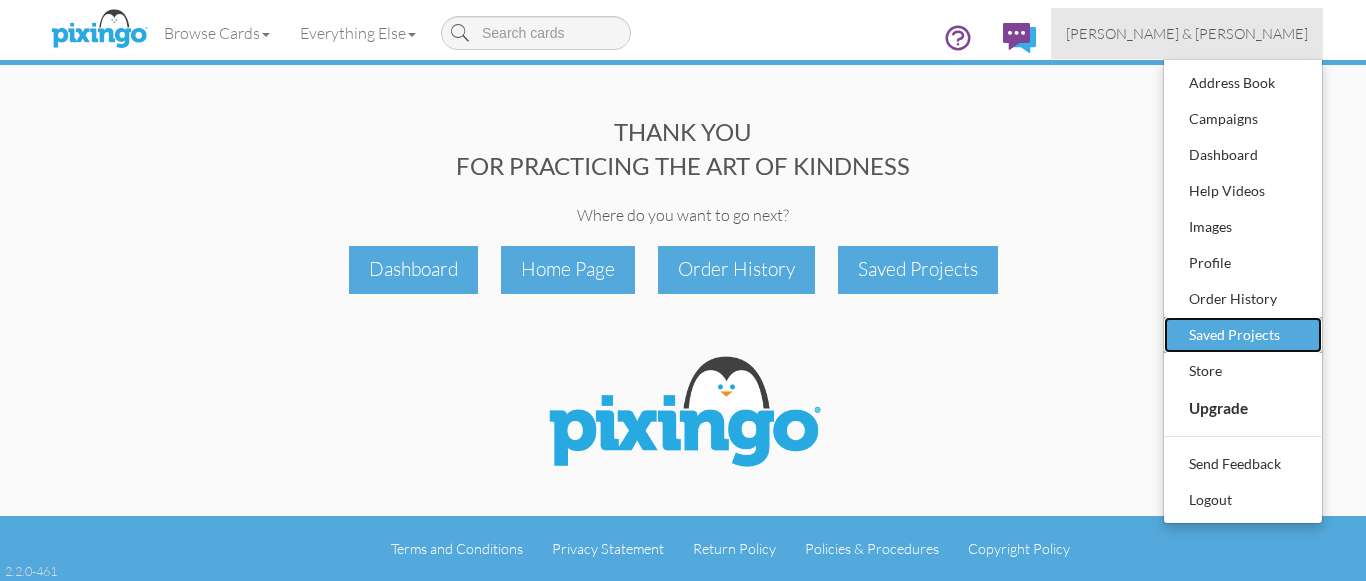 click on "Saved Projects" at bounding box center [1243, 335] 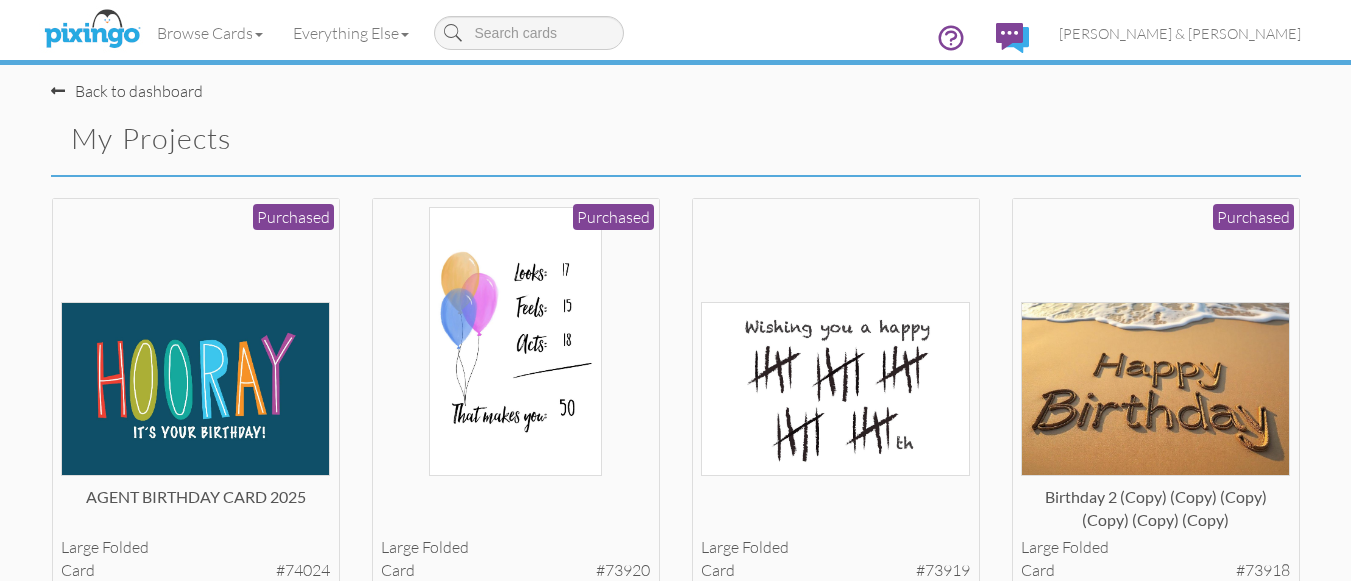 click on "My Projects" at bounding box center (356, 139) 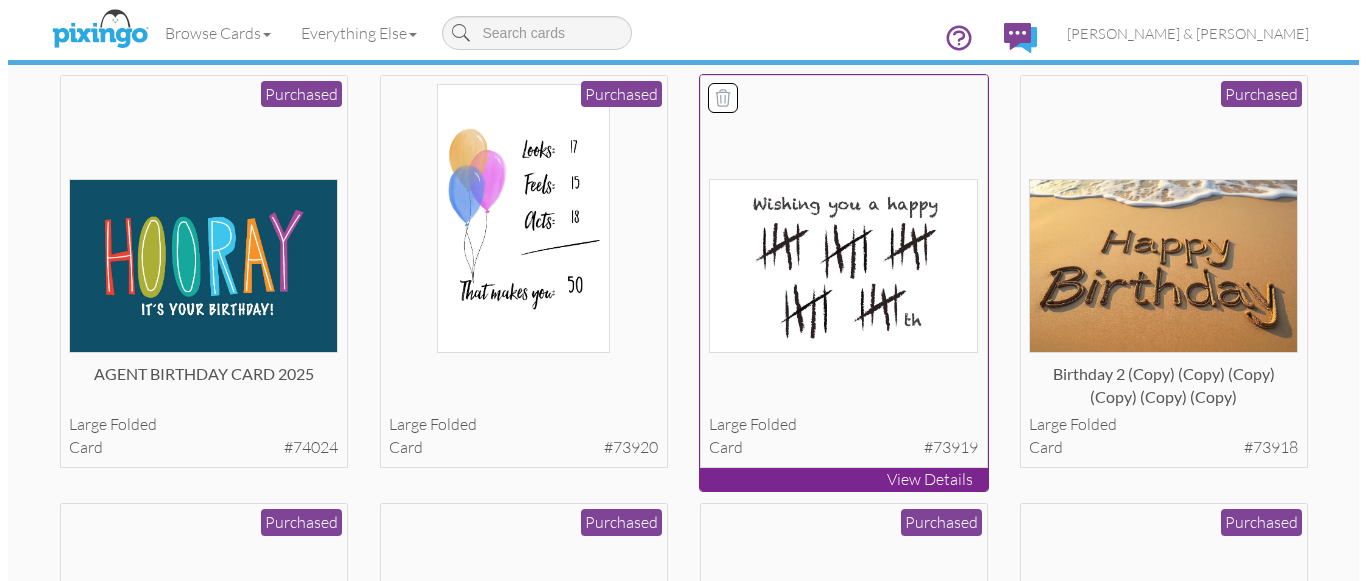 scroll, scrollTop: 120, scrollLeft: 0, axis: vertical 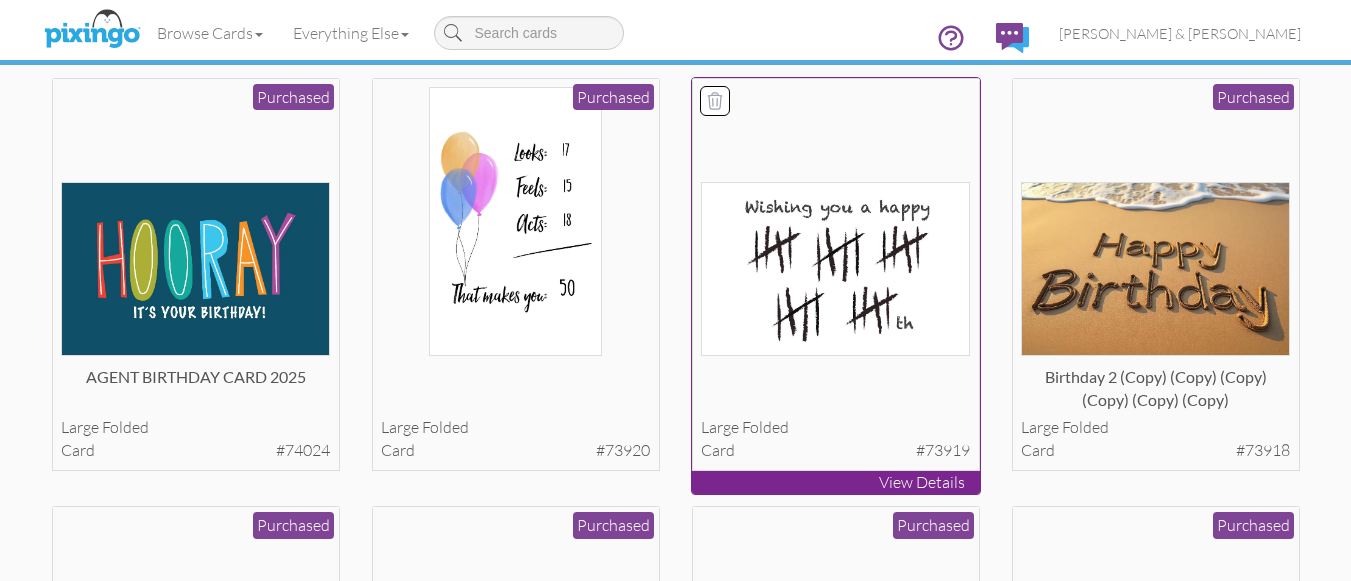 click on "large
folded
card #73919" at bounding box center (836, 275) 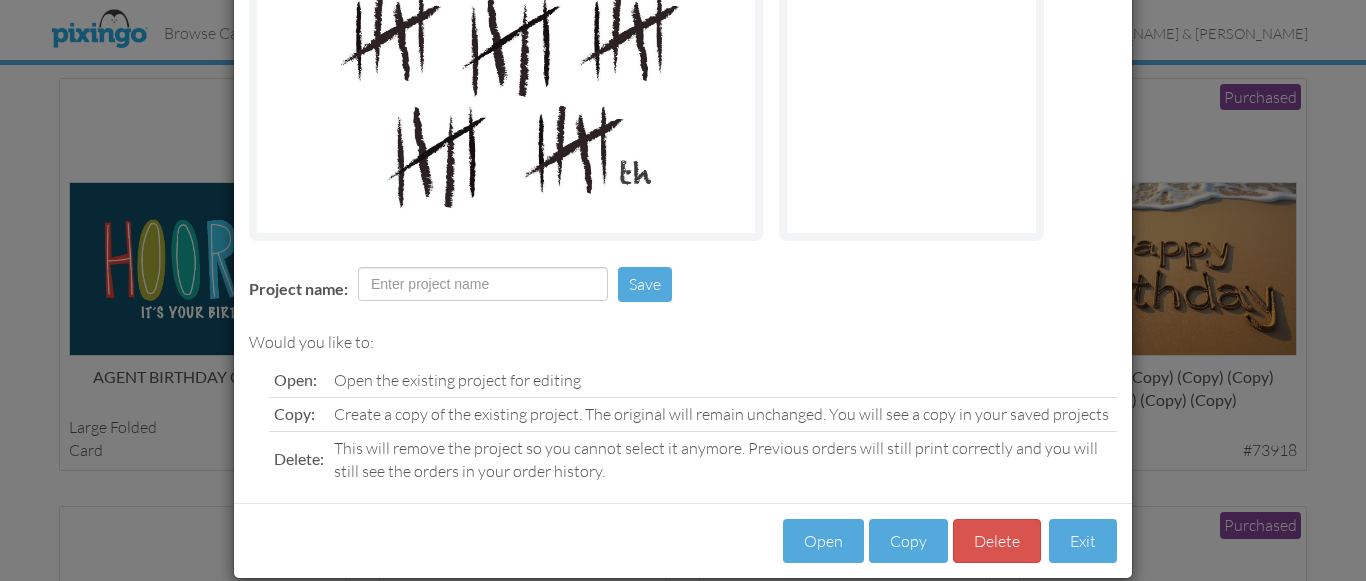 scroll, scrollTop: 278, scrollLeft: 0, axis: vertical 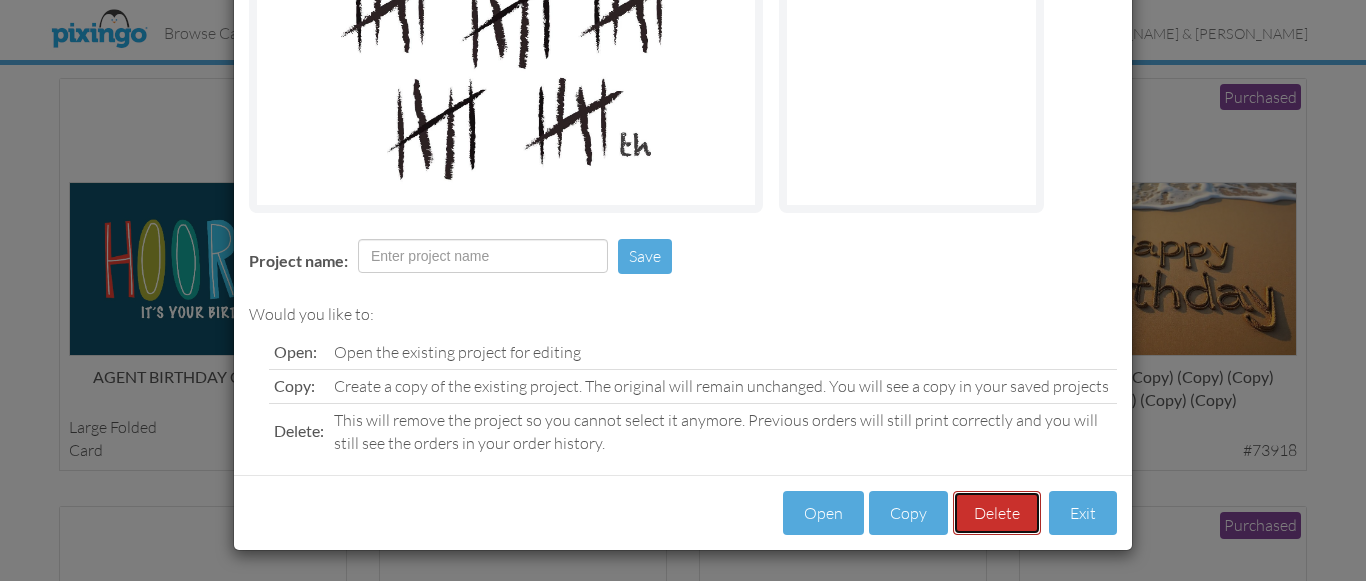 click on "Delete" at bounding box center (997, 513) 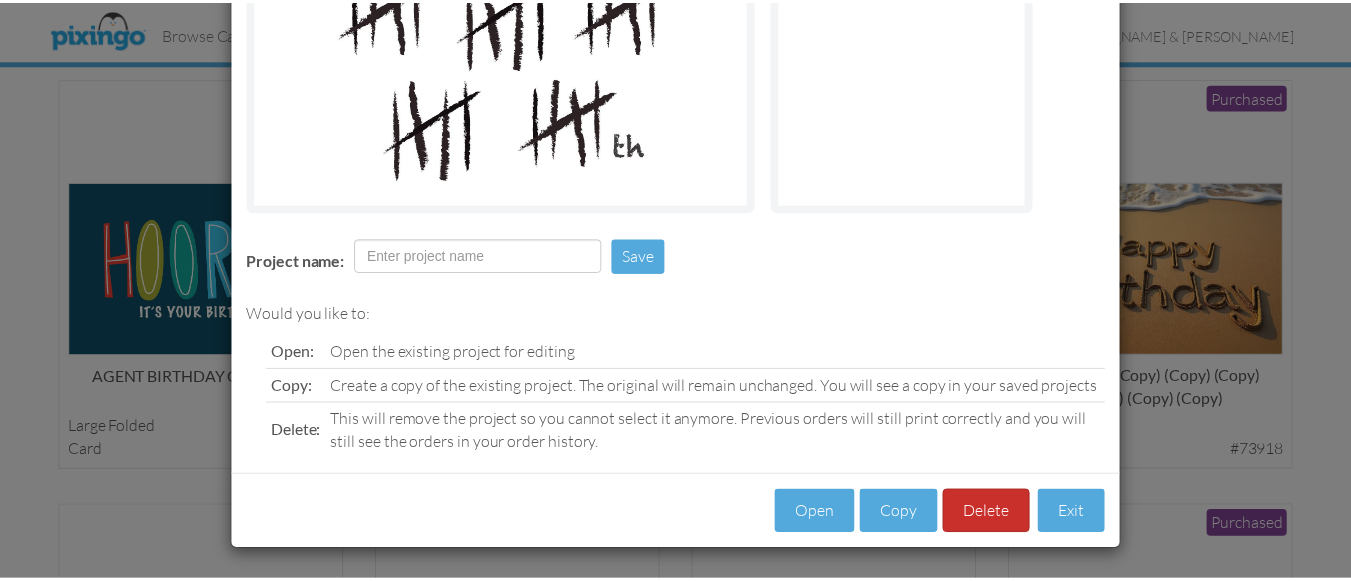 scroll, scrollTop: 221, scrollLeft: 0, axis: vertical 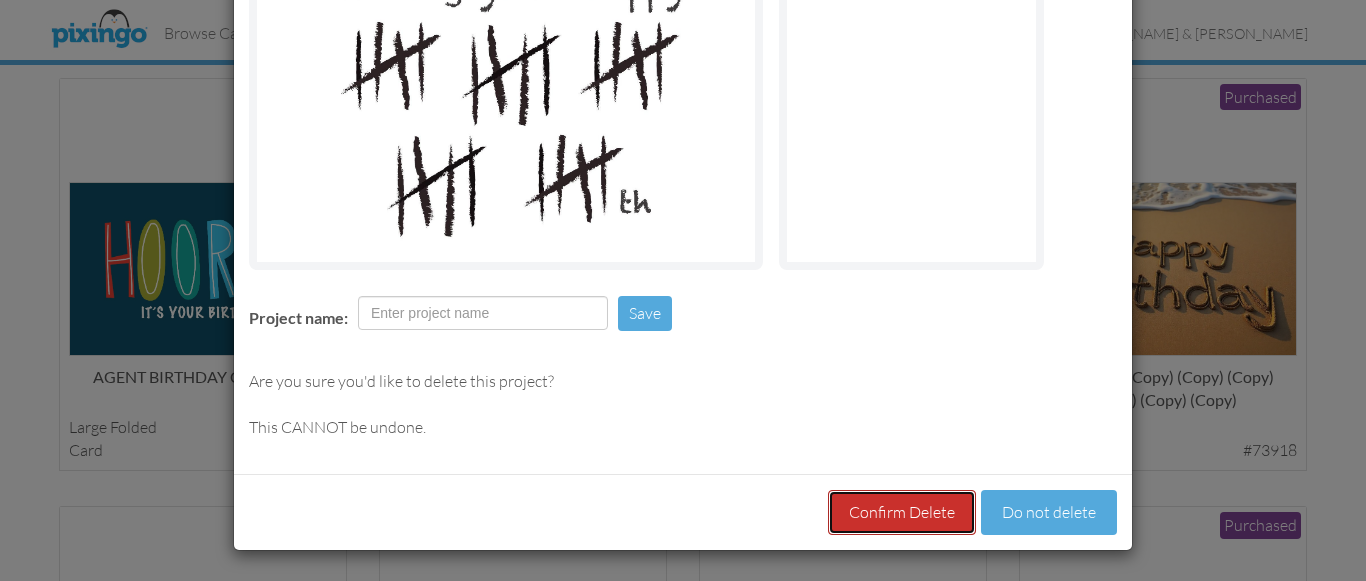 click on "Confirm Delete" at bounding box center [902, 512] 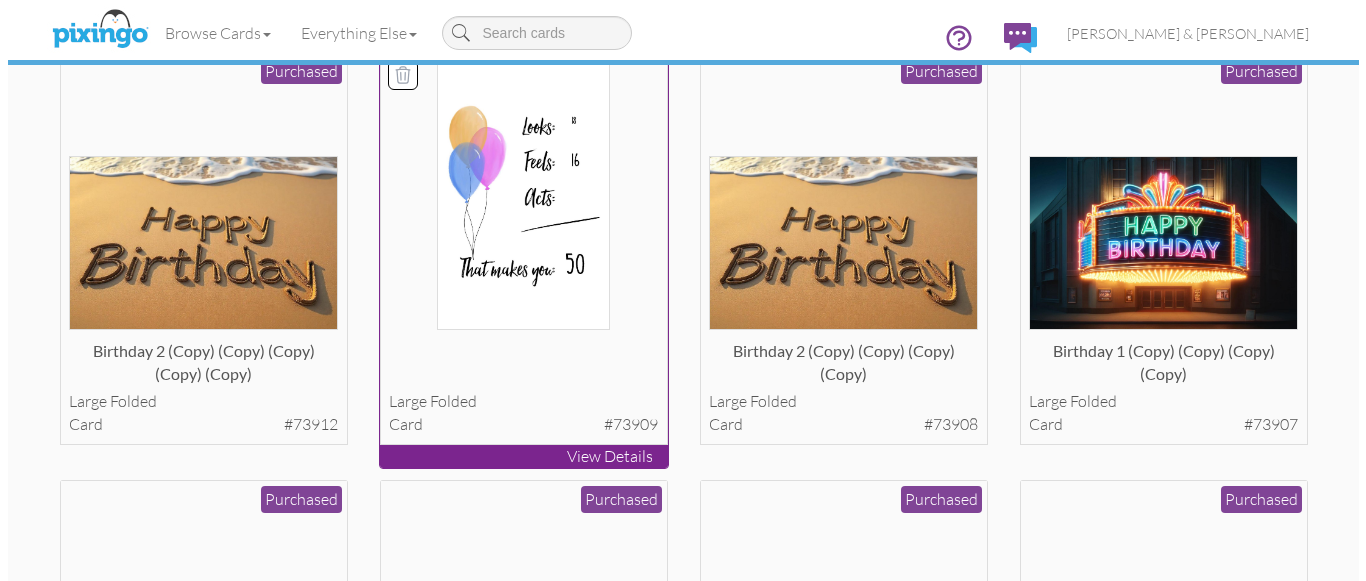 scroll, scrollTop: 1000, scrollLeft: 0, axis: vertical 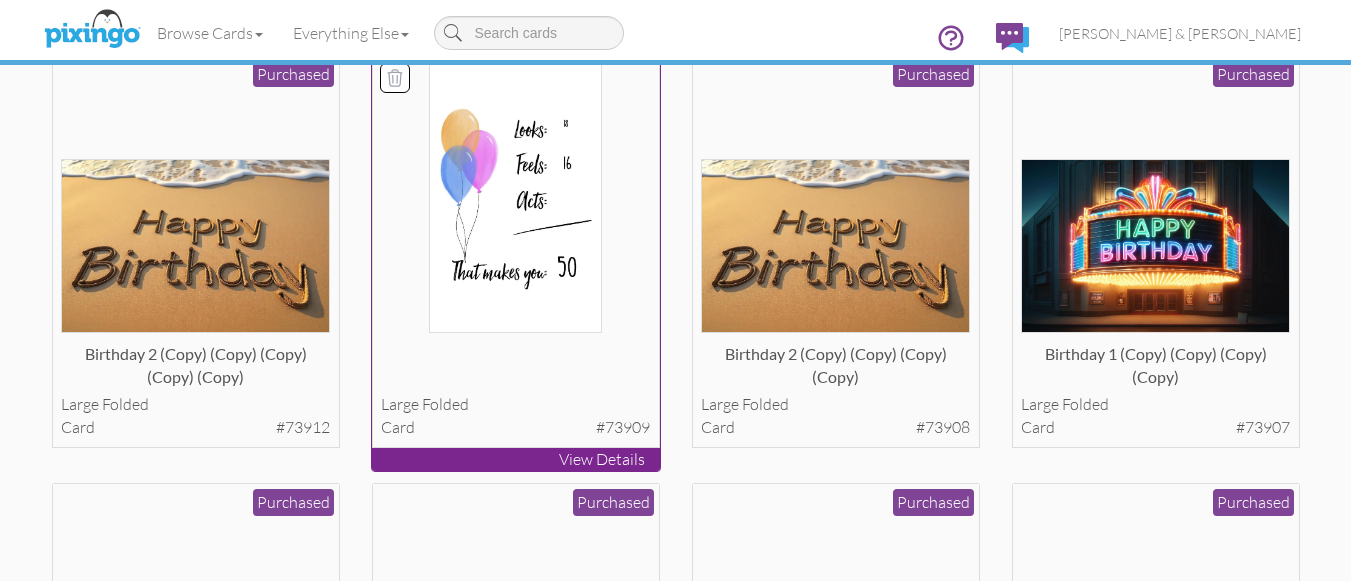 click at bounding box center (515, 198) 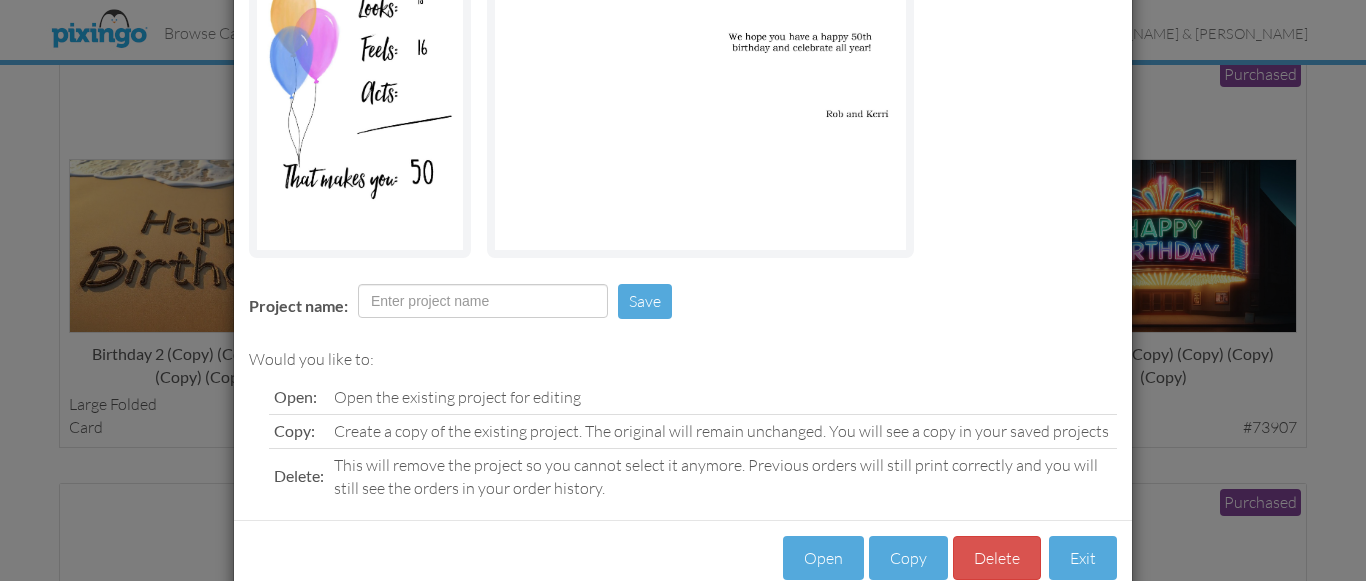 scroll, scrollTop: 278, scrollLeft: 0, axis: vertical 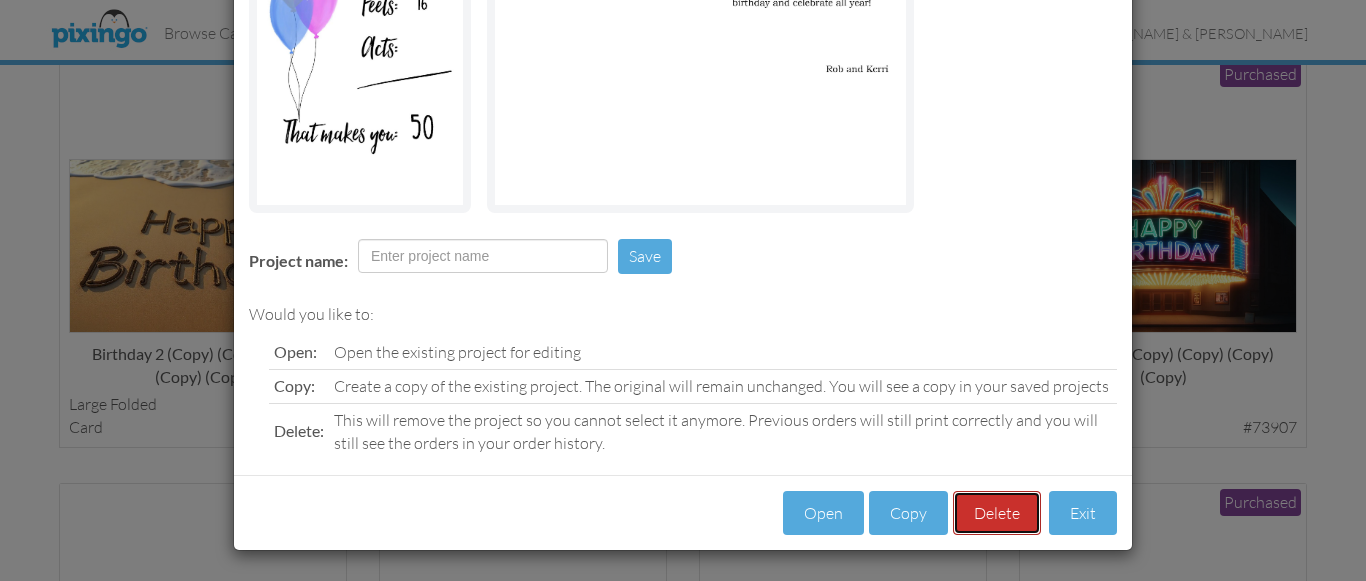 click on "Delete" at bounding box center [997, 513] 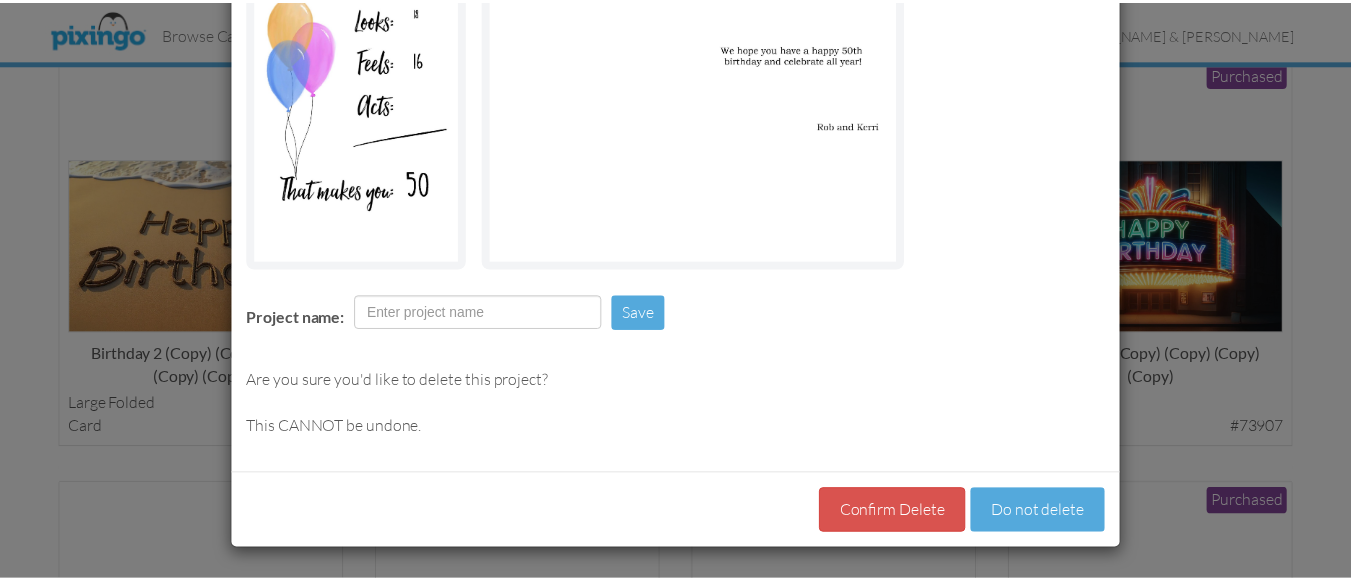 scroll, scrollTop: 221, scrollLeft: 0, axis: vertical 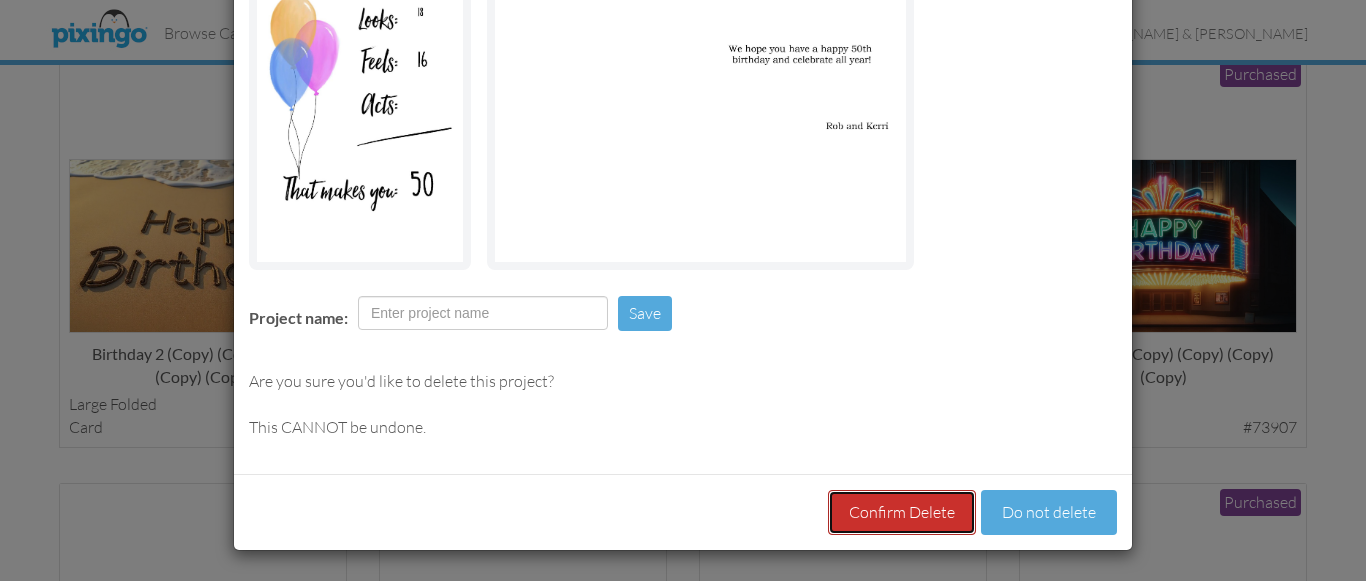 click on "Confirm Delete" at bounding box center [902, 512] 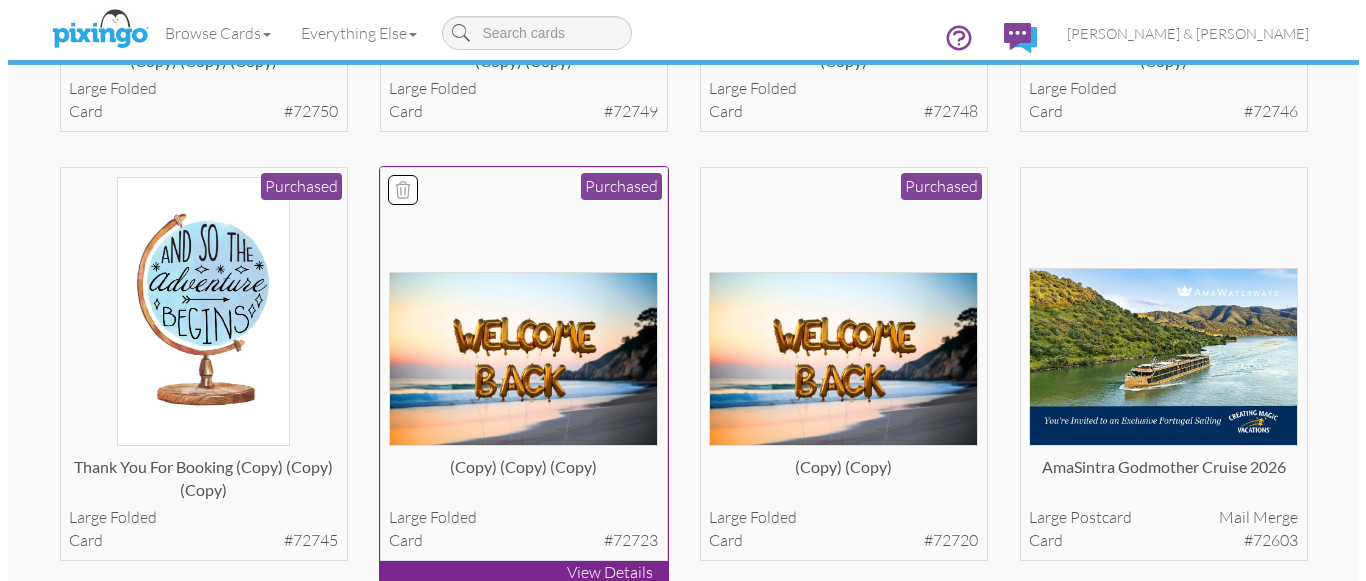 scroll, scrollTop: 11170, scrollLeft: 0, axis: vertical 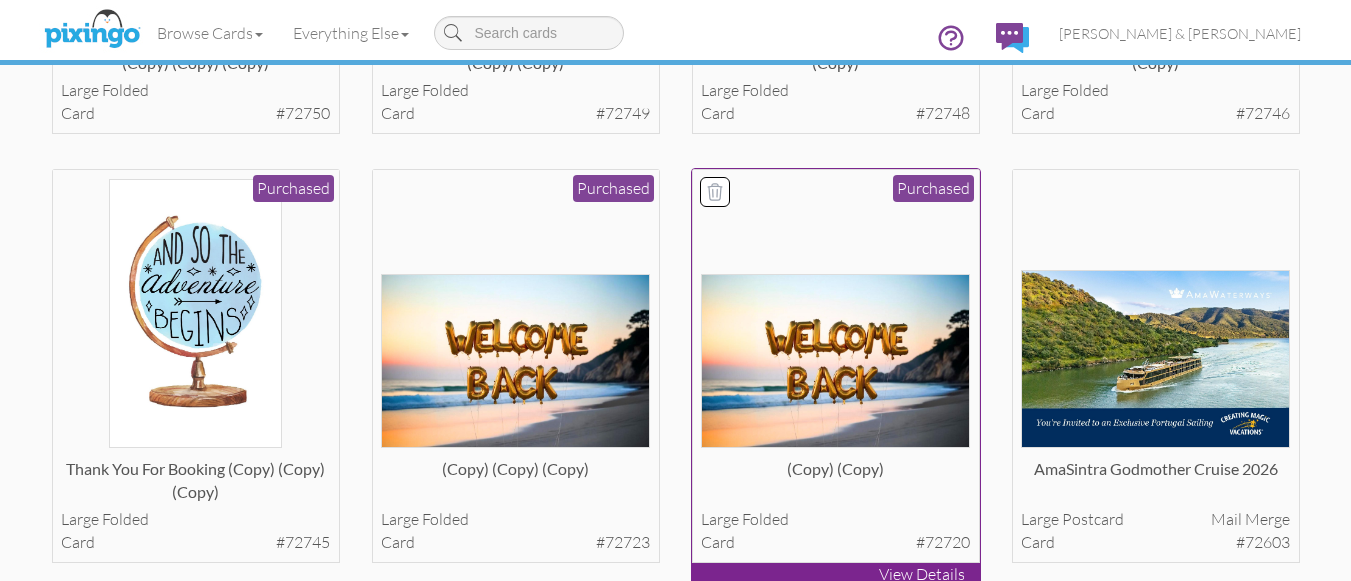 click at bounding box center [835, 360] 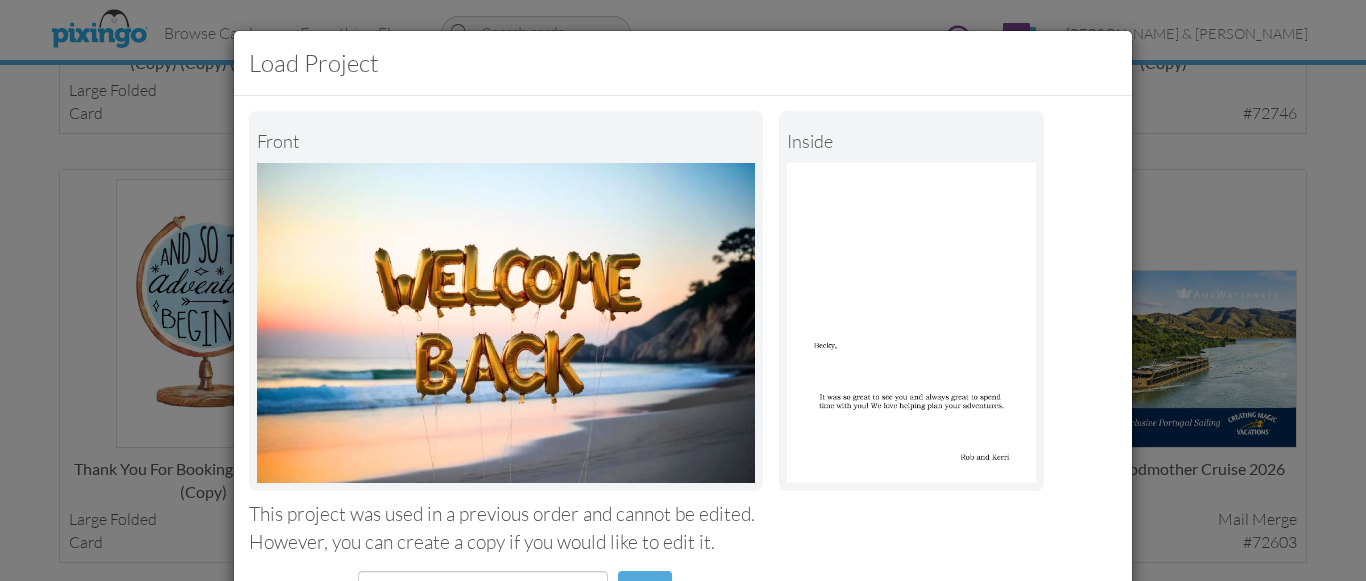 click on "This project was used in a previous order and cannot be
edited." at bounding box center (683, 514) 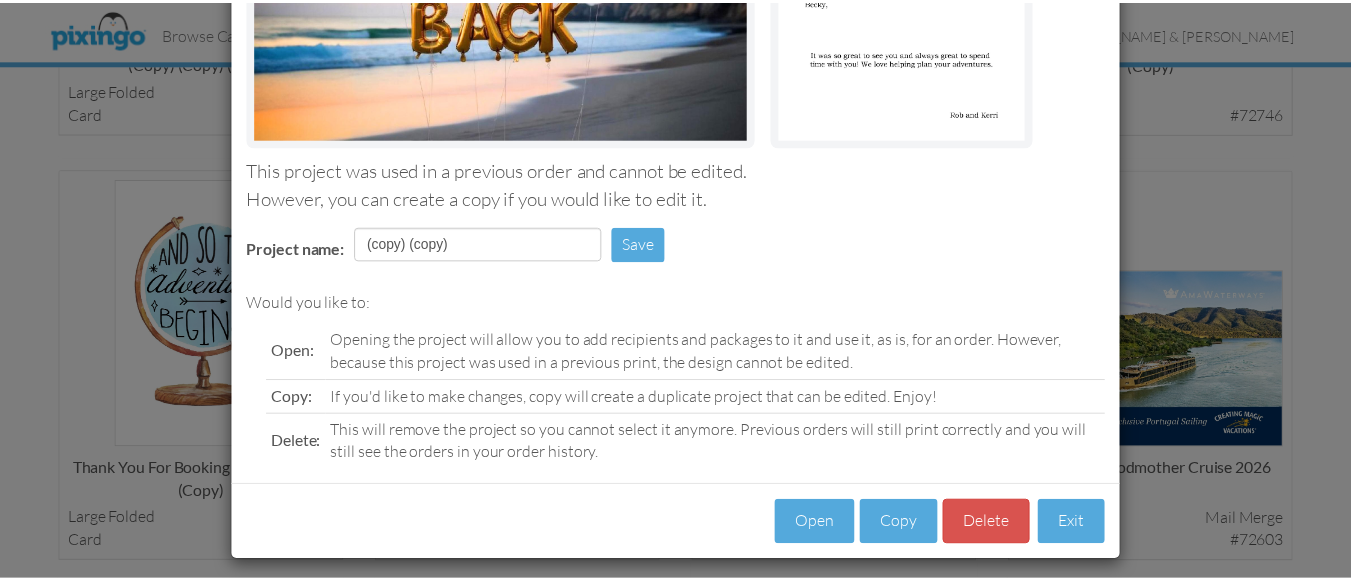 scroll, scrollTop: 355, scrollLeft: 0, axis: vertical 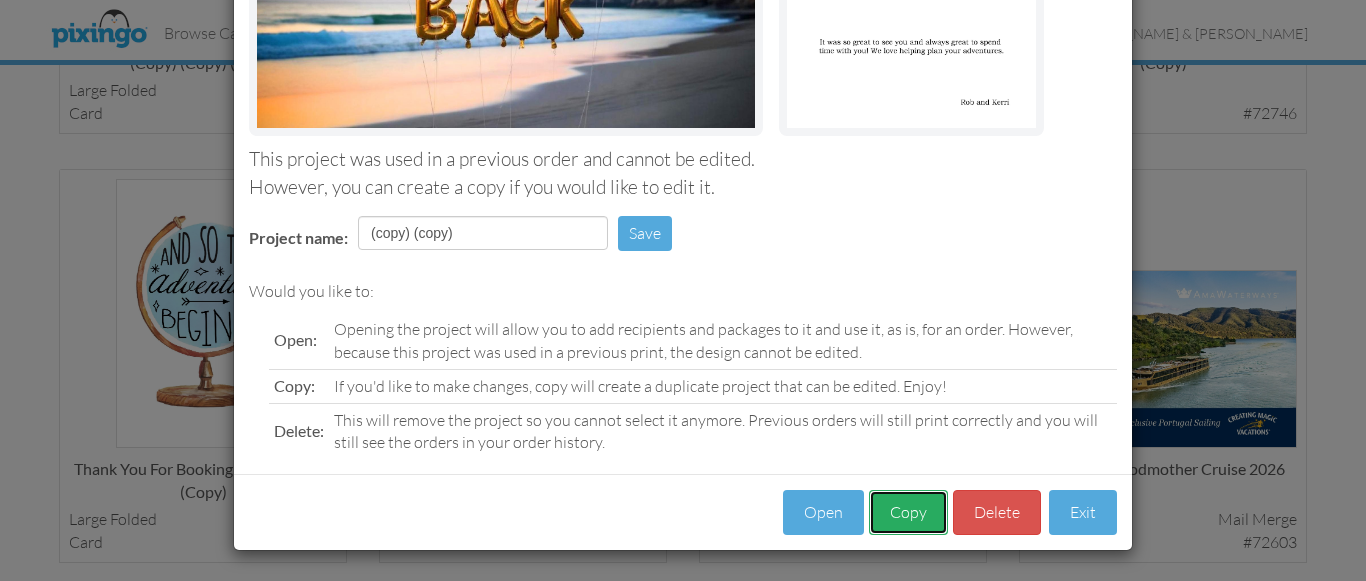 click on "Copy" at bounding box center [908, 512] 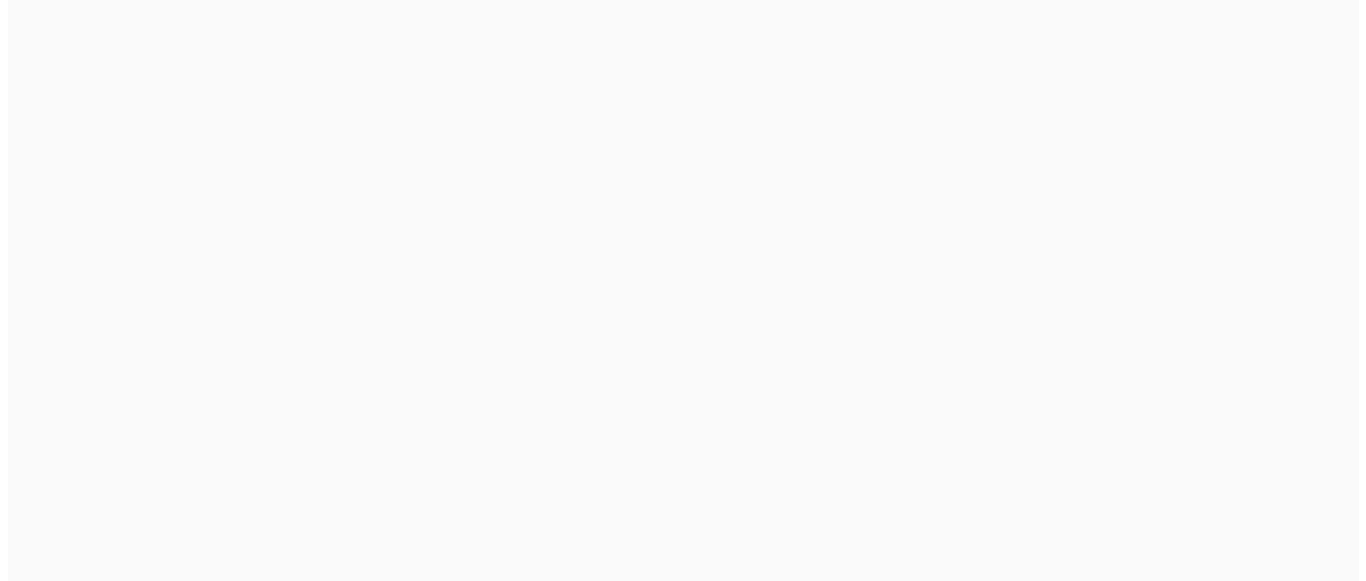 scroll, scrollTop: 0, scrollLeft: 0, axis: both 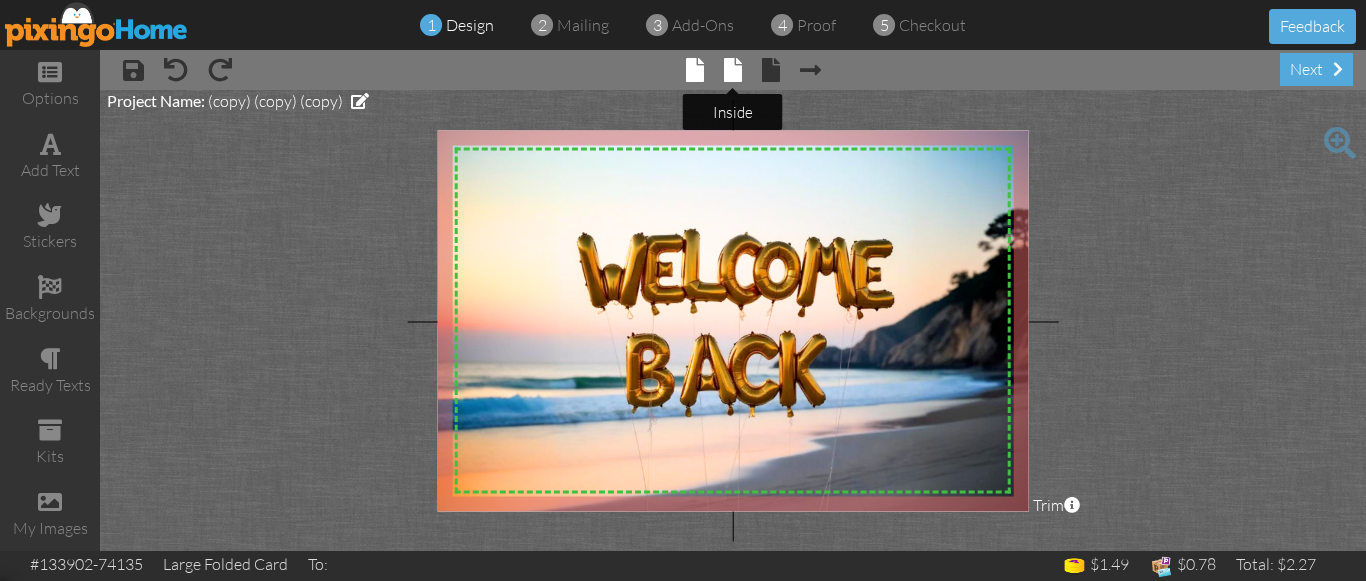 click at bounding box center (733, 70) 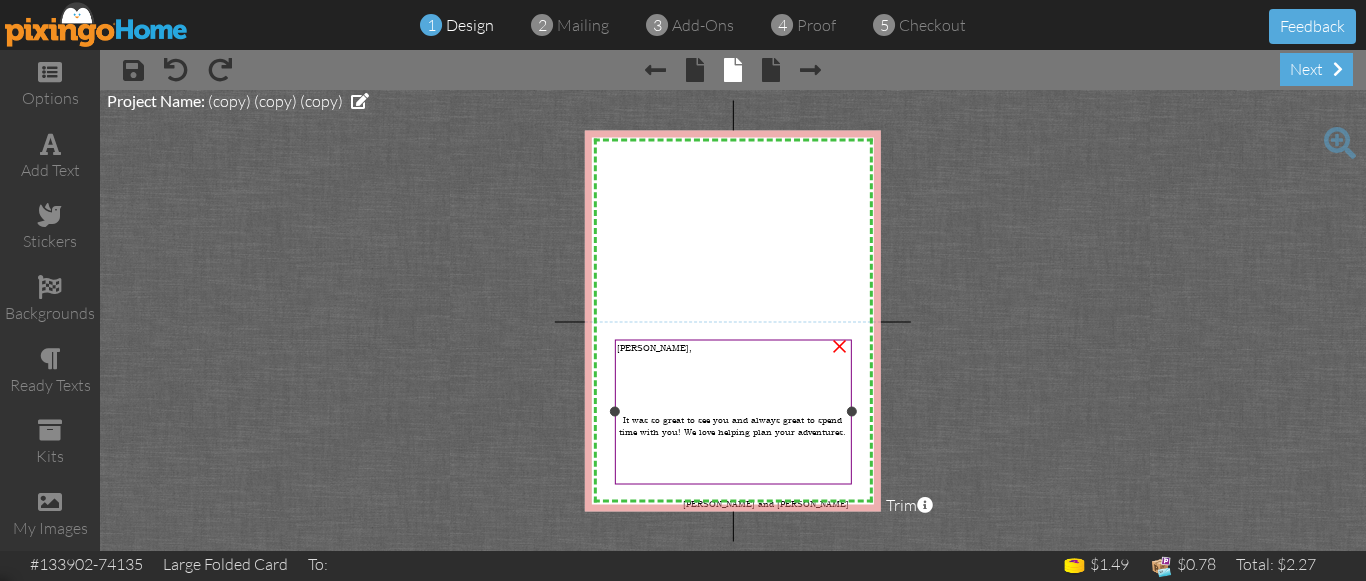 click at bounding box center (733, 384) 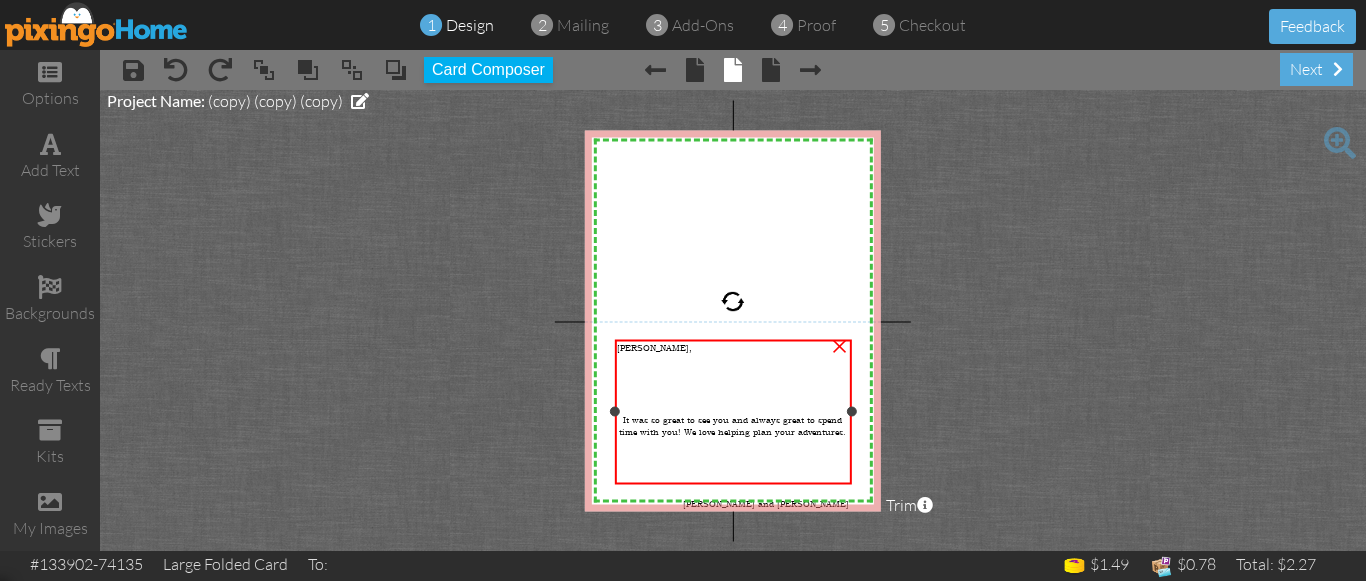 click on "Becky," at bounding box center (654, 348) 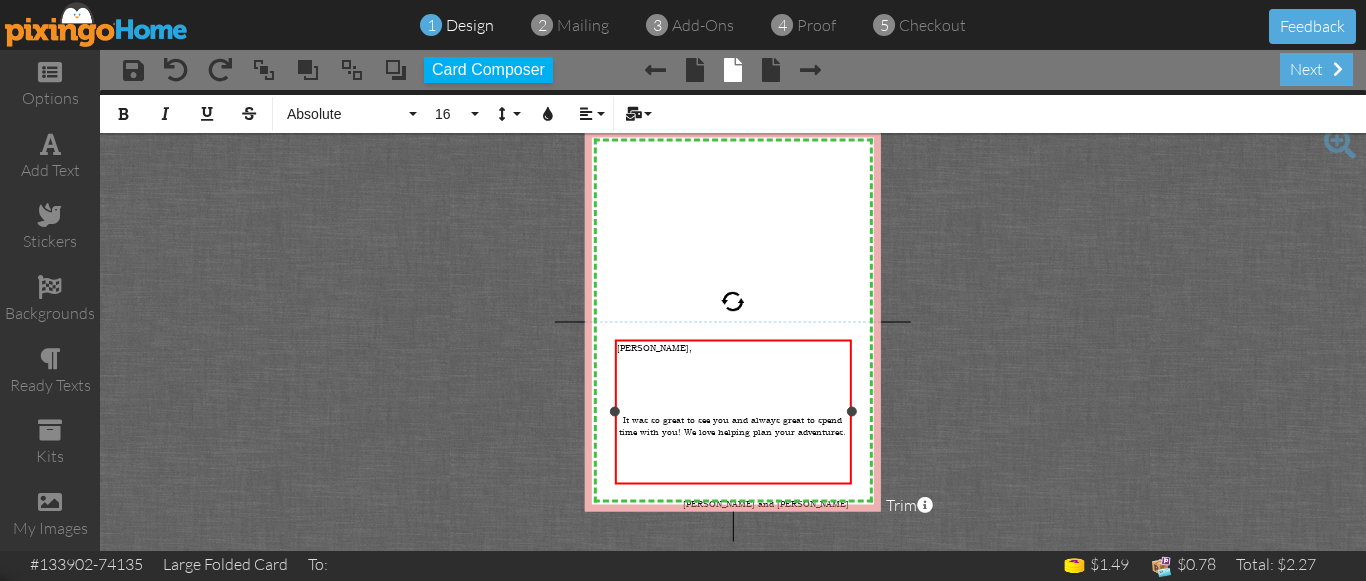 click on "Becky," at bounding box center [654, 348] 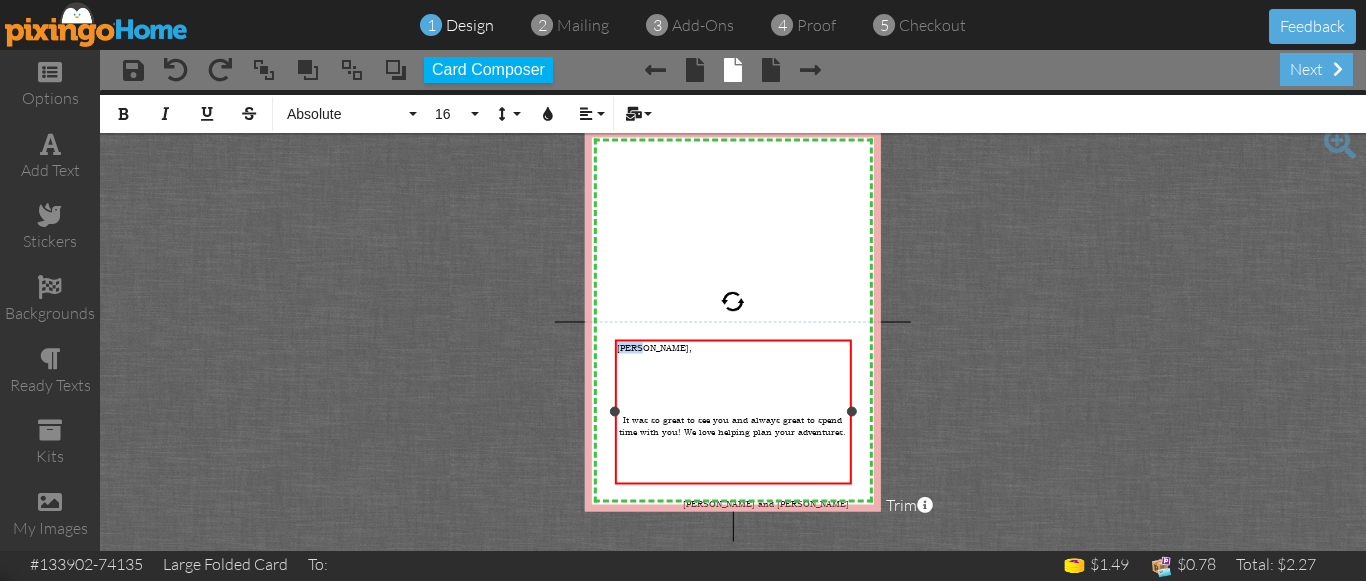 click on "Becky," at bounding box center (654, 348) 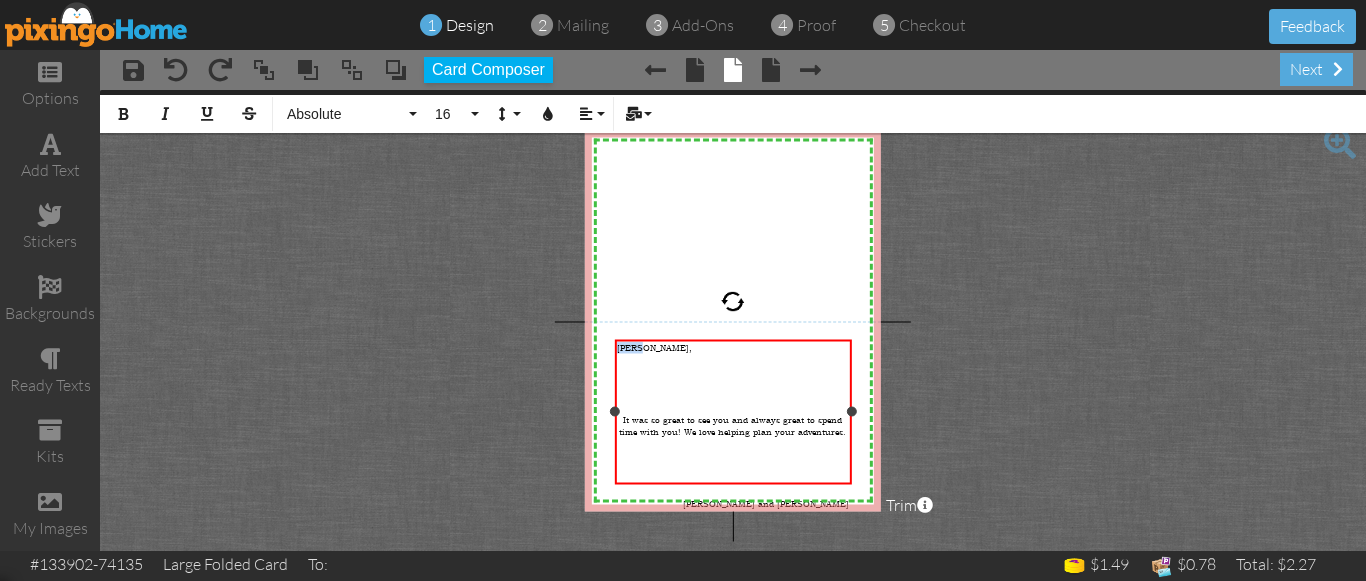 type 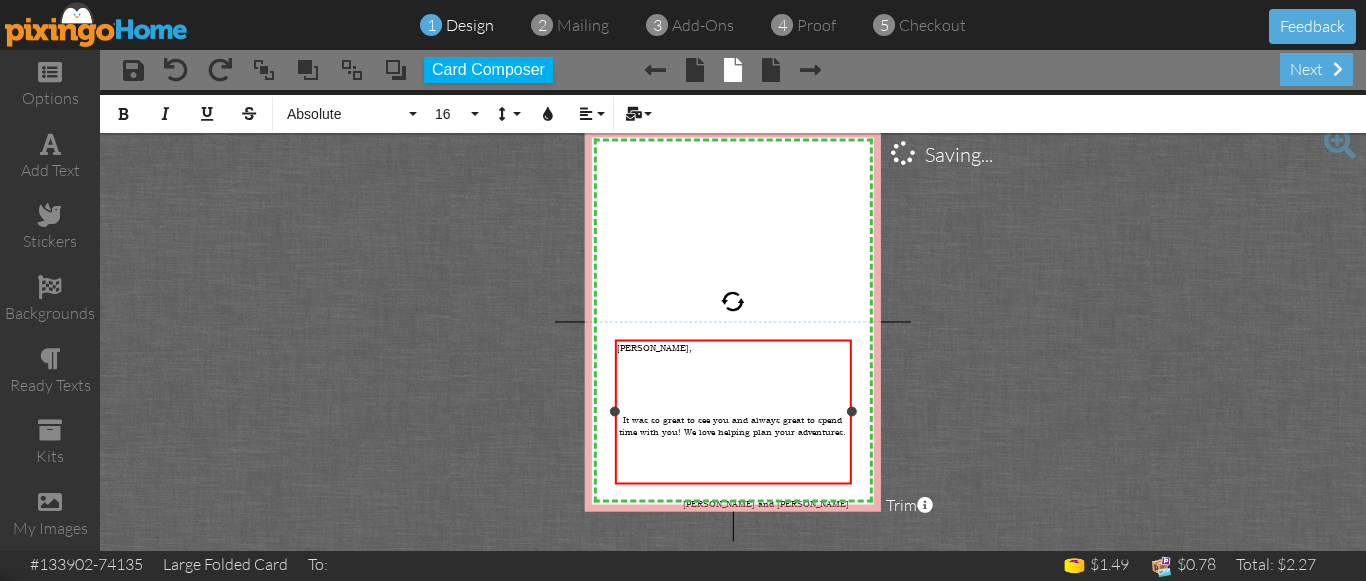 click on "It was so great to see you and always great to spend time with you! We love helping plan your adventures." at bounding box center [732, 426] 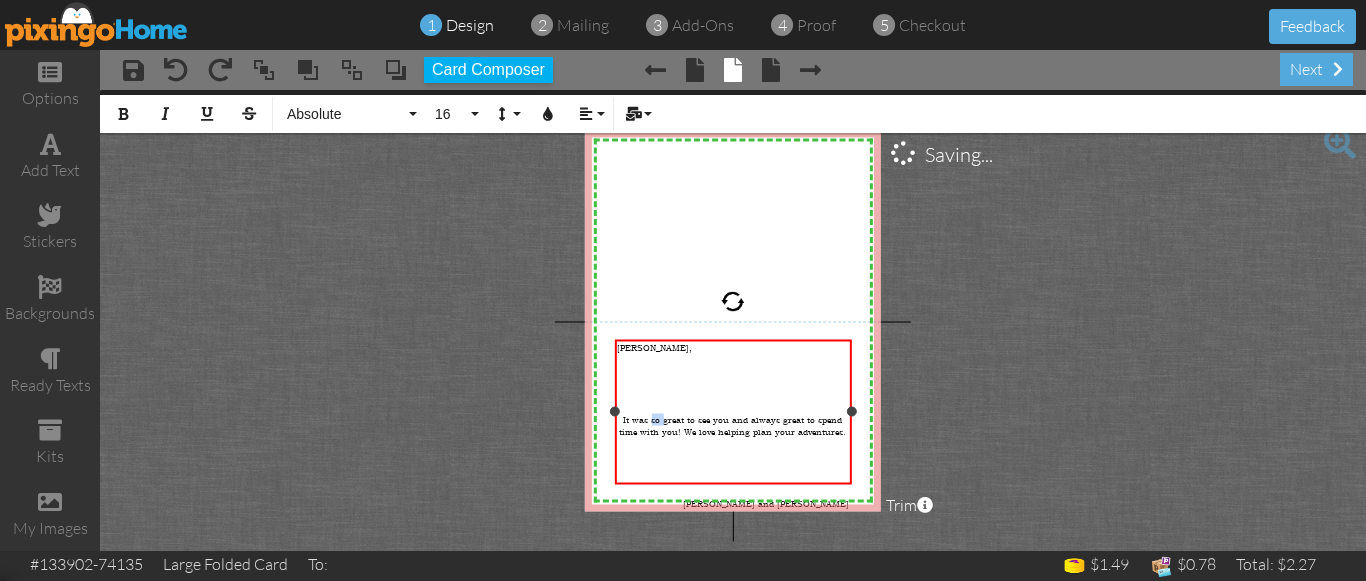 click on "It was so great to see you and always great to spend time with you! We love helping plan your adventures." at bounding box center (732, 426) 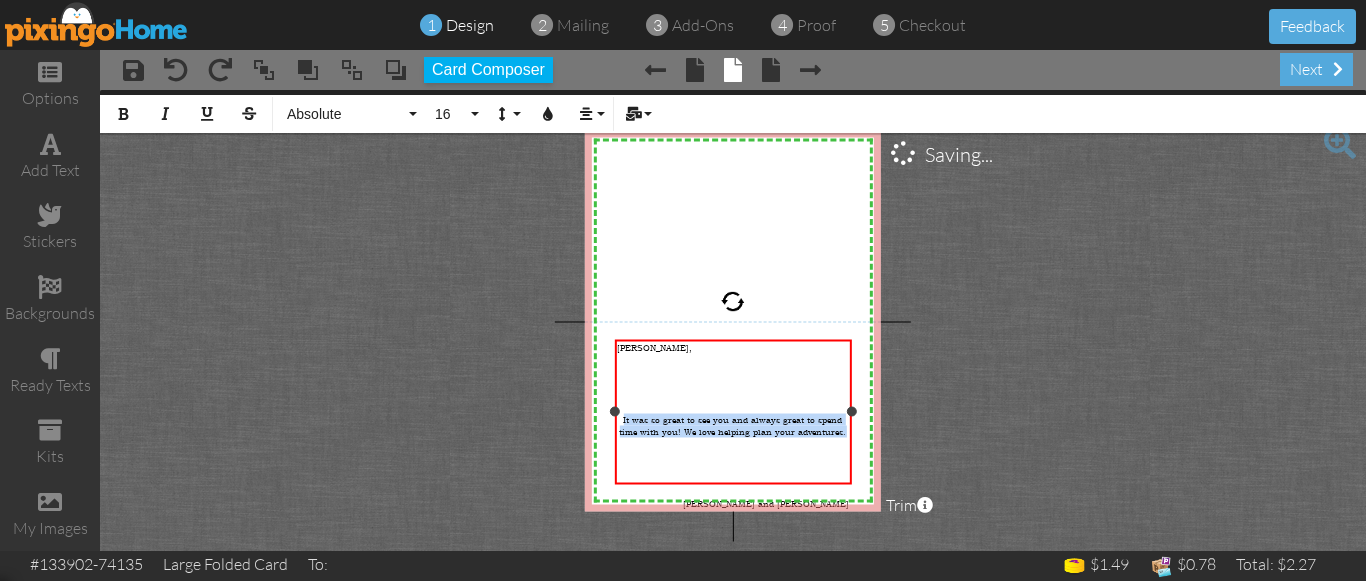 click on "It was so great to see you and always great to spend time with you! We love helping plan your adventures." at bounding box center [732, 426] 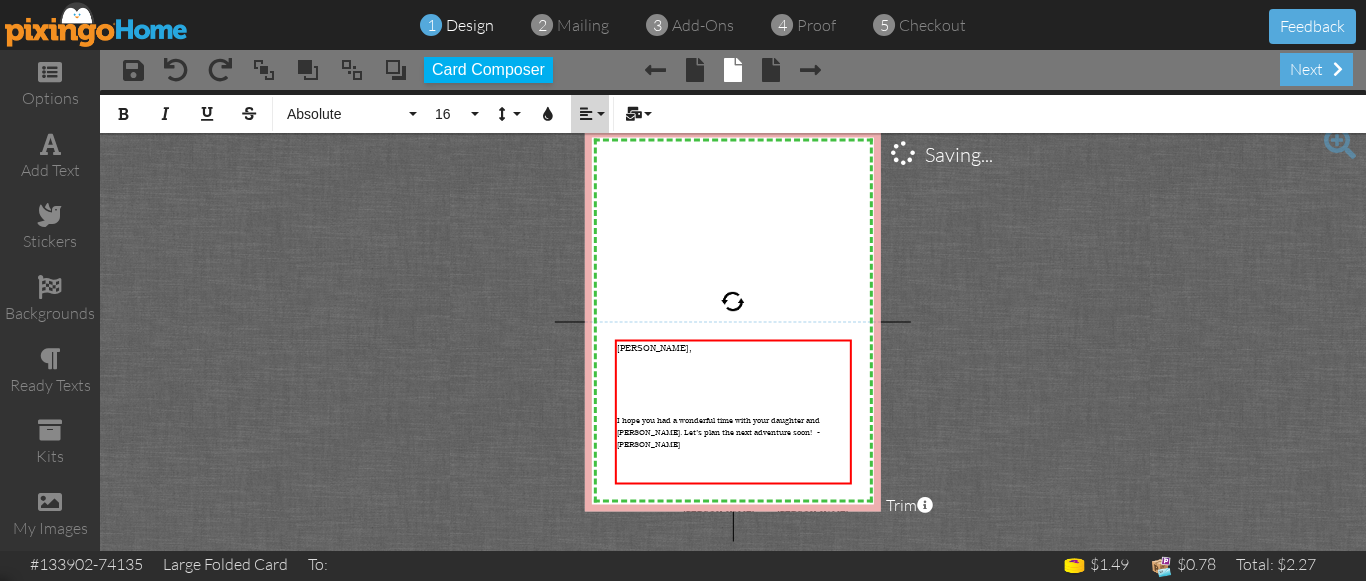 click at bounding box center [586, 114] 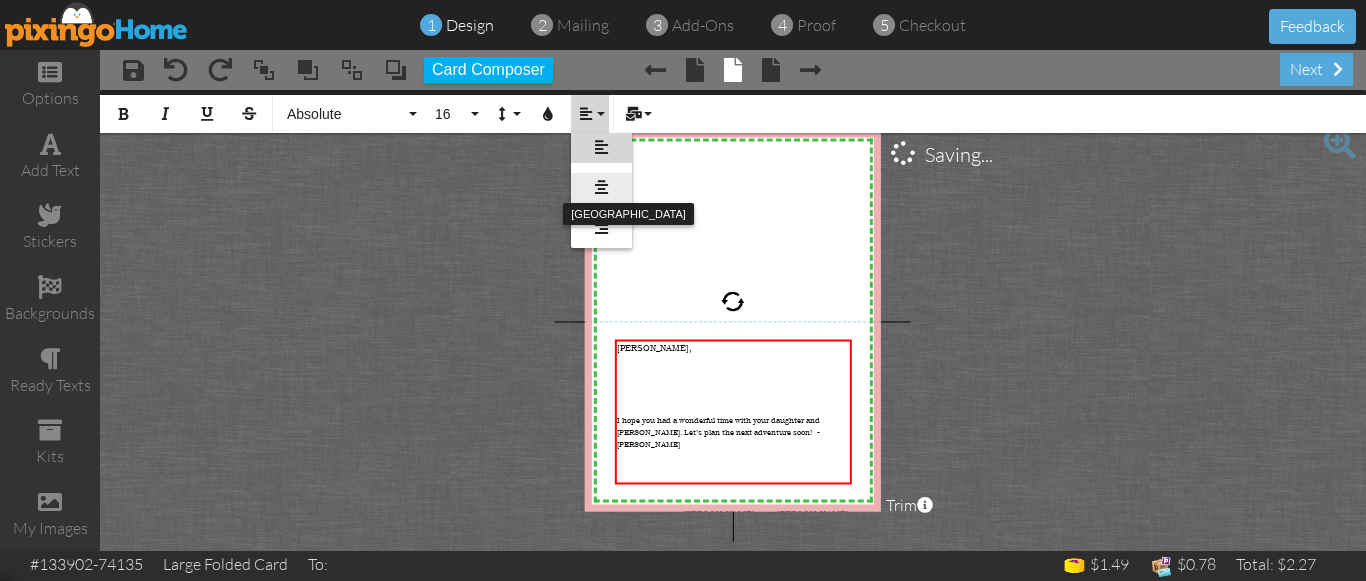 click at bounding box center [601, 187] 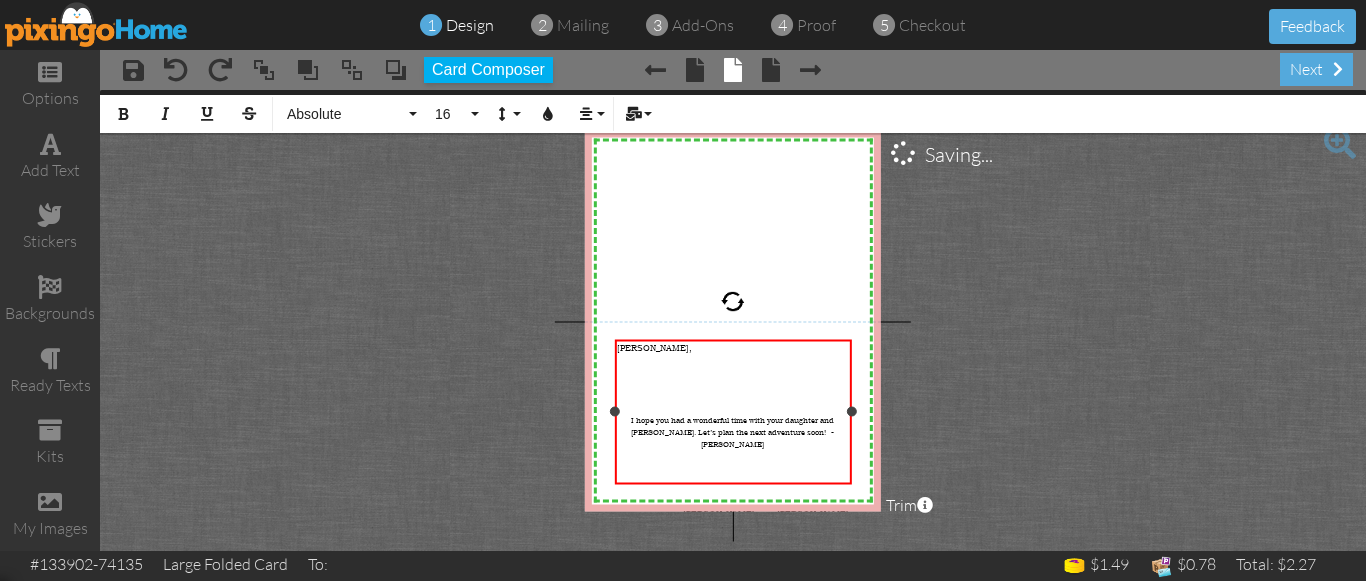 click on "[PERSON_NAME] and [PERSON_NAME]" at bounding box center (766, 514) 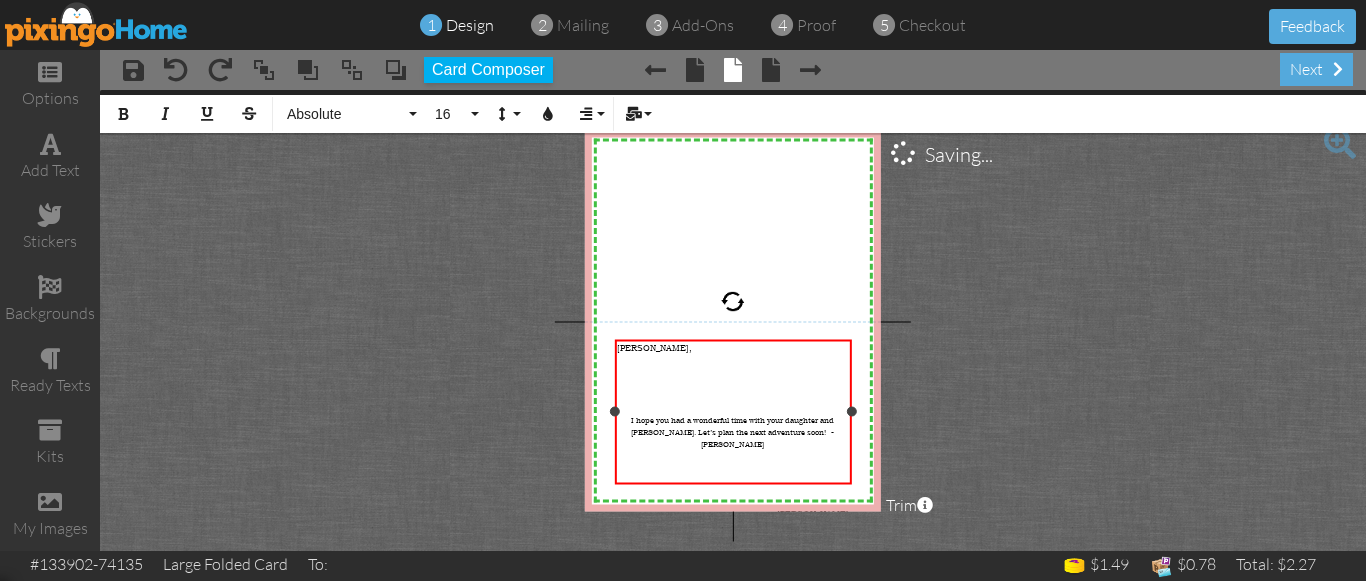 click on "I hope you had a wonderful time with your daughter and Peter. Let’s plan the next adventure soon!  - Kerri" at bounding box center (733, 432) 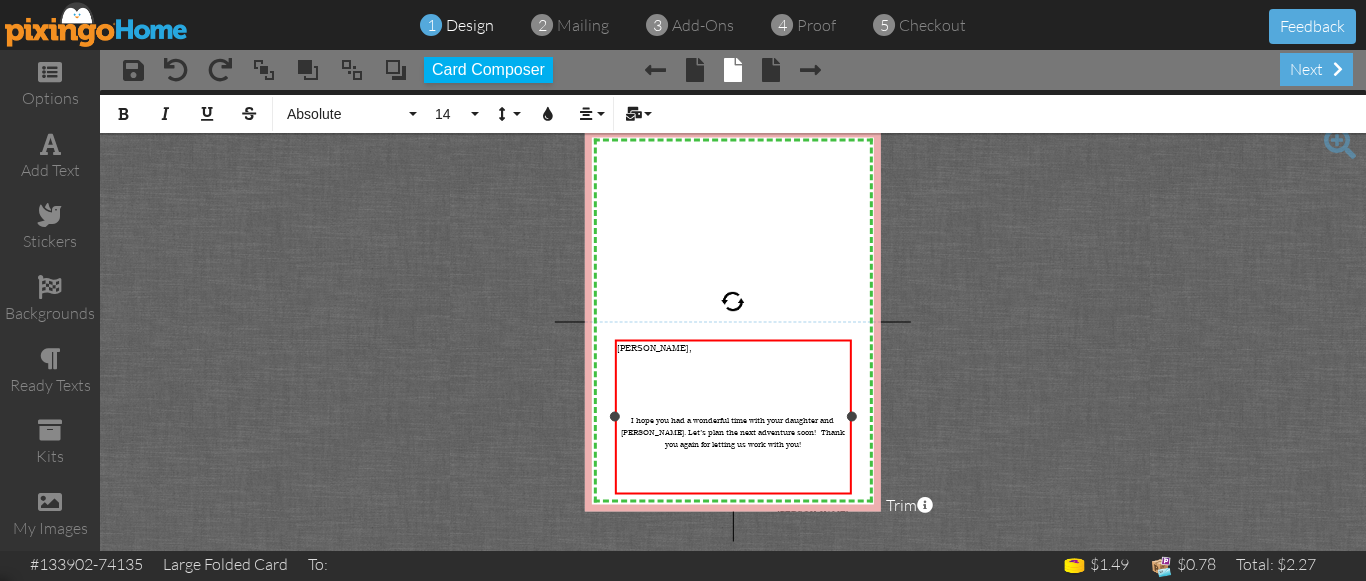 click on "- Kerri" at bounding box center (810, 514) 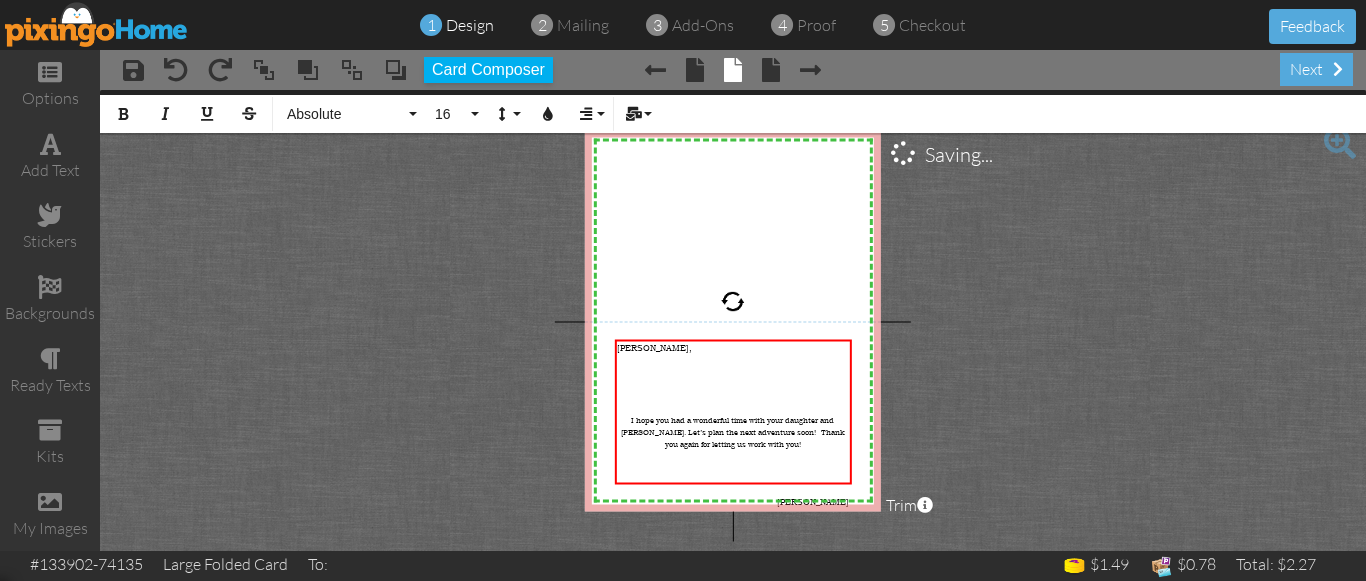 click on "X X X X X X X X X X X X X X X X X X X X X X X X X X X X X X X X X X X X X X X X X X X X X X X X X X X X X X X X X X X X X X X X X X X X X X X X X X X X X X X X X X X X X X X X X X X X X X X X Aileen,  I hope you had a wonderful time with your daughter and Peter. Let’s plan the next adventure soon!  Thank you again for letting us work with you! Kerri ×
Saving...
Bold Italic Underline Strikethrough Absolute Absolute Adventure Algerian Allure Aphrodite Bouquet Sky Breezy Broadway Cafe Century Comic Sans Contour Copper Courgette Curlz Delight Enchanted First Hand Forte Freestyle Funky Jumps Futura Gamer Gecko Gentoo Georgia Impact Isabell Jelly Jokerman Lato Lemon Sun Lobster Magical Marker Montserrat Museo Sans Open Sans Pacifico Papyrus Parachute Pea Dots Pixingo Proclamation Rain Bucket Raleway Roboto Sacramento Sketch Slim Snap Stamped Sunshine Swift River Tahoma Times 16 5" at bounding box center [733, 320] 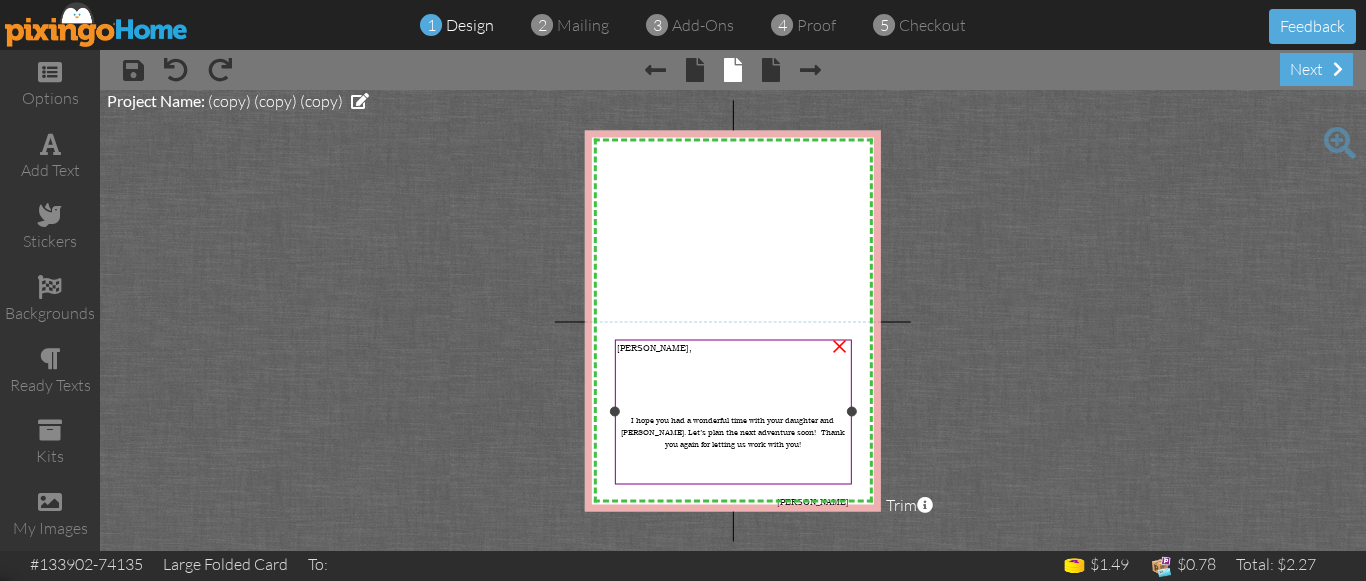 click on "I hope you had a wonderful time with your daughter and [PERSON_NAME]. Let’s plan the next adventure soon!  Thank you again for letting us work with you!" at bounding box center [733, 432] 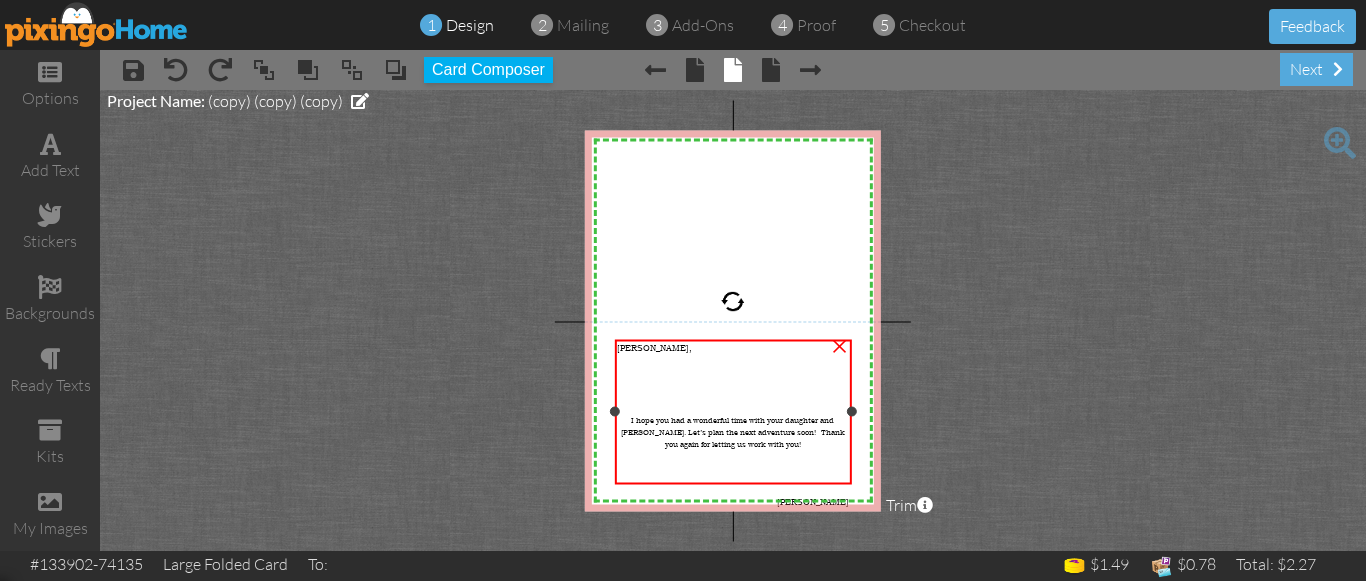 click on "I hope you had a wonderful time with your daughter and [PERSON_NAME]. Let’s plan the next adventure soon!  Thank you again for letting us work with you!" at bounding box center [733, 432] 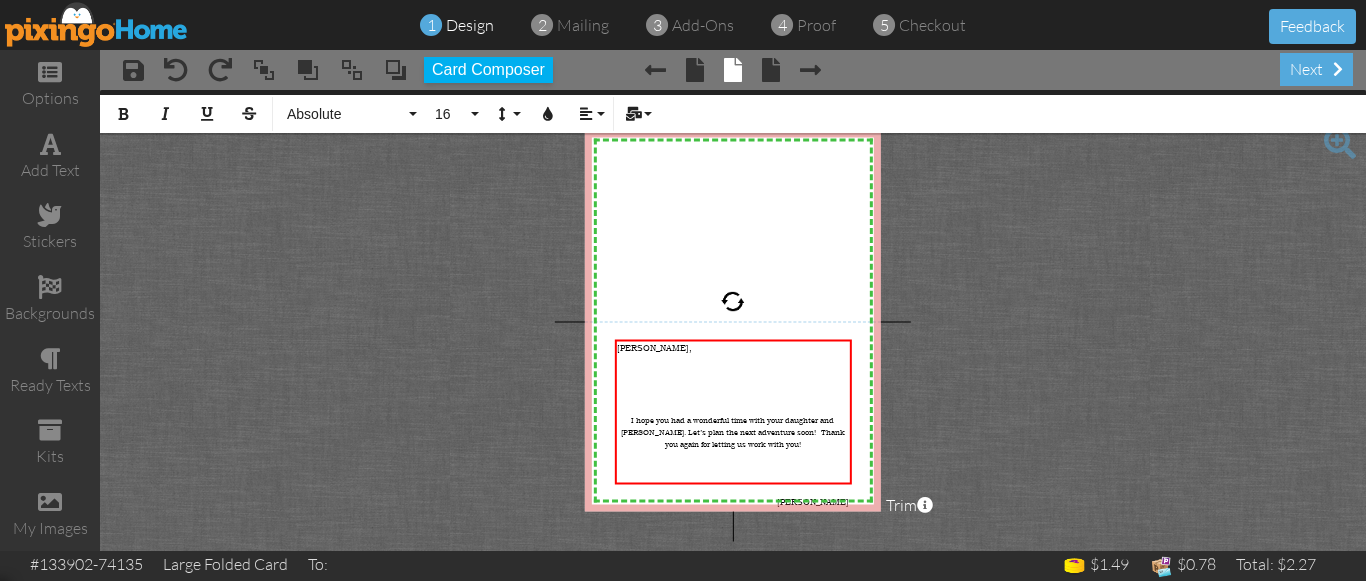click on "X X X X X X X X X X X X X X X X X X X X X X X X X X X X X X X X X X X X X X X X X X X X X X X X X X X X X X X X X X X X X X X X X X X X X X X X X X X X X X X X X X X X X X X X X X X X X X X X Aileen,  I hope you had a wonderful time with your daughter and Peter. Let’s plan the next adventure soon!  Thank you again for letting us work with you! Kerri ×
Bold Italic Underline Strikethrough Absolute Absolute Adventure Algerian Allure Aphrodite Bouquet Sky Breezy Broadway Cafe Century Comic Sans Contour Copper Courgette Curlz Delight Enchanted First Hand Forte Freestyle Funky Jumps Futura Gamer Gecko Gentoo Georgia Impact Isabell Jelly Jokerman Lato Lemon Sun Lobster Magical Marker Montserrat Museo Sans Open Sans Pacifico Papyrus Parachute Pea Dots Pixingo Proclamation Rain Bucket Raleway Roboto Sacramento Sketch Slim Snap Stamped Sunshine Swift River Tahoma Times Upper Level Verdana" at bounding box center (733, 320) 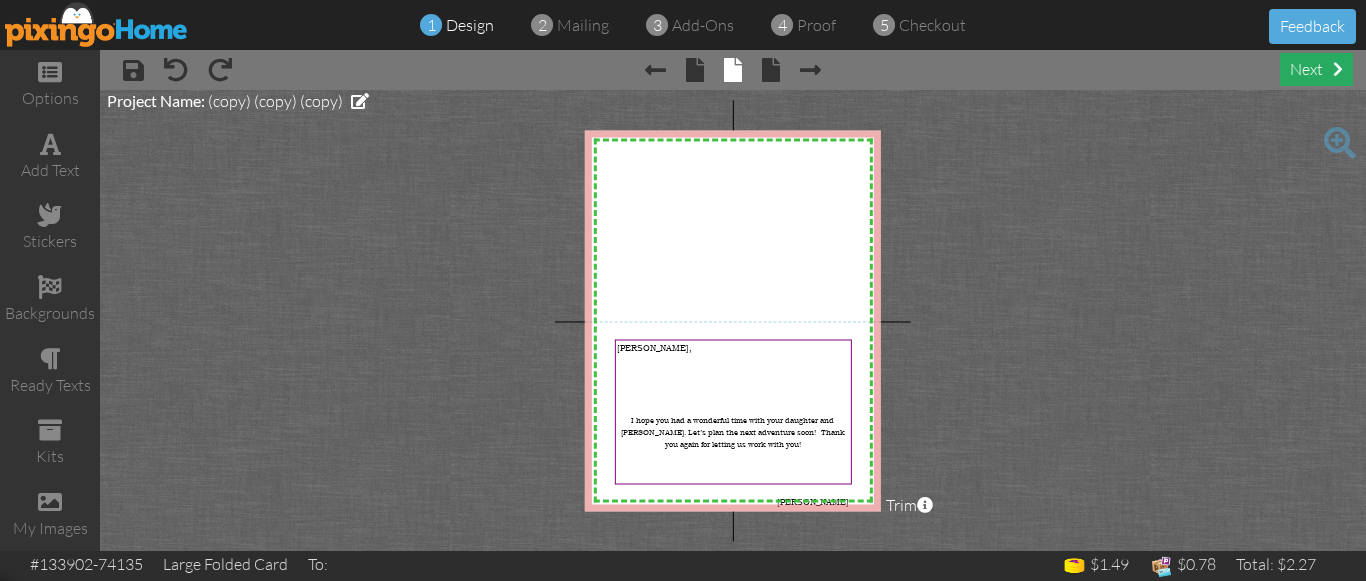 click on "next" at bounding box center (1316, 69) 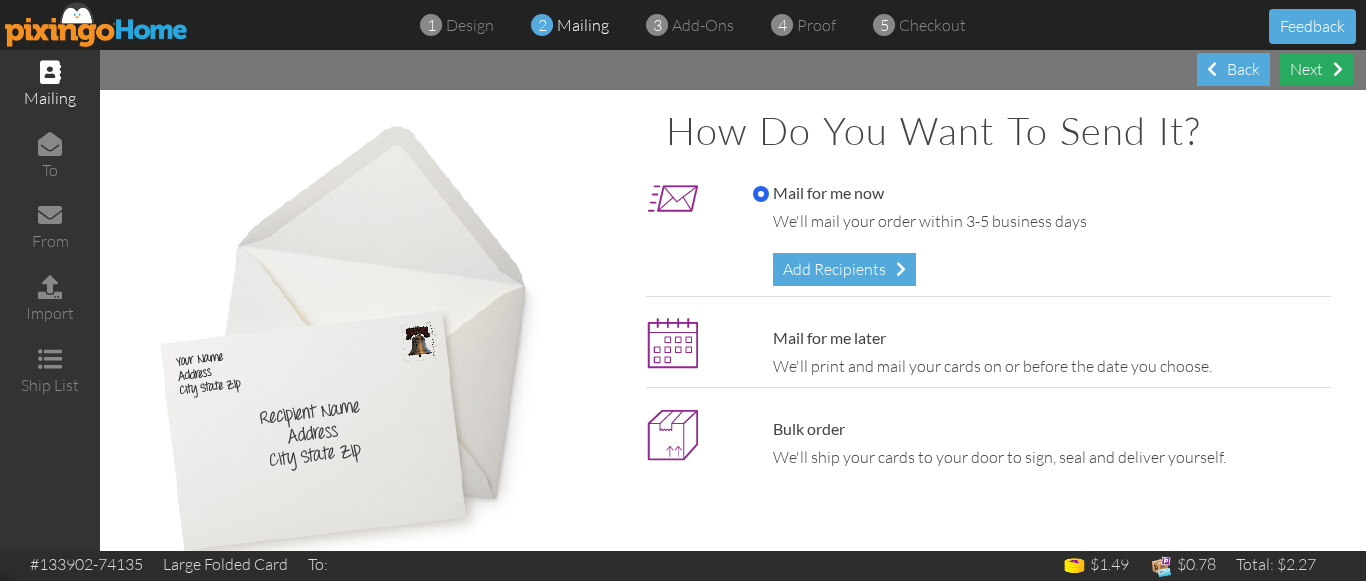 click on "Next" at bounding box center (1316, 69) 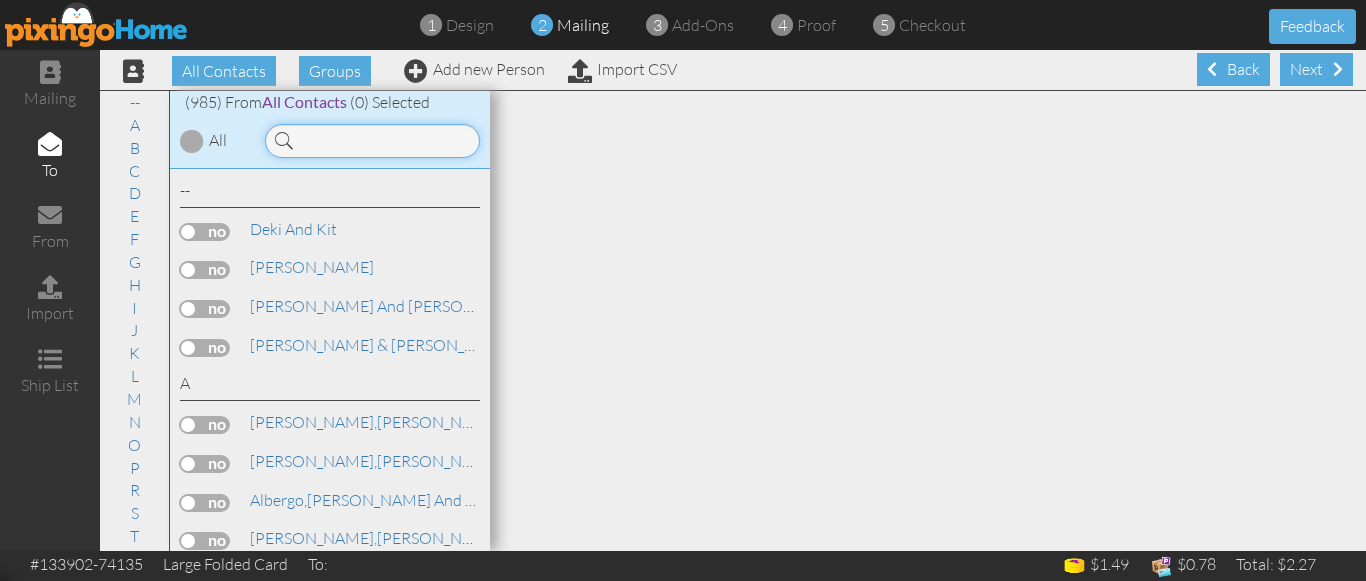 click at bounding box center (372, 141) 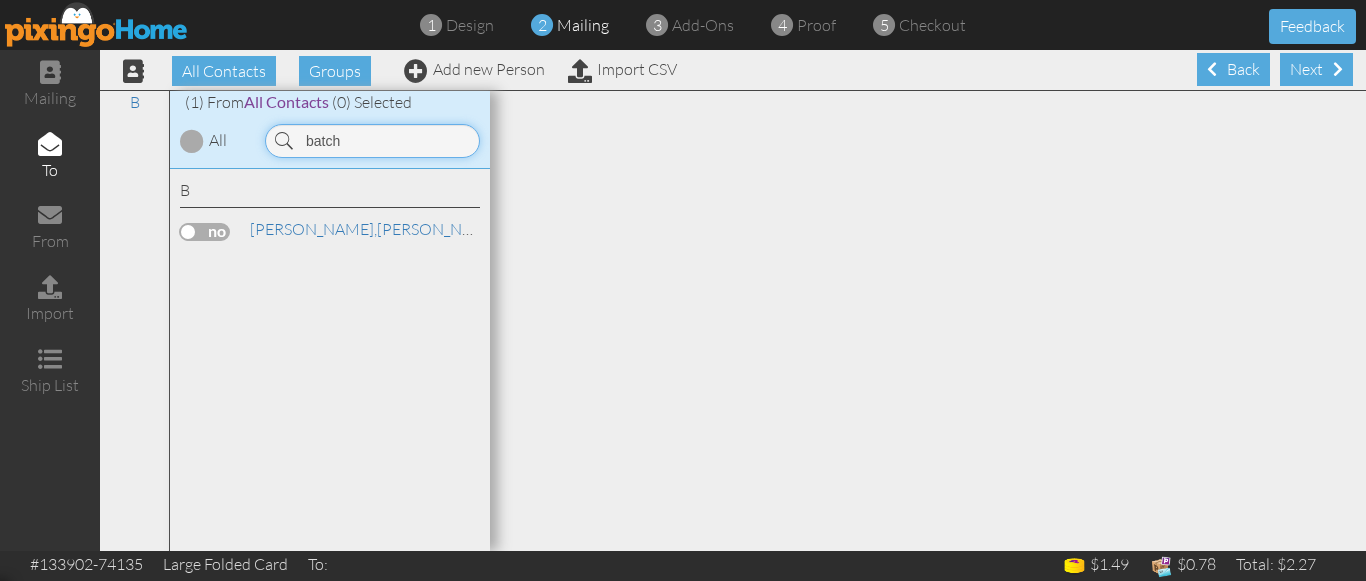 type on "batch" 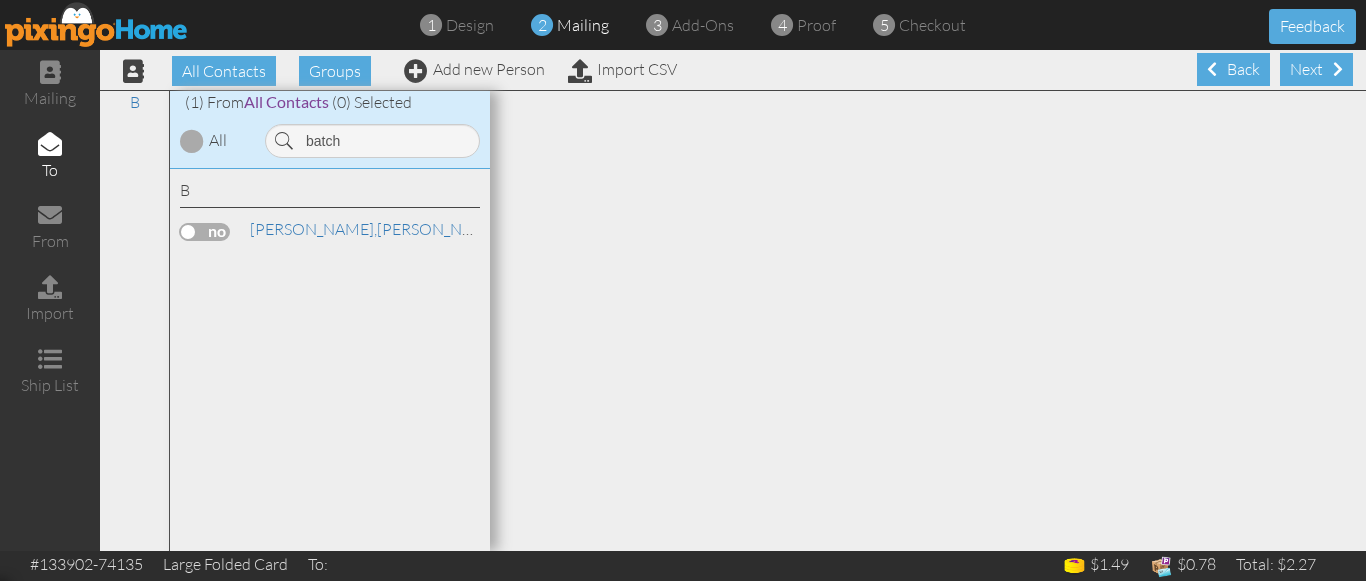 click at bounding box center (205, 232) 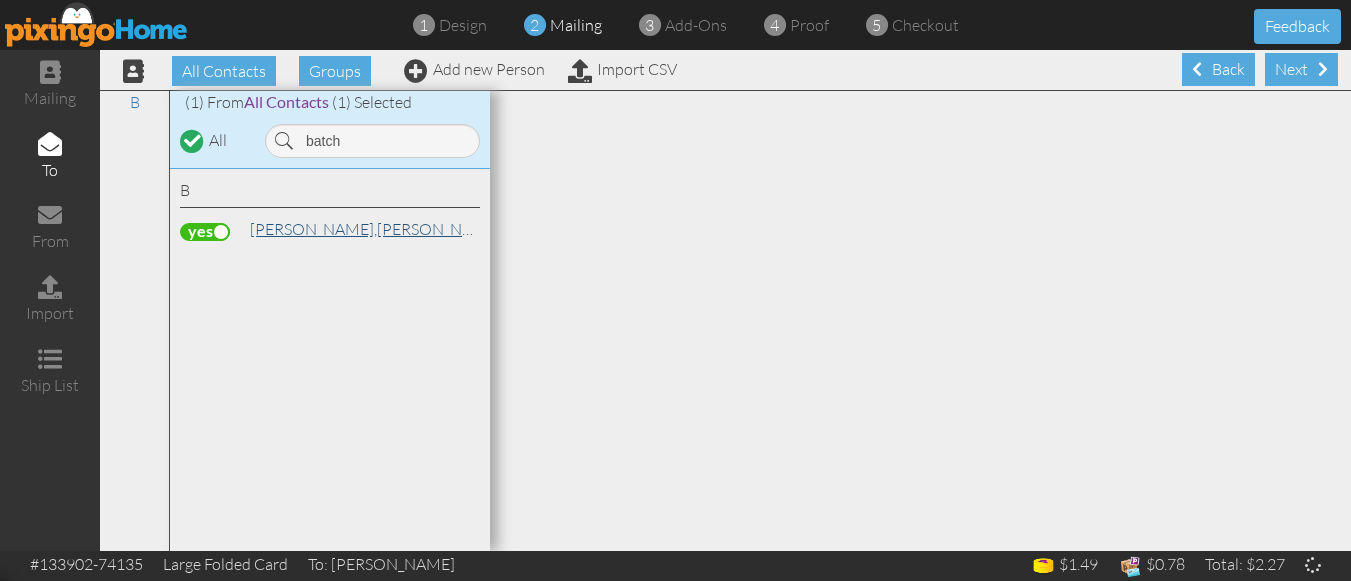 click on "[PERSON_NAME]," at bounding box center (313, 229) 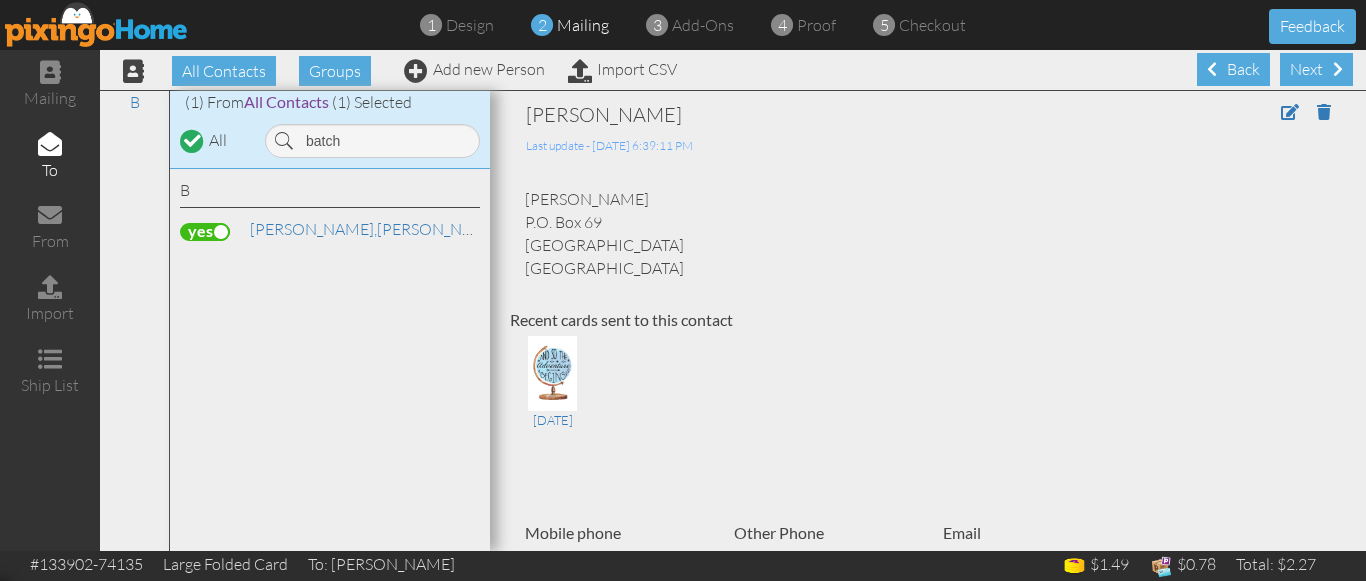 scroll, scrollTop: 1, scrollLeft: 0, axis: vertical 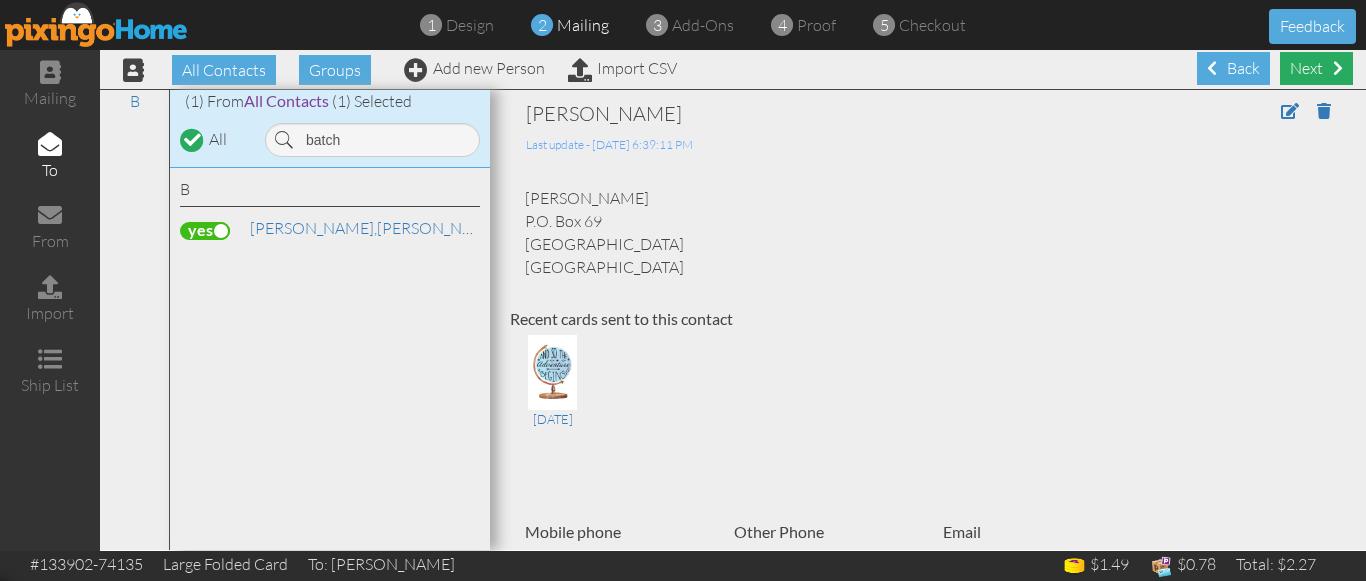 click on "Next" at bounding box center [1316, 68] 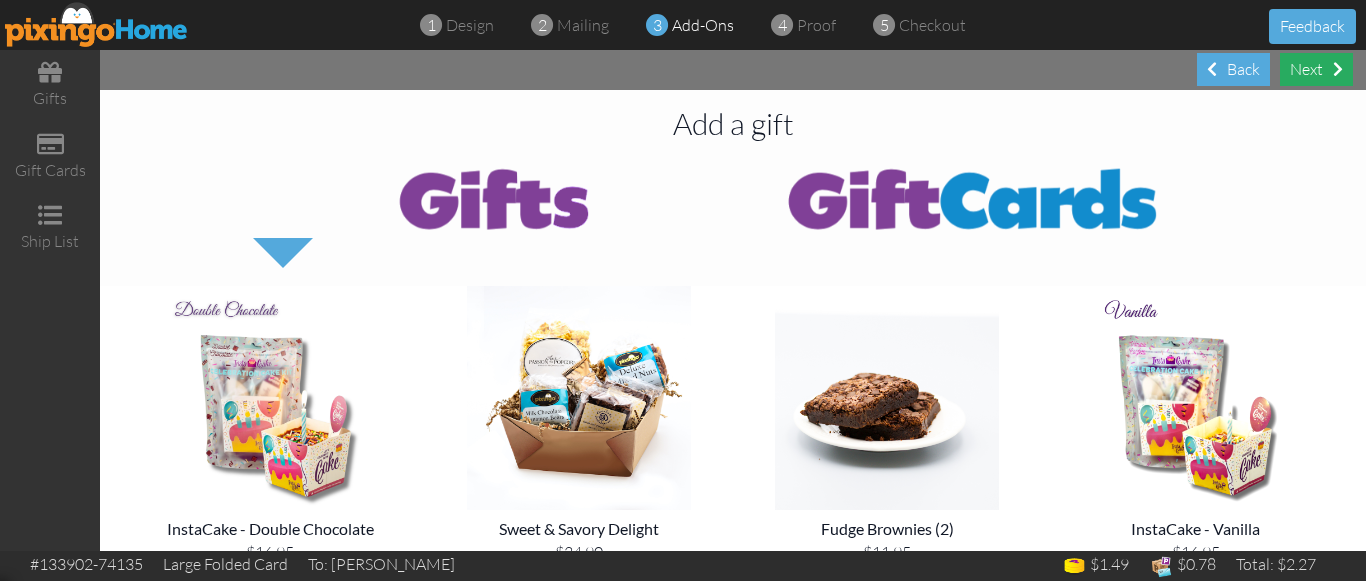 click on "Next" at bounding box center [1316, 69] 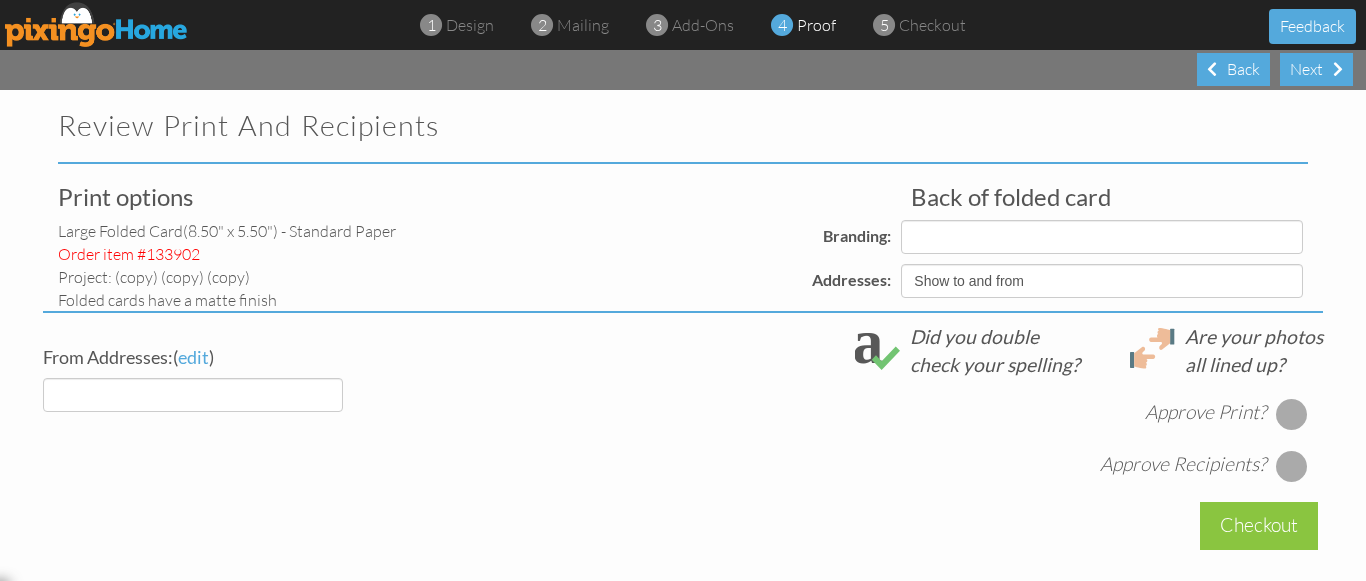 select on "object:4704" 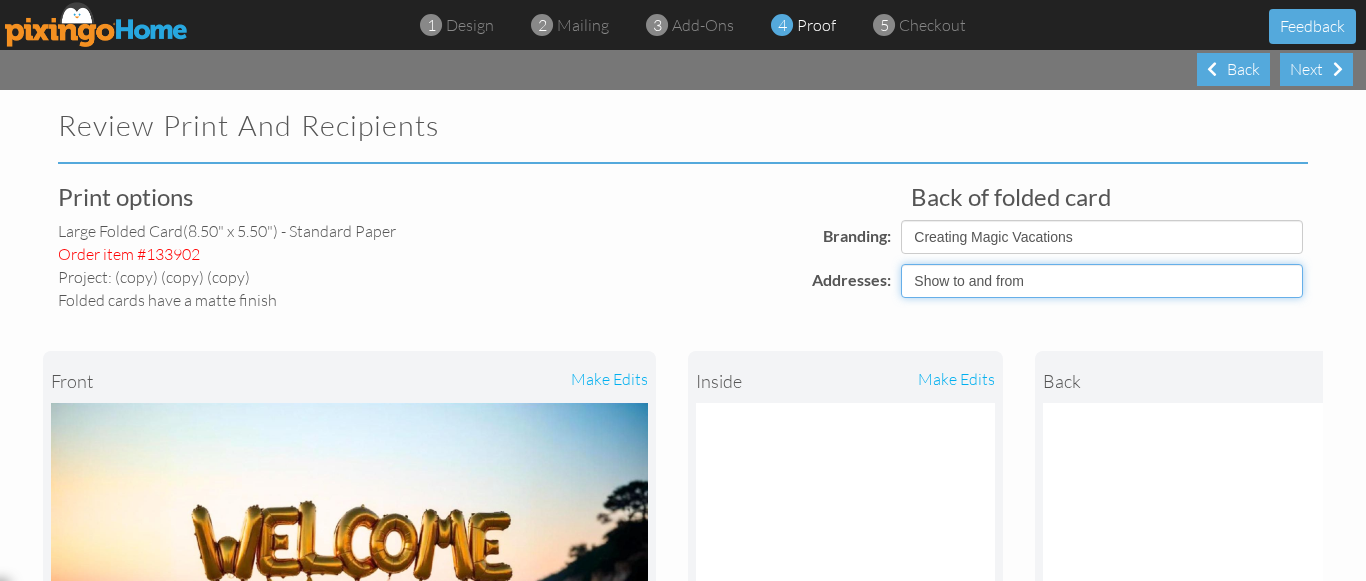 click on "Show to and from Show from only Hide to and from" at bounding box center (1102, 281) 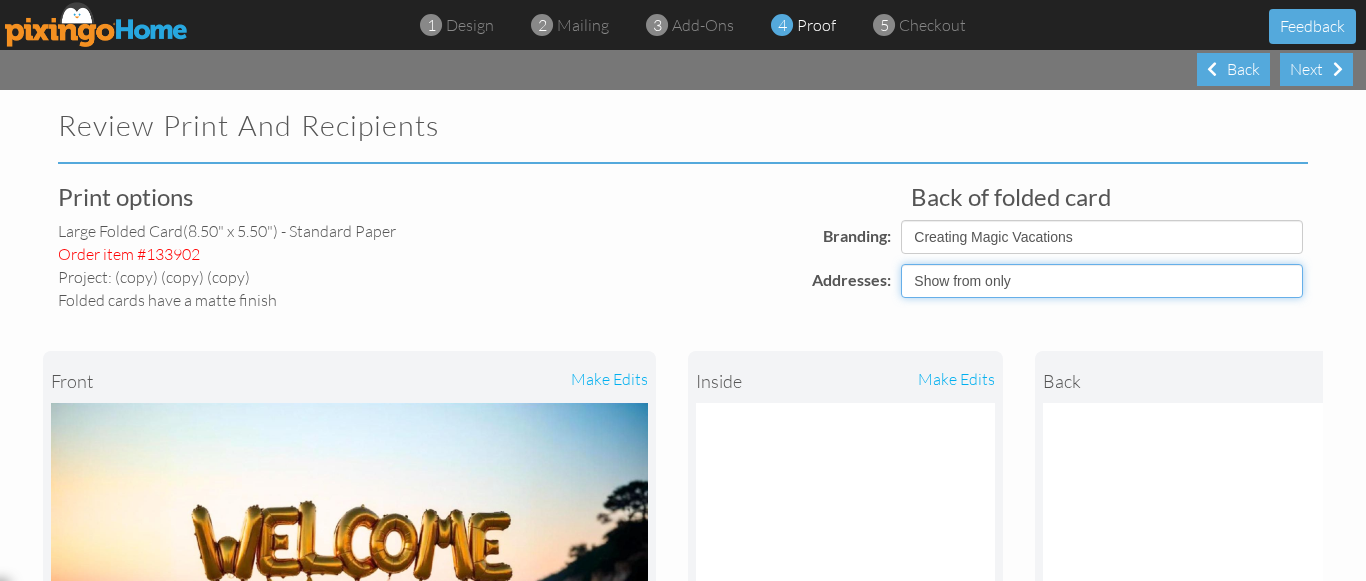 click on "Show to and from Show from only Hide to and from" at bounding box center (1102, 281) 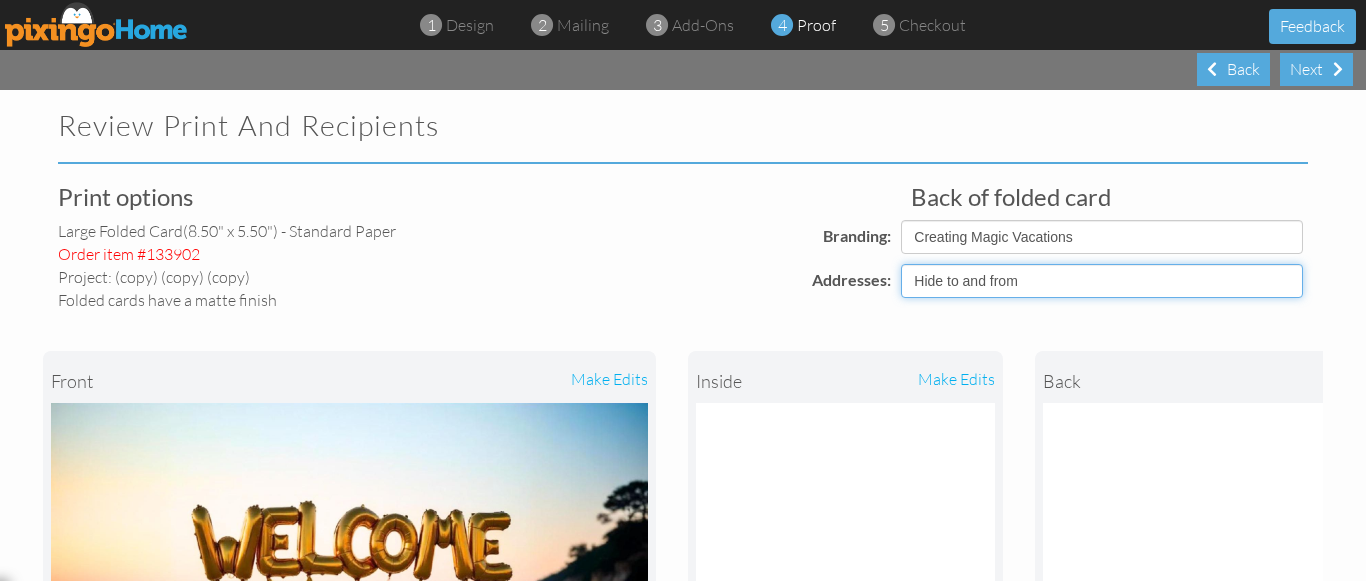 select on "object:4702" 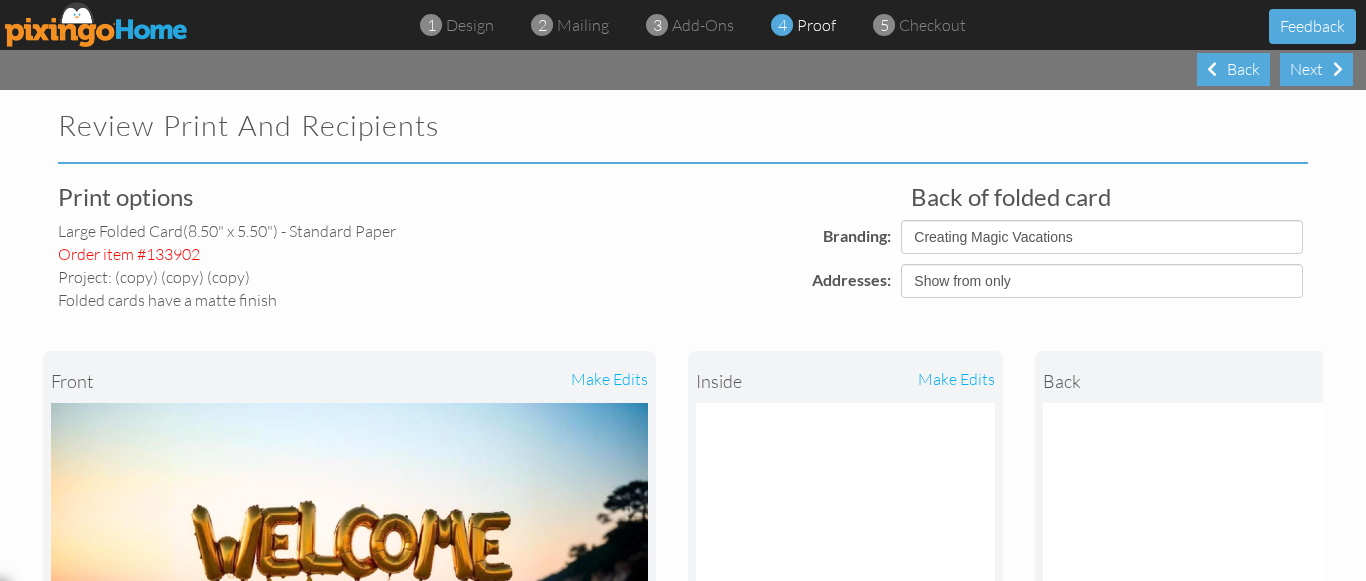 click on "Addresses:" at bounding box center (691, 280) 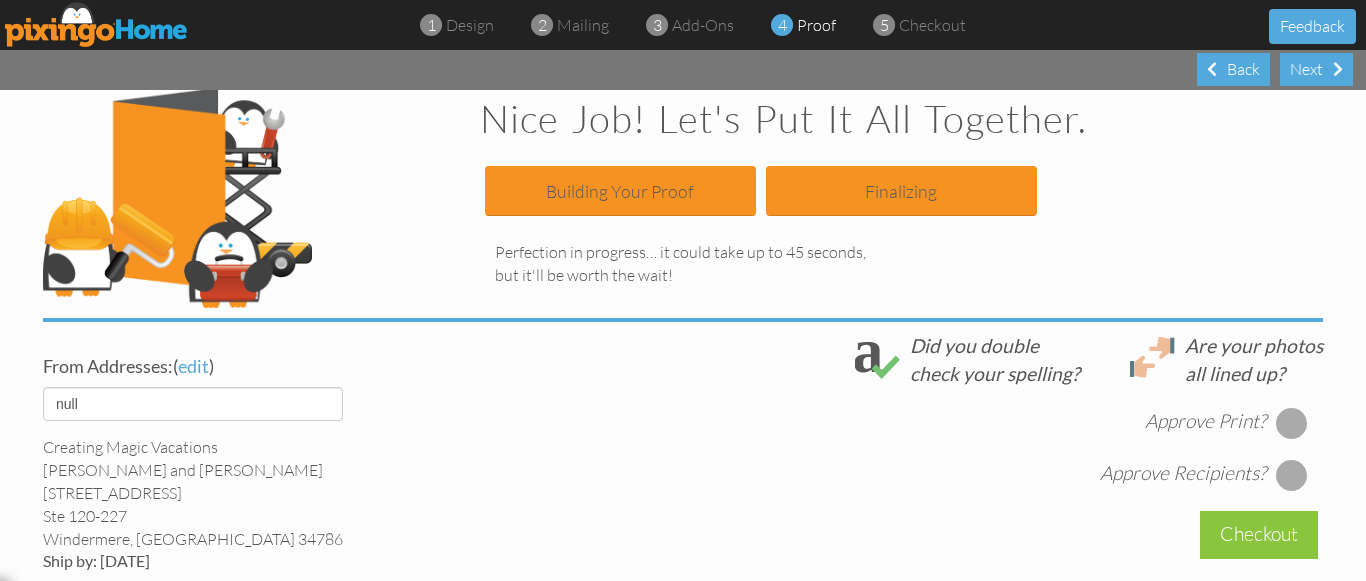 scroll, scrollTop: 320, scrollLeft: 0, axis: vertical 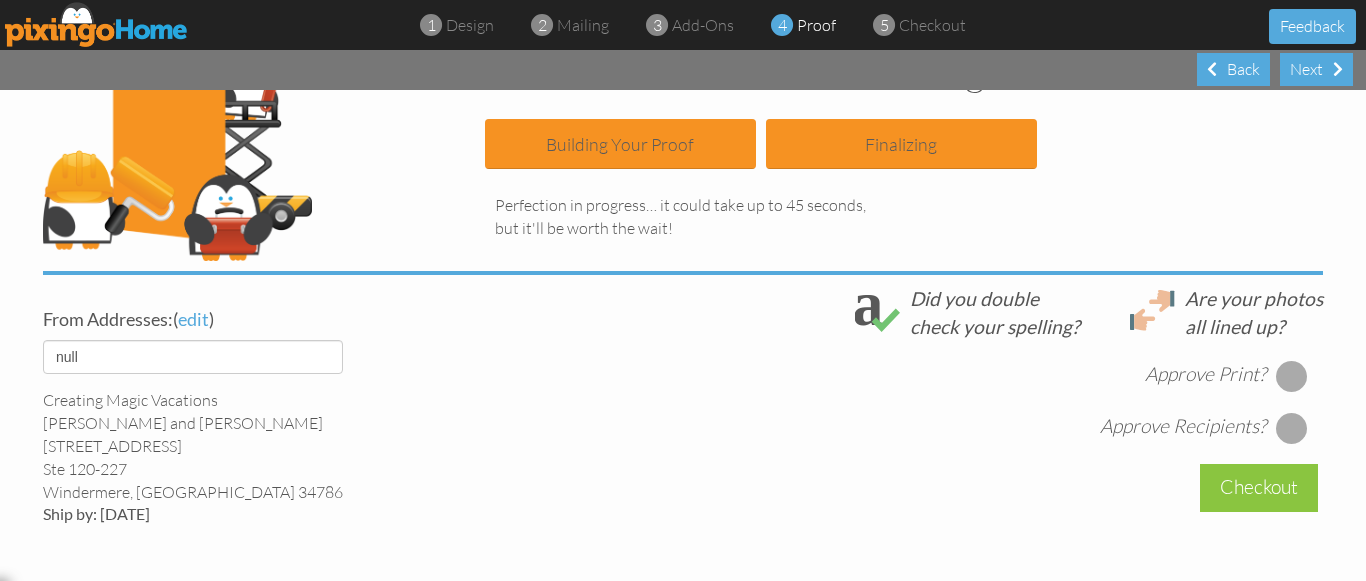 click on "Approve Print?
Approve Recipients?" at bounding box center [901, 392] 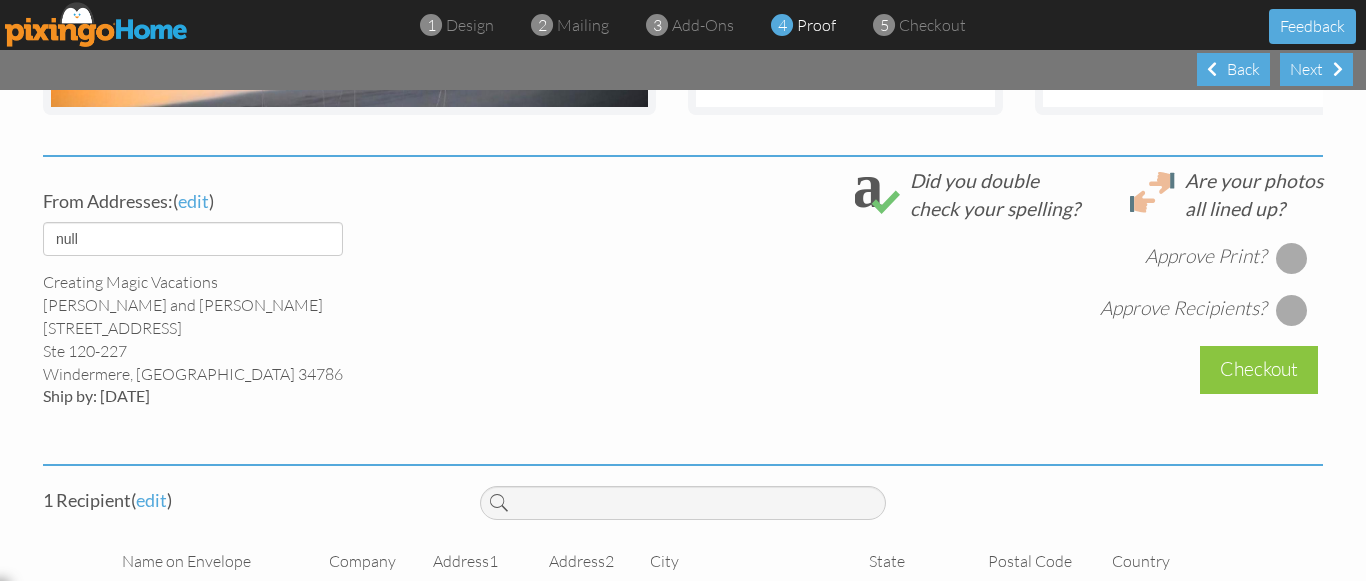 scroll, scrollTop: 720, scrollLeft: 0, axis: vertical 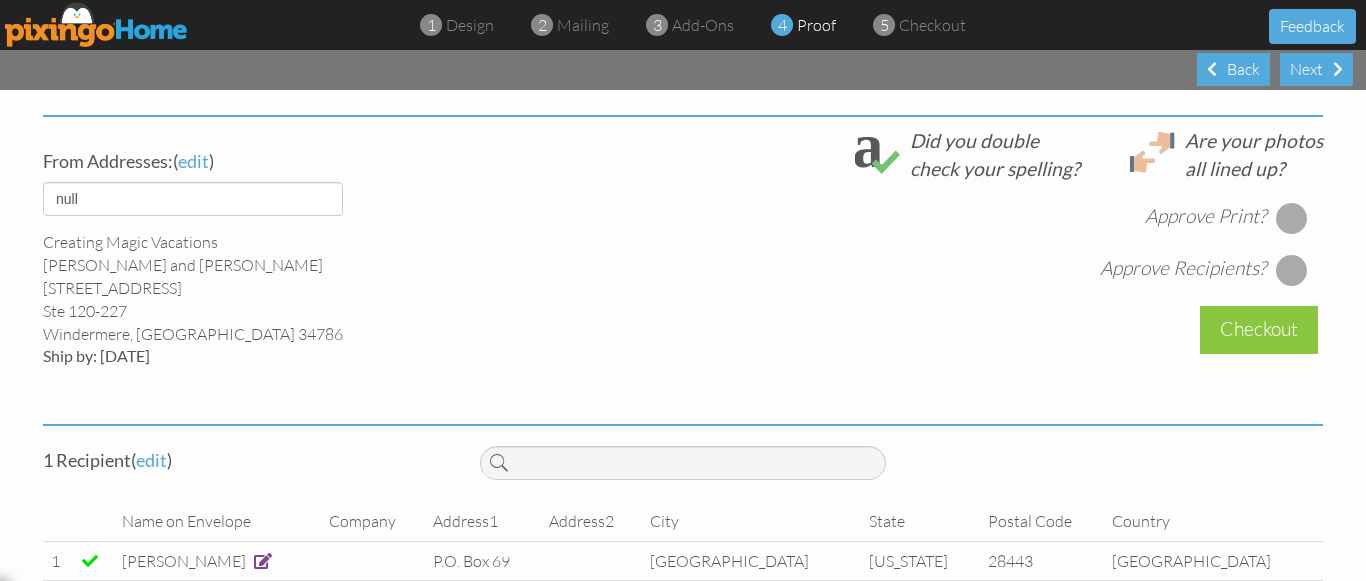click at bounding box center [1292, 218] 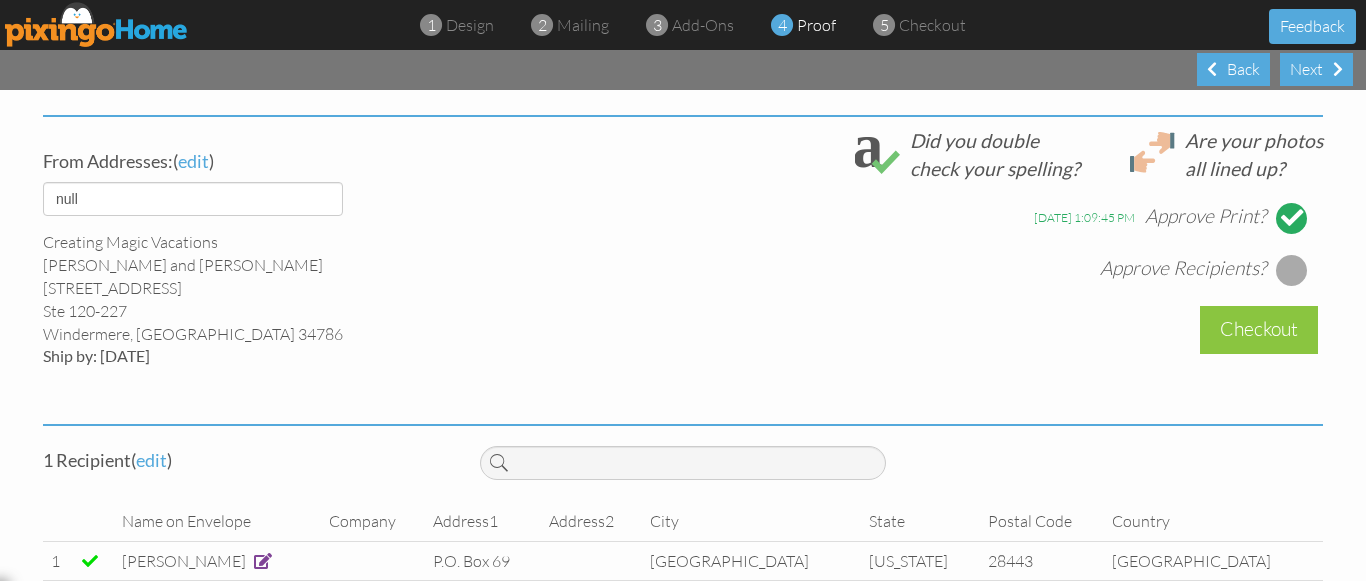 click at bounding box center (1292, 270) 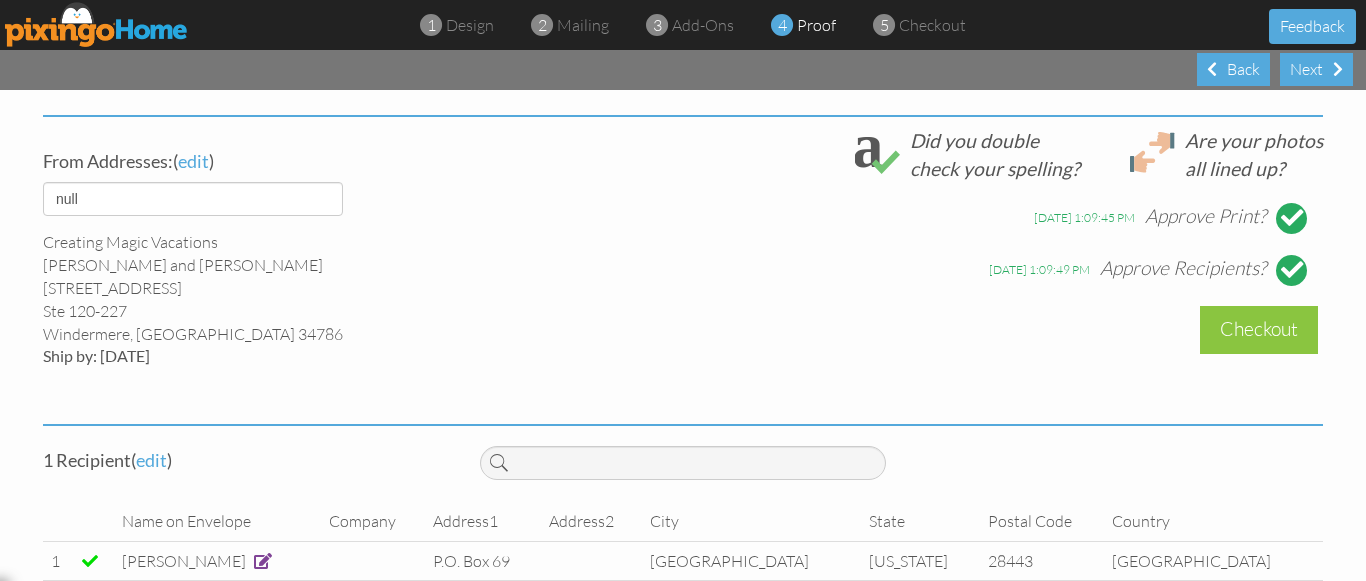 click on "From Addresses:
( edit )
default
Creating Magic Vacations
Rob and Kerri Stuart
6526 Old Brick Road
Ste 120-227
Windermere, FL 34786
Ship by: 07/25/2025
Are your photos
all lined up?
Did you double  check your spelling?" at bounding box center [683, 265] 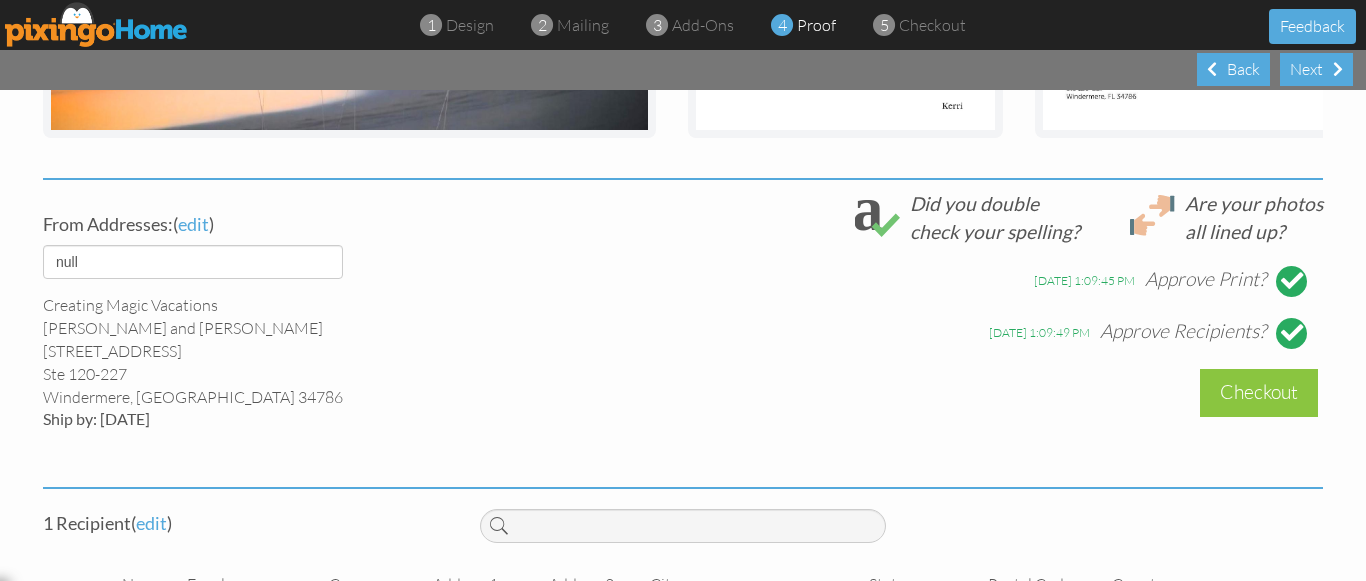 scroll, scrollTop: 680, scrollLeft: 0, axis: vertical 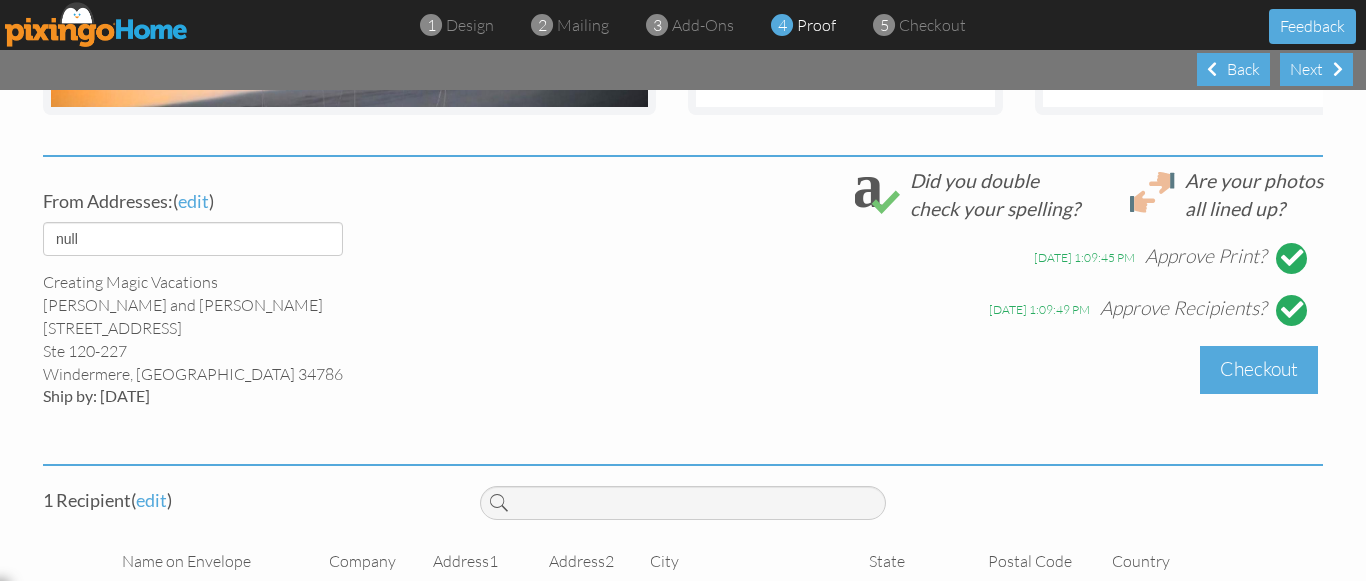 click on "Checkout" at bounding box center [1259, 369] 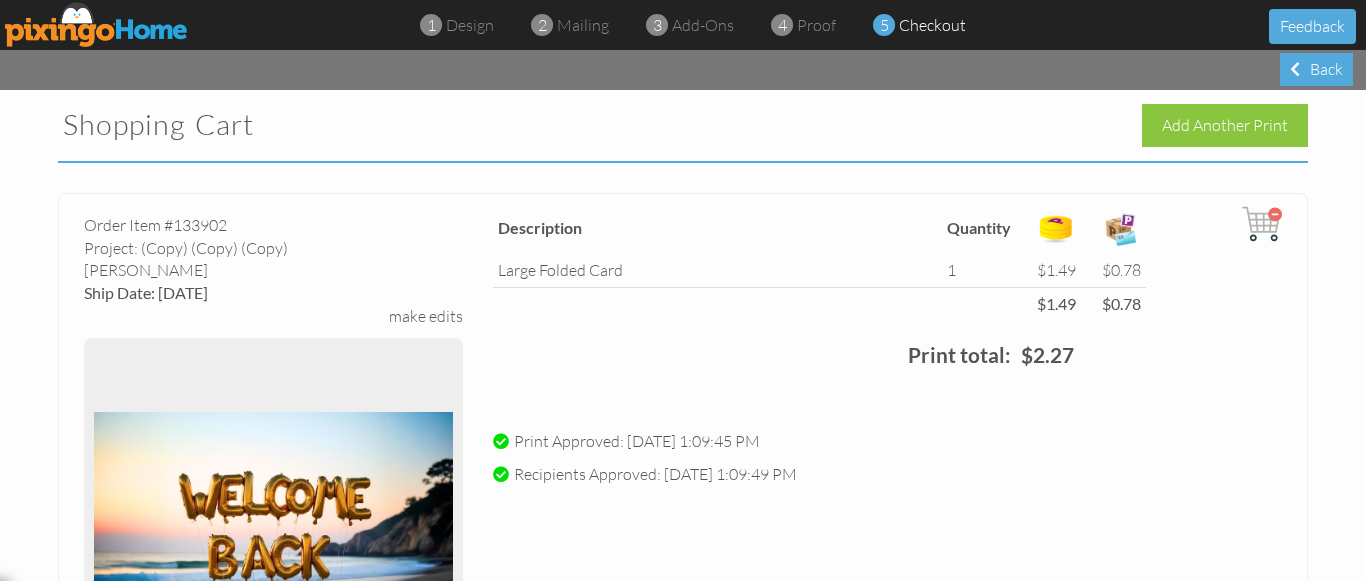 scroll, scrollTop: 0, scrollLeft: 0, axis: both 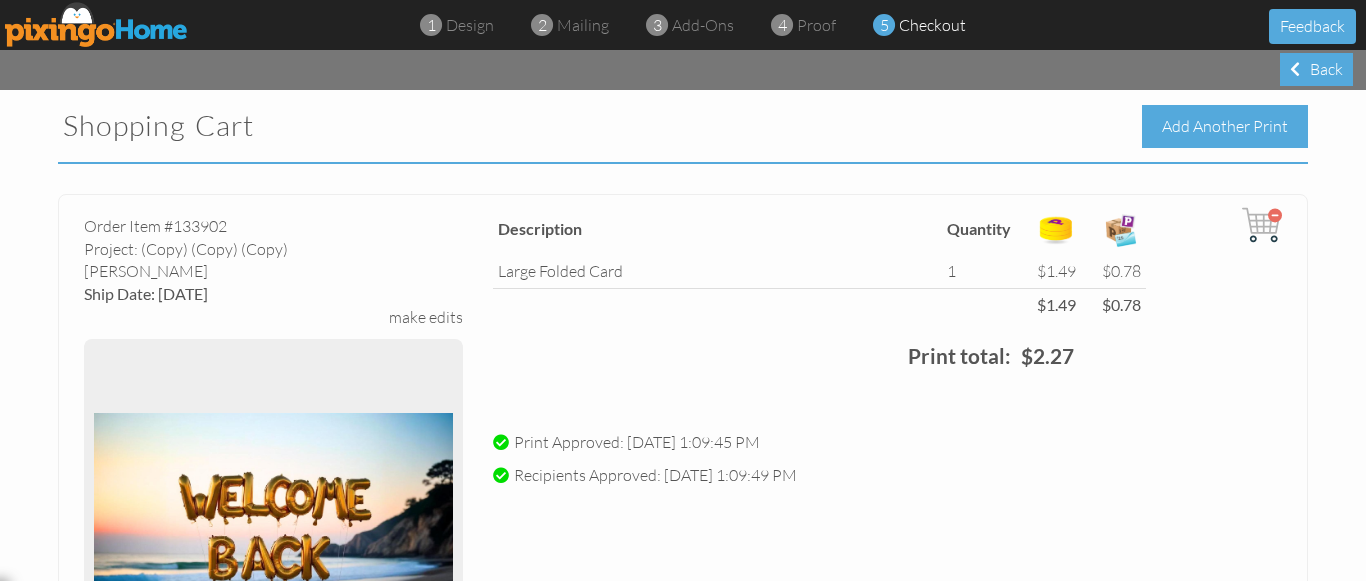 click on "Add Another Print" at bounding box center [1225, 126] 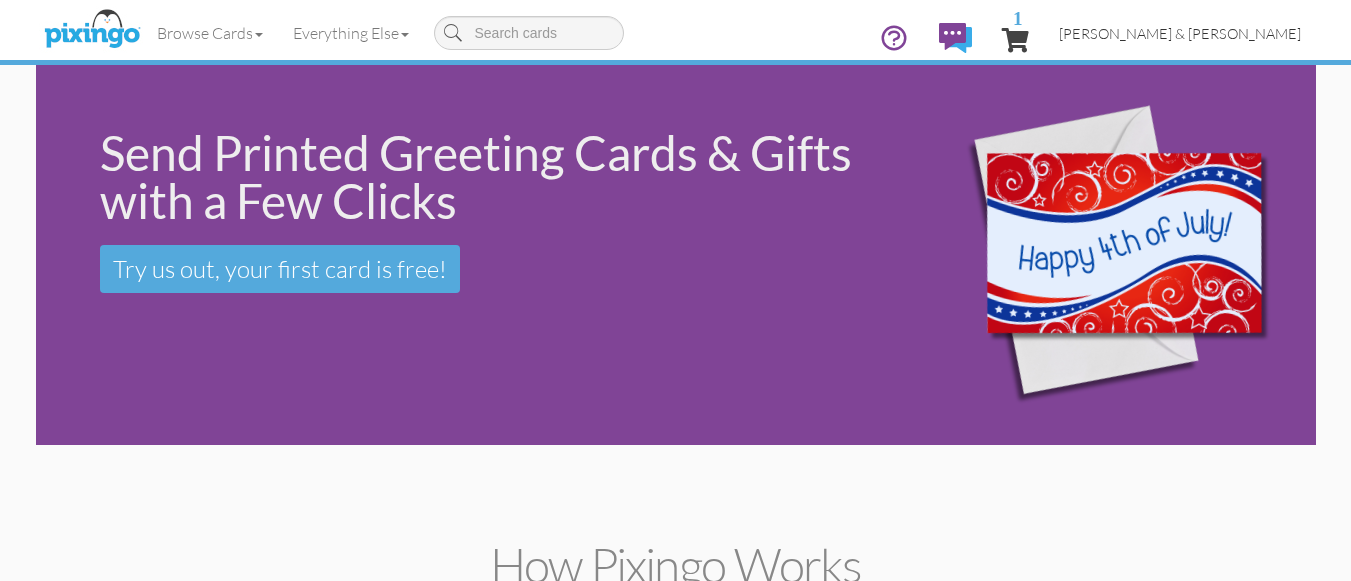 click on "[PERSON_NAME] & [PERSON_NAME]" at bounding box center [1180, 33] 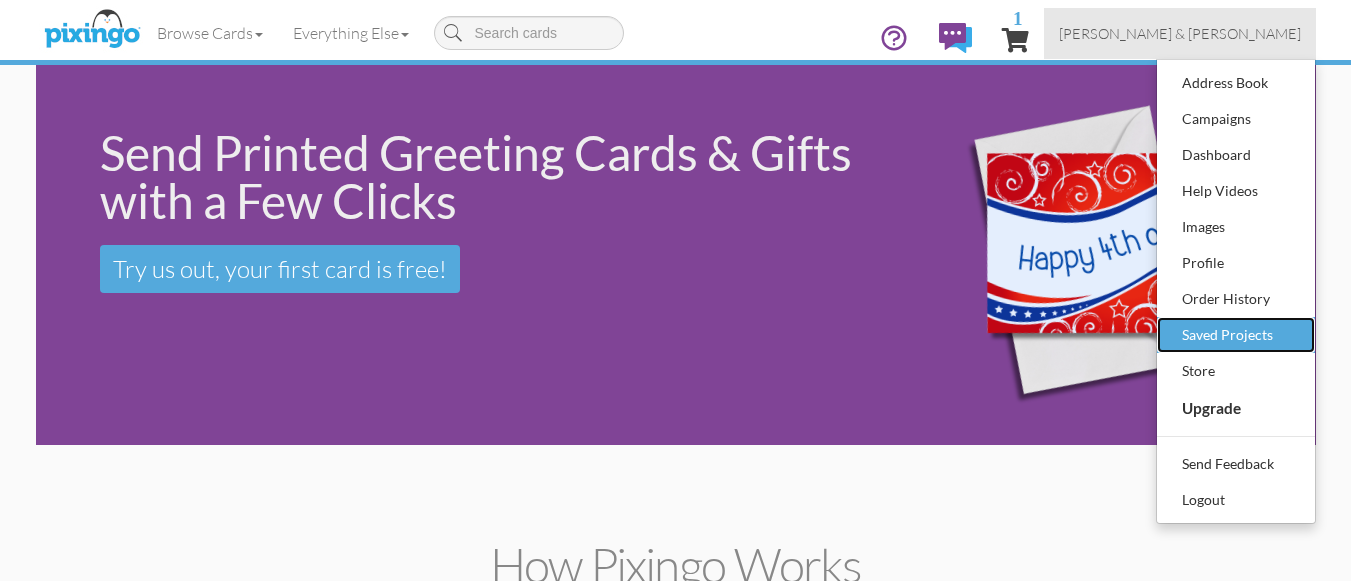 click on "Saved Projects" at bounding box center (1236, 335) 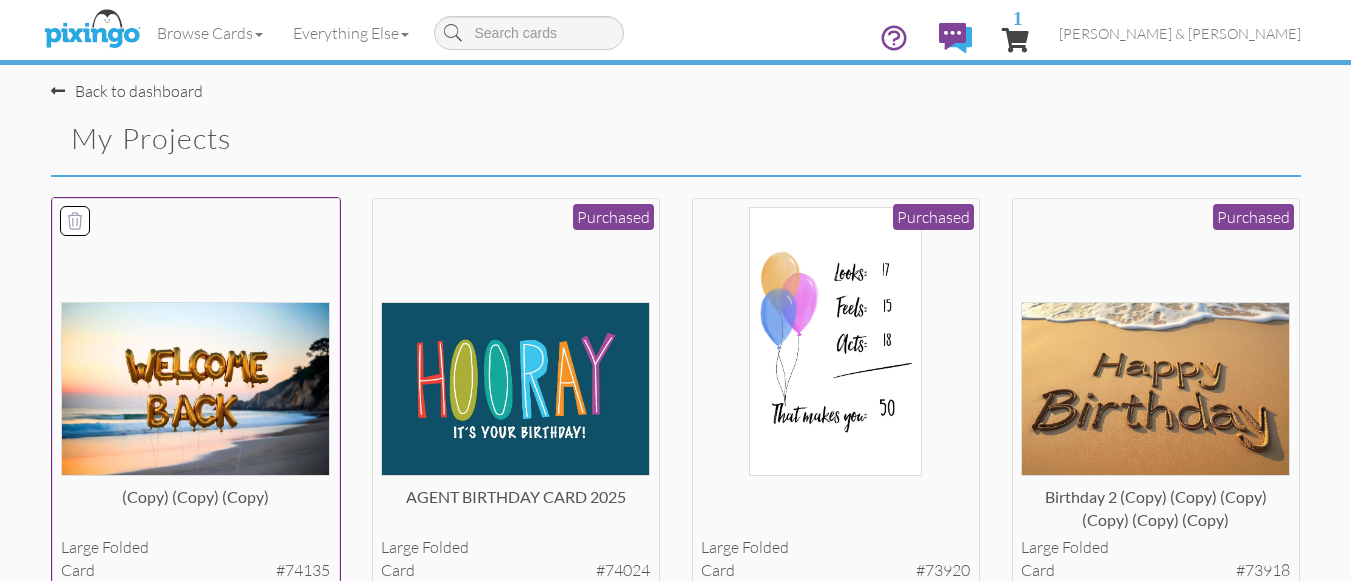 click at bounding box center [195, 388] 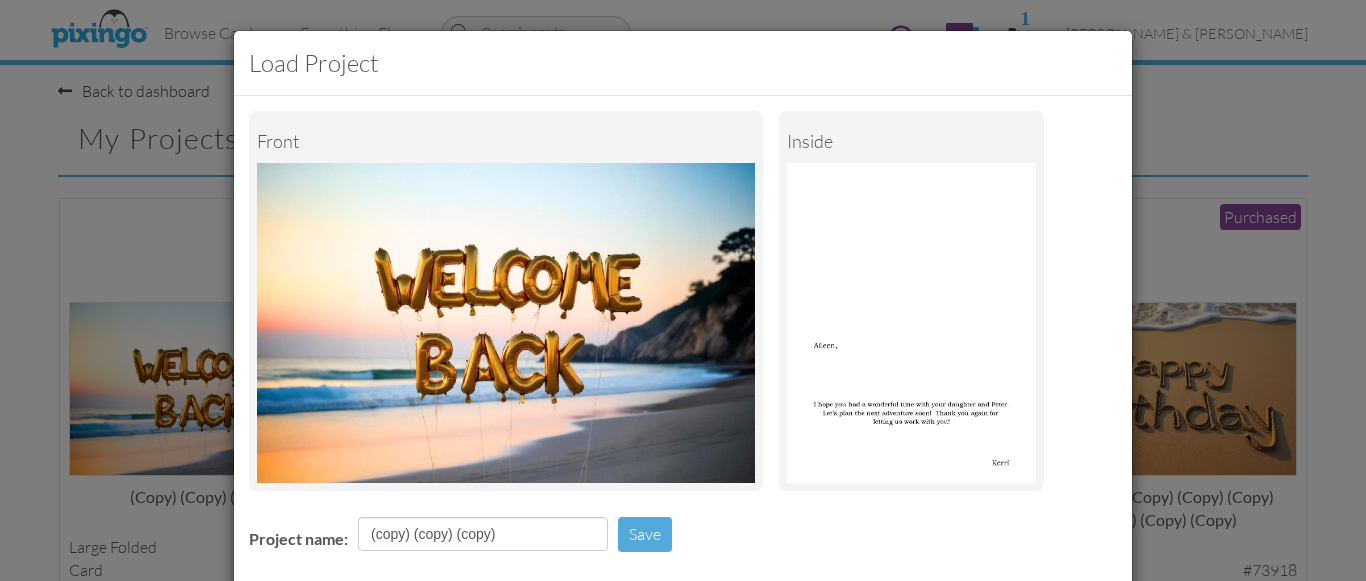 click on "Project name:
(copy) (copy) (copy)
Save" at bounding box center (683, 536) 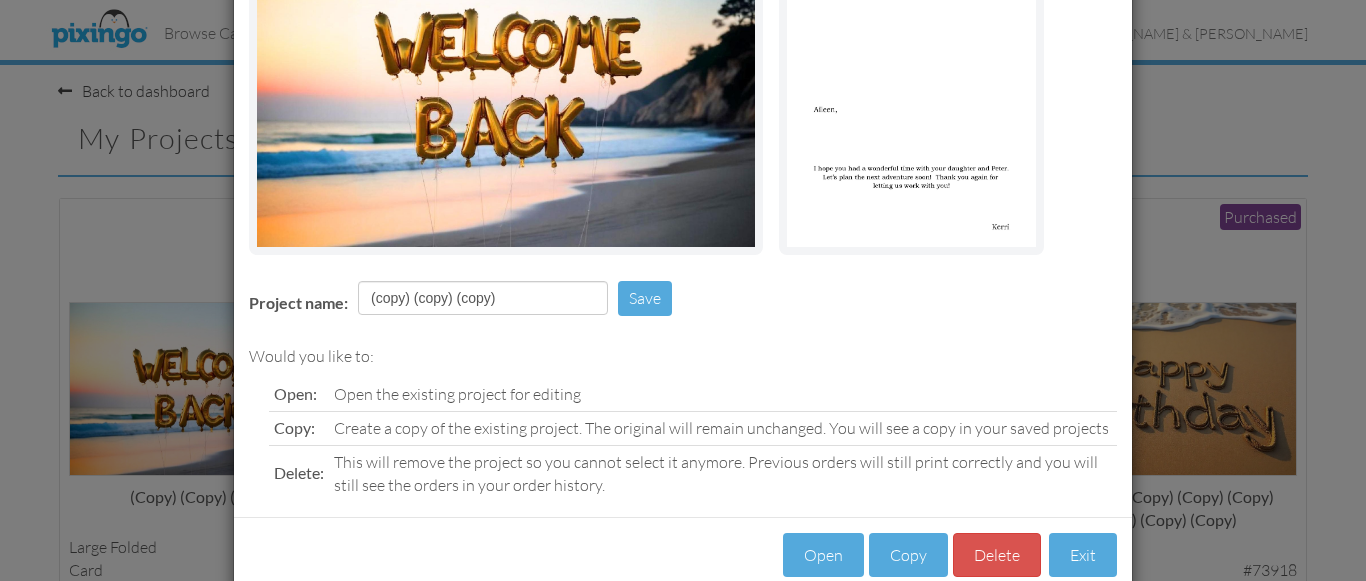 scroll, scrollTop: 278, scrollLeft: 0, axis: vertical 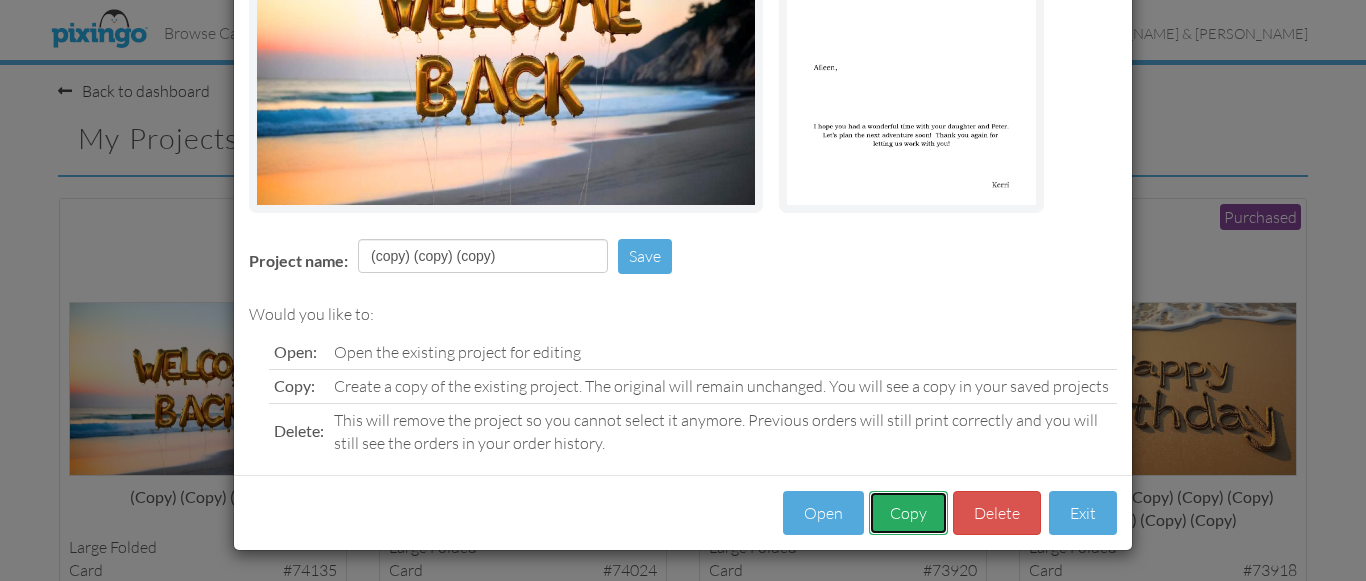 click on "Copy" at bounding box center [908, 513] 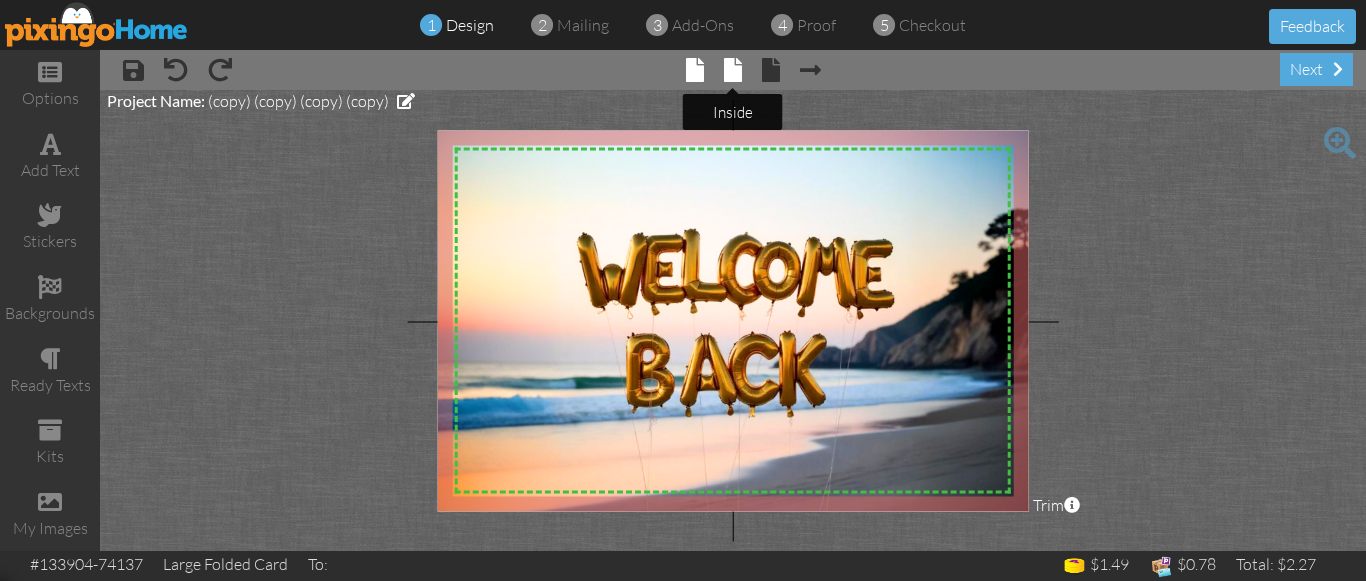 click at bounding box center (733, 70) 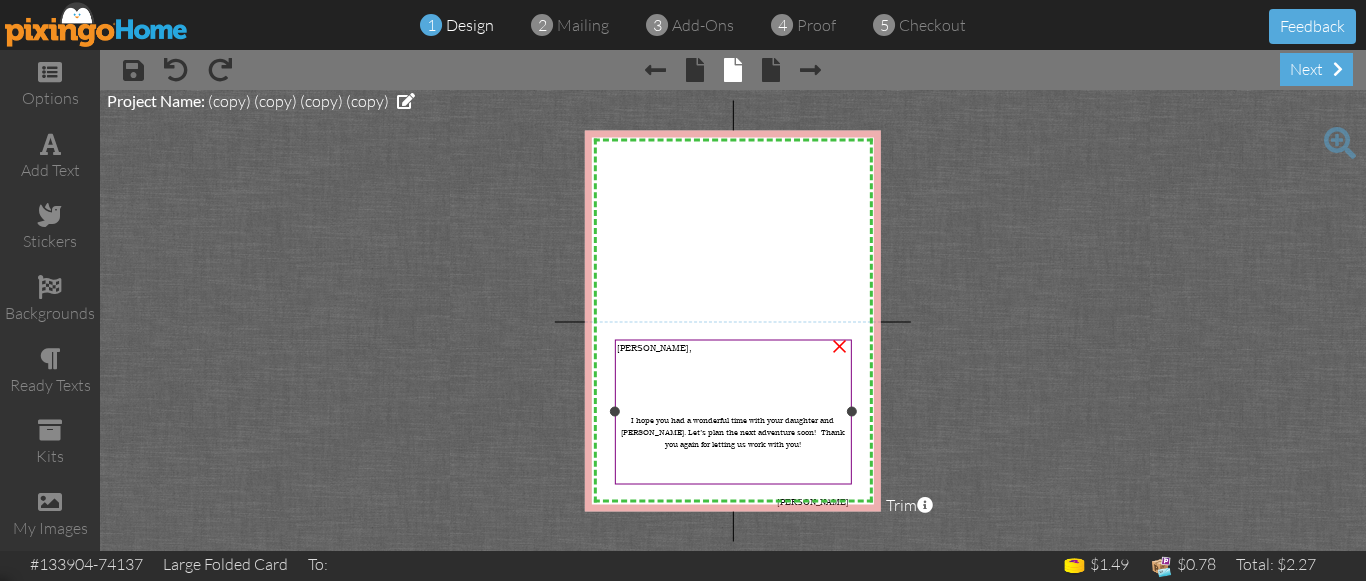 click on "[PERSON_NAME]," at bounding box center [654, 348] 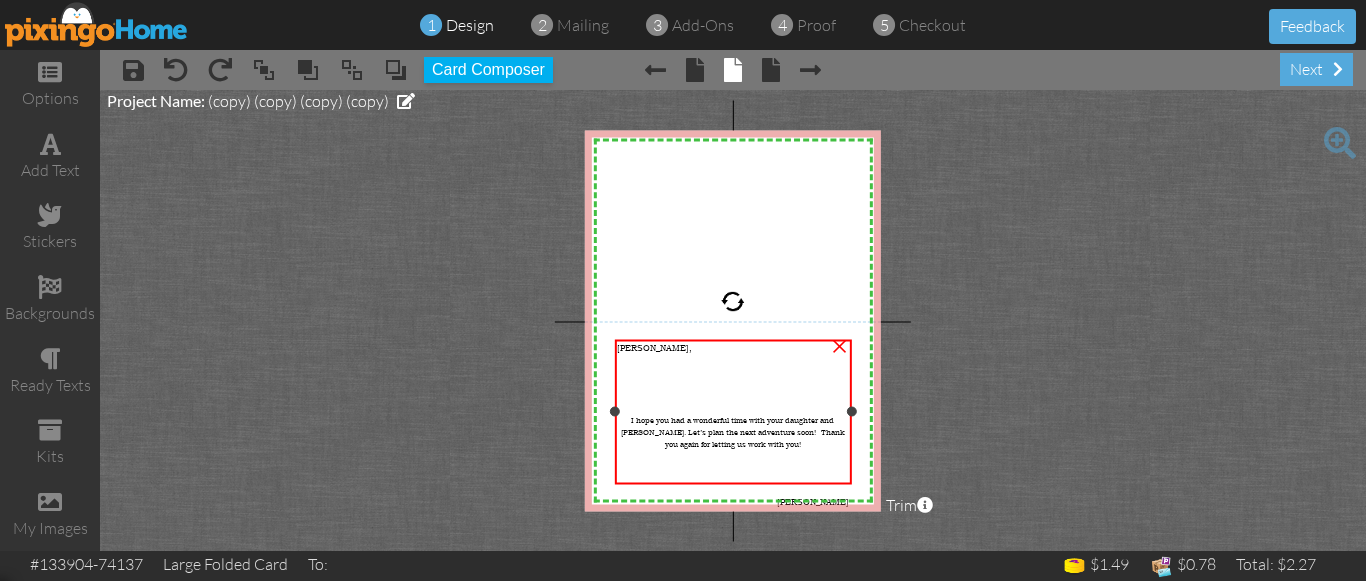 click on "[PERSON_NAME]," at bounding box center [654, 348] 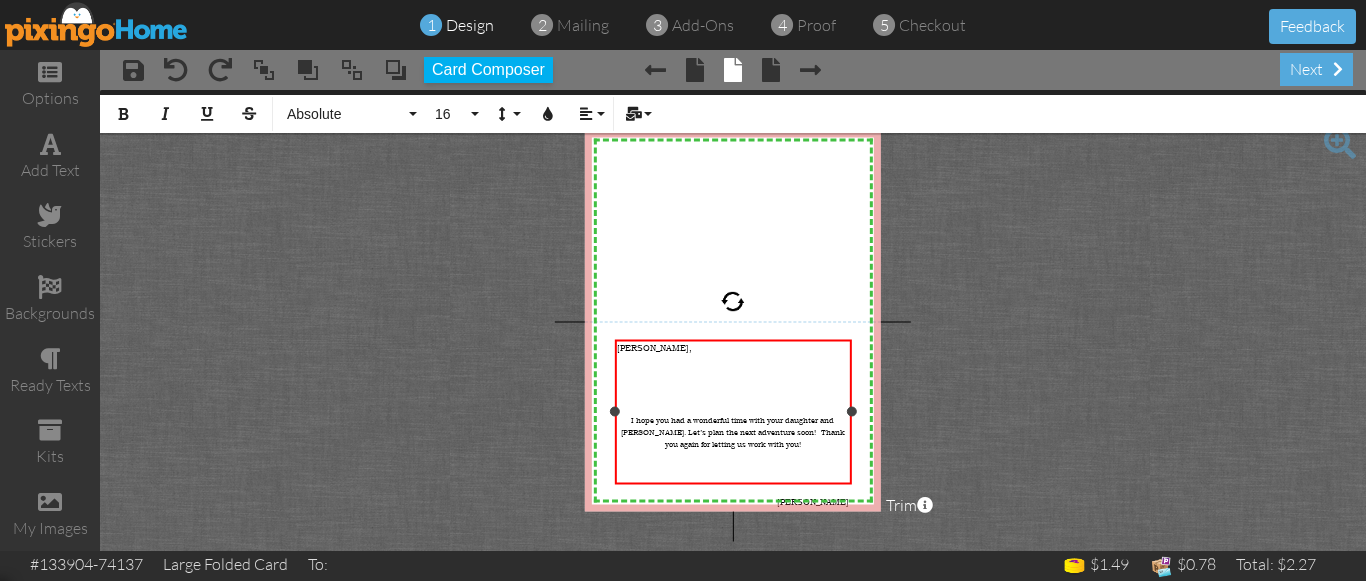 click on "[PERSON_NAME]," at bounding box center (654, 348) 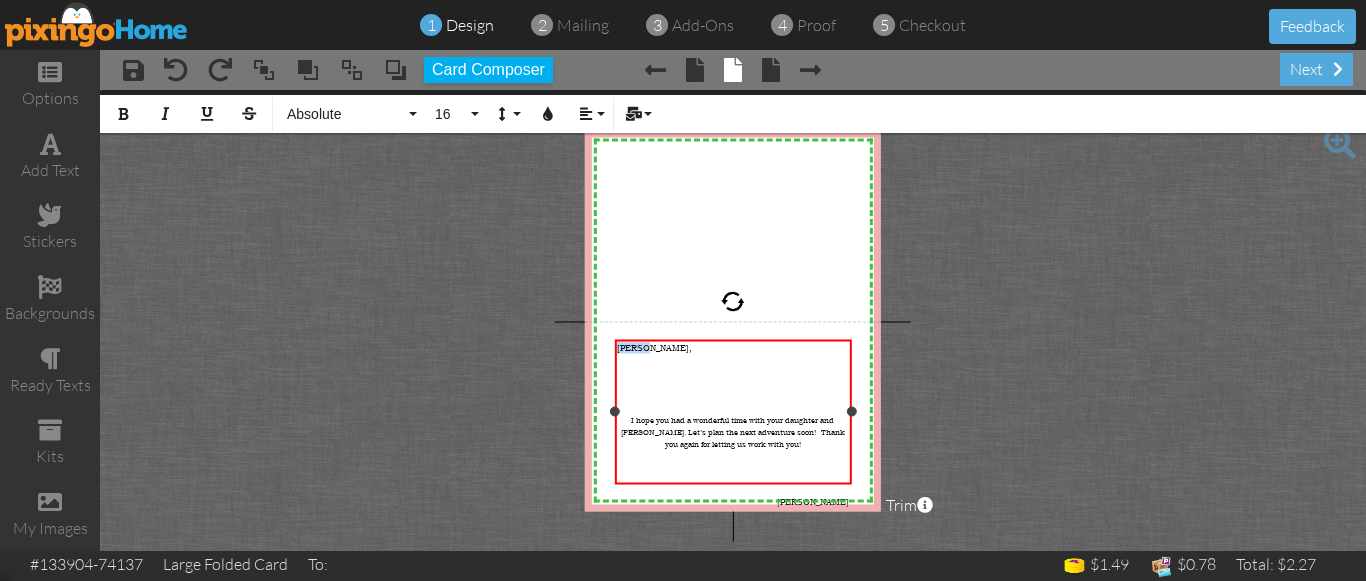 click on "[PERSON_NAME]," at bounding box center (654, 348) 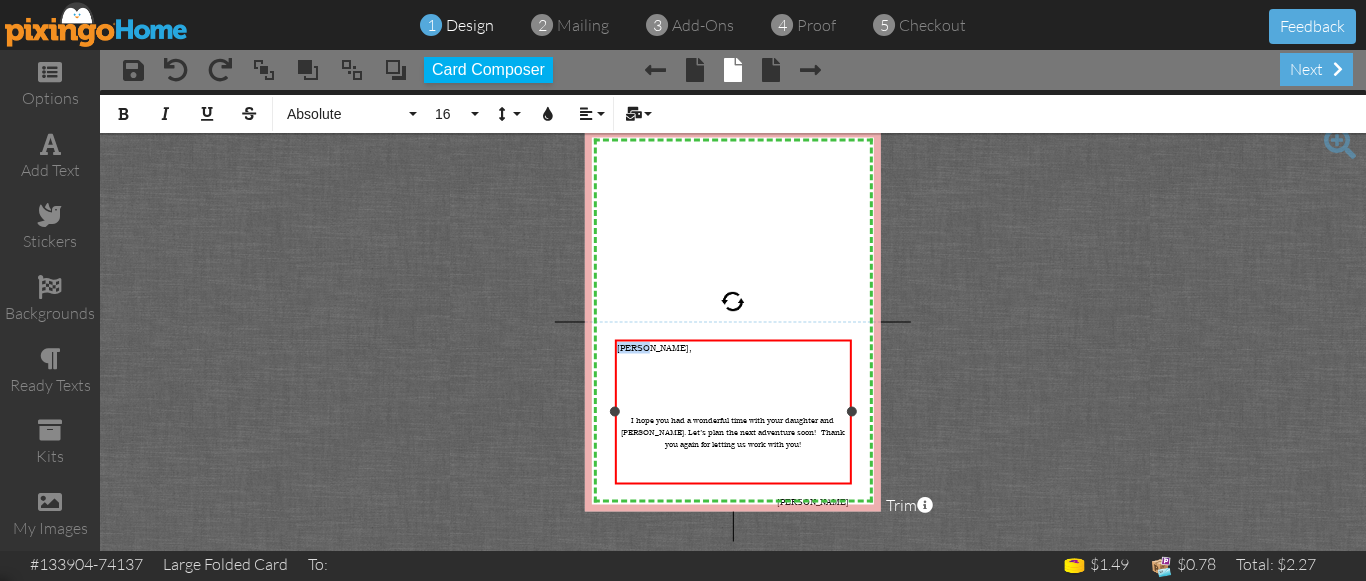 type 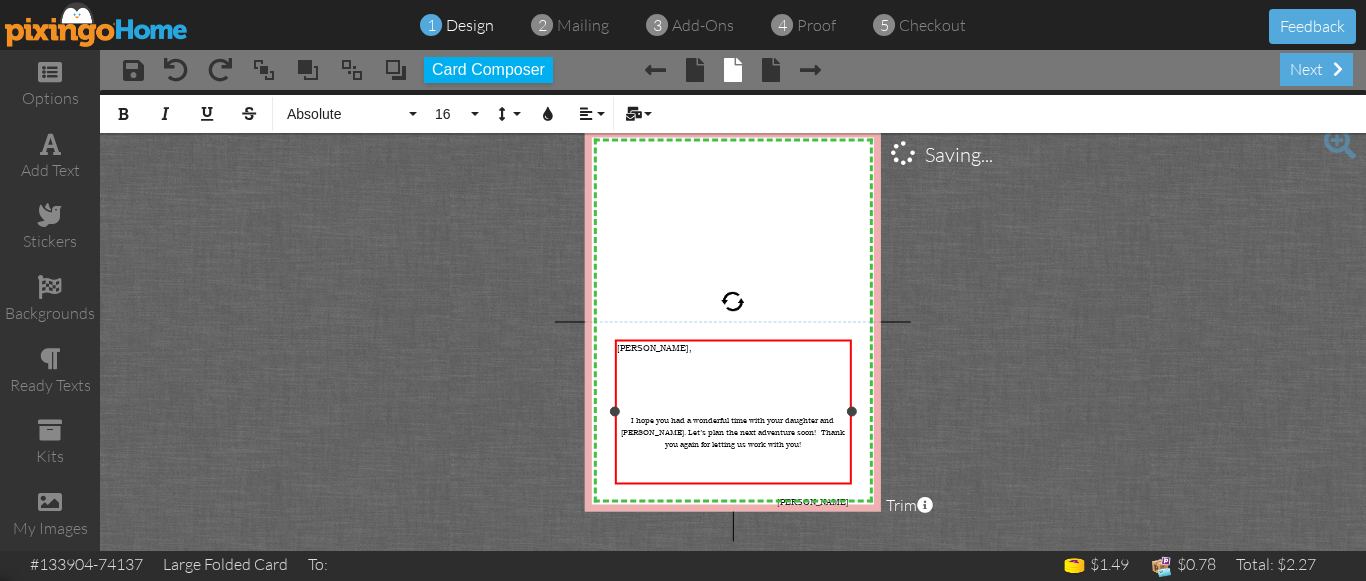 click on "I hope you had a wonderful time with your daughter and [PERSON_NAME]. Let’s plan the next adventure soon!  Thank you again for letting us work with you!" at bounding box center [733, 432] 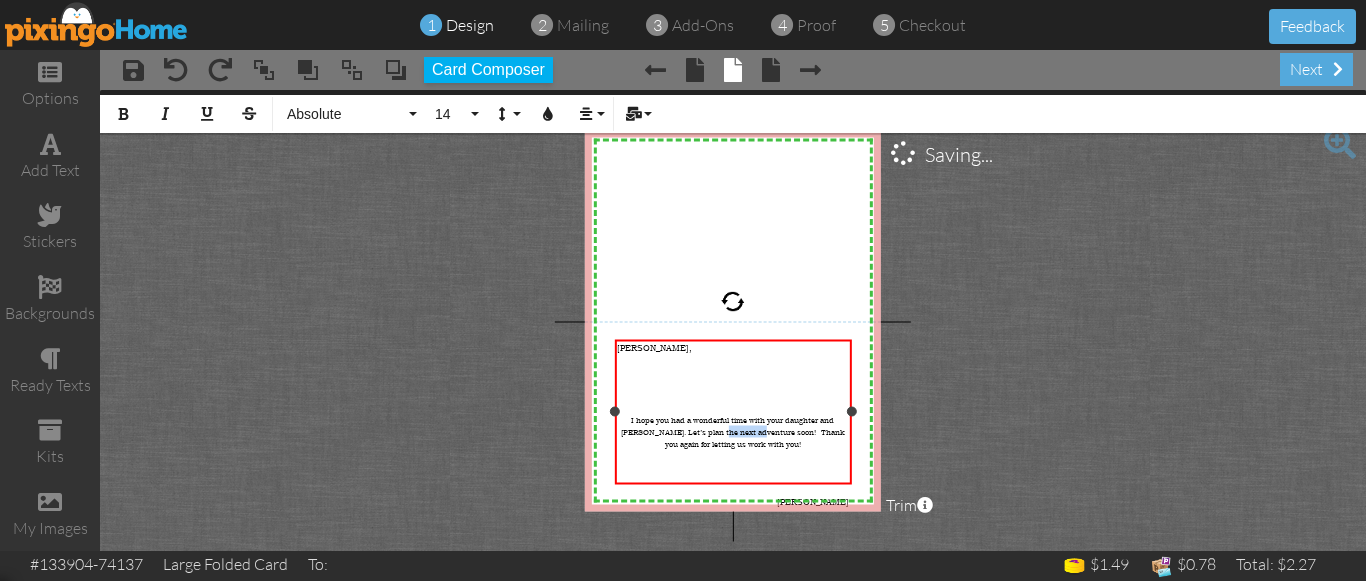 click on "I hope you had a wonderful time with your daughter and [PERSON_NAME]. Let’s plan the next adventure soon!  Thank you again for letting us work with you!" at bounding box center [733, 432] 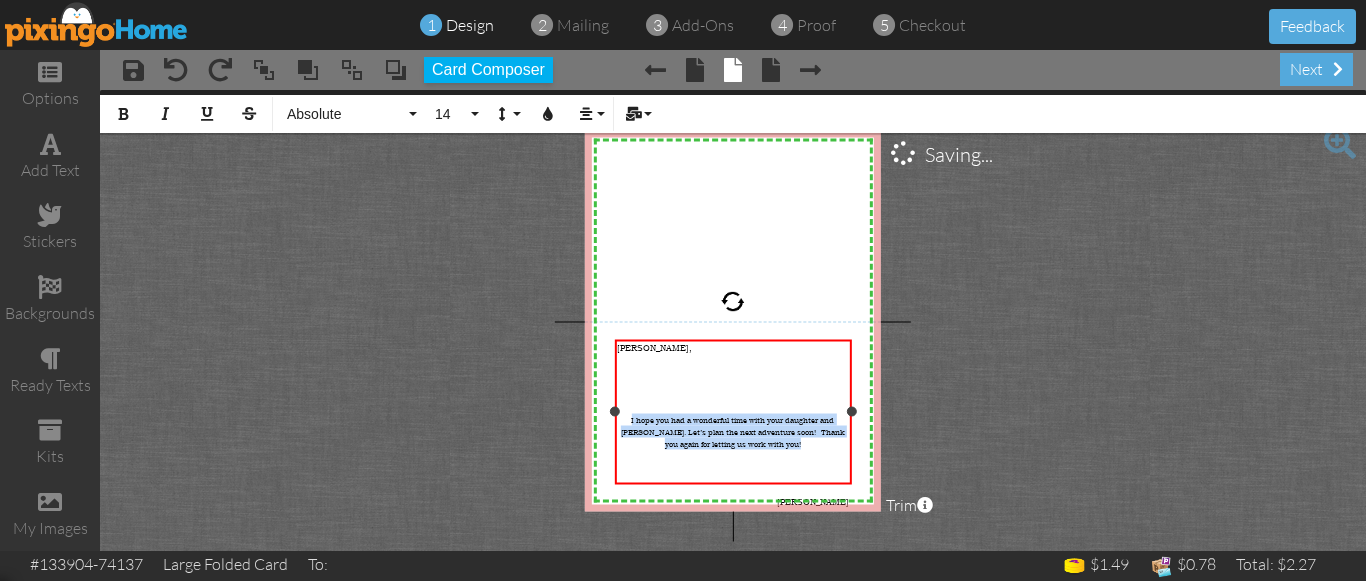 click on "I hope you had a wonderful time with your daughter and [PERSON_NAME]. Let’s plan the next adventure soon!  Thank you again for letting us work with you!" at bounding box center (733, 432) 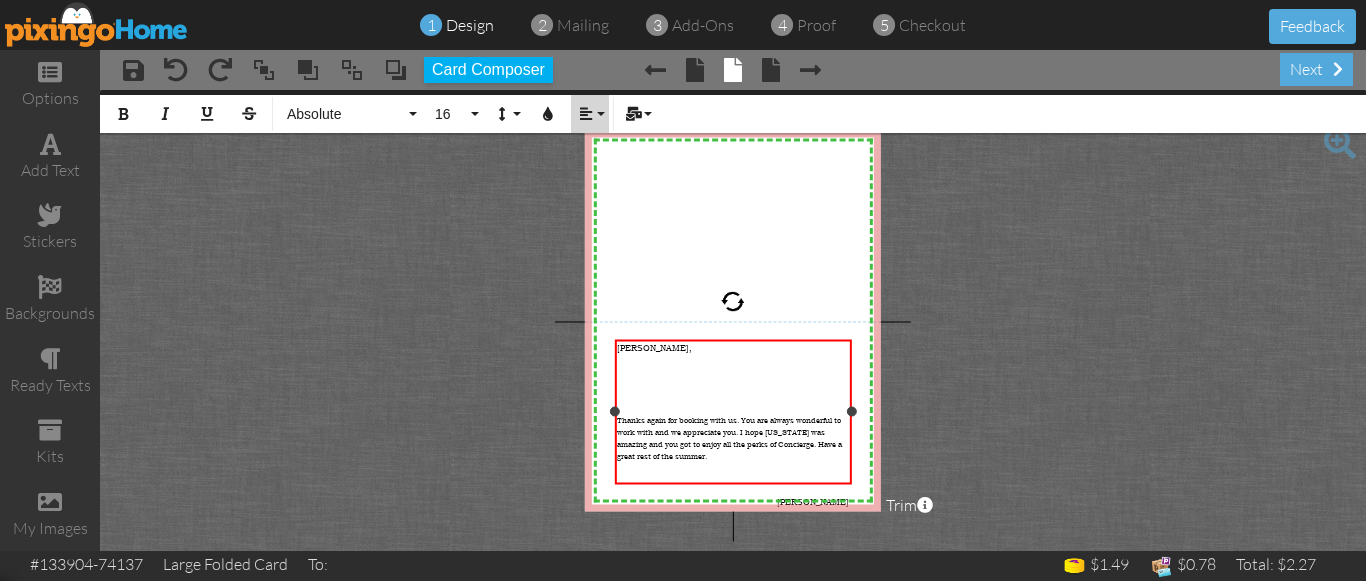 click at bounding box center [586, 114] 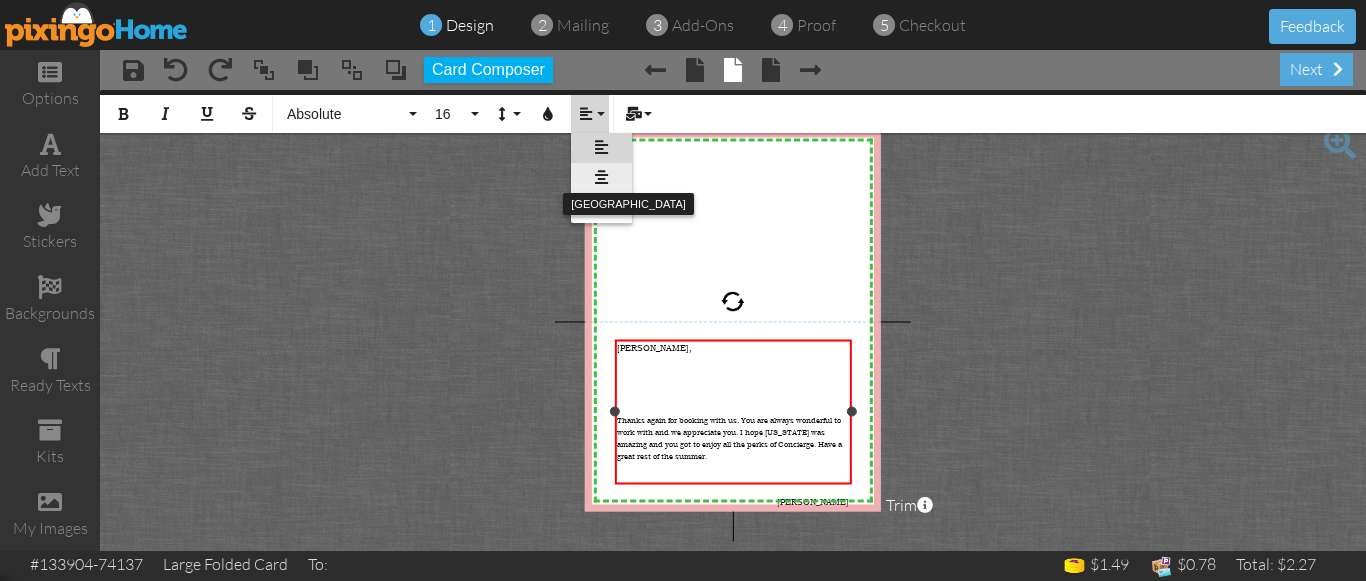 click at bounding box center [601, 177] 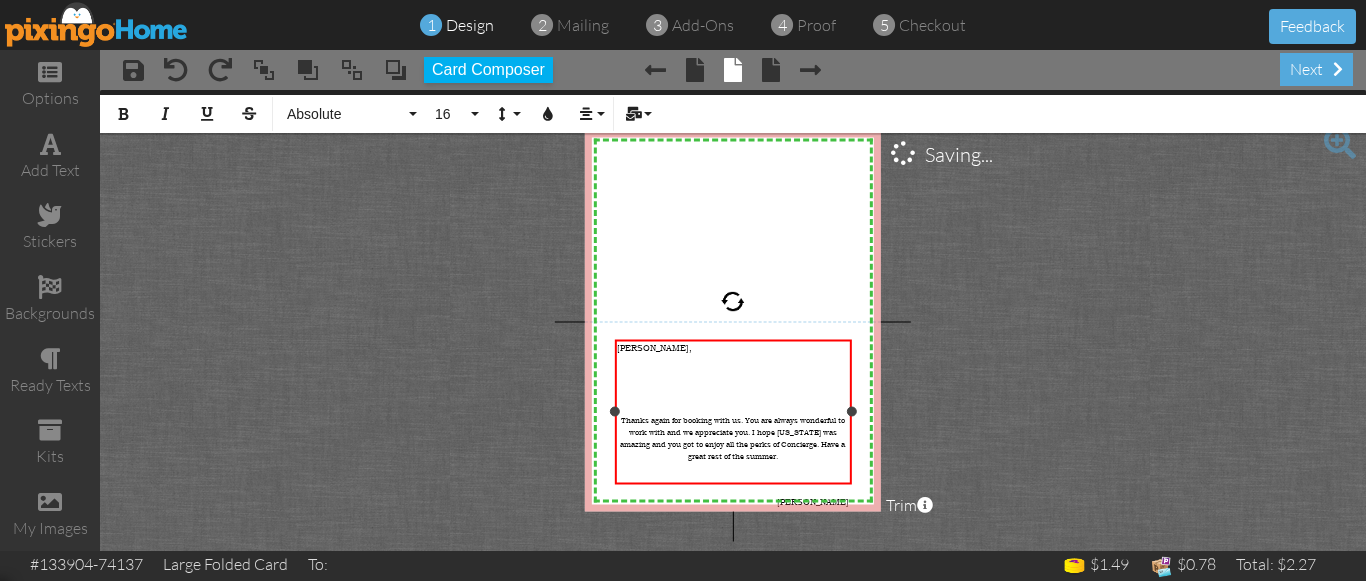 click on "Thanks again for booking with us. You are always wonderful to work with and we appreciate you. I hope Alaska was amazing and you got to enjoy all the perks of Concierge. Have a great rest of the summer." at bounding box center (732, 438) 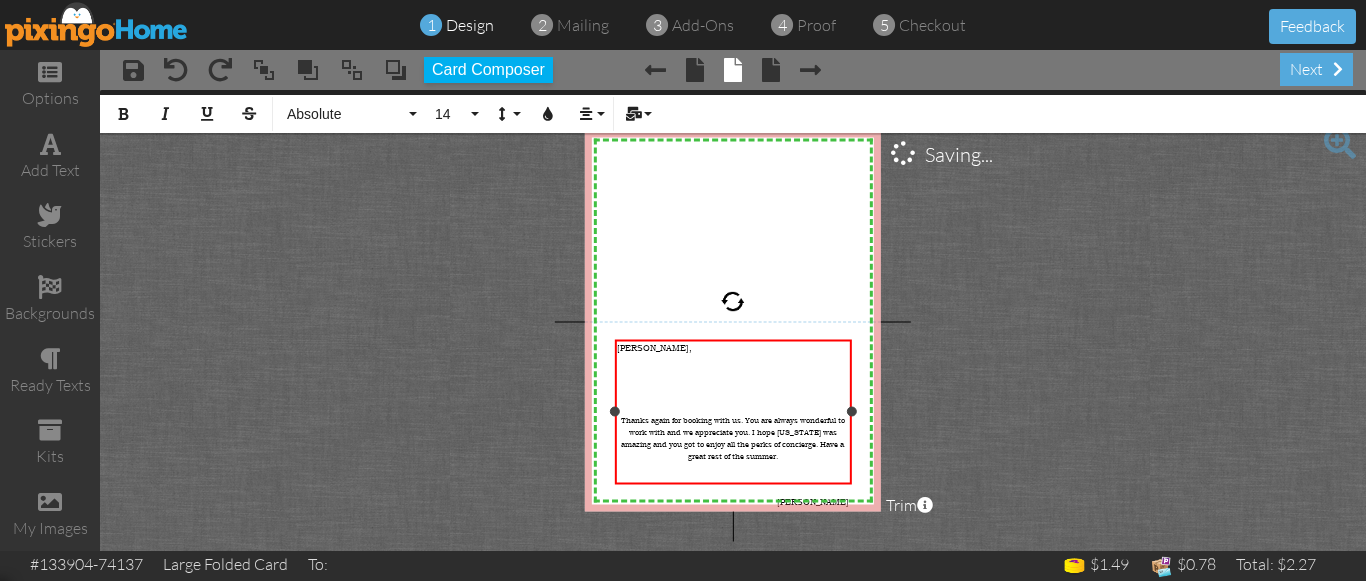 click on "Thanks again for booking with us. You are always wonderful to work with and we appreciate you. I hope Alaska was amazing and you got to enjoy all the perks of concierge. Have a great rest of the summer." at bounding box center [733, 438] 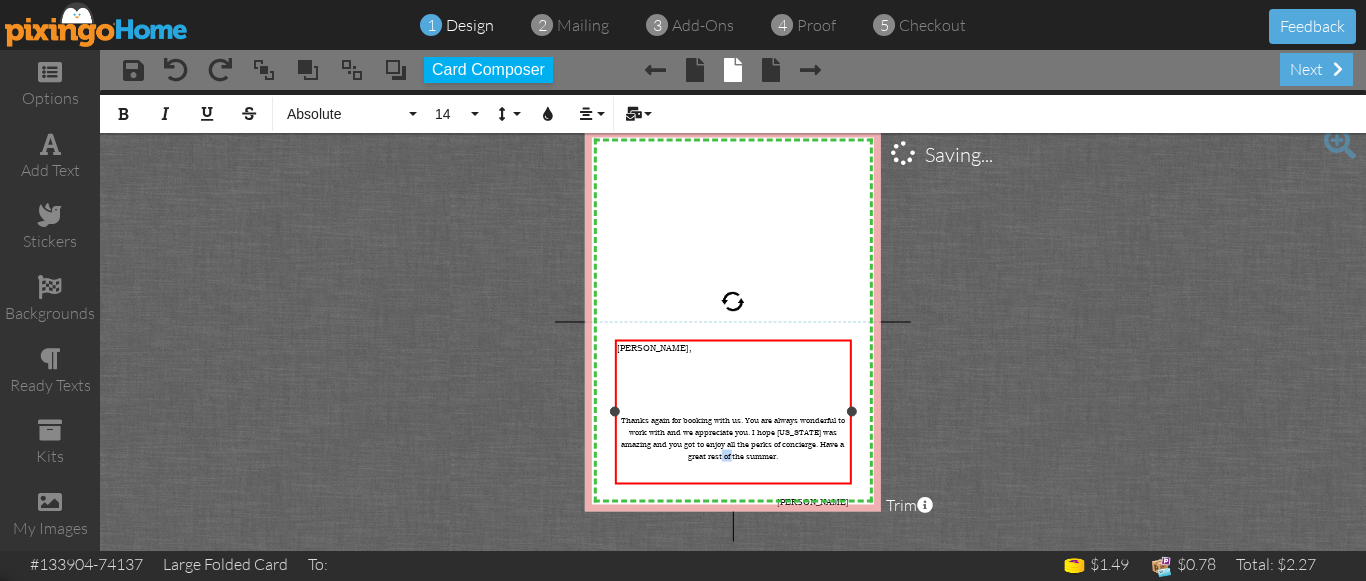 click on "Thanks again for booking with us. You are always wonderful to work with and we appreciate you. I hope Alaska was amazing and you got to enjoy all the perks of concierge. Have a great rest of the summer." at bounding box center [733, 438] 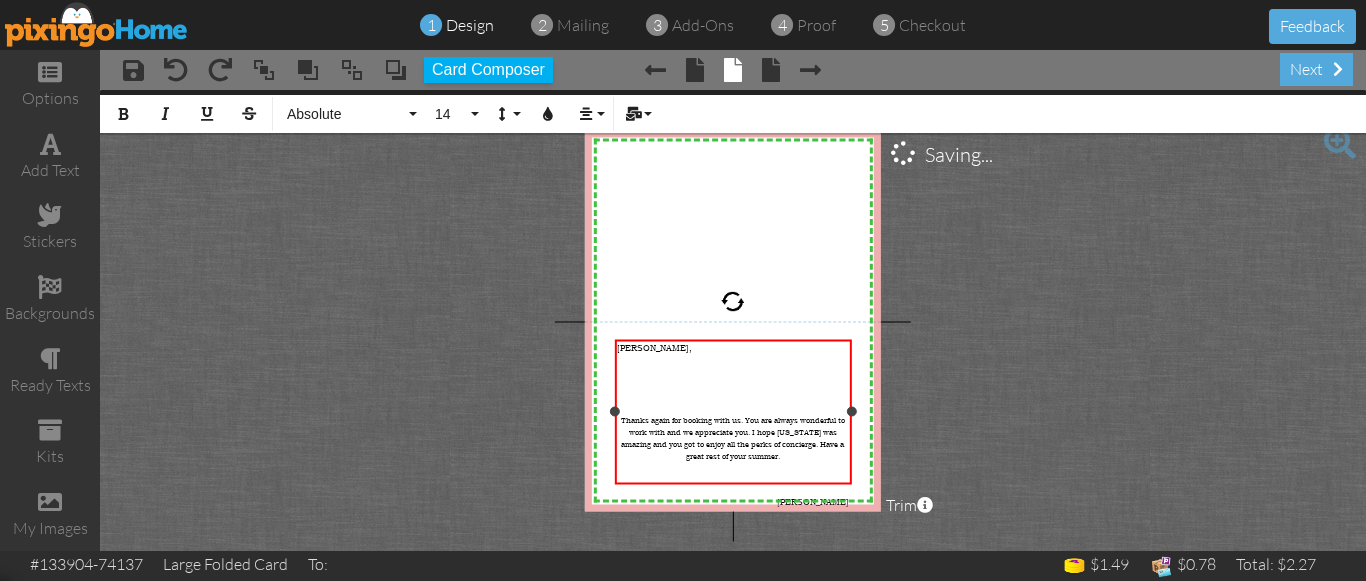 click on "[PERSON_NAME]" at bounding box center (733, 502) 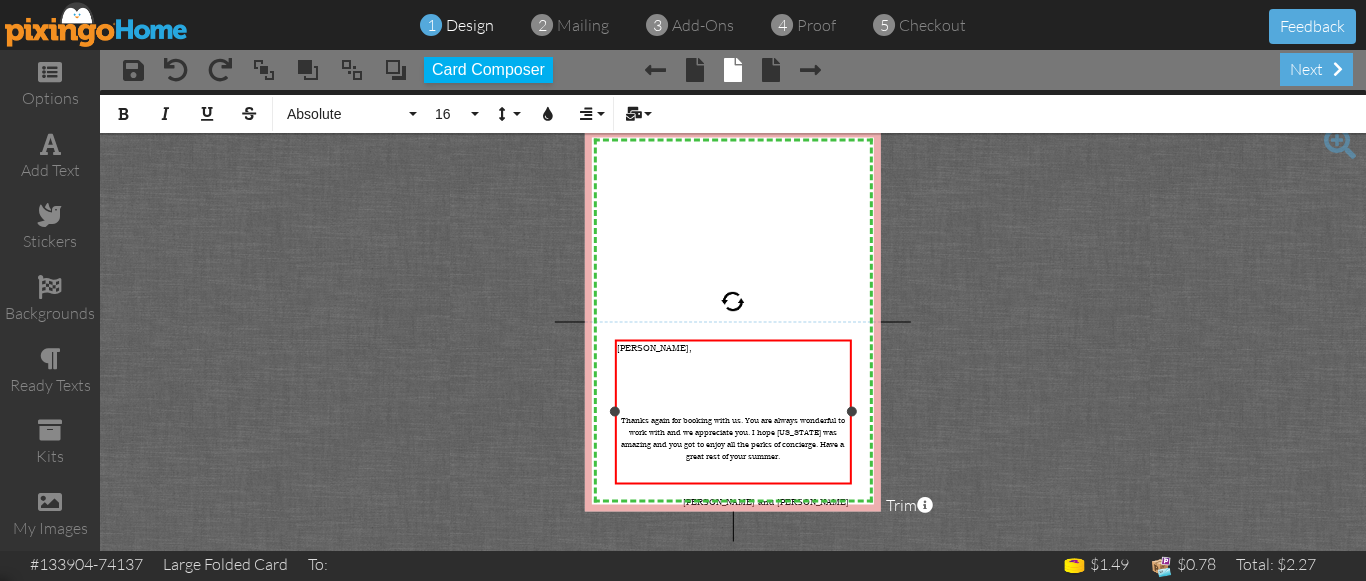 click on "Thanks again for booking with us. You are always wonderful to work with and we appreciate you. I hope Alaska was amazing and you got to enjoy all the perks of concierge. Have a great rest of your summer." at bounding box center (733, 438) 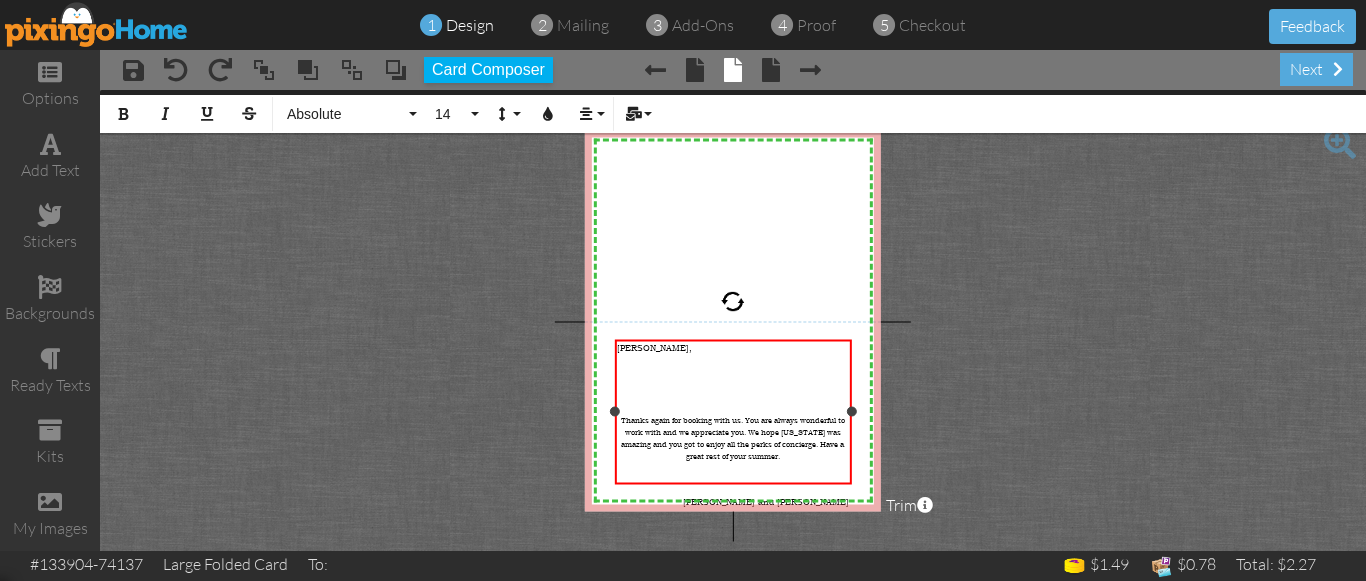 click on "Thanks again for booking with us. You are always wonderful to work with and we appreciate you. We hope Alaska was amazing and you got to enjoy all the perks of concierge. Have a great rest of your summer." at bounding box center [733, 438] 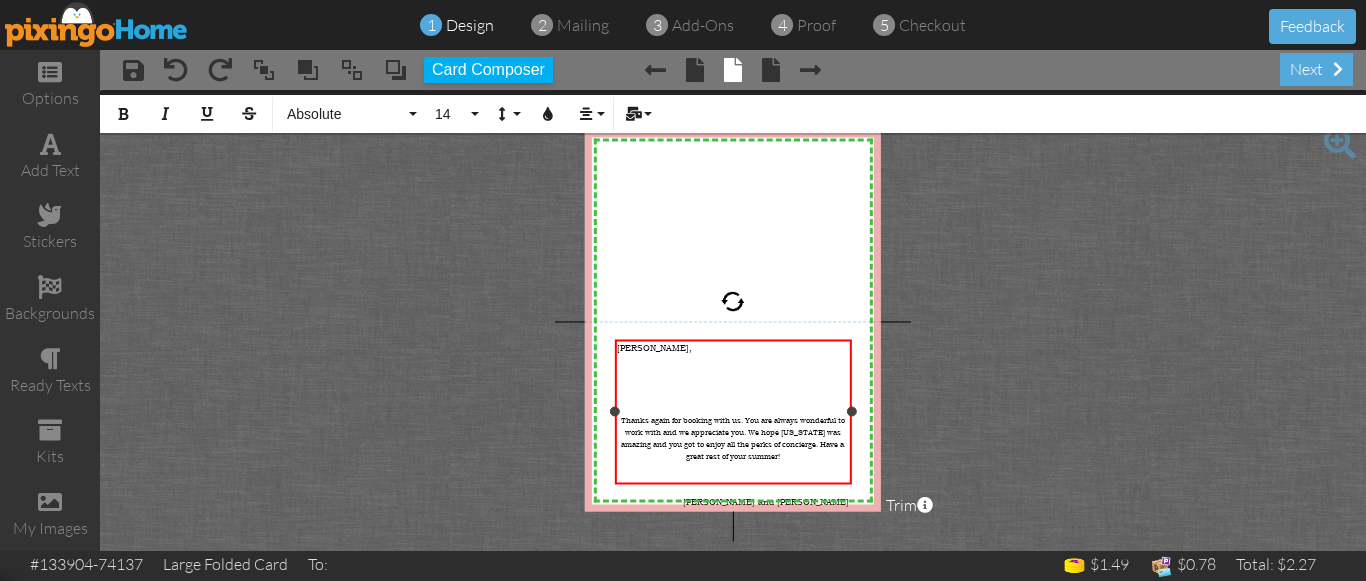 click at bounding box center (733, 384) 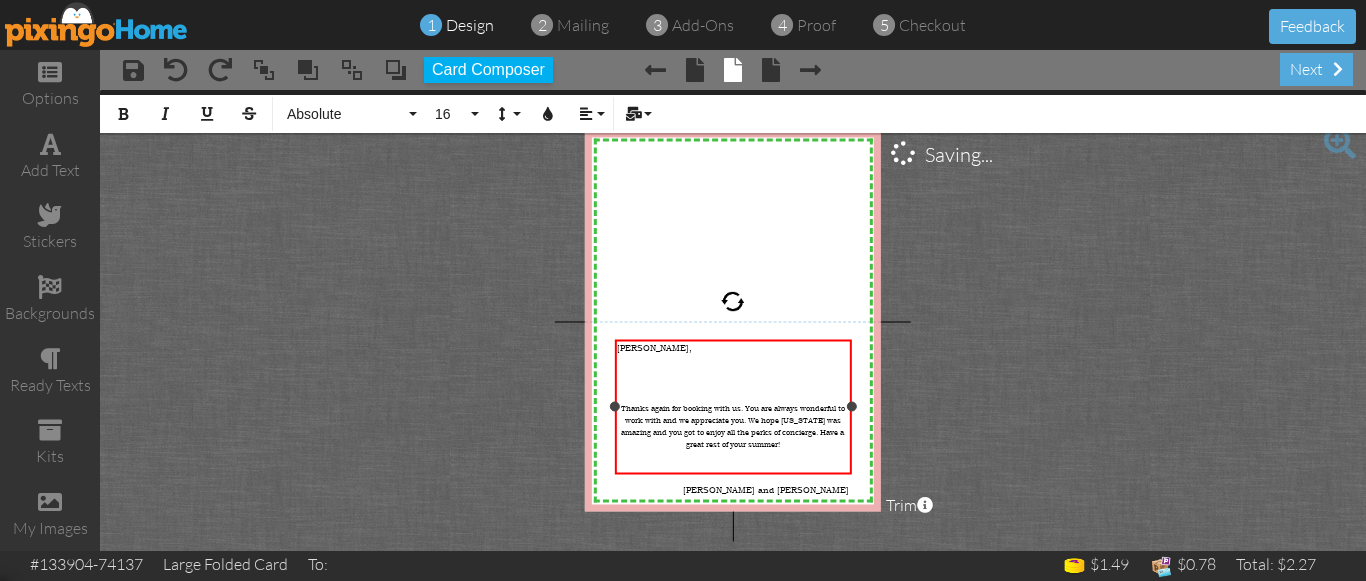 click at bounding box center [733, 466] 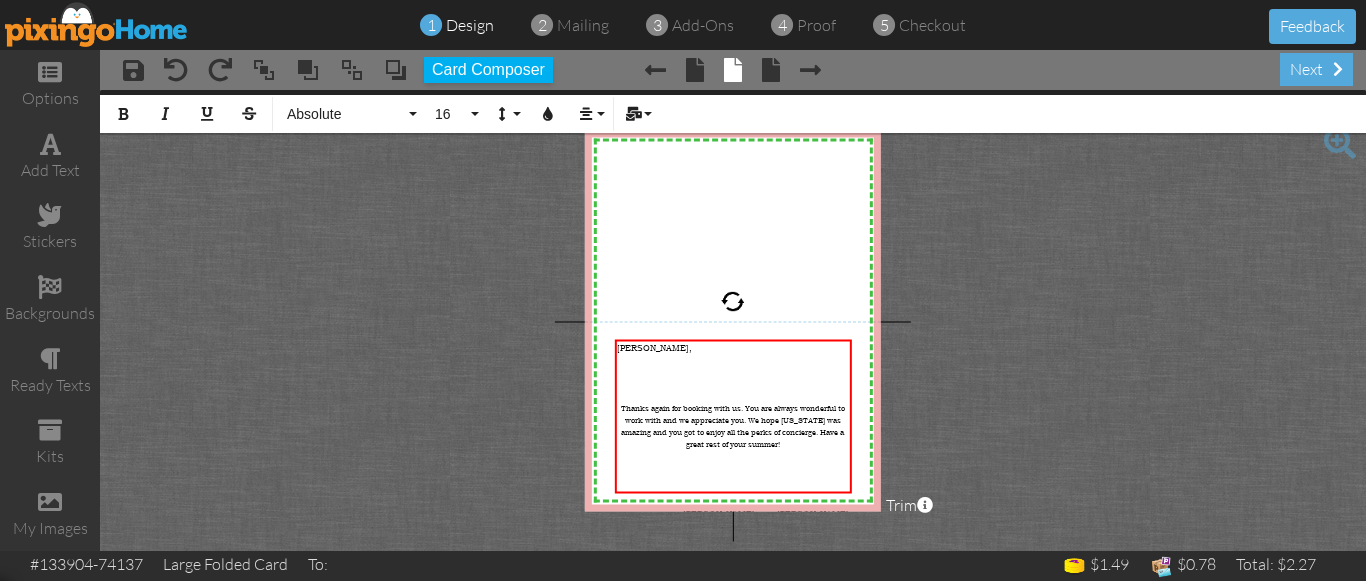 click on "X X X X X X X X X X X X X X X X X X X X X X X X X X X X X X X X X X X X X X X X X X X X X X X X X X X X X X X X X X X X X X X X X X X X X X X X X X X X X X X X X X X X X X X X X X X X X X X X Kim,  Thanks again for booking with us. You are always wonderful to work with and we appreciate you. We hope Alaska was amazing and you got to enjoy all the perks of concierge. Have a great rest of your summer!  ​ ​ Rob and Kerri ×
Bold Italic Underline Strikethrough Absolute Absolute Adventure Algerian Allure Aphrodite Bouquet Sky Breezy Broadway Cafe Century Comic Sans Contour Copper Courgette Curlz Delight Enchanted First Hand Forte Freestyle Funky Jumps Futura Gamer Gecko Gentoo Georgia Impact Isabell Jelly Jokerman Lato Lemon Sun Lobster Magical Marker Montserrat Museo Sans Open Sans Pacifico Papyrus Parachute Pea Dots Pixingo Proclamation Rain Bucket Raleway Roboto Sacramento Sketch" at bounding box center [733, 320] 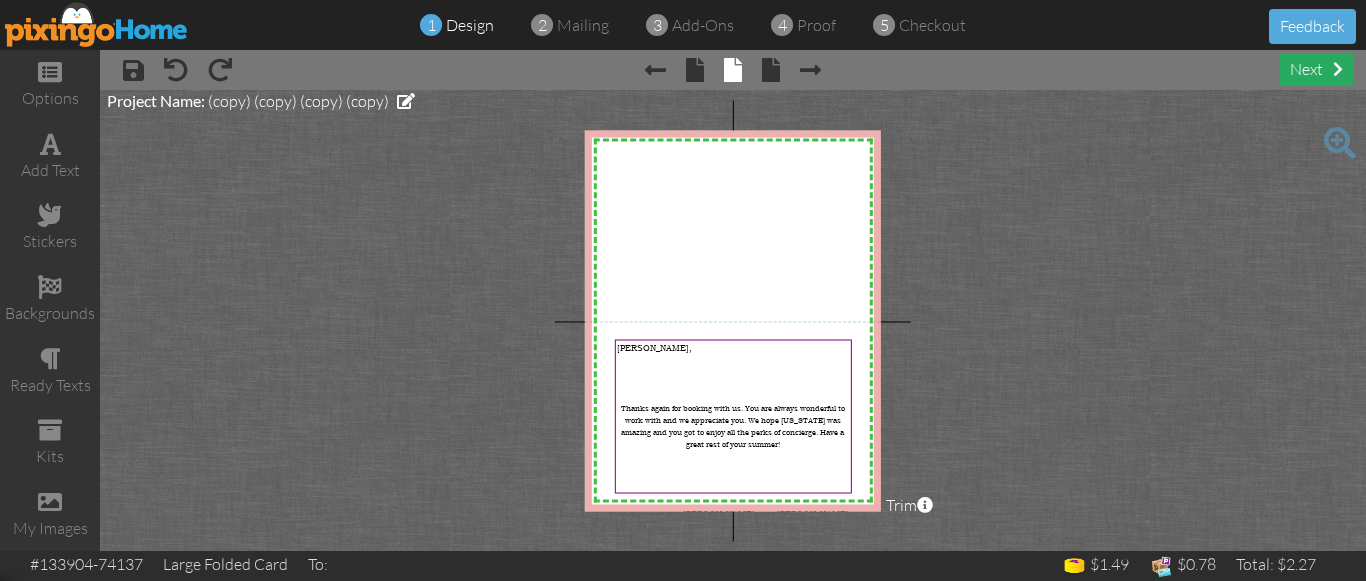 click on "next" at bounding box center (1316, 69) 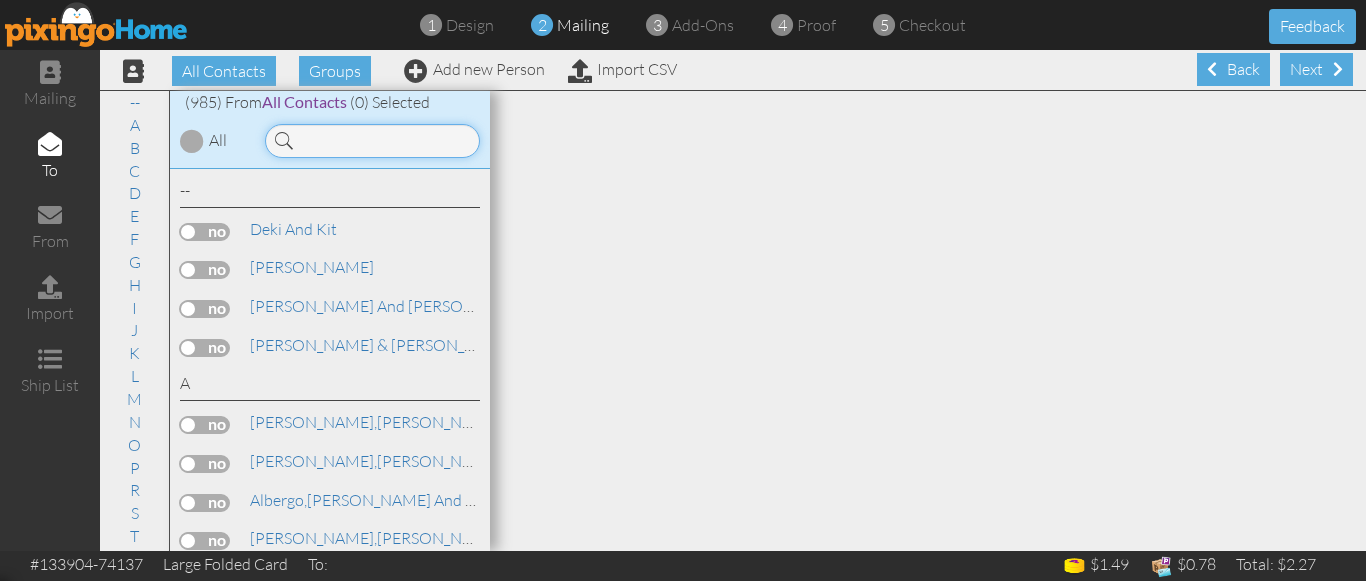 click at bounding box center [372, 141] 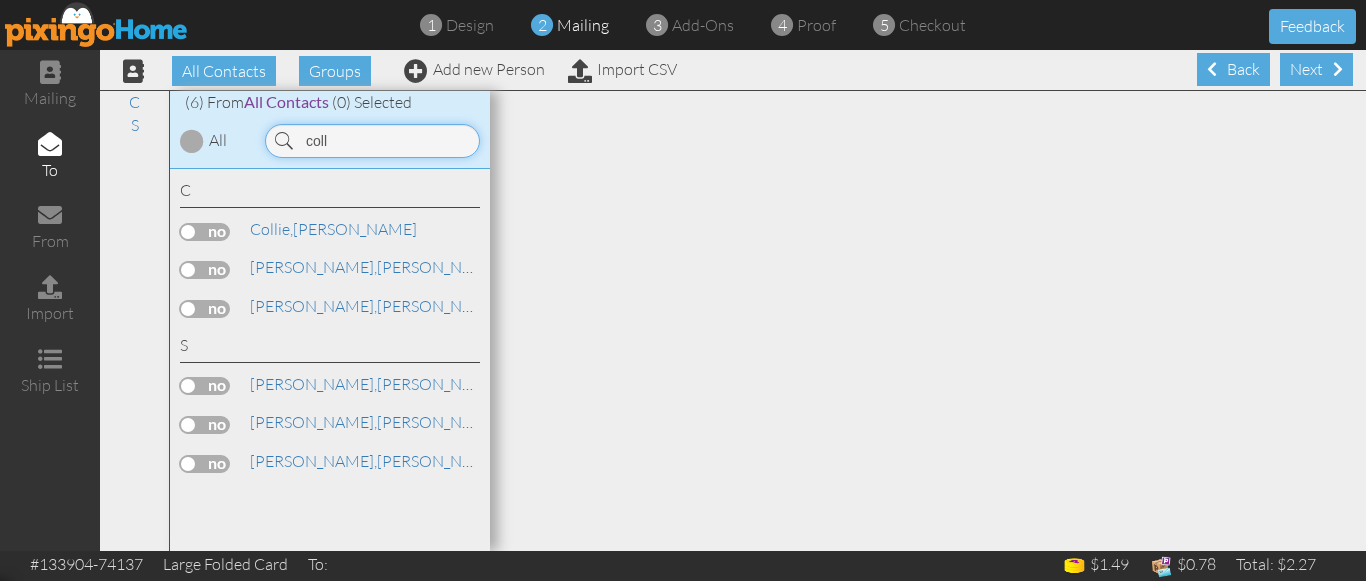 type on "coll" 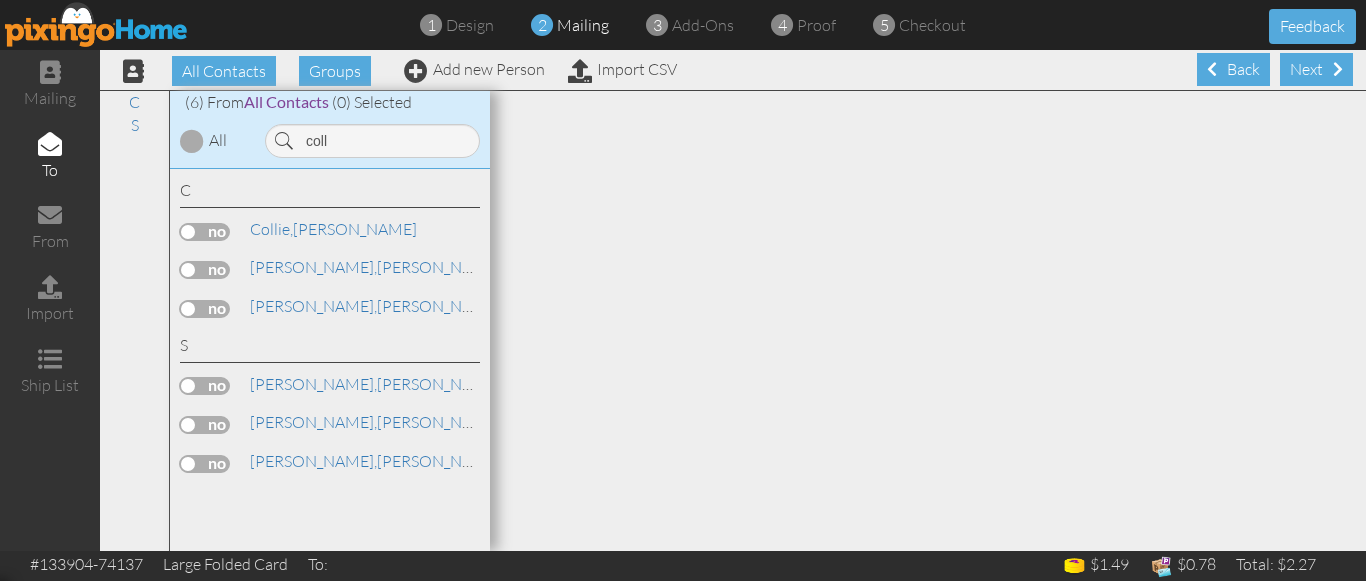 click at bounding box center [205, 232] 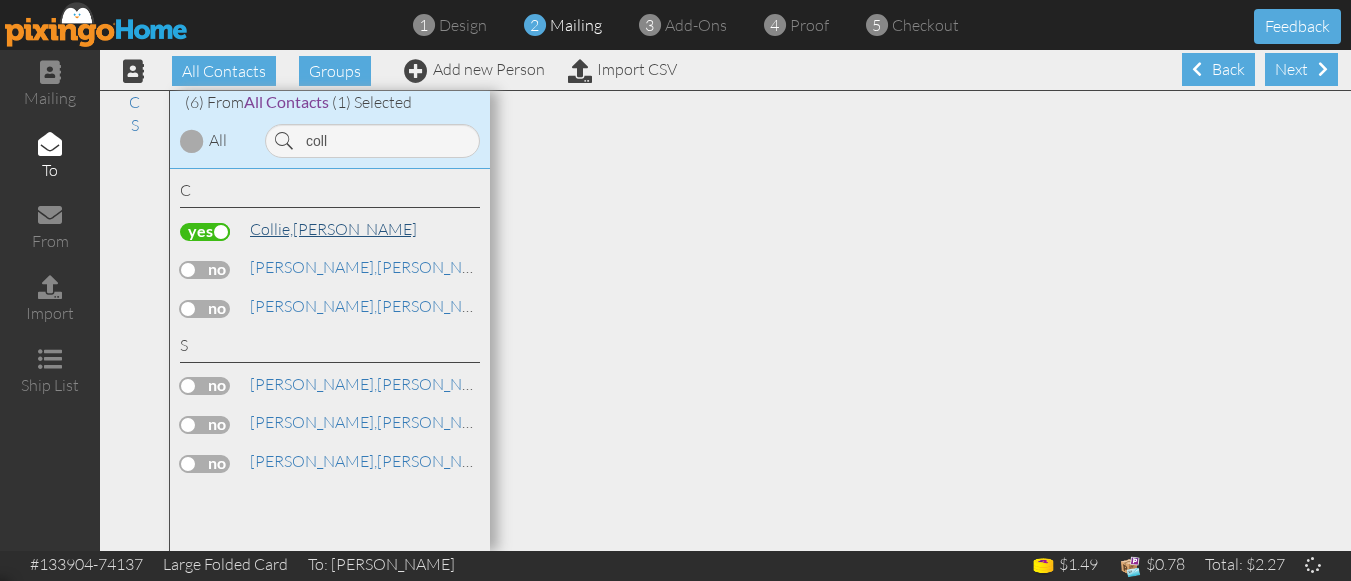 click on "Collie,
Kim" at bounding box center [333, 229] 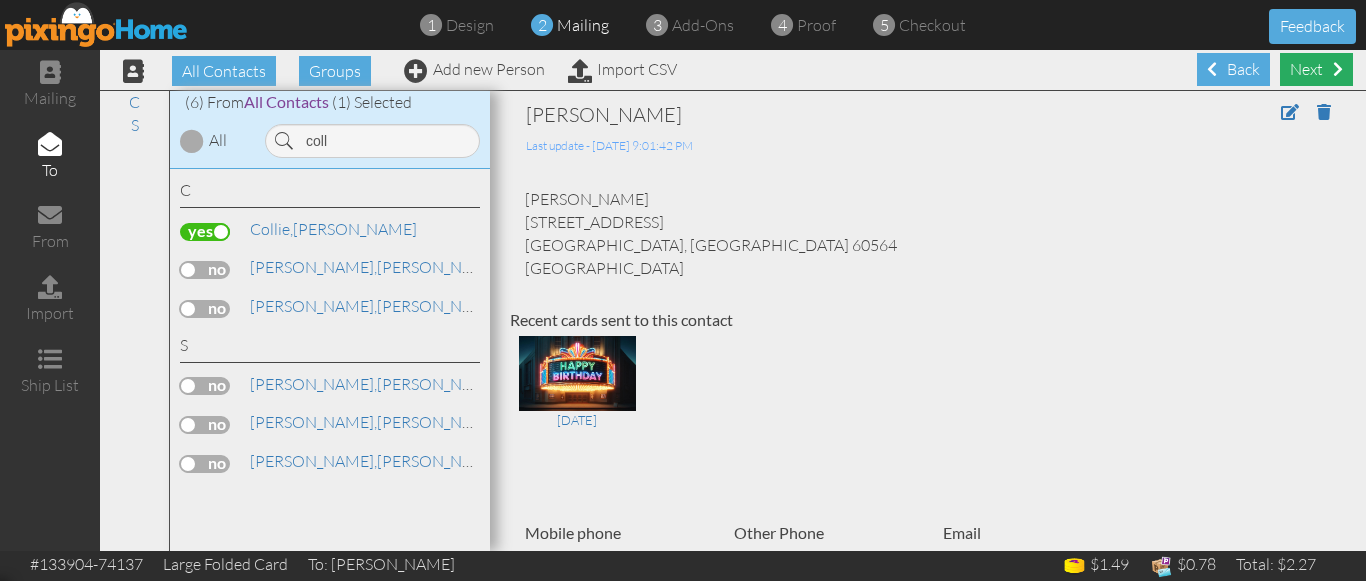 click on "Next" at bounding box center (1316, 69) 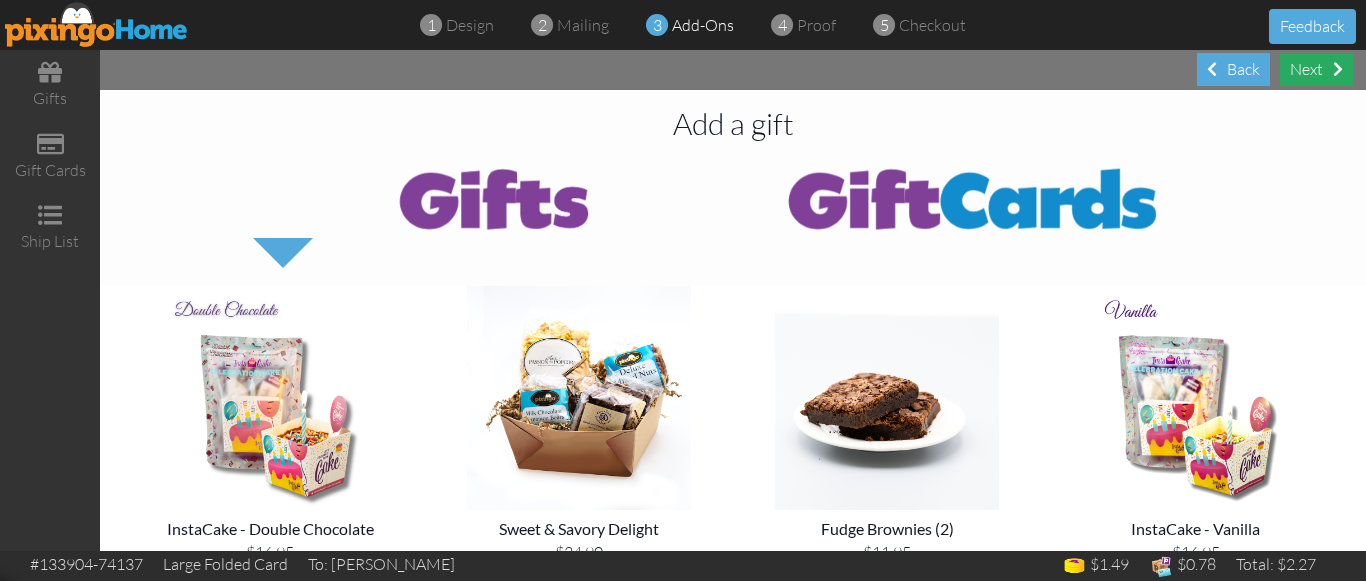 click on "Next" at bounding box center (1316, 69) 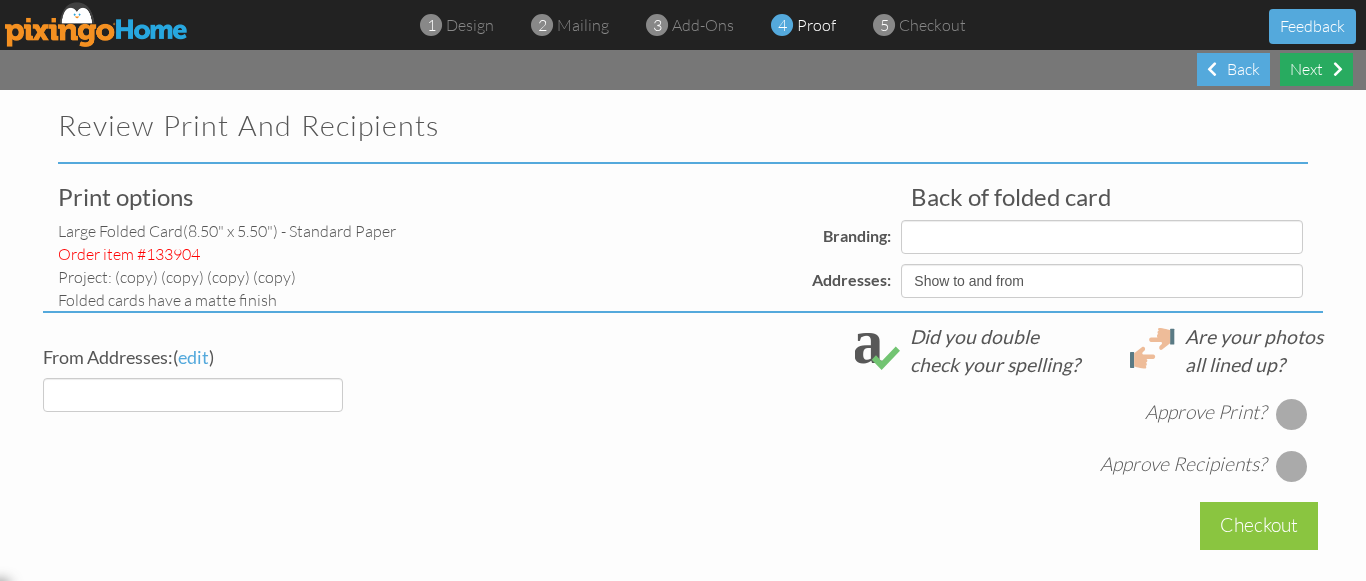 select on "object:7959" 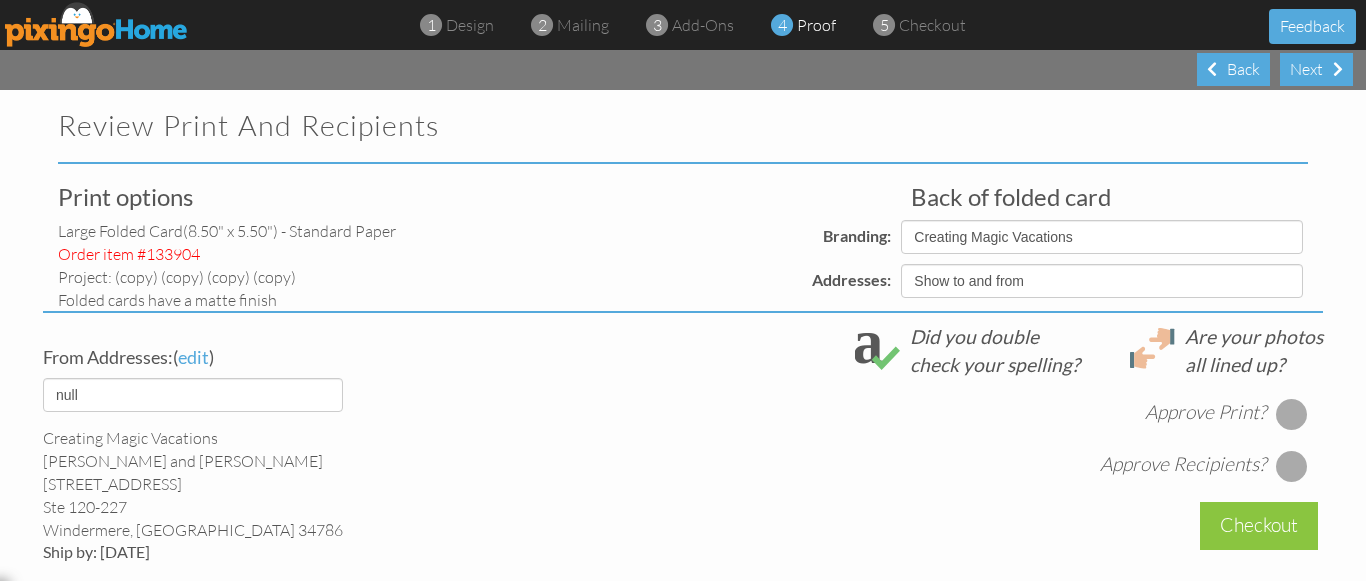 select on "object:7963" 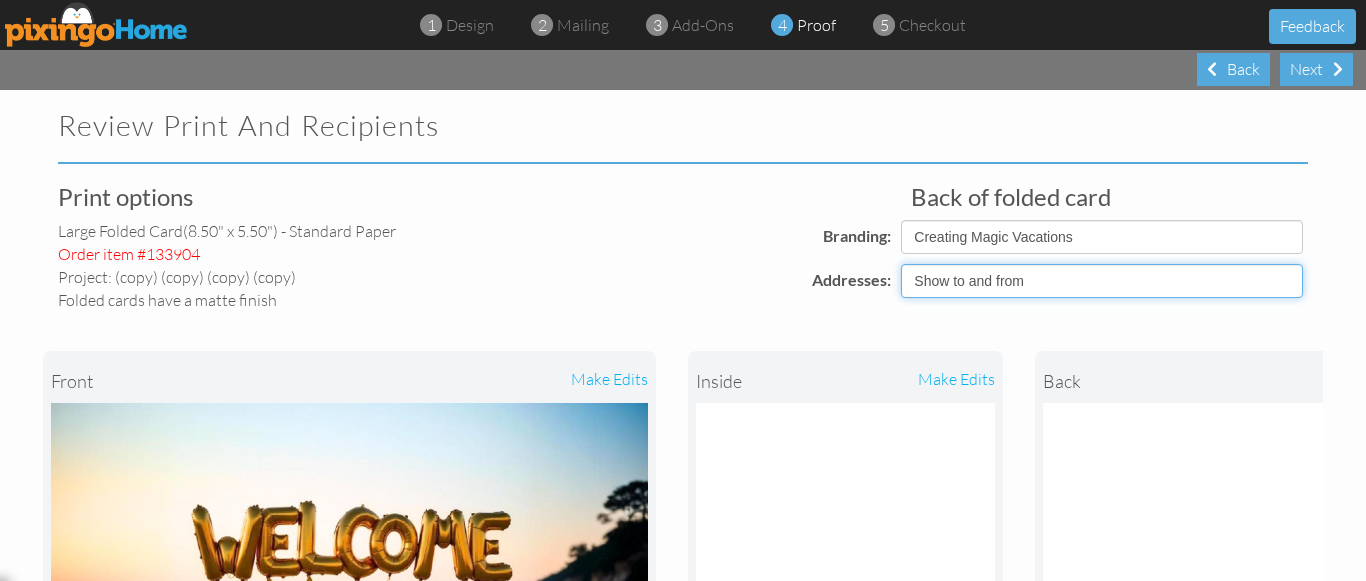 click on "Show to and from Show from only Hide to and from" at bounding box center (1102, 281) 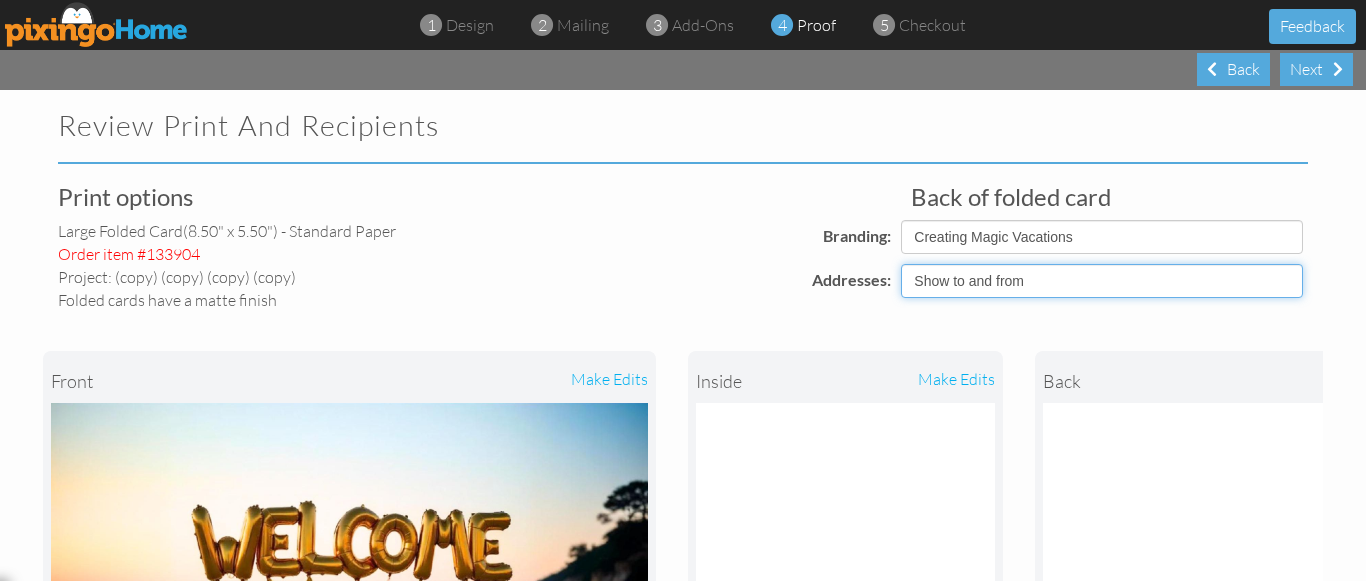 select on "object:7956" 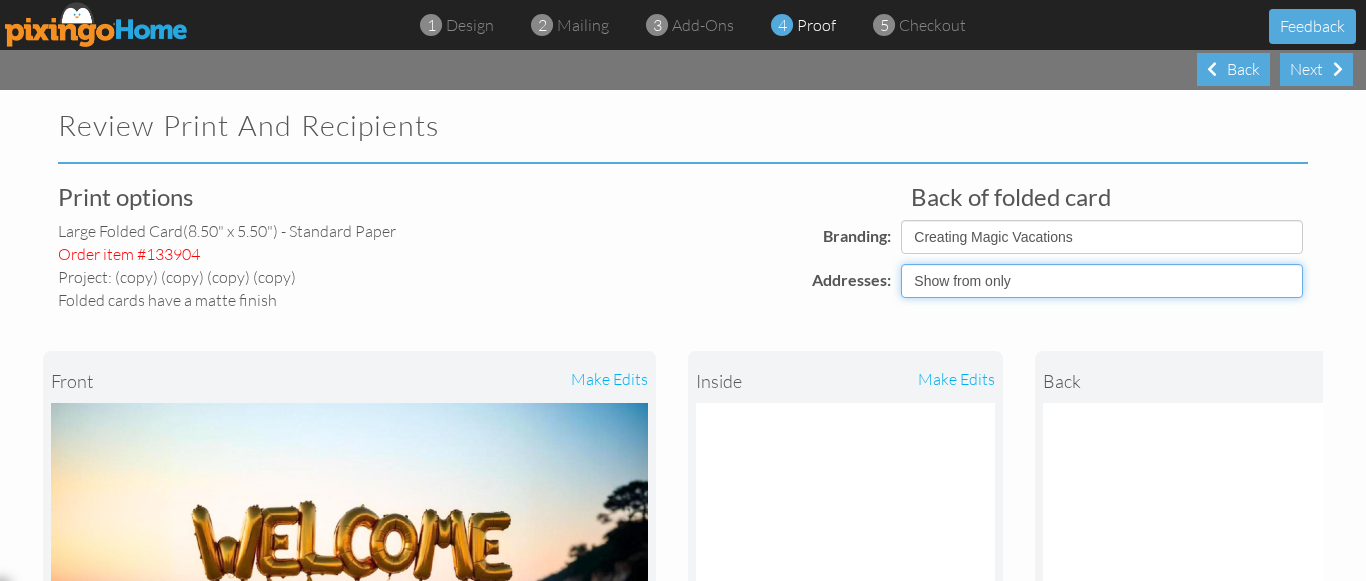 click on "Show to and from Show from only Hide to and from" at bounding box center [1102, 281] 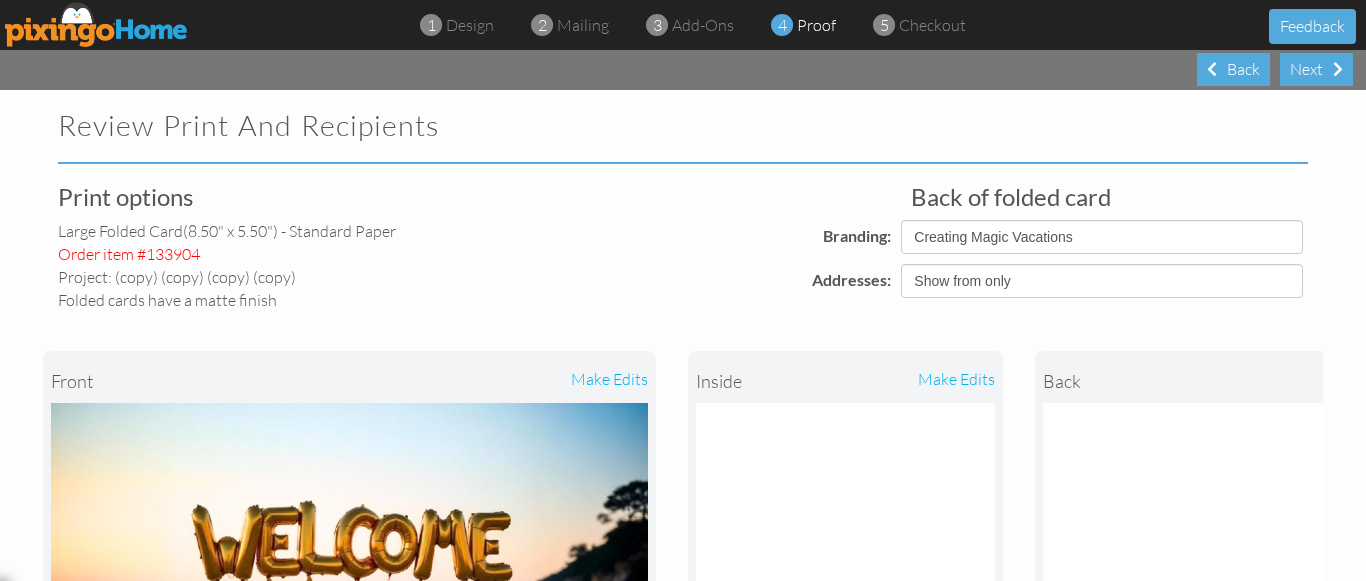 click on "front
make edits
inside
make edits
back" at bounding box center [683, 573] 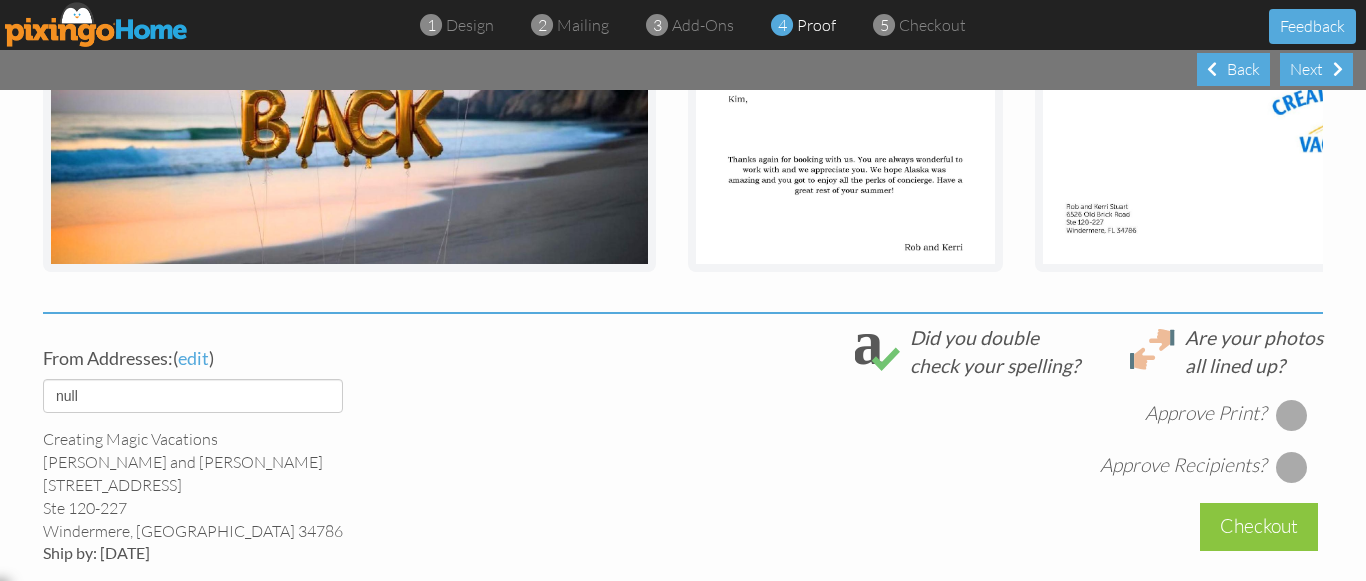 scroll, scrollTop: 560, scrollLeft: 0, axis: vertical 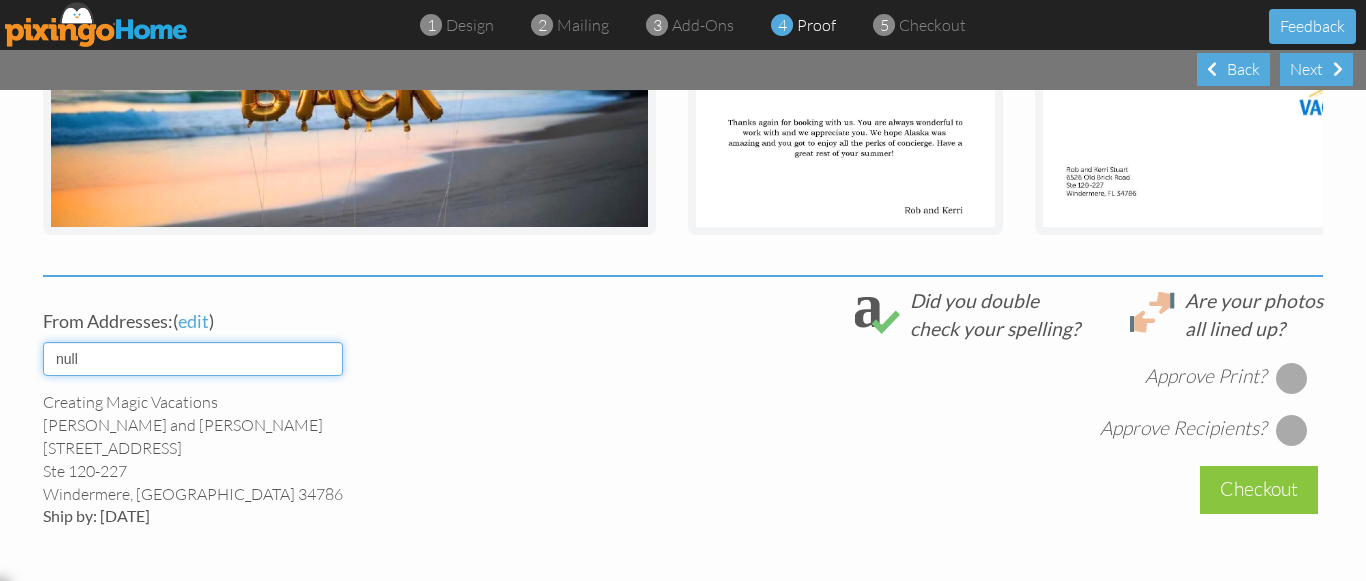 click on "default" at bounding box center [193, 359] 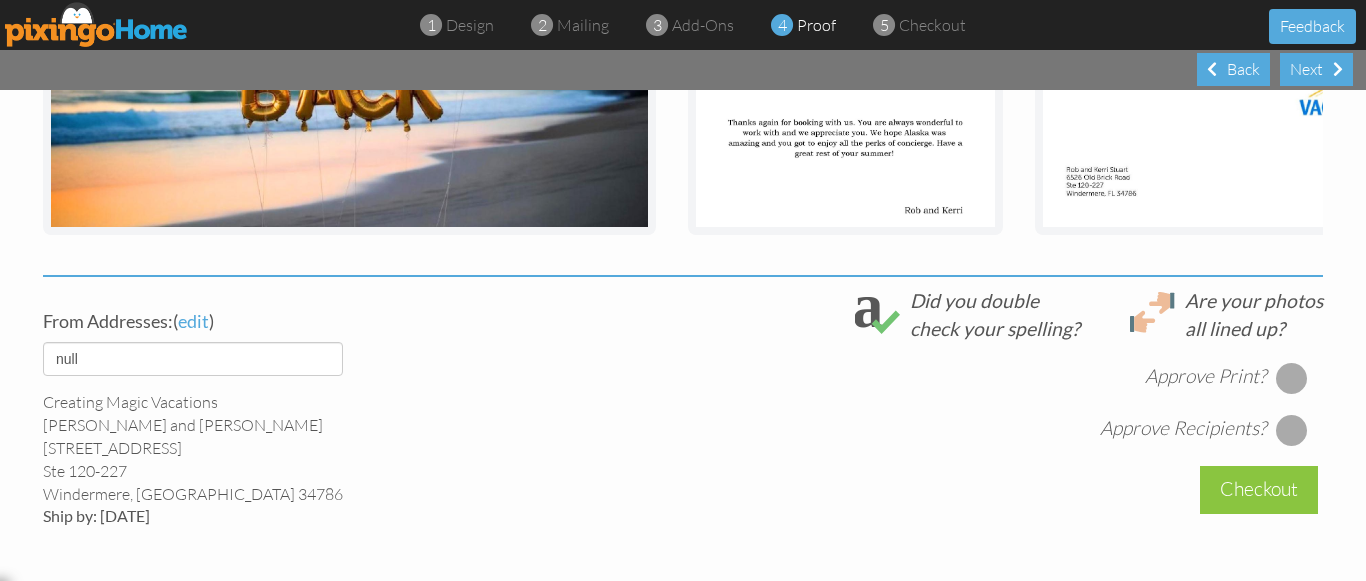 click at bounding box center (1292, 378) 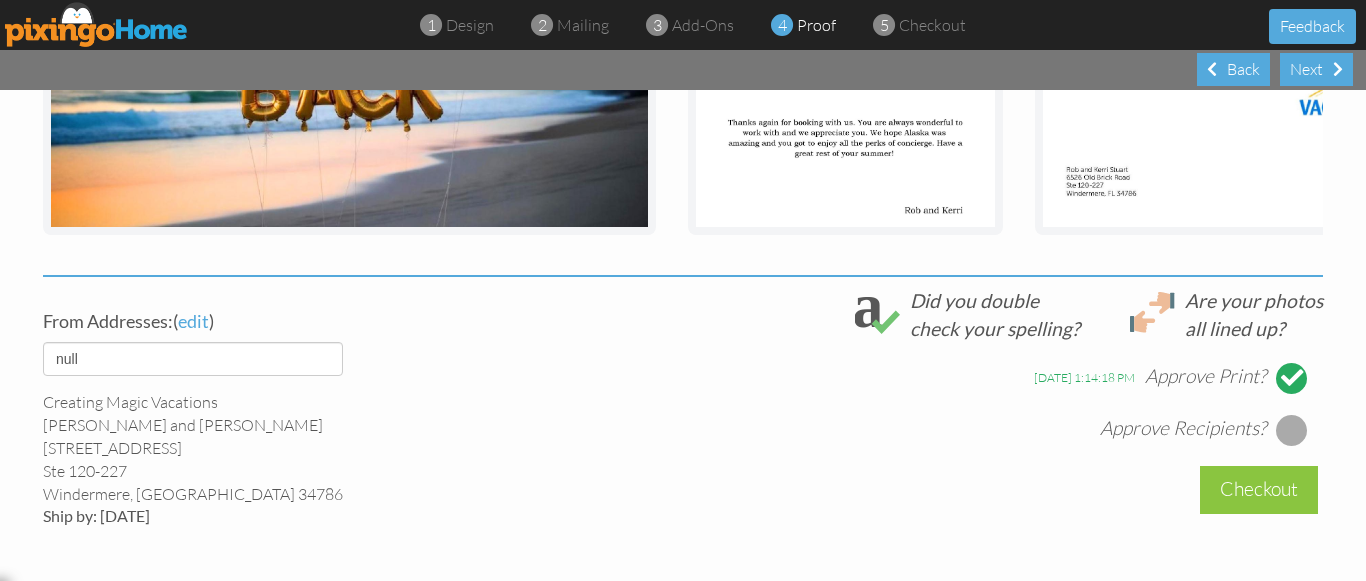 click at bounding box center (1292, 430) 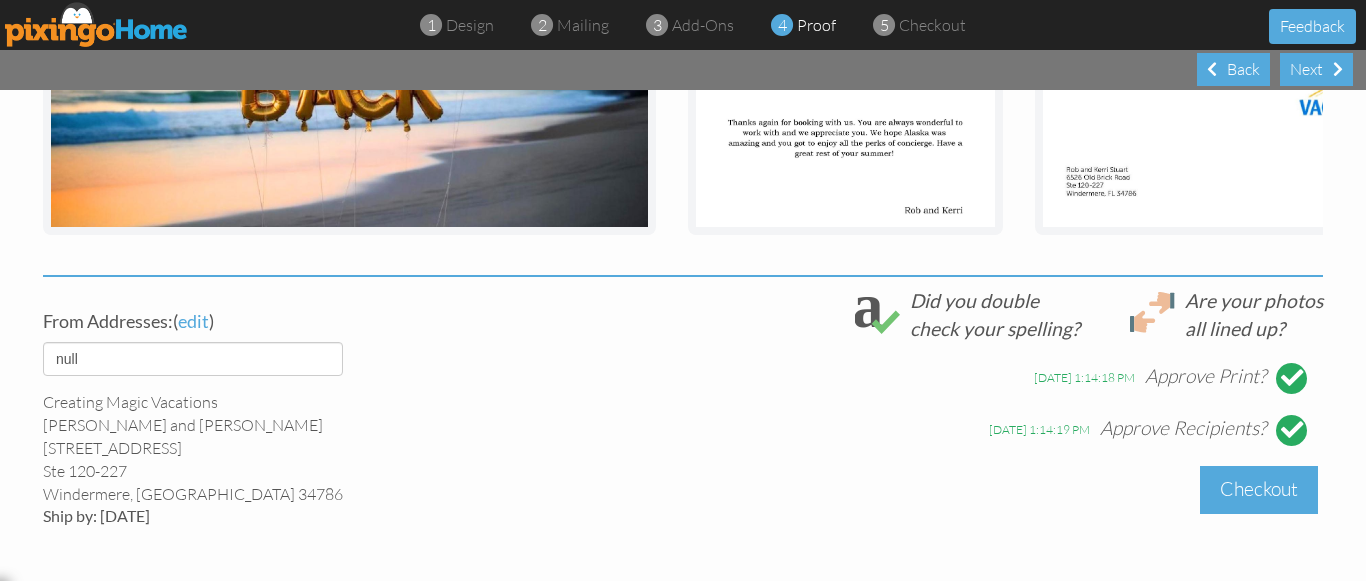 click on "Checkout" at bounding box center (1259, 489) 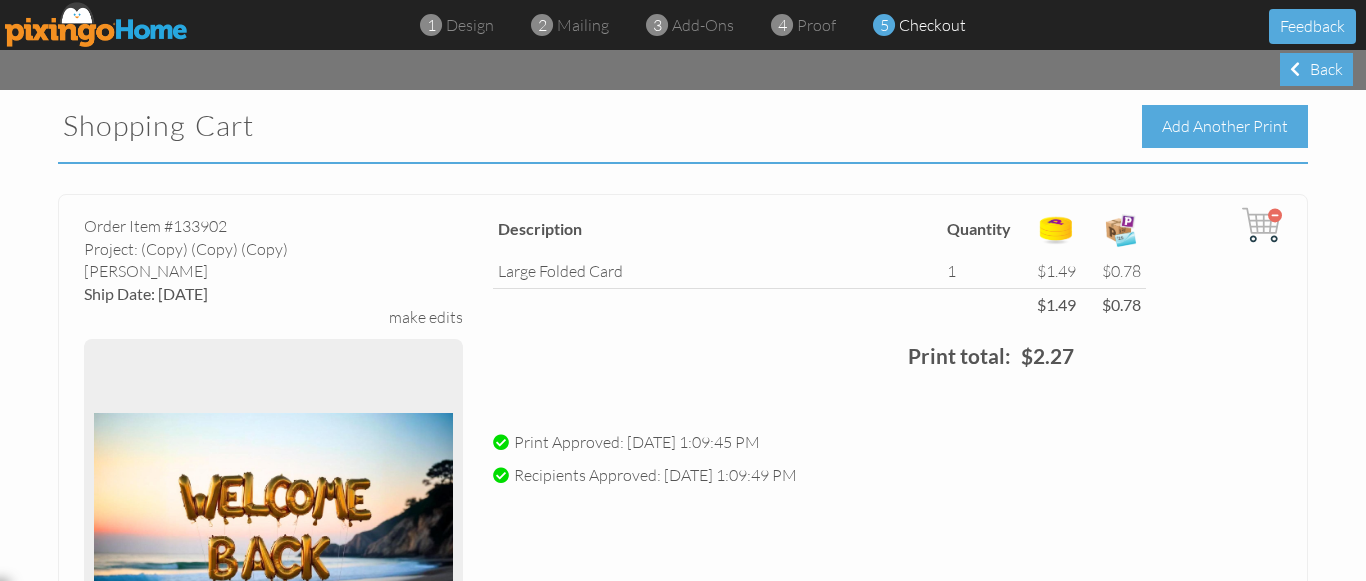 click on "Add Another Print" at bounding box center (1225, 126) 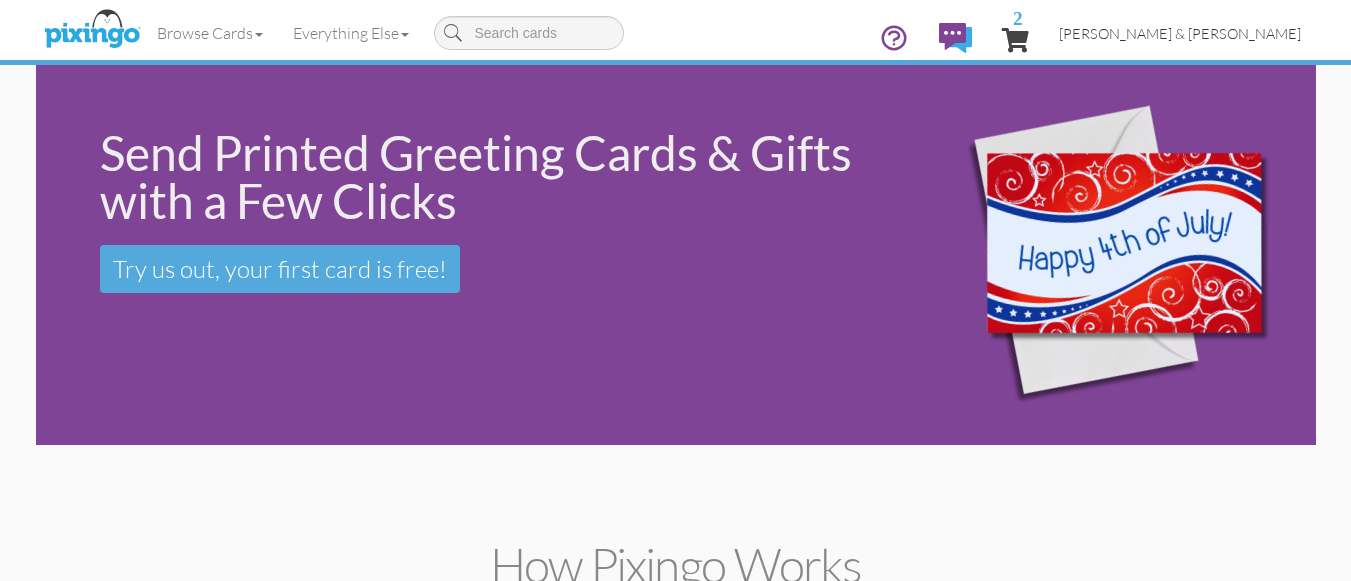 click on "[PERSON_NAME] & [PERSON_NAME]" at bounding box center (1180, 33) 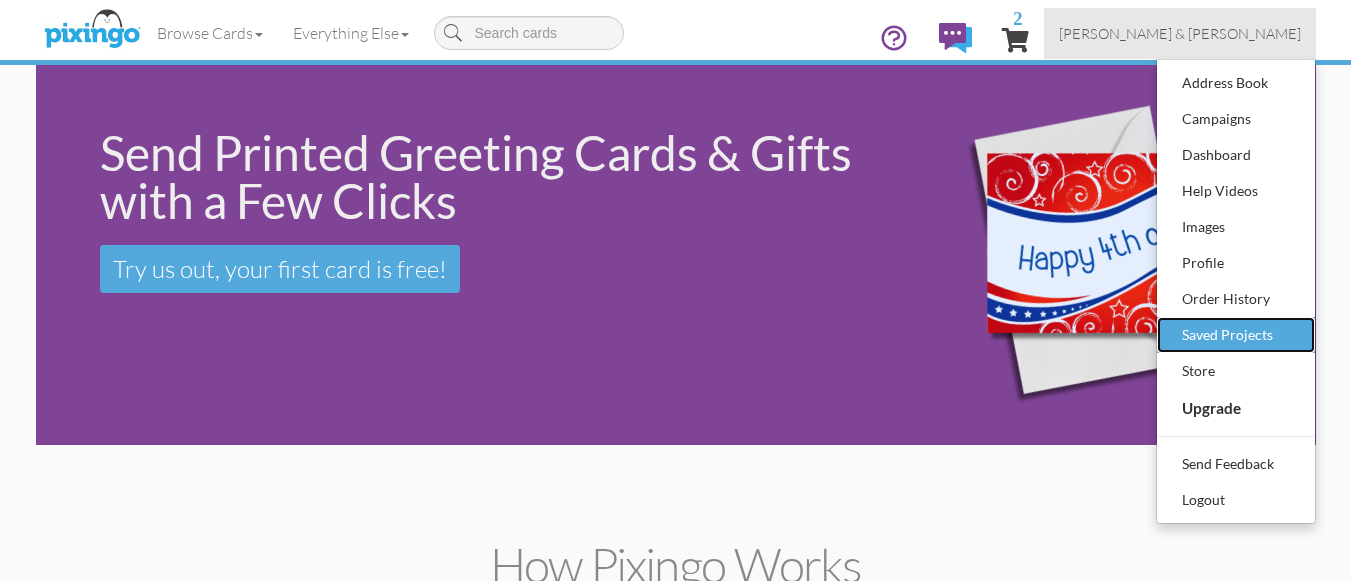 click on "Saved Projects" at bounding box center (1236, 335) 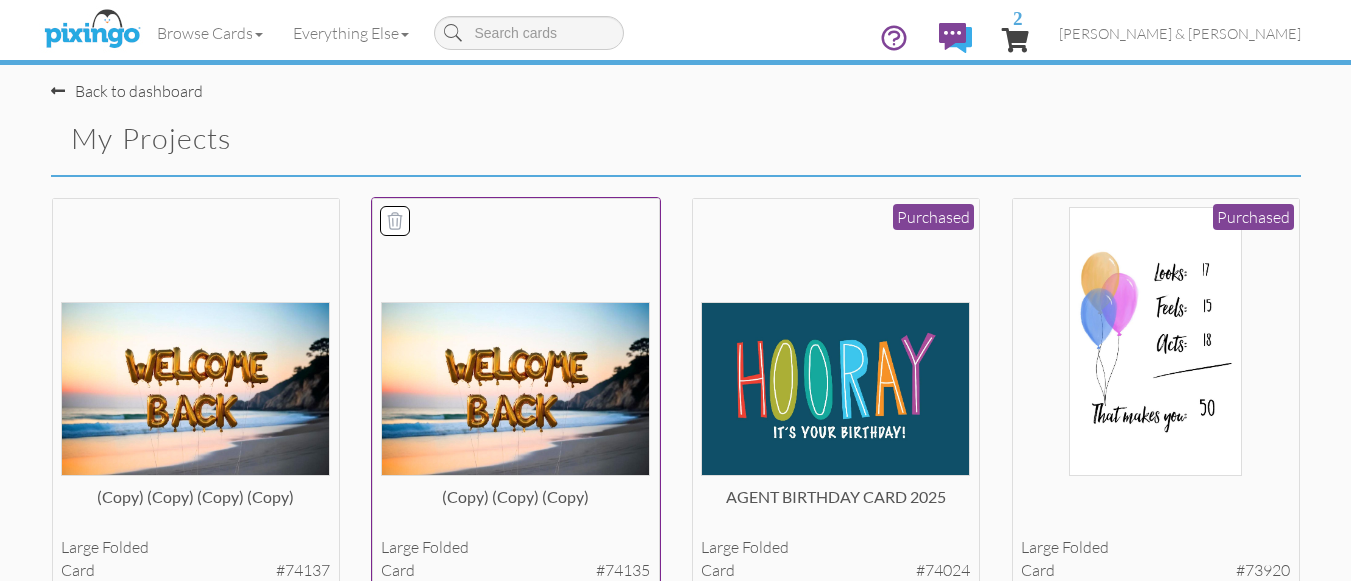 click at bounding box center (515, 388) 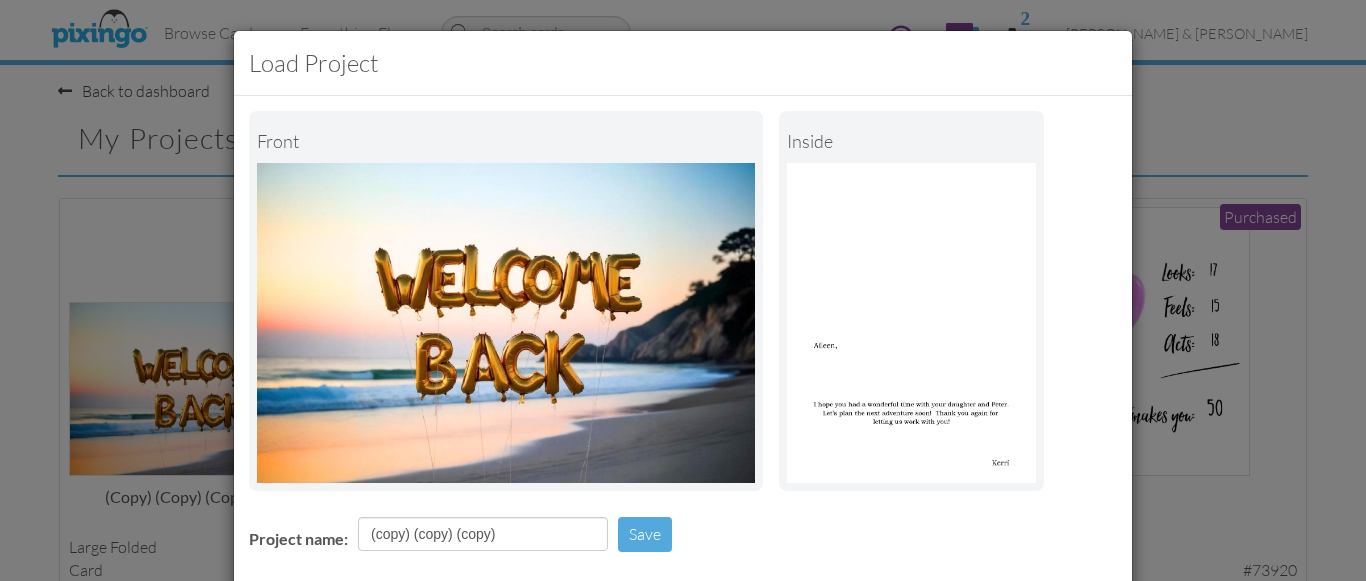 click on "Project name:
(copy) (copy) (copy)
Save" at bounding box center (683, 536) 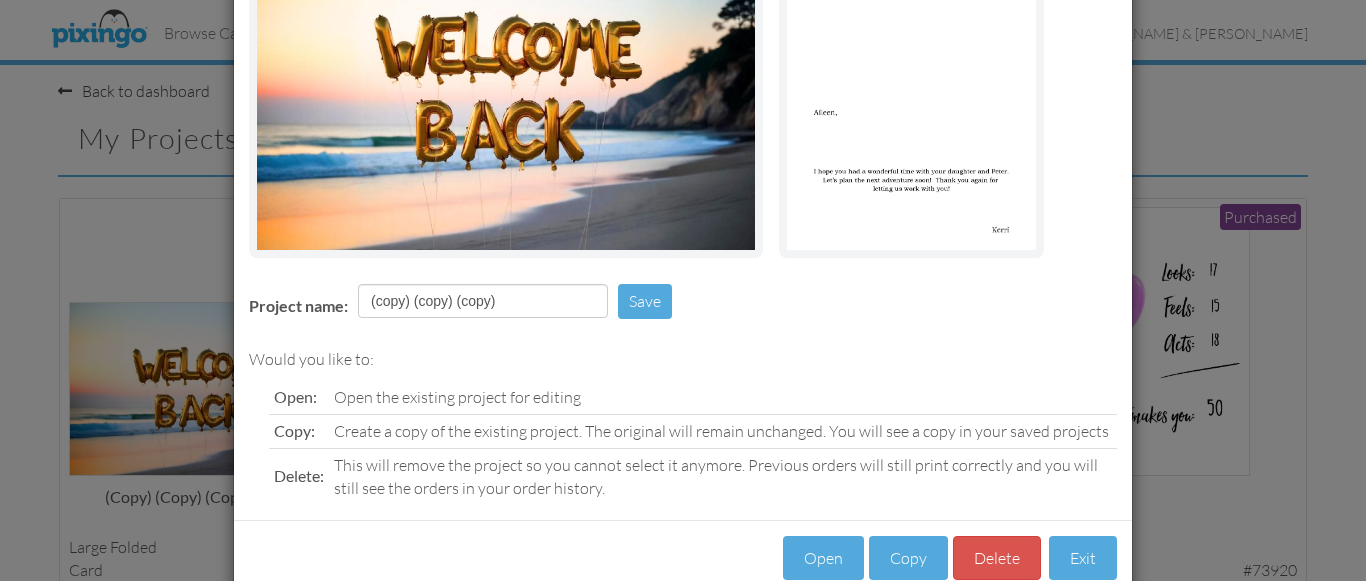 scroll, scrollTop: 278, scrollLeft: 0, axis: vertical 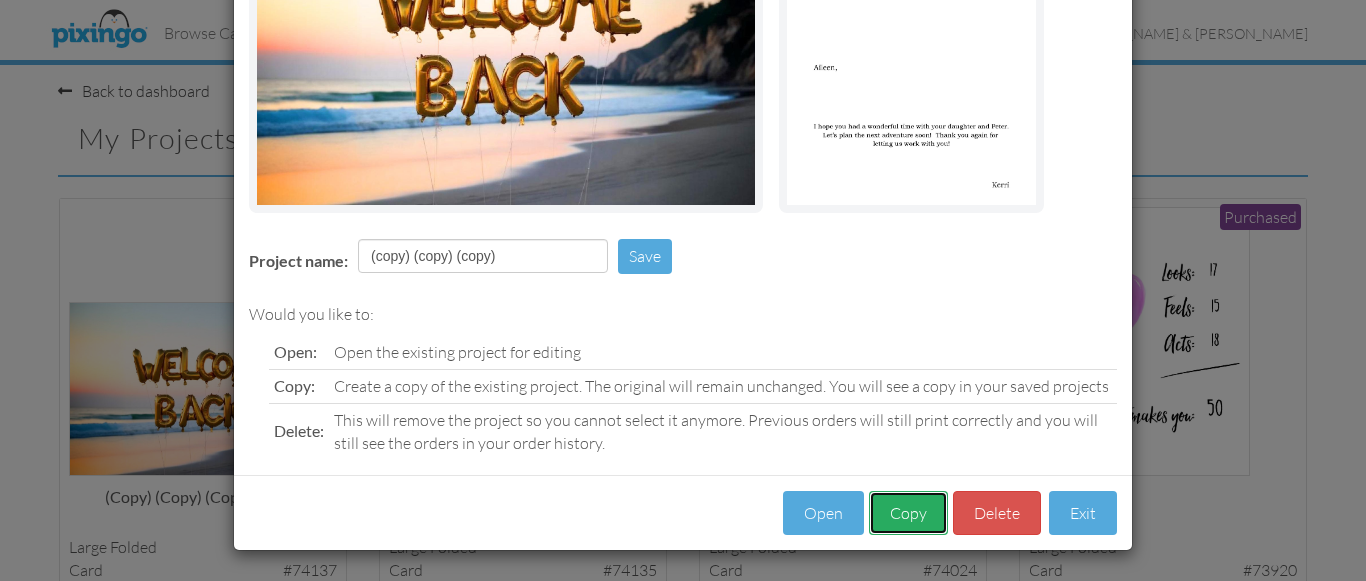 click on "Copy" at bounding box center (908, 513) 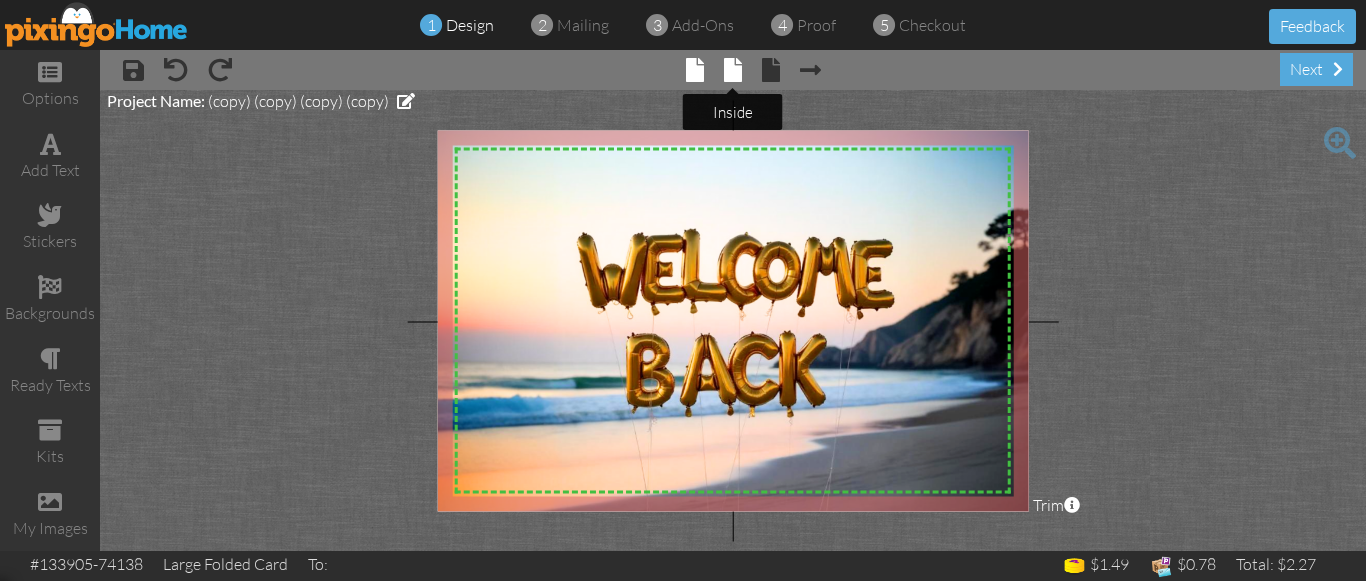 click at bounding box center (733, 70) 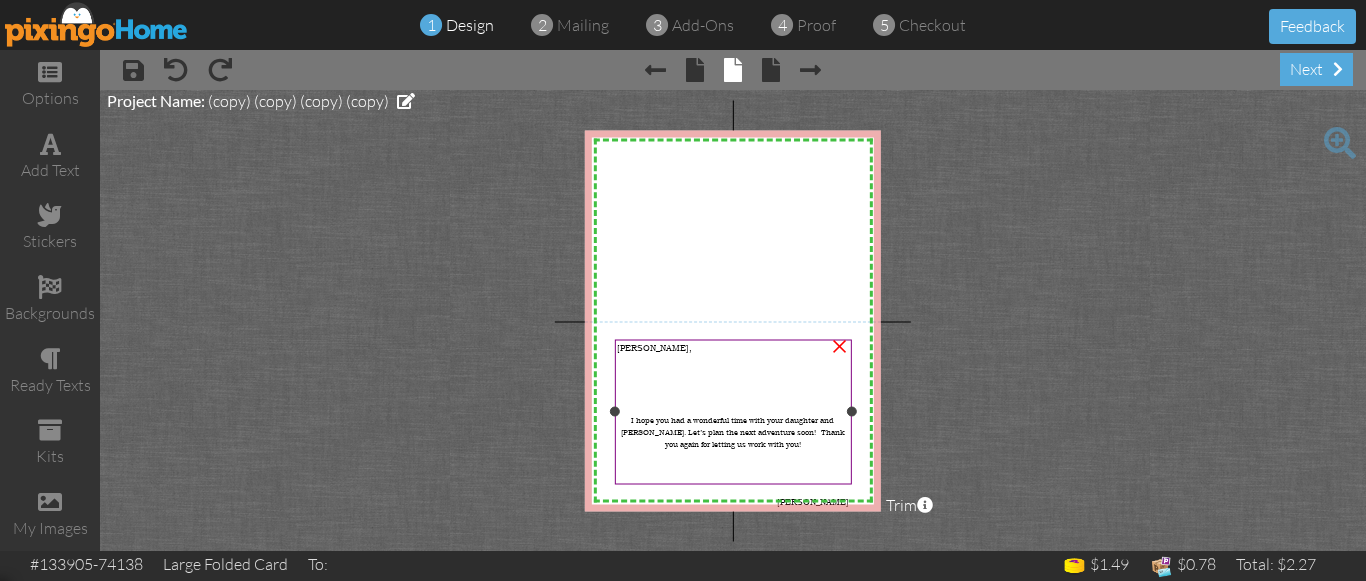 click on "[PERSON_NAME]," at bounding box center (654, 348) 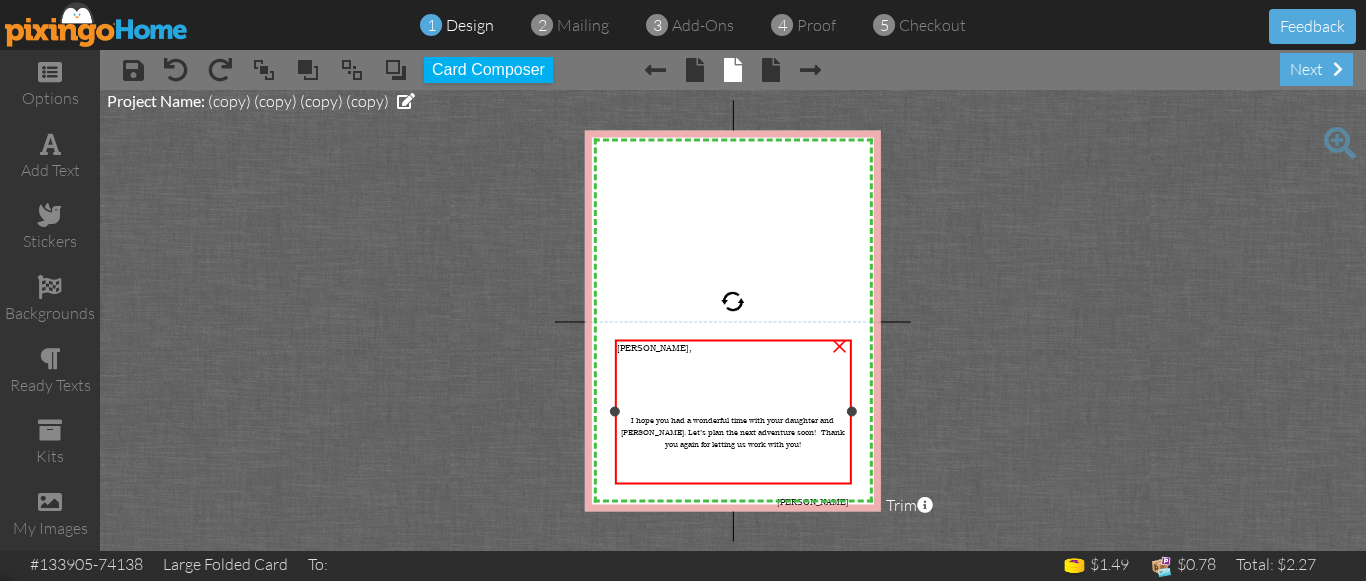 click on "[PERSON_NAME]," at bounding box center [654, 348] 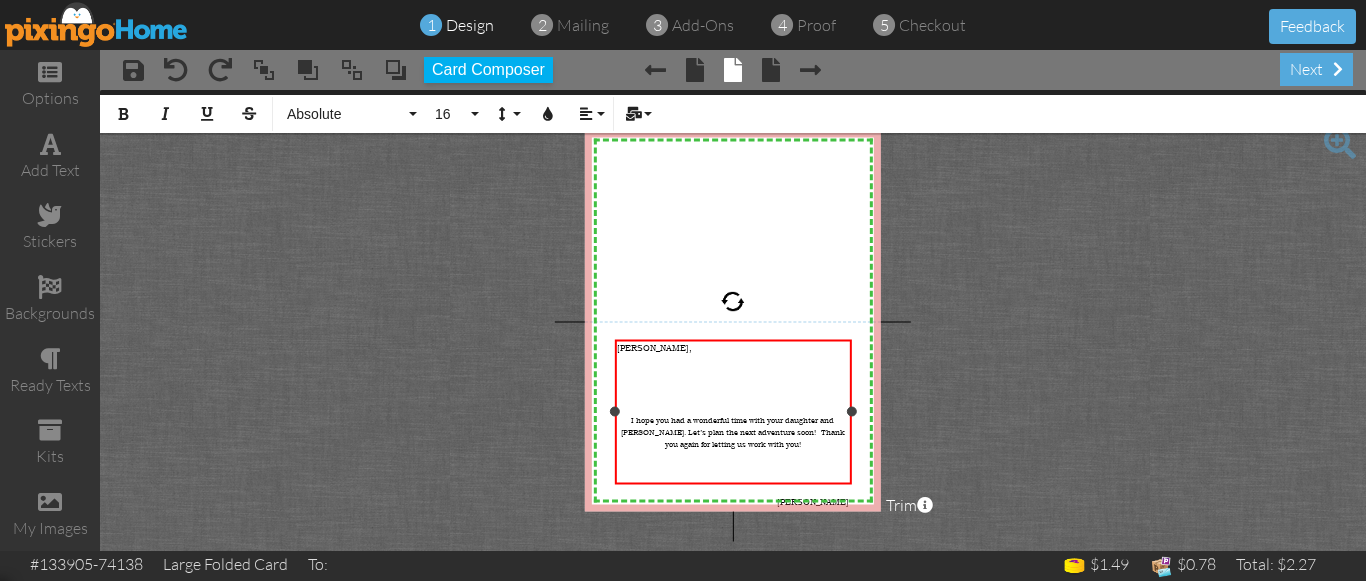 click on "[PERSON_NAME]," at bounding box center [654, 348] 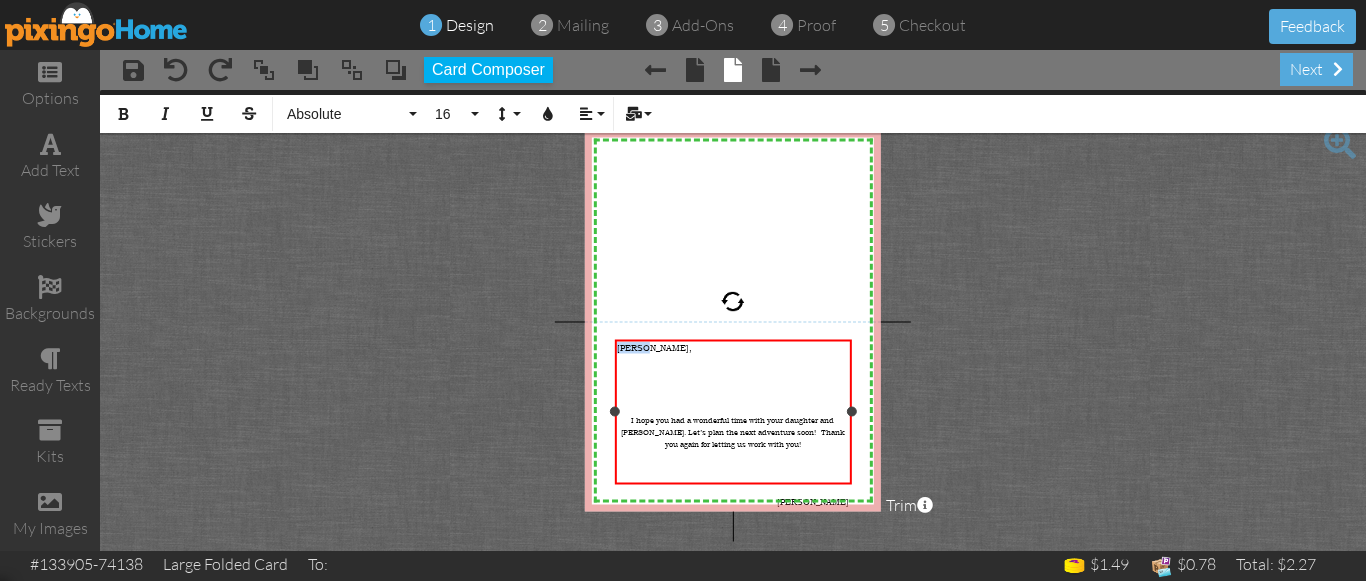 click on "[PERSON_NAME]," at bounding box center (654, 348) 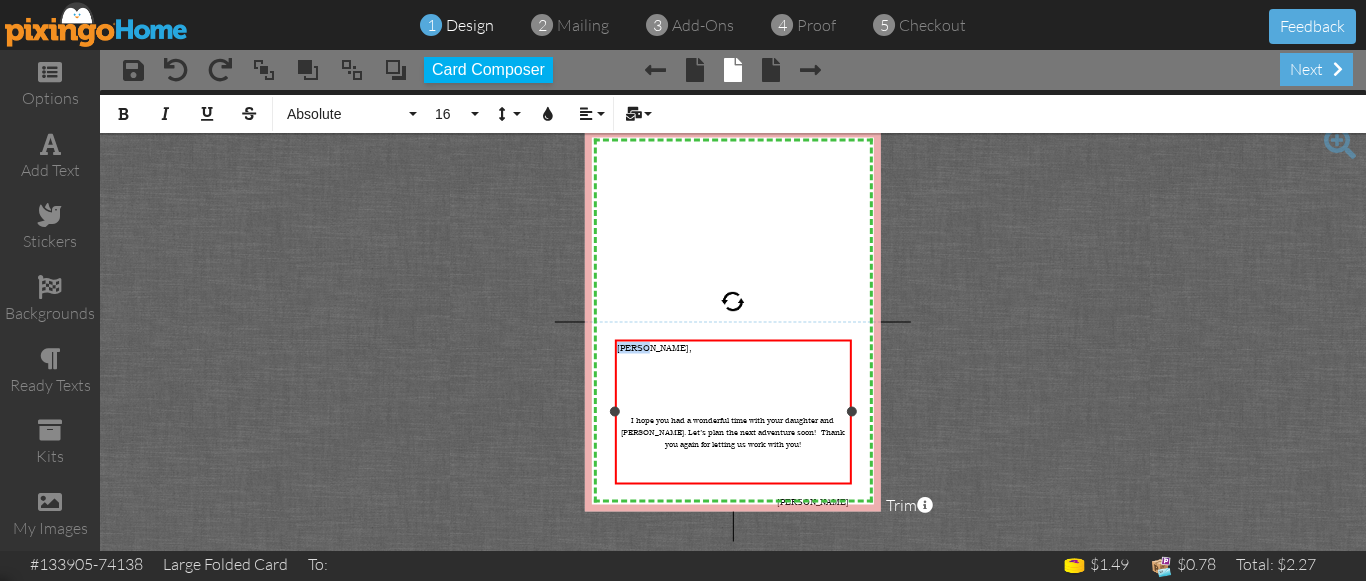 type 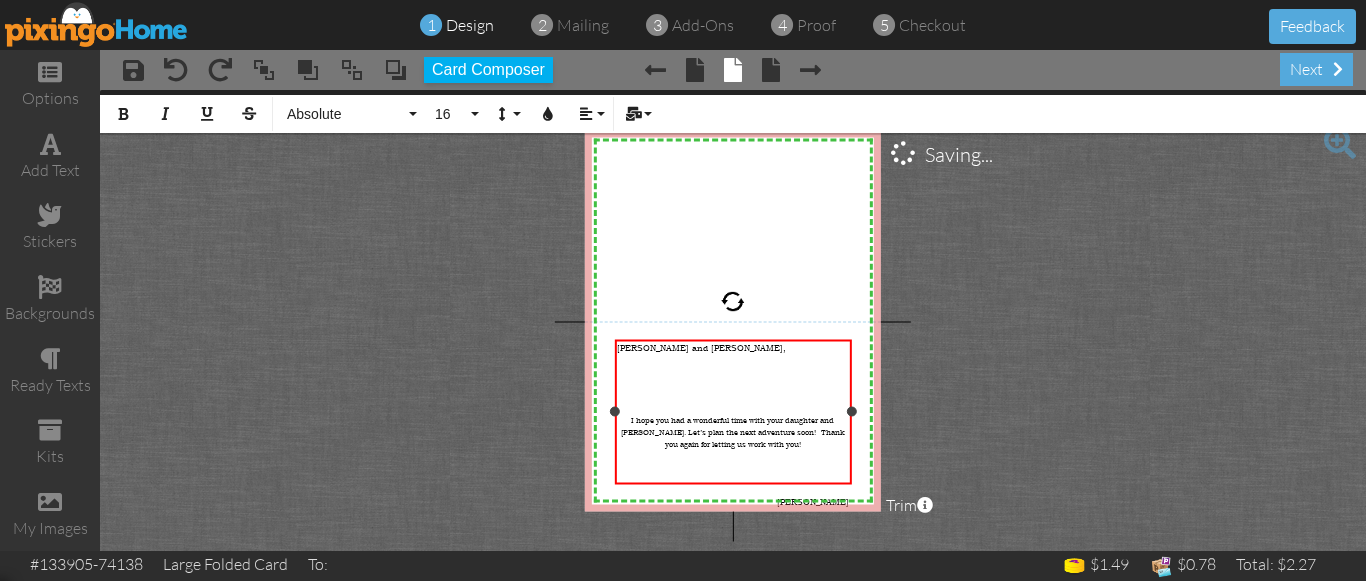 click on "I hope you had a wonderful time with your daughter and [PERSON_NAME]. Let’s plan the next adventure soon!  Thank you again for letting us work with you!" at bounding box center [733, 432] 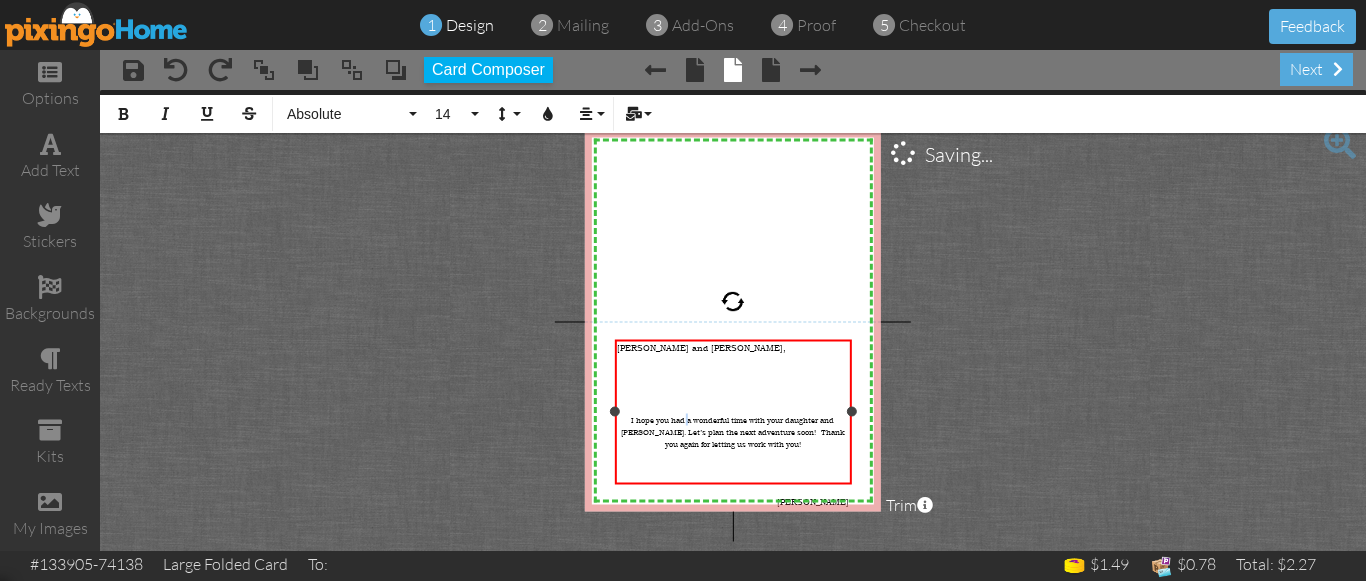 click on "I hope you had a wonderful time with your daughter and [PERSON_NAME]. Let’s plan the next adventure soon!  Thank you again for letting us work with you!" at bounding box center (733, 432) 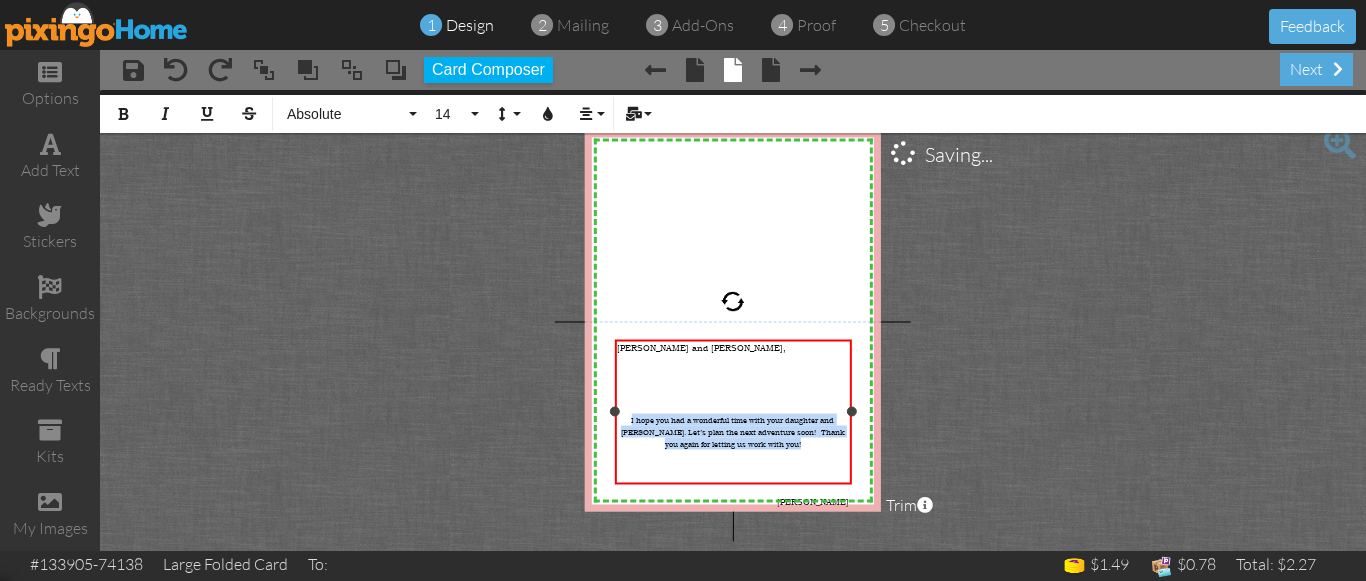 click on "I hope you had a wonderful time with your daughter and [PERSON_NAME]. Let’s plan the next adventure soon!  Thank you again for letting us work with you!" at bounding box center (733, 432) 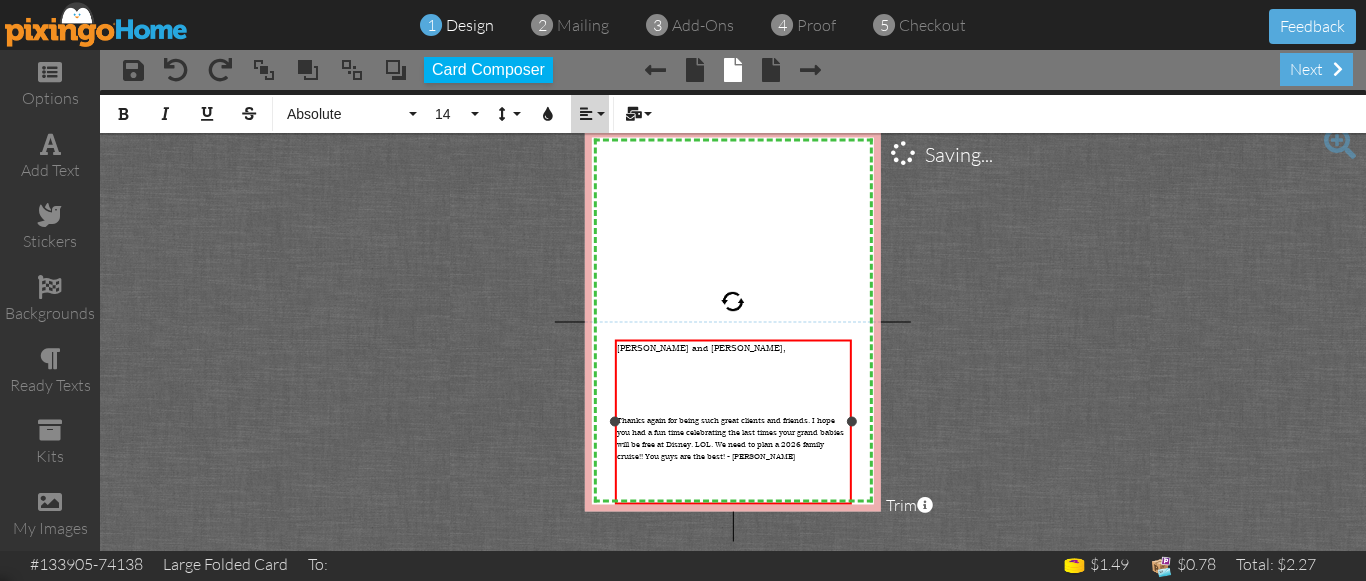 click at bounding box center [586, 114] 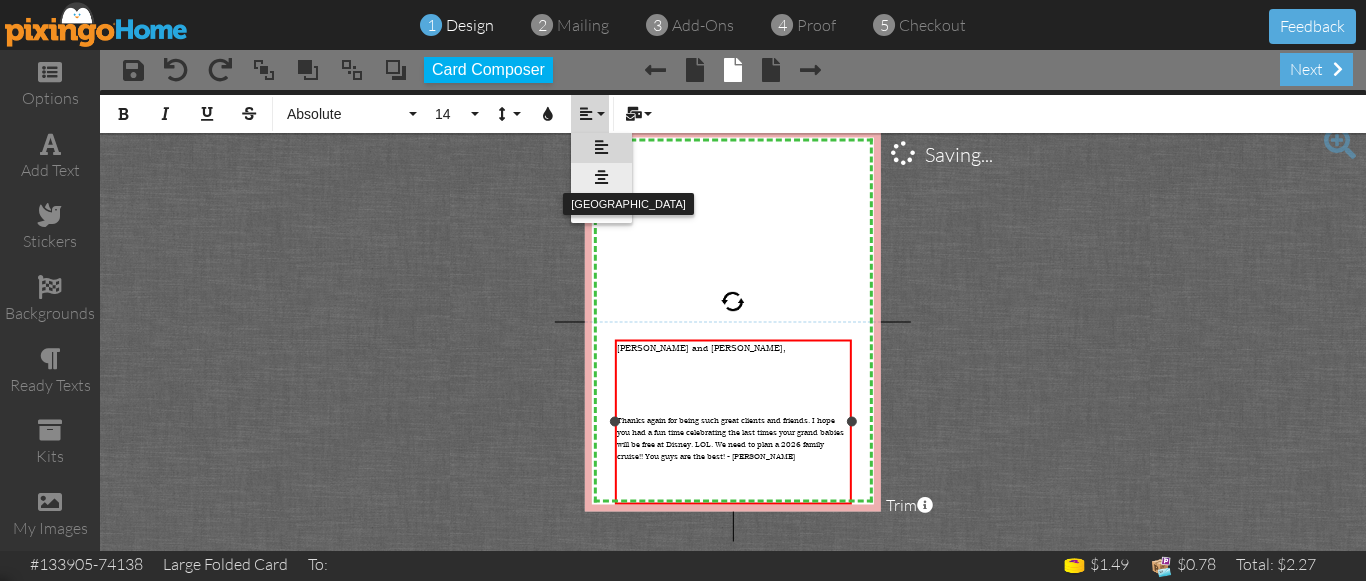click at bounding box center [601, 177] 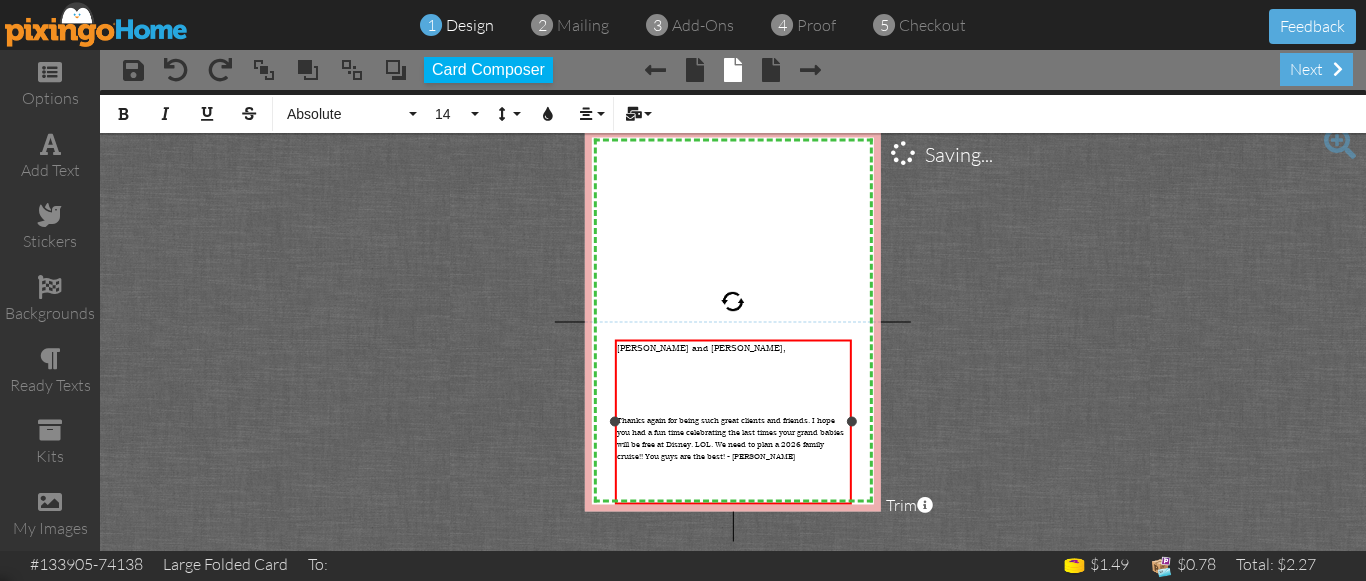 click on "Thanks again for being such great clients and friends. I hope you had a fun time celebrating the last times your grand babies will be free at Disney. LOL. We need to plan a 2026 family cruise!! You guys are the best! - Kerri" at bounding box center (730, 438) 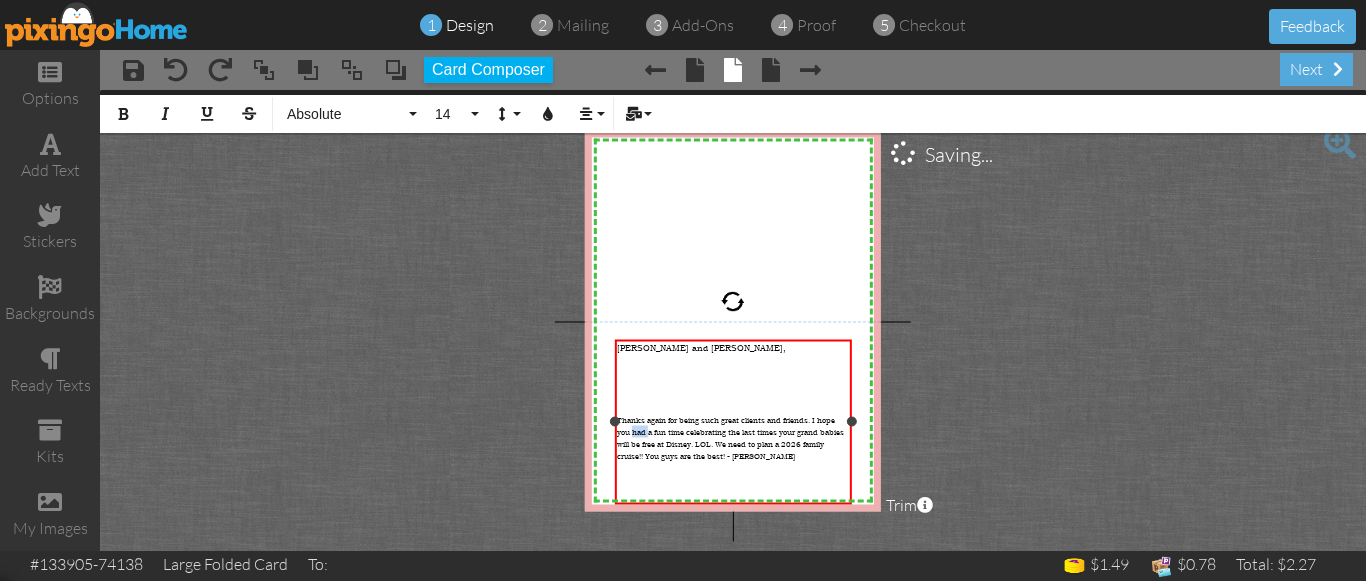 click on "Thanks again for being such great clients and friends. I hope you had a fun time celebrating the last times your grand babies will be free at Disney. LOL. We need to plan a 2026 family cruise!! You guys are the best! - Kerri" at bounding box center (730, 438) 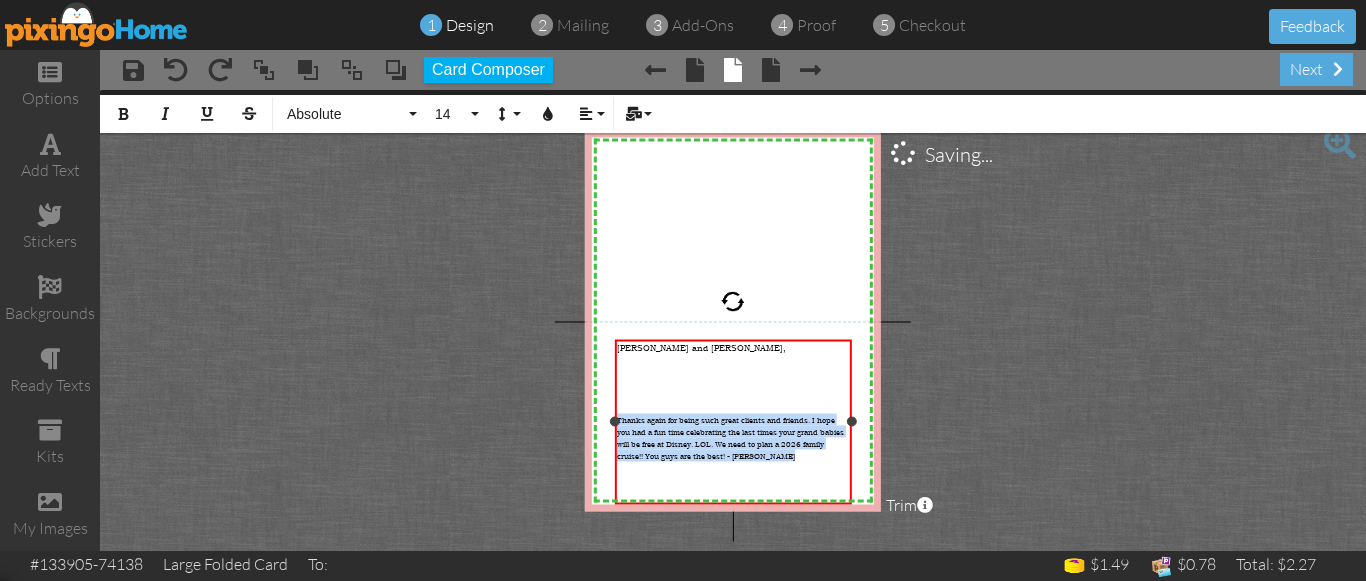 click on "Thanks again for being such great clients and friends. I hope you had a fun time celebrating the last times your grand babies will be free at Disney. LOL. We need to plan a 2026 family cruise!! You guys are the best! - Kerri" at bounding box center (730, 438) 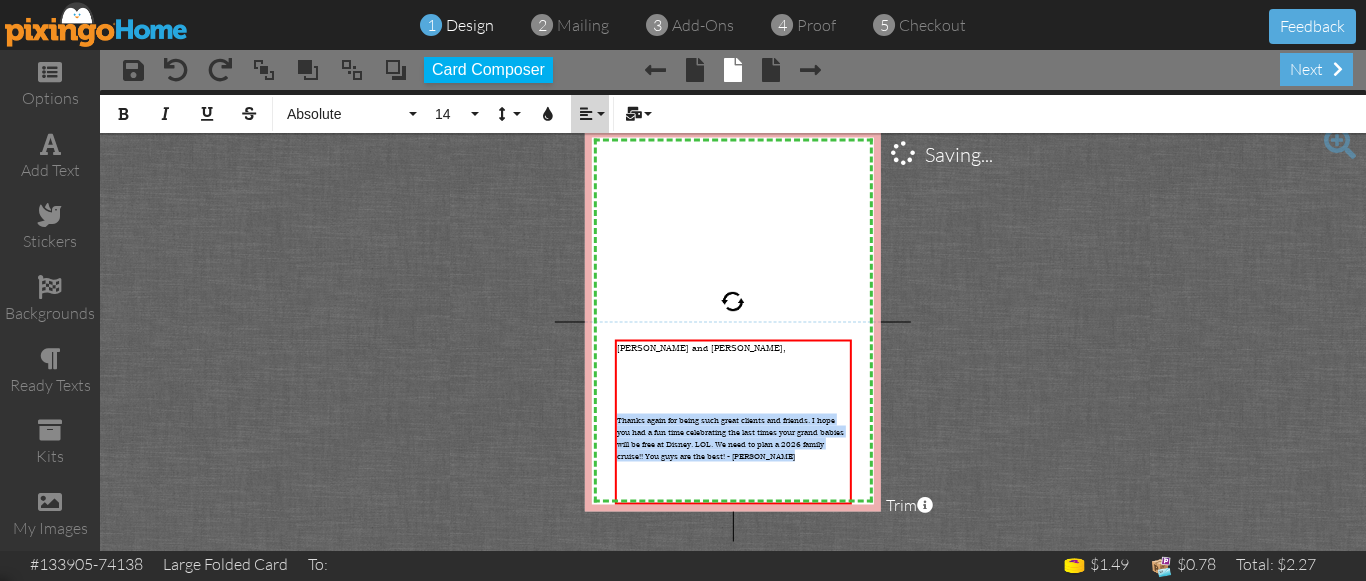 click at bounding box center [586, 114] 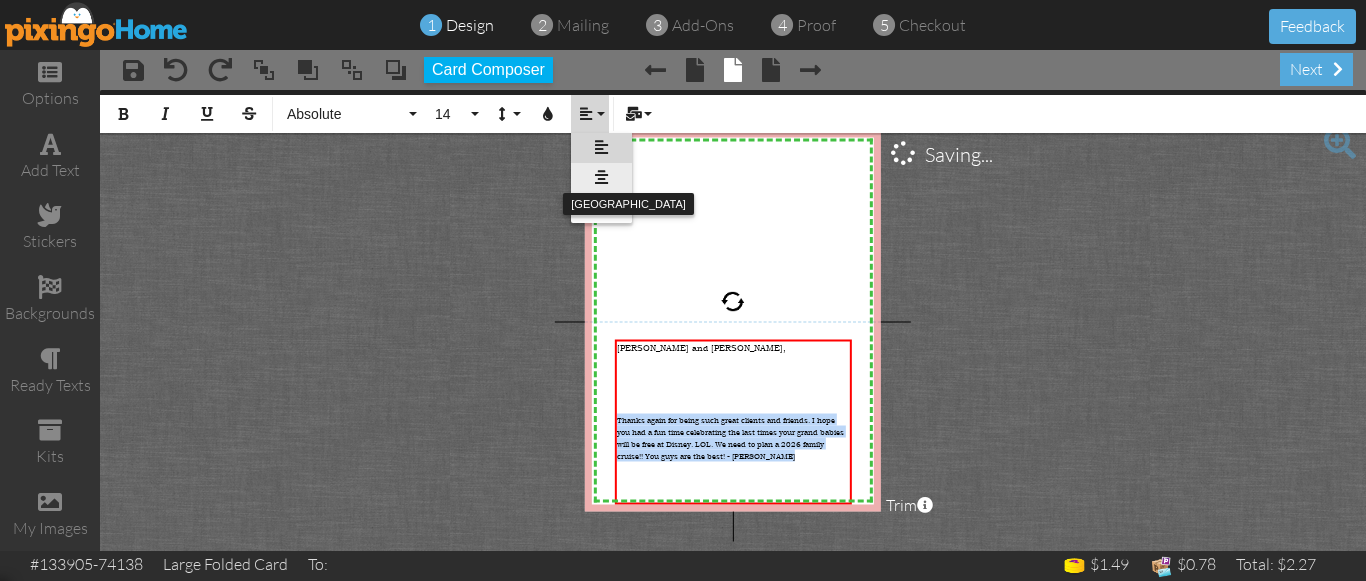 click at bounding box center [601, 177] 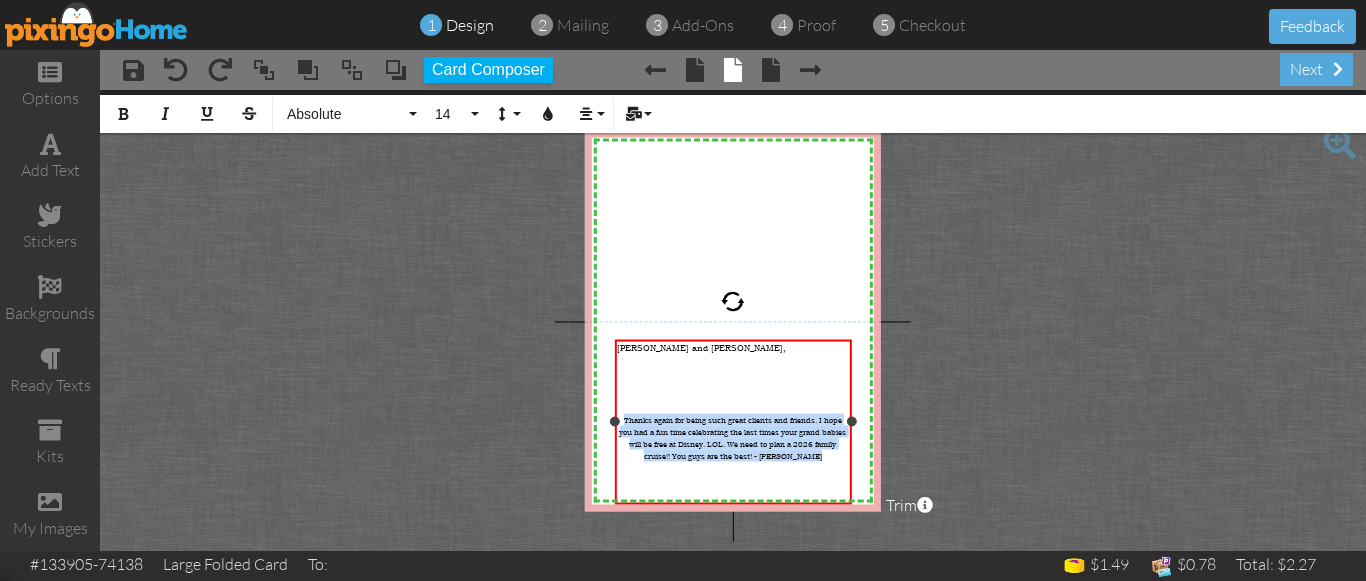 click on "Thanks again for being such great clients and friends. I hope you had a fun time celebrating the last times your grand babies will be free at Disney. LOL. We need to plan a 2026 family cruise!! You guys are the best! - Kerri" at bounding box center [732, 438] 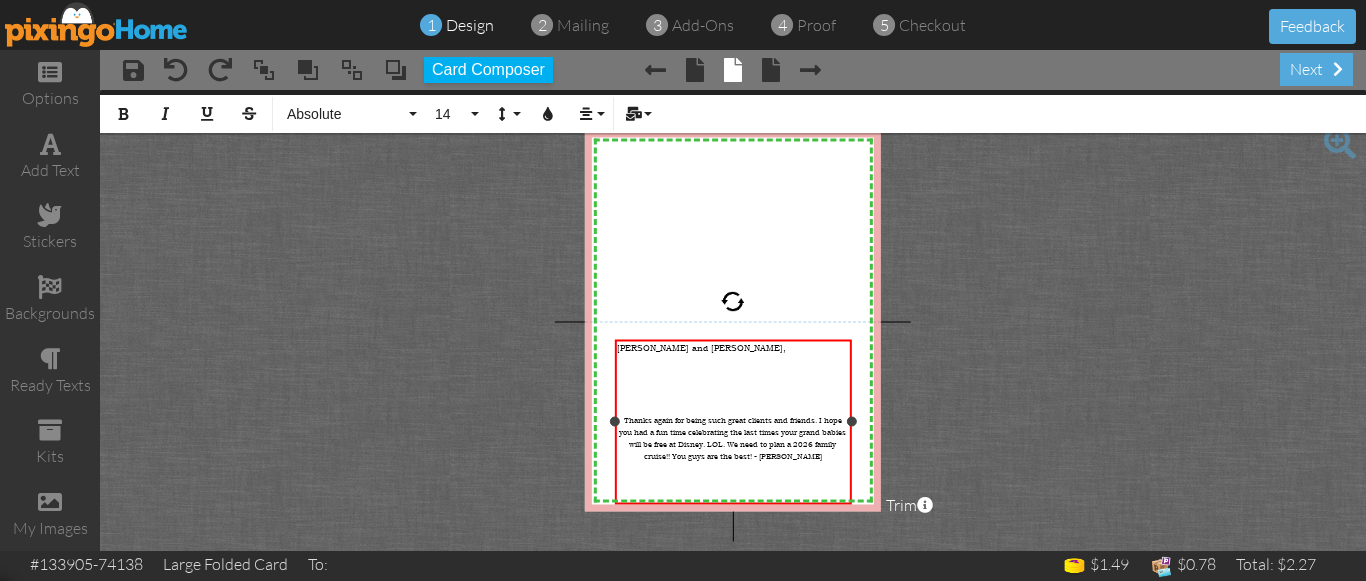 click on "Thanks again for being such great clients and friends. I hope you had a fun time celebrating the last times your grand babies will be free at Disney. LOL. We need to plan a 2026 family cruise!! You guys are the best! - Kerri" at bounding box center (733, 438) 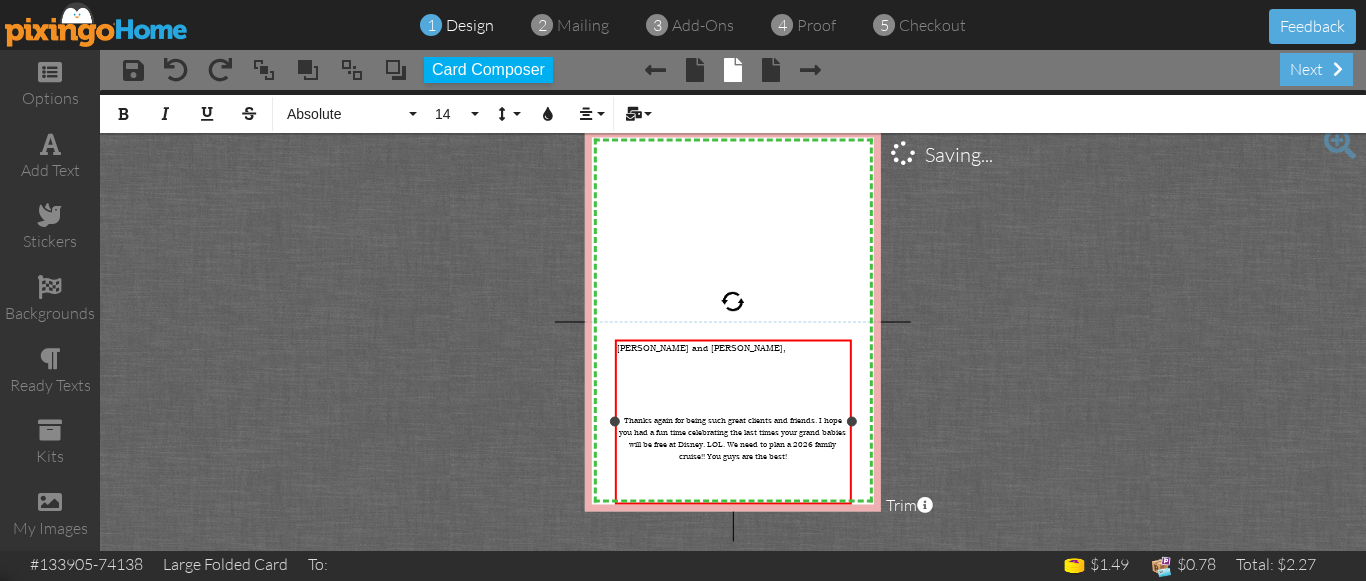 click on "Thanks again for being such great clients and friends. I hope you had a fun time celebrating the last times your grand babies will be free at Disney. LOL. We need to plan a 2026 family cruise!! You guys are the best!" at bounding box center (732, 438) 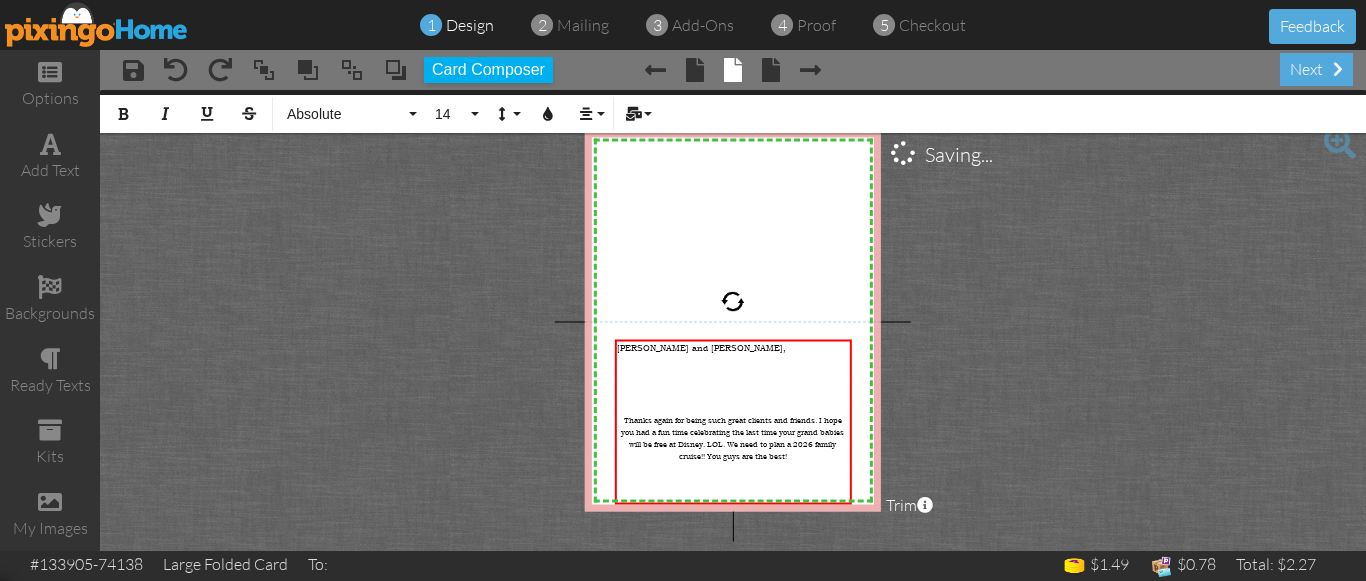 click on "X X X X X X X X X X X X X X X X X X X X X X X X X X X X X X X X X X X X X X X X X X X X X X X X X X X X X X X X X X X X X X X X X X X X X X X X X X X X X X X X X X X X X X X X X X X X X X X X Steve and Tami,  Thanks again for being such great clients and friends. I hope you had a fun time celebrating the last time your grand babies will be free at Disney. LOL. We need to plan a 2026 family cruise!! You guys are the best! Kerri ×
Saving...
Bold Italic Underline Strikethrough Absolute Absolute Adventure Algerian Allure Aphrodite Bouquet Sky Breezy Broadway Cafe Century Comic Sans Contour Copper Courgette Curlz Delight Enchanted First Hand Forte Freestyle Funky Jumps Futura Gamer Gecko Gentoo Georgia Impact Isabell Jelly Jokerman Lato Lemon Sun Lobster Magical Marker Montserrat Museo Sans Open Sans Pacifico Papyrus Parachute Pea Dots Pixingo Proclamation Rain Bucket Raleway Slim" at bounding box center [733, 320] 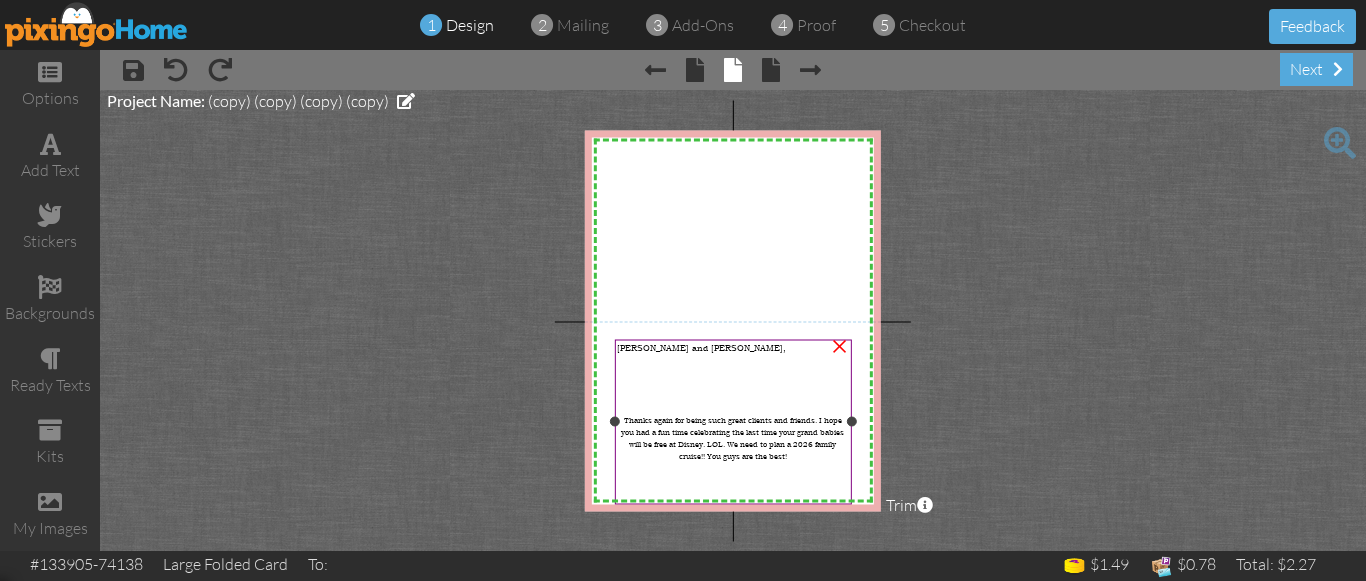 click at bounding box center (733, 500) 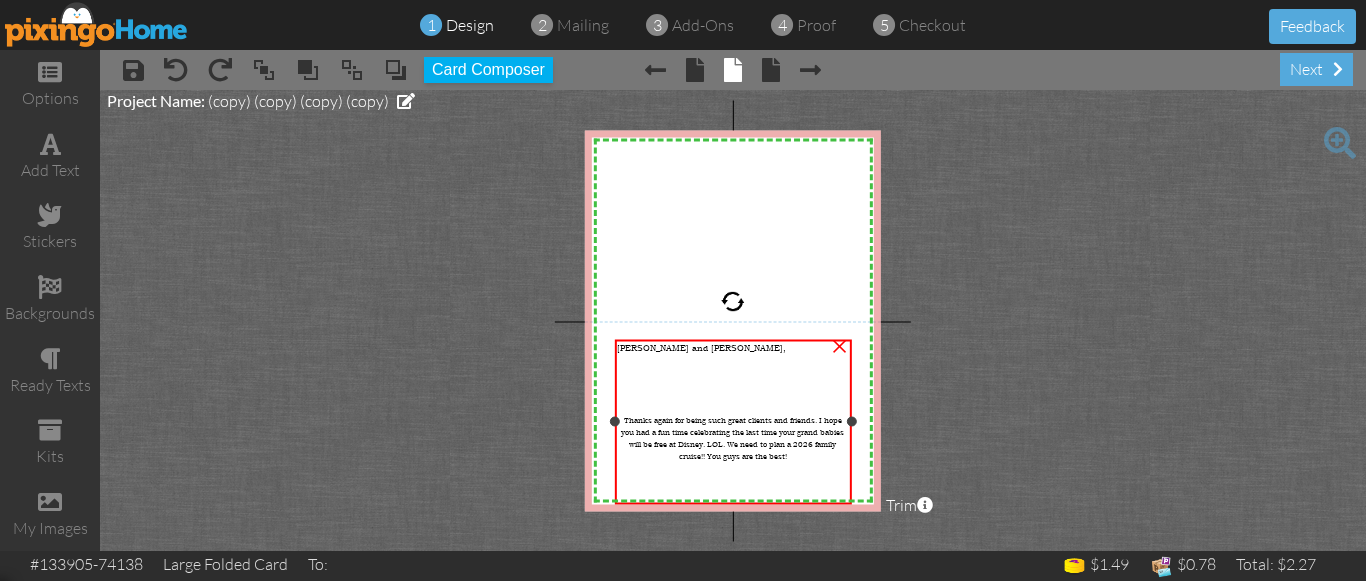 click at bounding box center (733, 500) 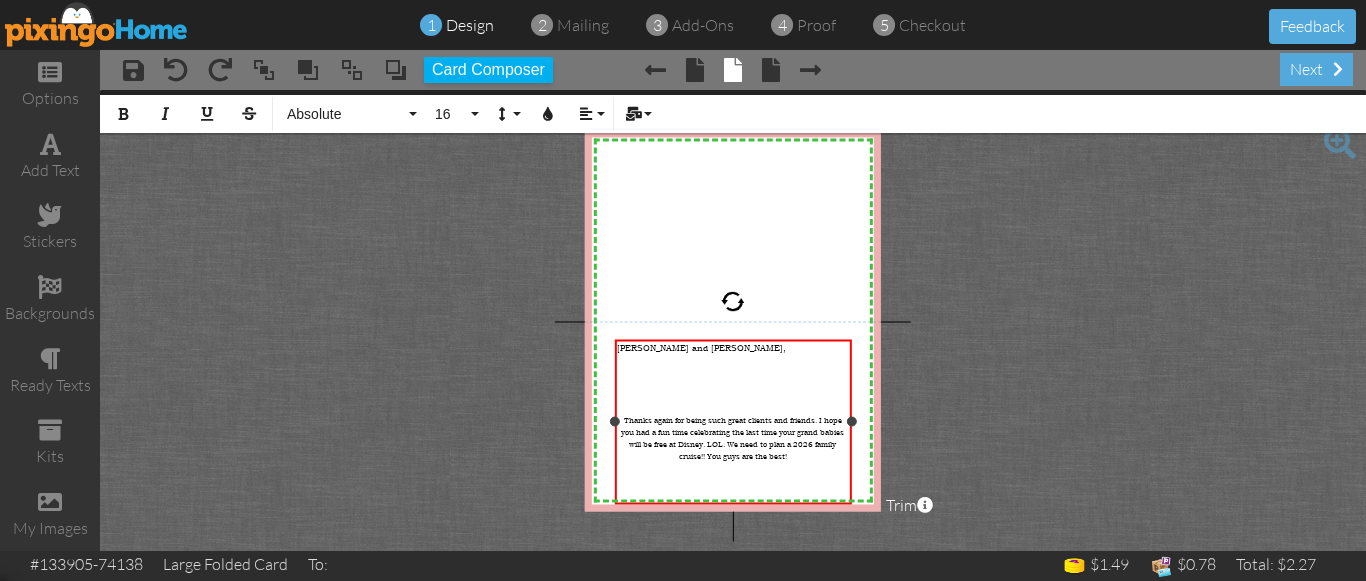 click at bounding box center [733, 500] 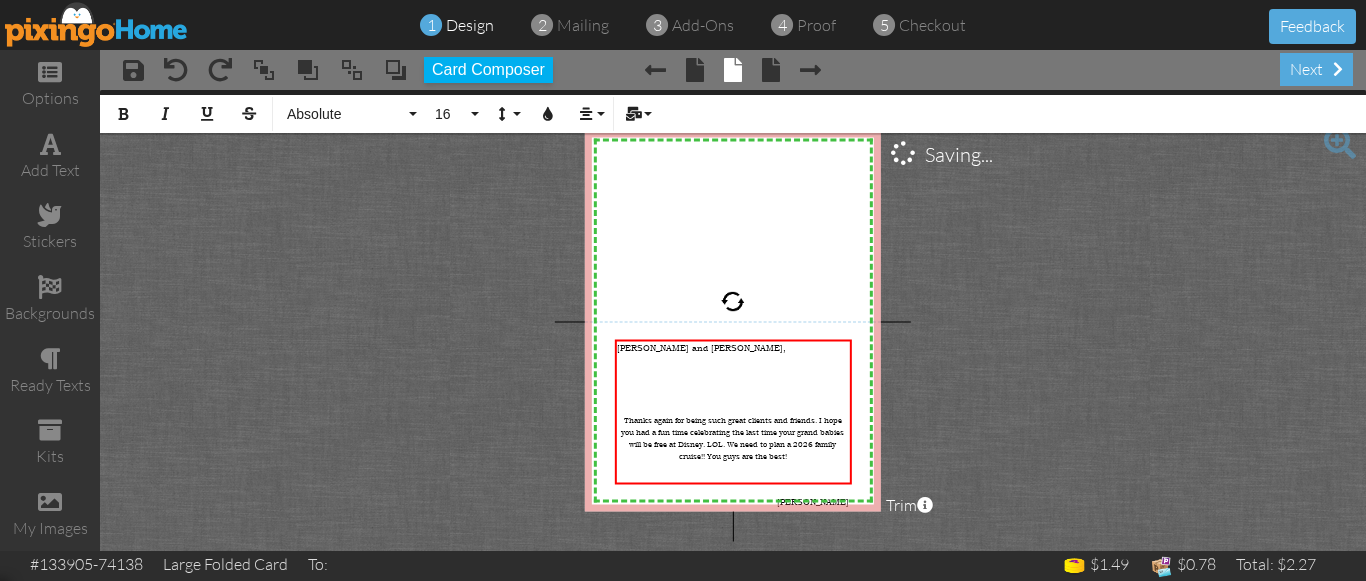 click on "X X X X X X X X X X X X X X X X X X X X X X X X X X X X X X X X X X X X X X X X X X X X X X X X X X X X X X X X X X X X X X X X X X X X X X X X X X X X X X X X X X X X X X X X X X X X X X X X Steve and Tami,  Thanks again for being such great clients and friends. I hope you had a fun time celebrating the last time your grand babies will be free at Disney. LOL. We need to plan a 2026 family cruise!! You guys are the best! Kerri ×
Saving...
Bold Italic Underline Strikethrough Absolute Absolute Adventure Algerian Allure Aphrodite Bouquet Sky Breezy Broadway Cafe Century Comic Sans Contour Copper Courgette Curlz Delight Enchanted First Hand Forte Freestyle Funky Jumps Futura Gamer Gecko Gentoo Georgia Impact Isabell Jelly Jokerman Lato Lemon Sun Lobster Magical Marker Montserrat Museo Sans Open Sans Pacifico Papyrus Parachute Pea Dots Pixingo Proclamation Rain Bucket Raleway Slim" at bounding box center [733, 320] 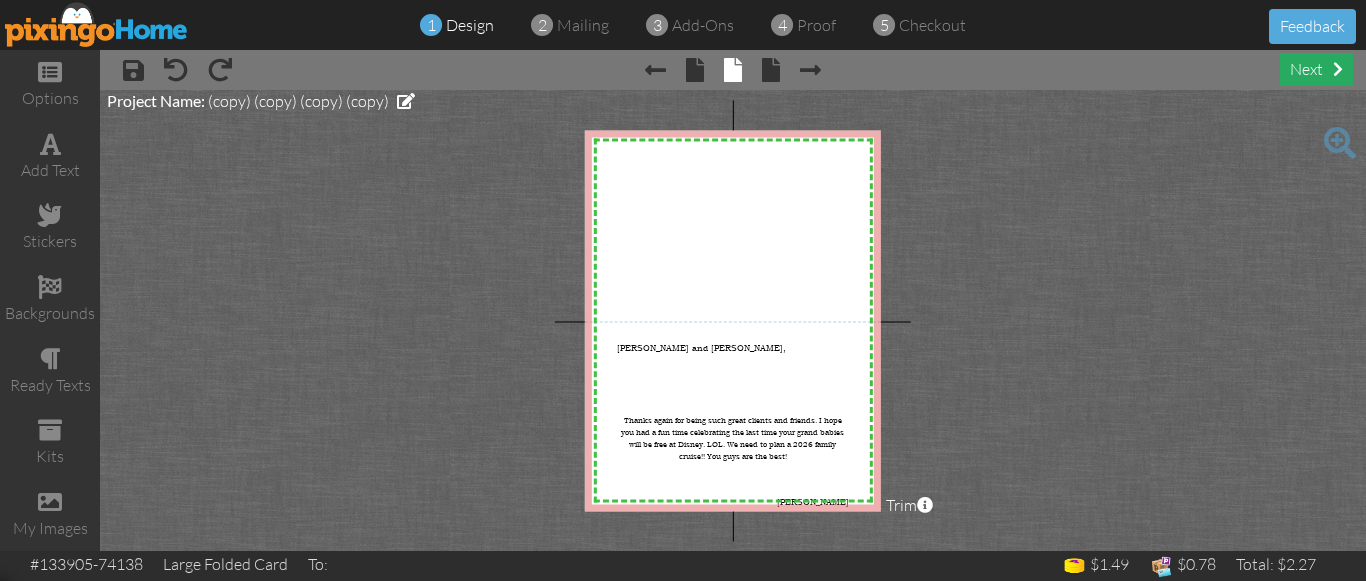 click on "next" at bounding box center (1316, 69) 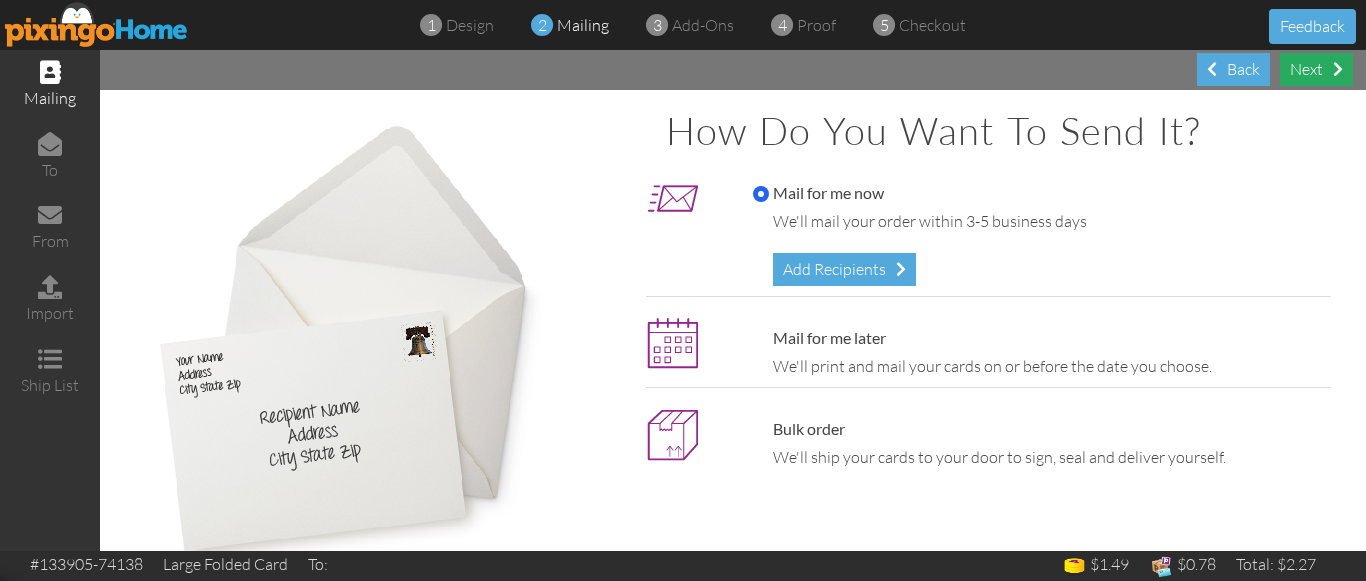 click on "Next" at bounding box center [1316, 69] 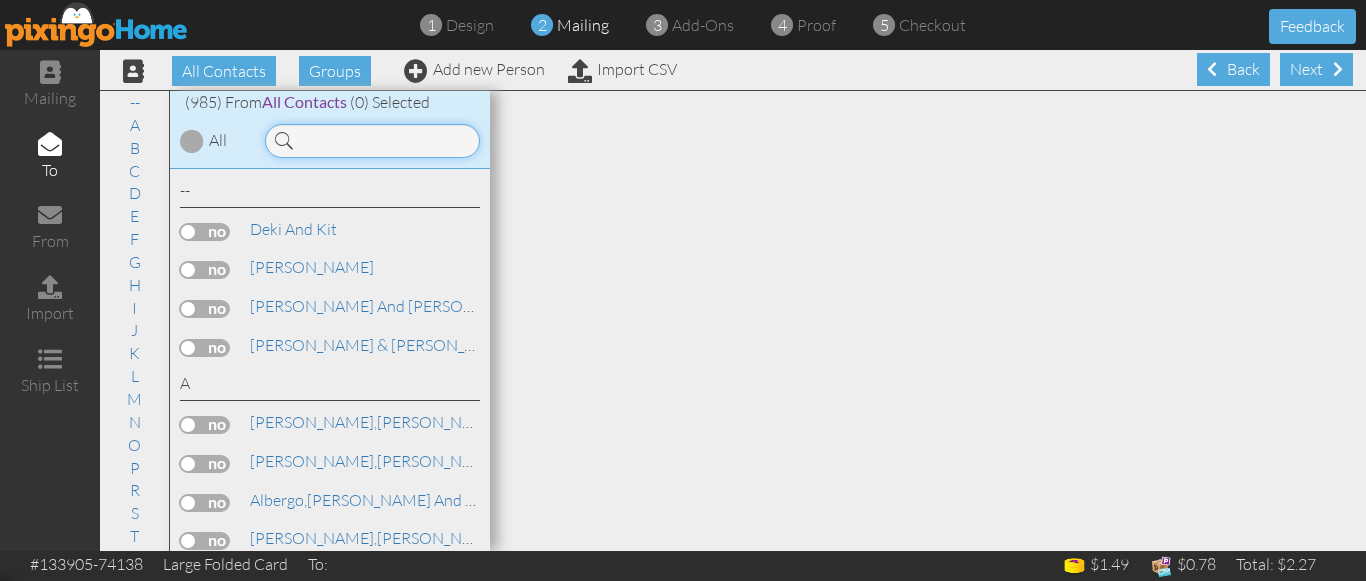 click at bounding box center (372, 141) 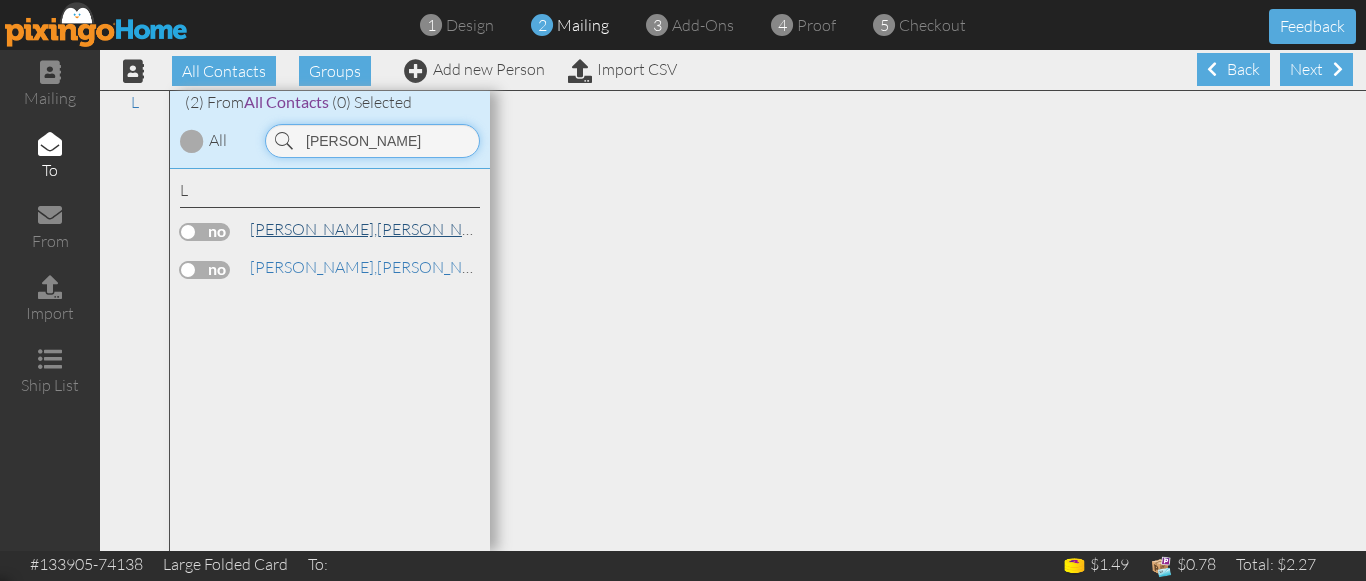 type on "lenk" 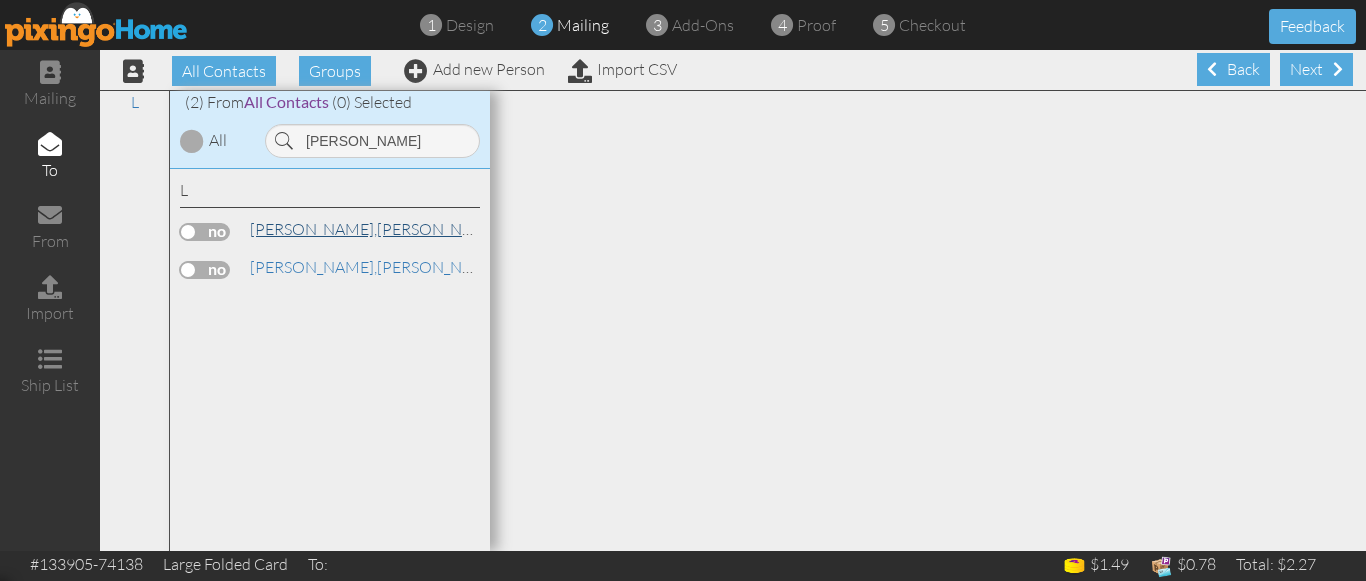 click on "Lenker,
Steve" at bounding box center [375, 229] 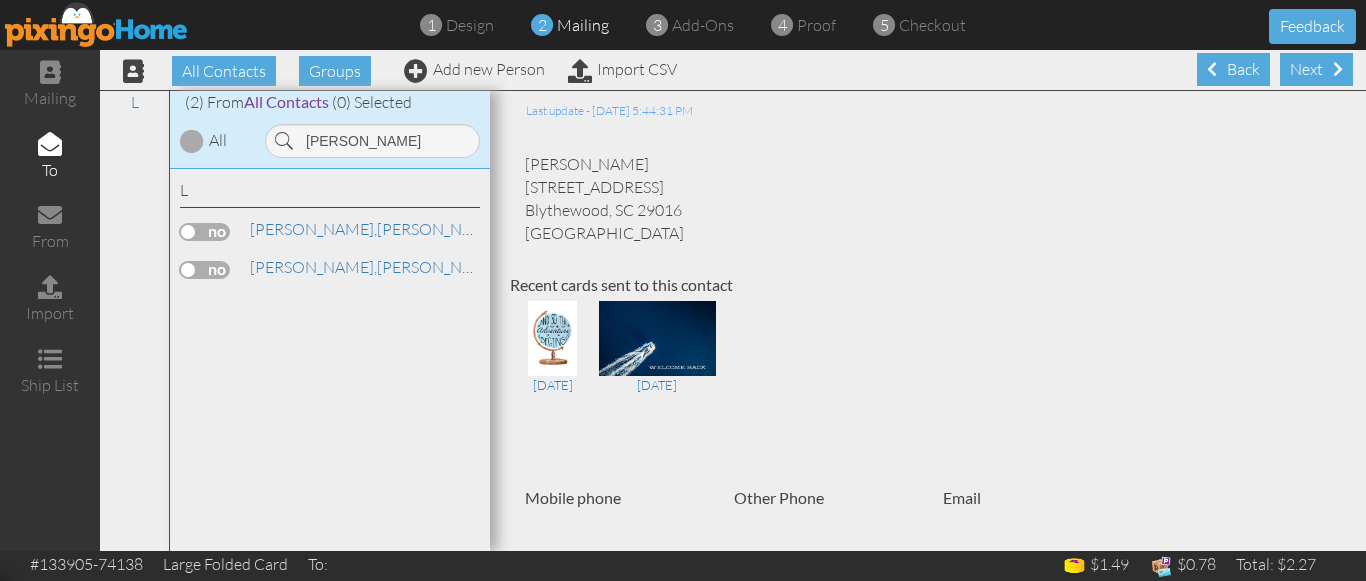 scroll, scrollTop: 0, scrollLeft: 0, axis: both 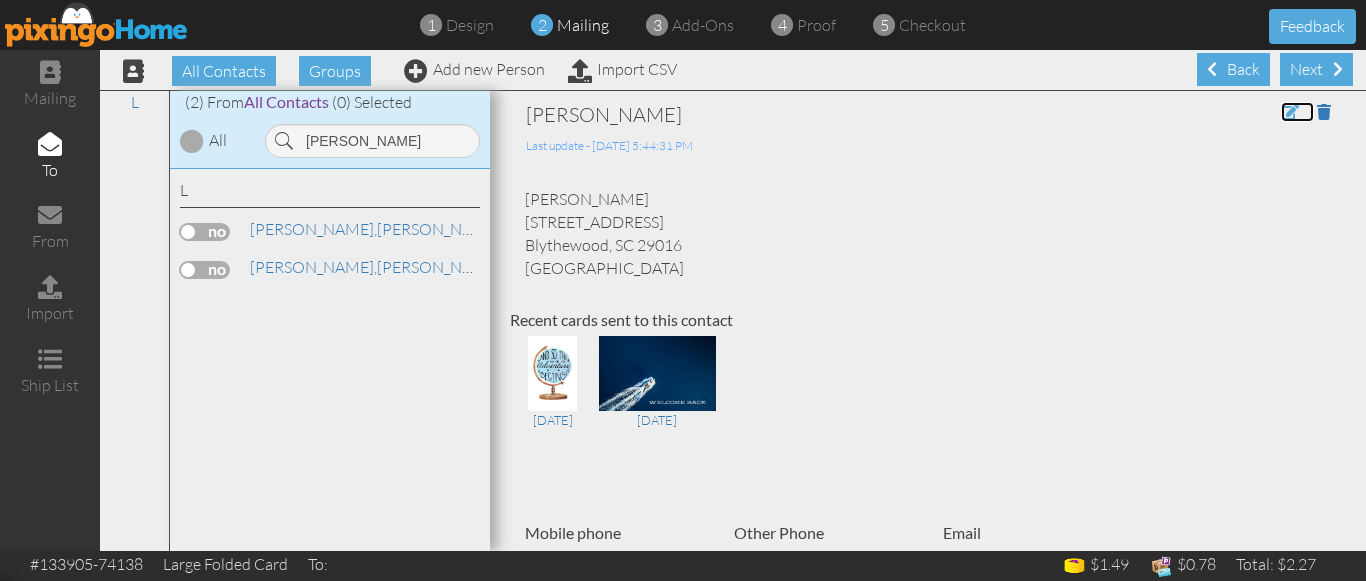 click at bounding box center (1290, 112) 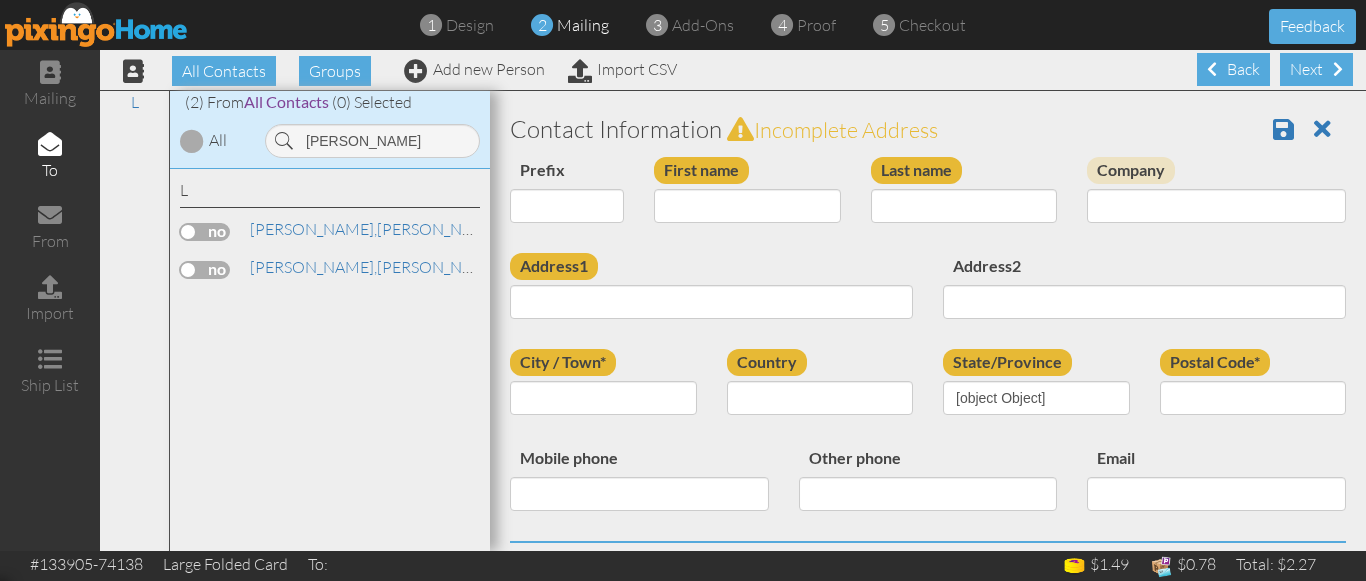 type on "[PERSON_NAME]" 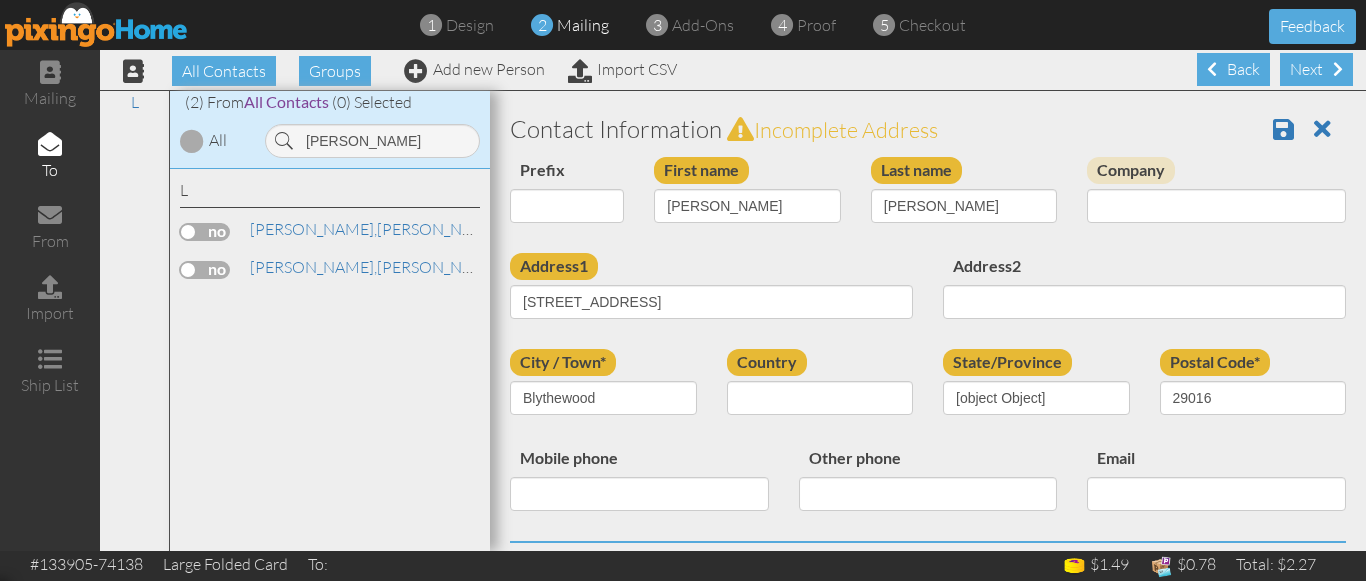 select on "object:11139" 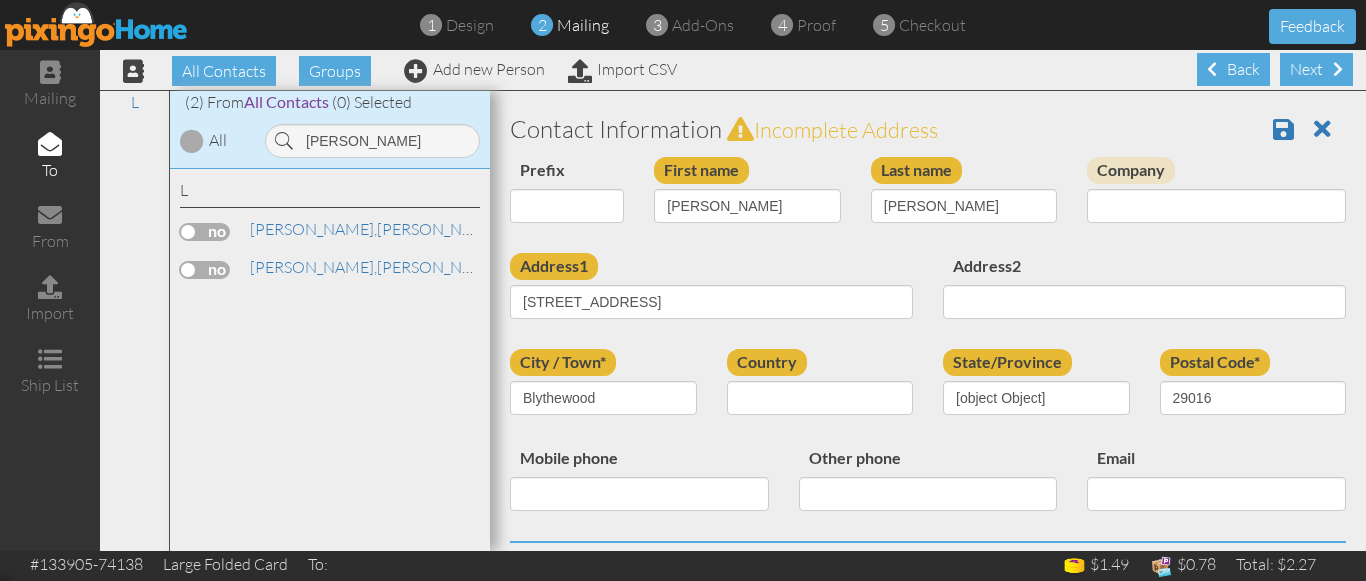 select on "object:11384" 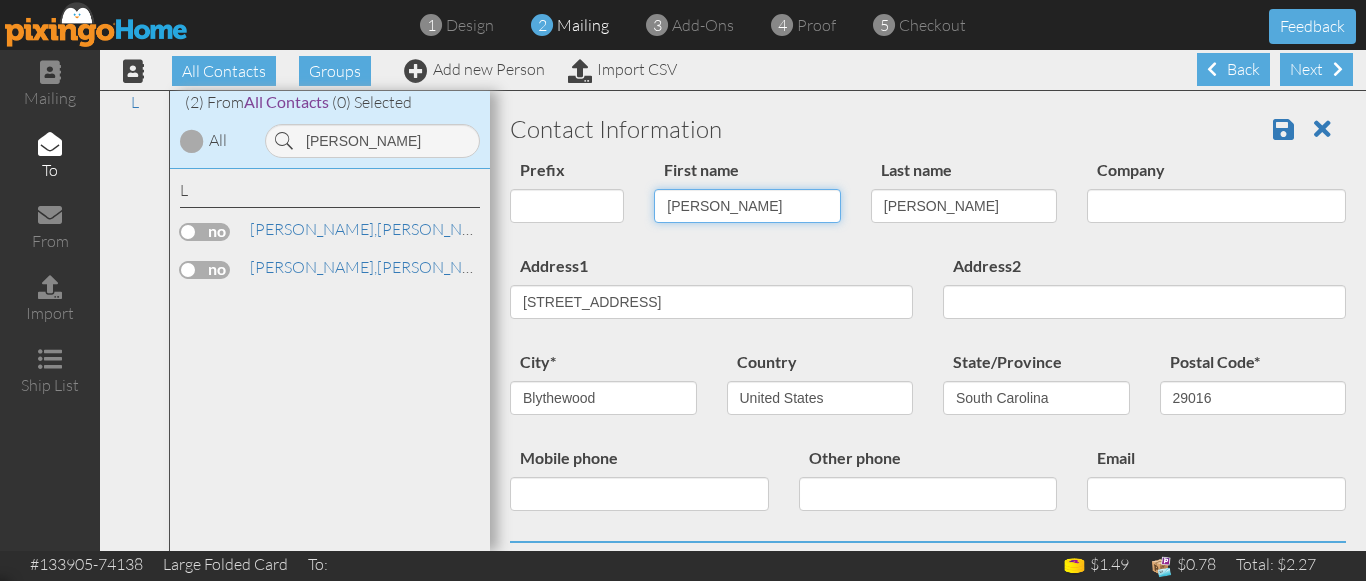 click on "[PERSON_NAME]" at bounding box center [747, 206] 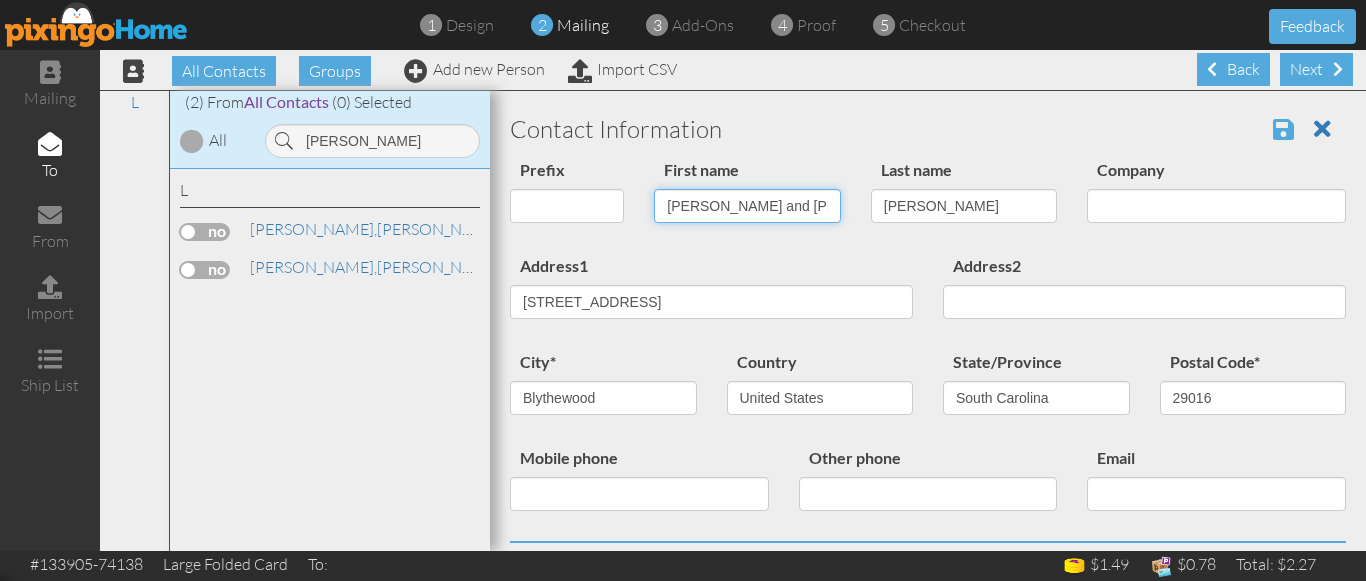type on "[PERSON_NAME] and [PERSON_NAME]" 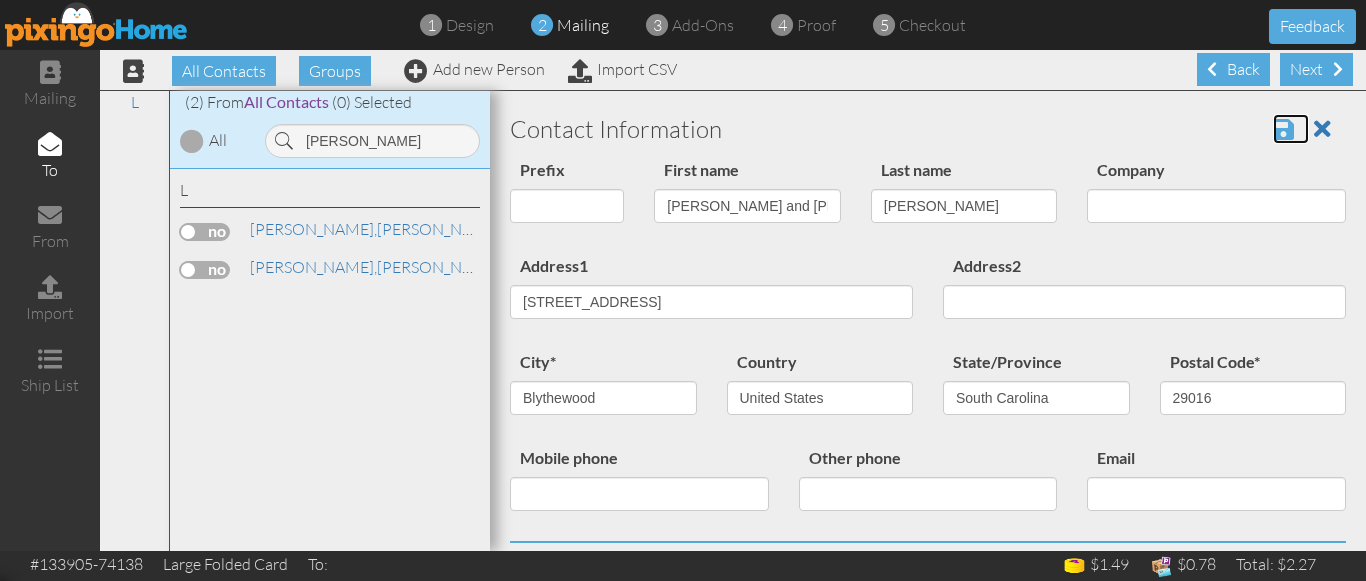 click at bounding box center (1283, 129) 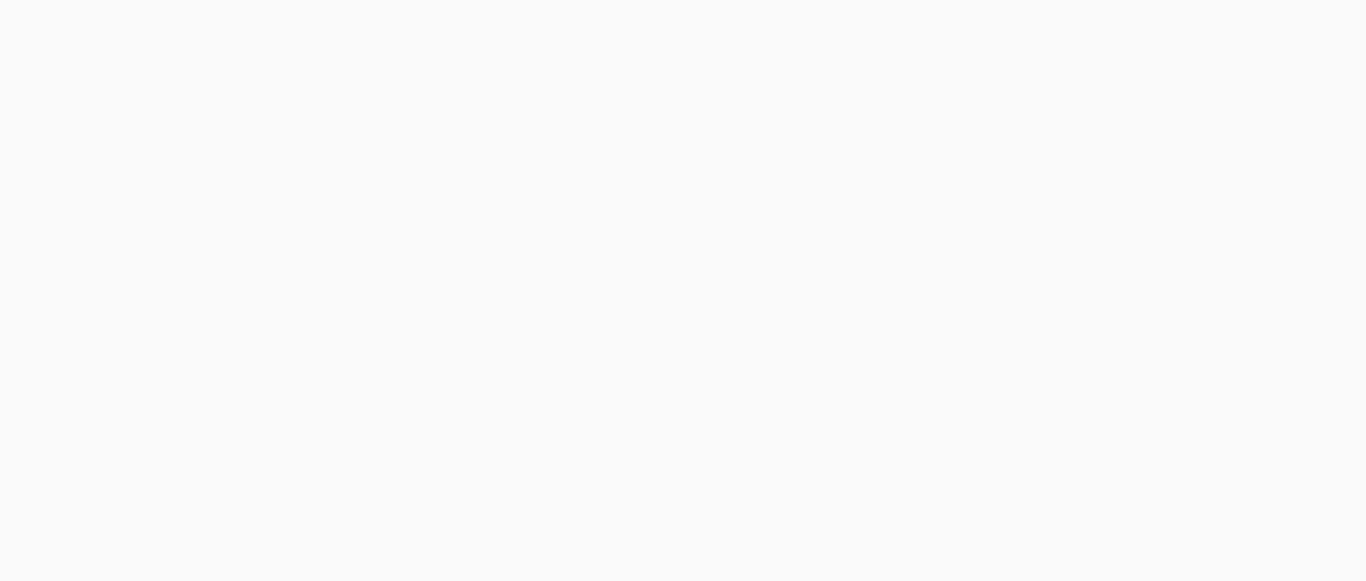 scroll, scrollTop: 0, scrollLeft: 0, axis: both 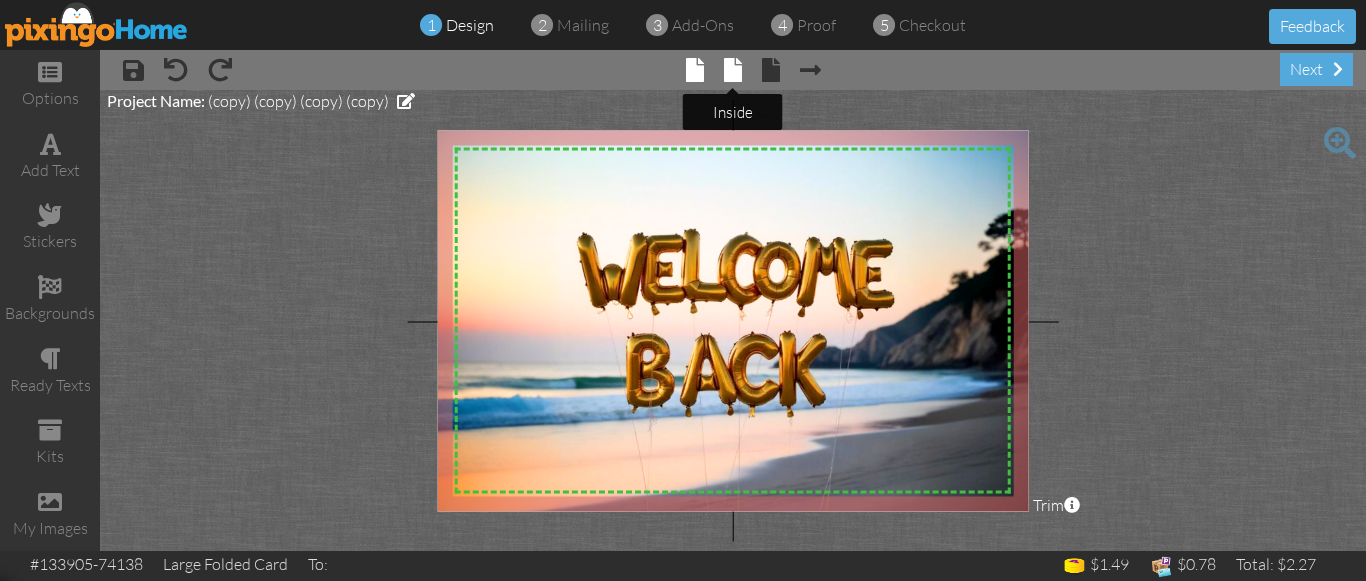 click at bounding box center [733, 70] 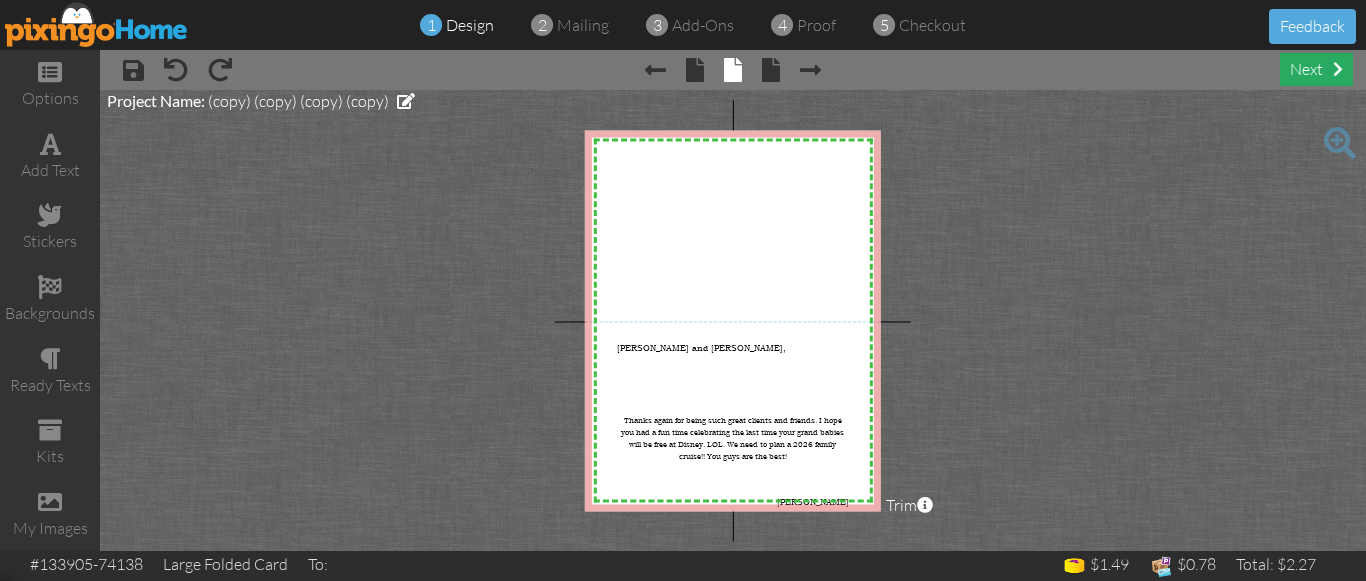 click on "next" at bounding box center (1316, 69) 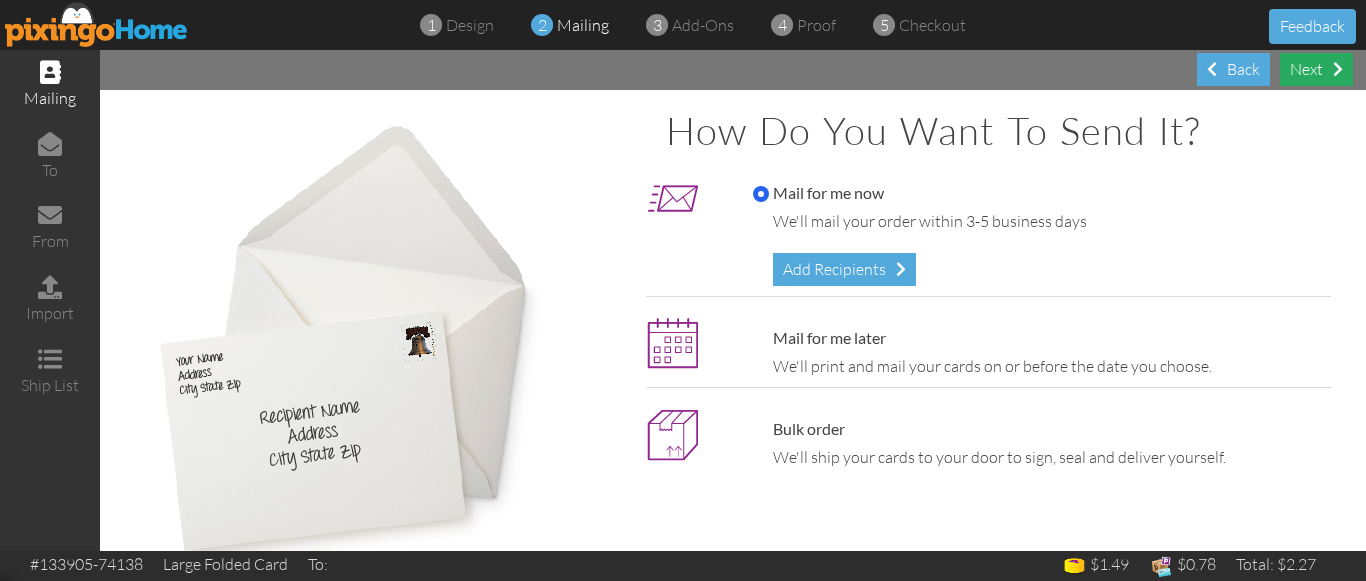 click on "Next" at bounding box center [1316, 69] 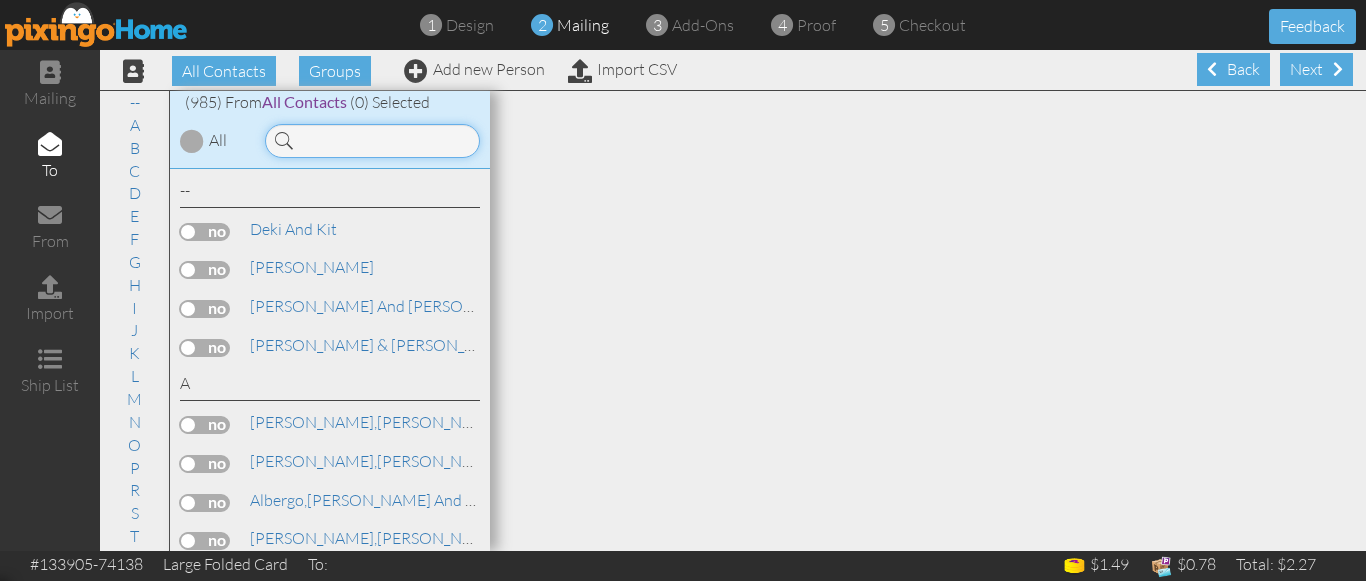 click at bounding box center [372, 141] 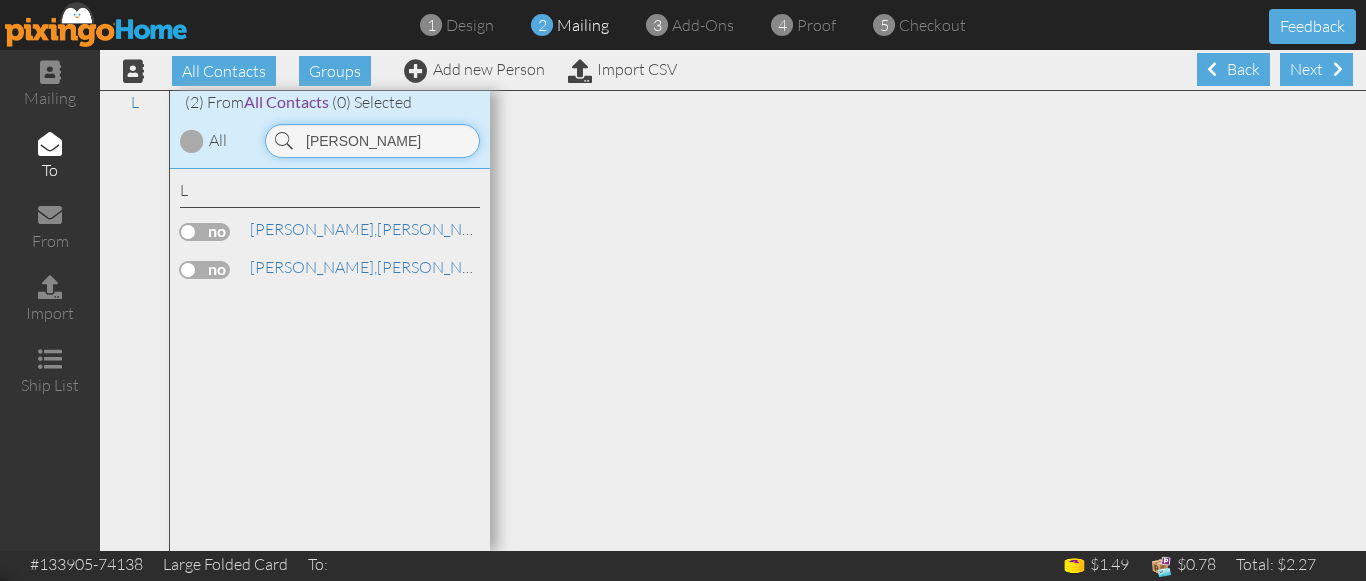 type on "lenker" 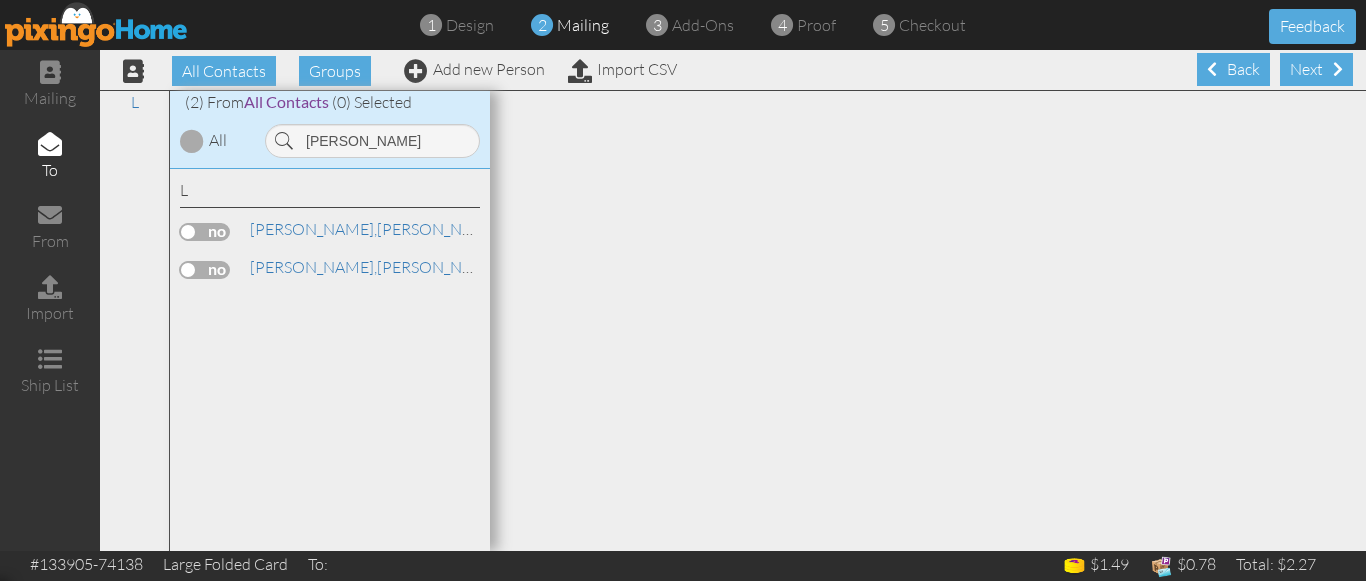 click at bounding box center [205, 270] 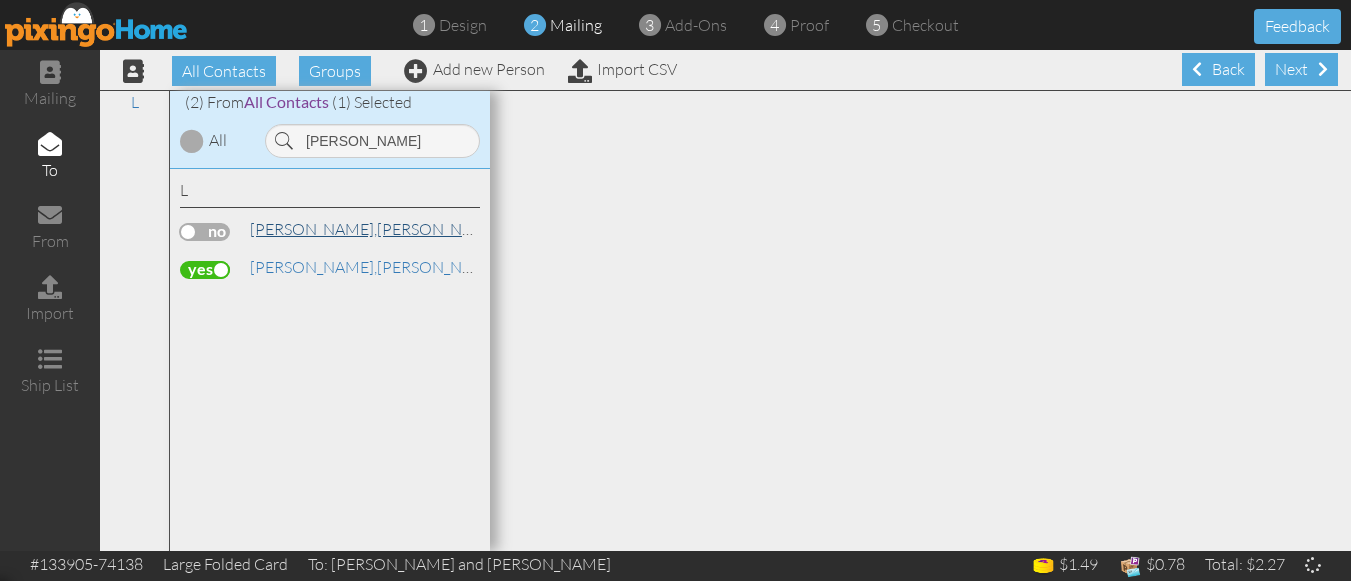 click on "[PERSON_NAME]," at bounding box center (313, 229) 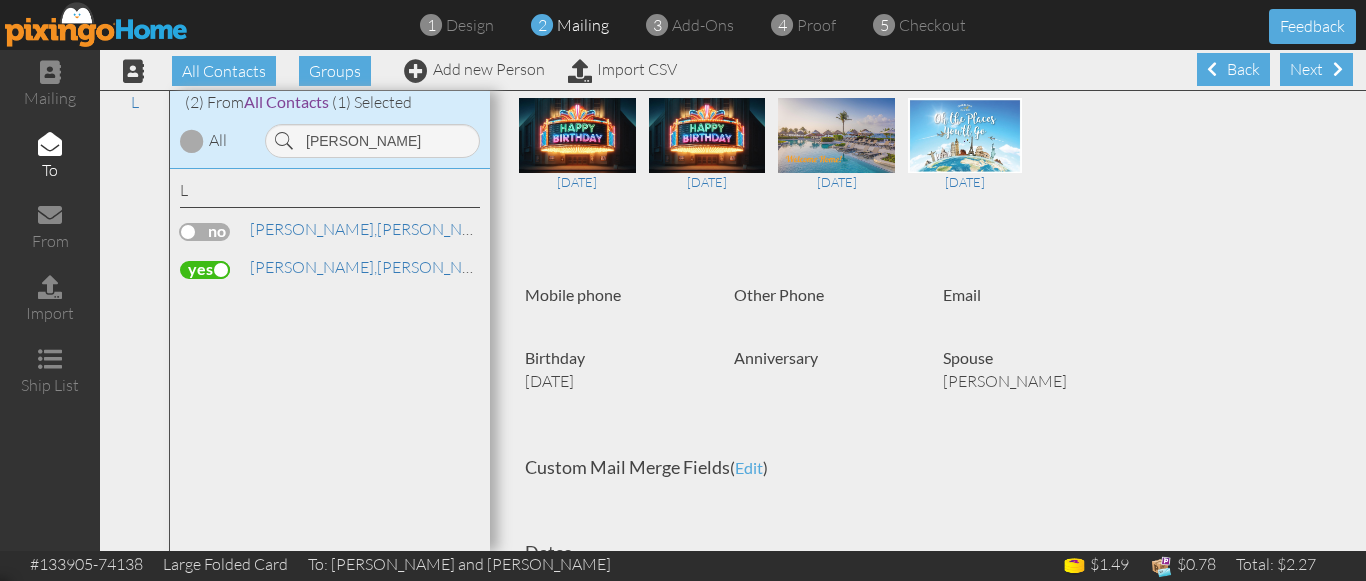 scroll, scrollTop: 0, scrollLeft: 0, axis: both 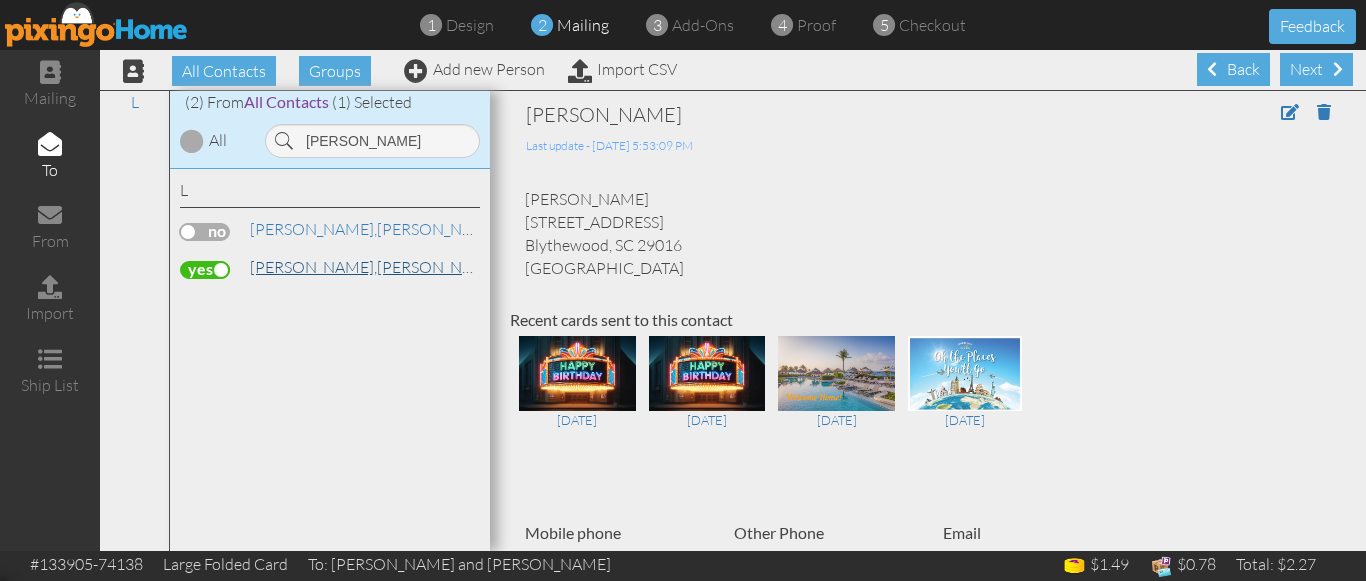 click on "Lenker,
Steve and Tami" at bounding box center (454, 267) 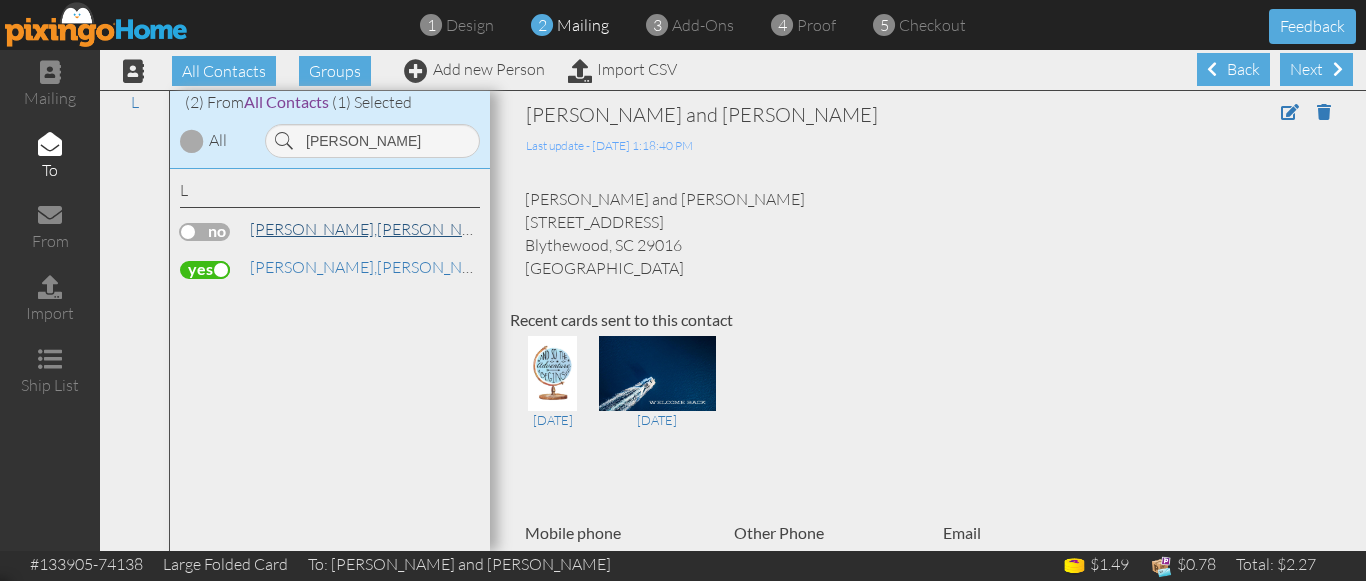 click on "Lenker,
Steve" at bounding box center [375, 229] 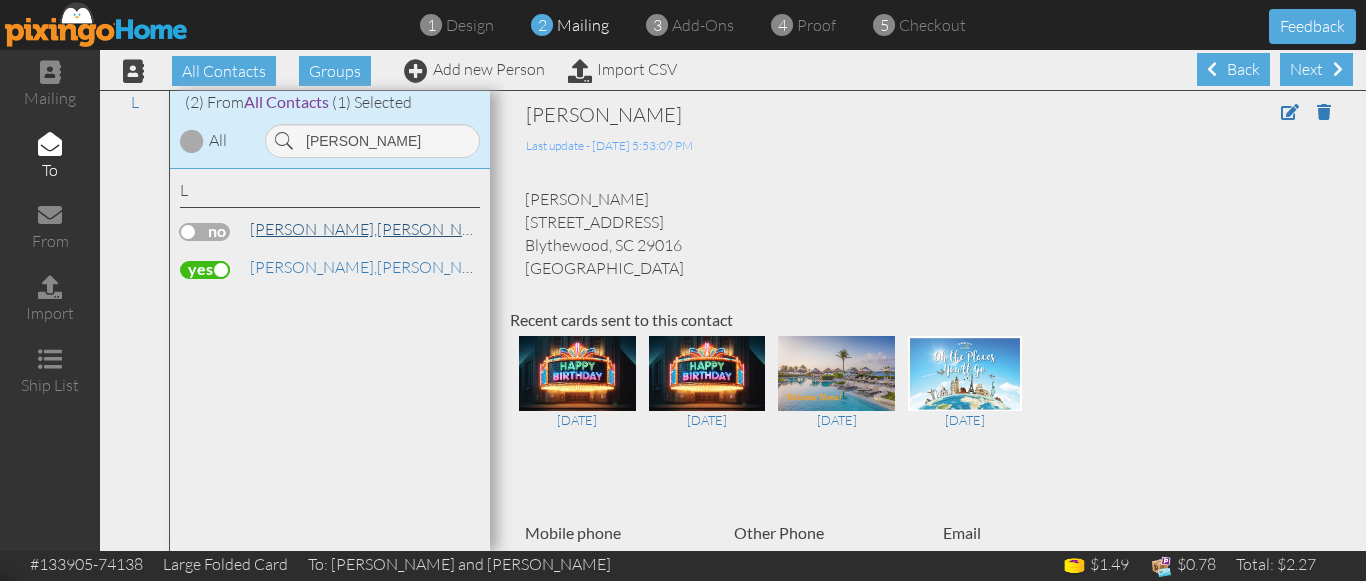 click on "[PERSON_NAME]," at bounding box center [313, 229] 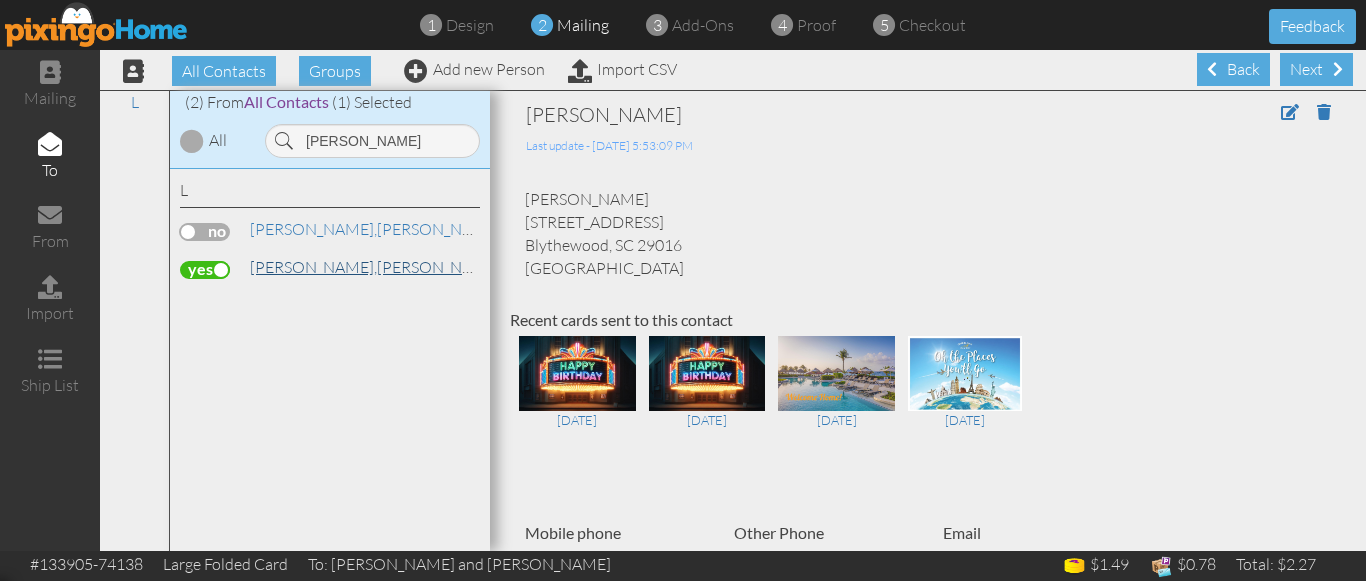 click on "Lenker,
Steve and Tami" at bounding box center (454, 267) 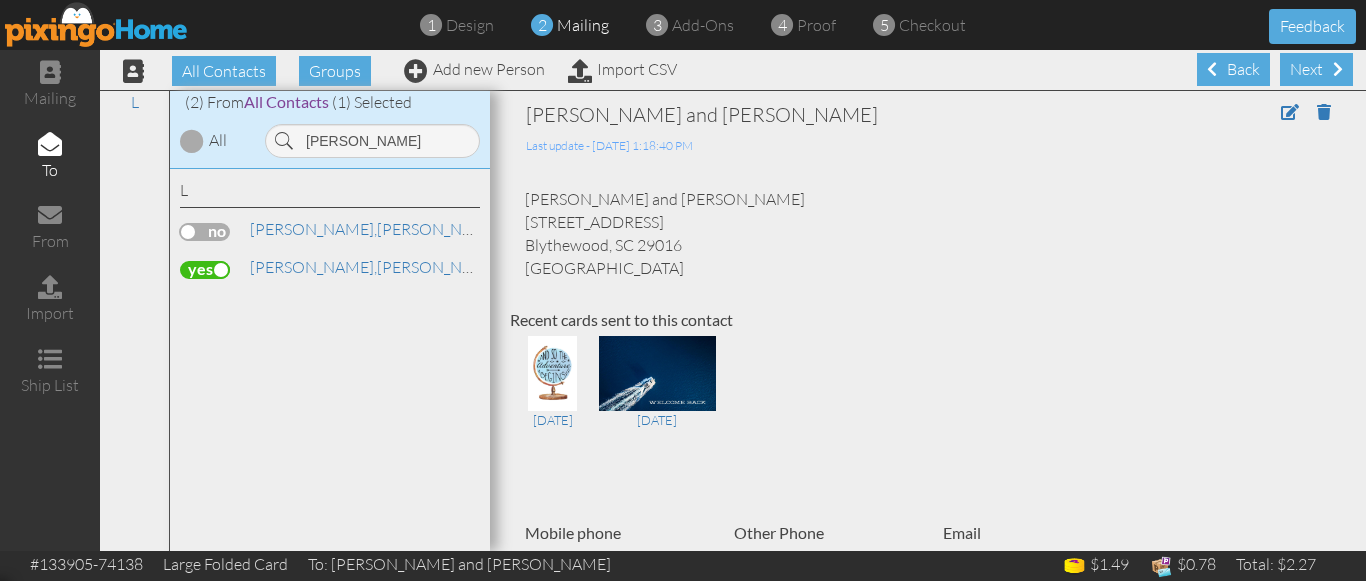 click at bounding box center [205, 270] 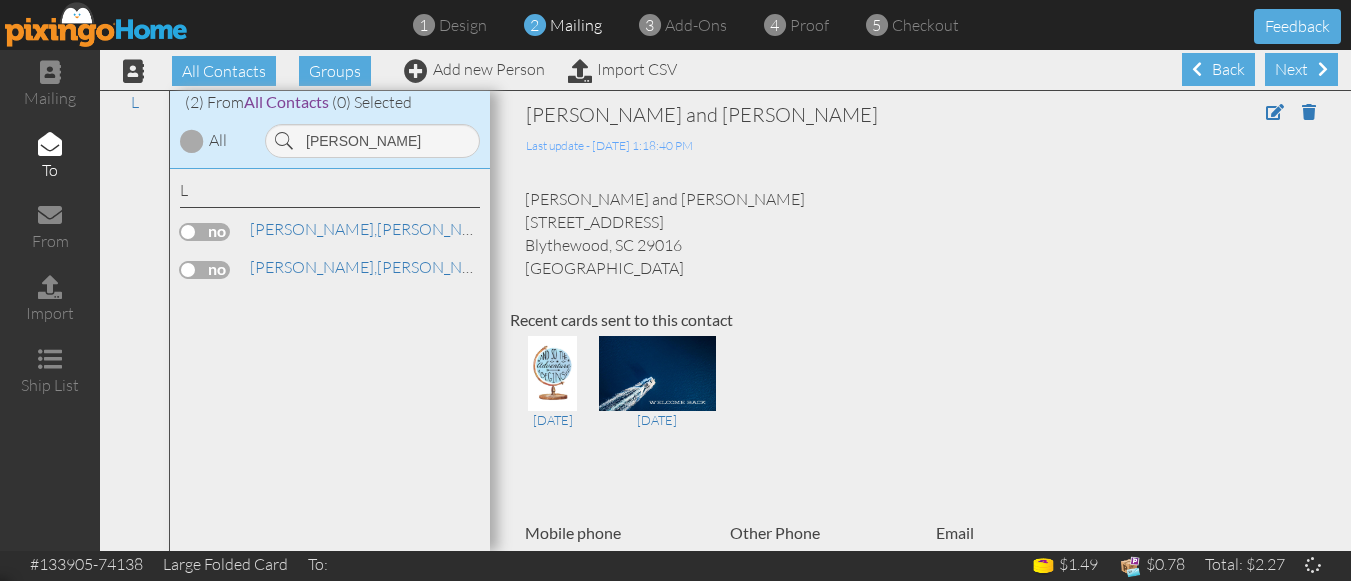 click at bounding box center (205, 232) 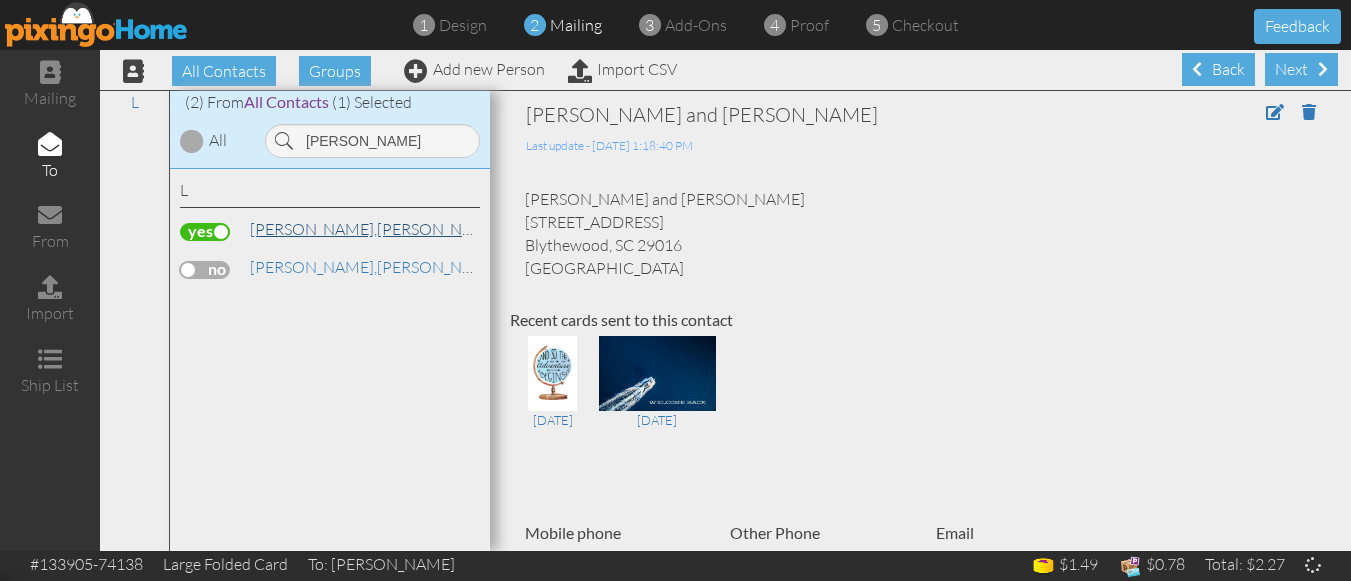 click on "Lenker,
Steve" at bounding box center (375, 229) 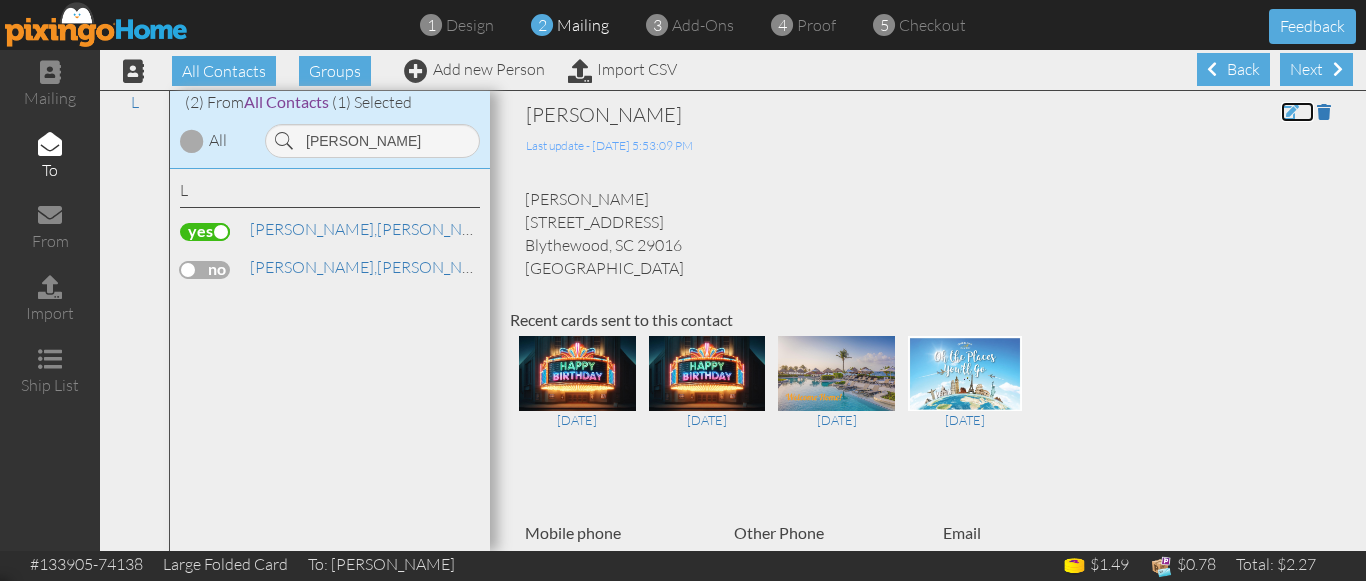 click at bounding box center [1290, 112] 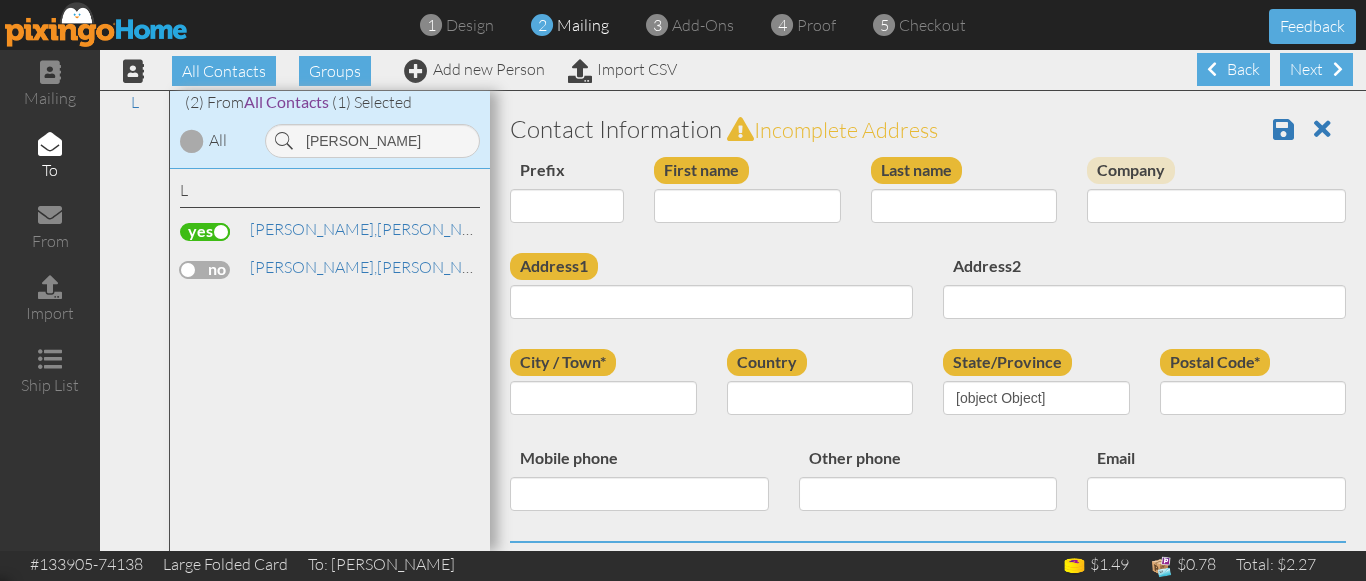 type on "[PERSON_NAME]" 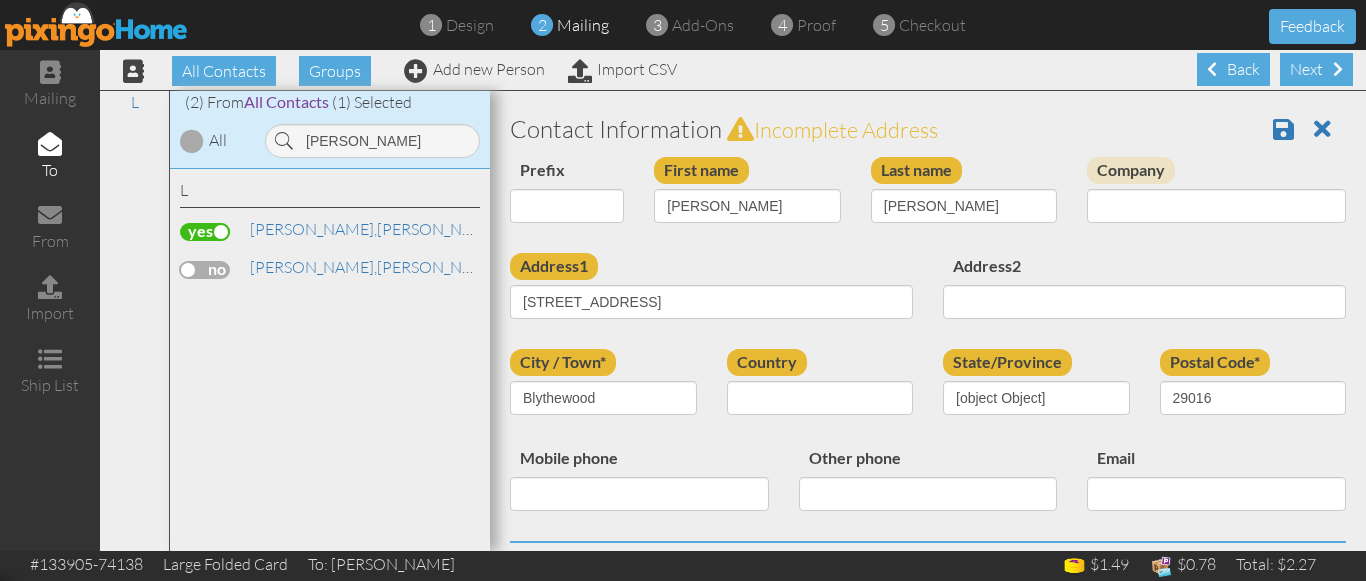 select on "object:3574" 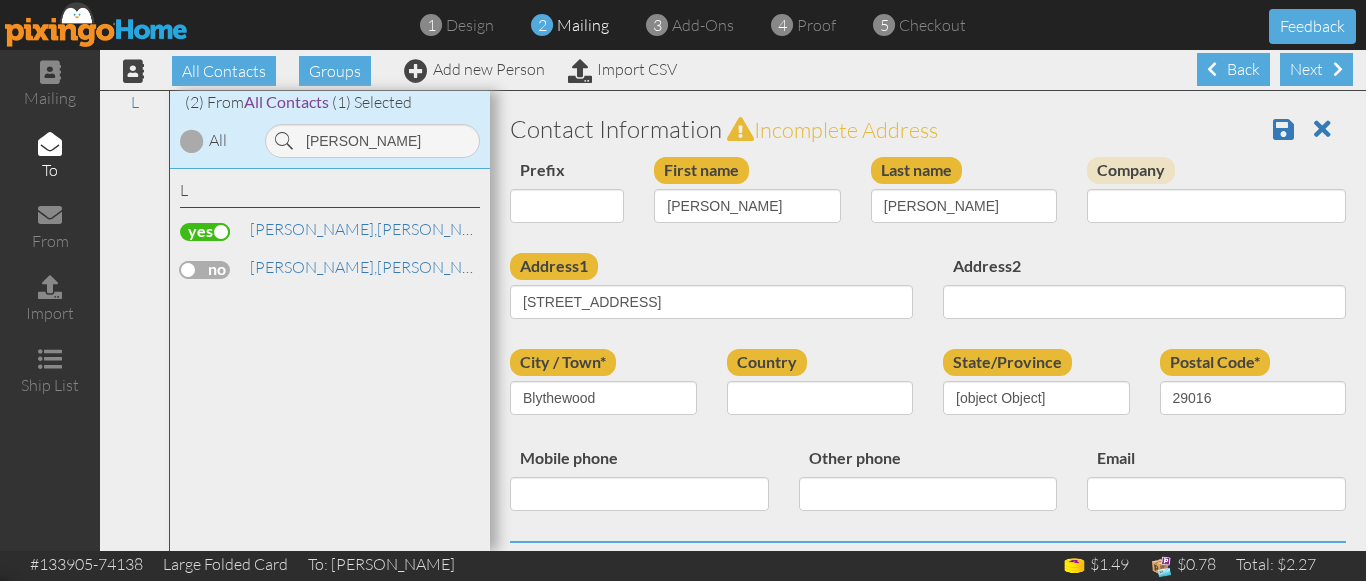 select on "object:3819" 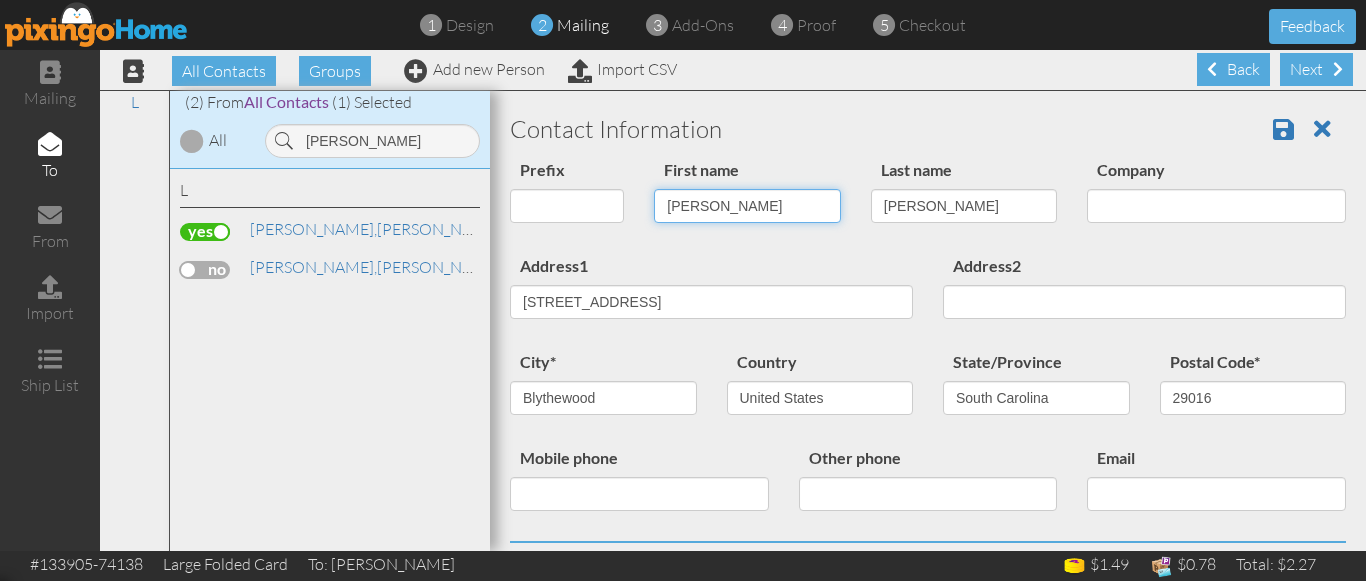 click on "[PERSON_NAME]" at bounding box center [747, 206] 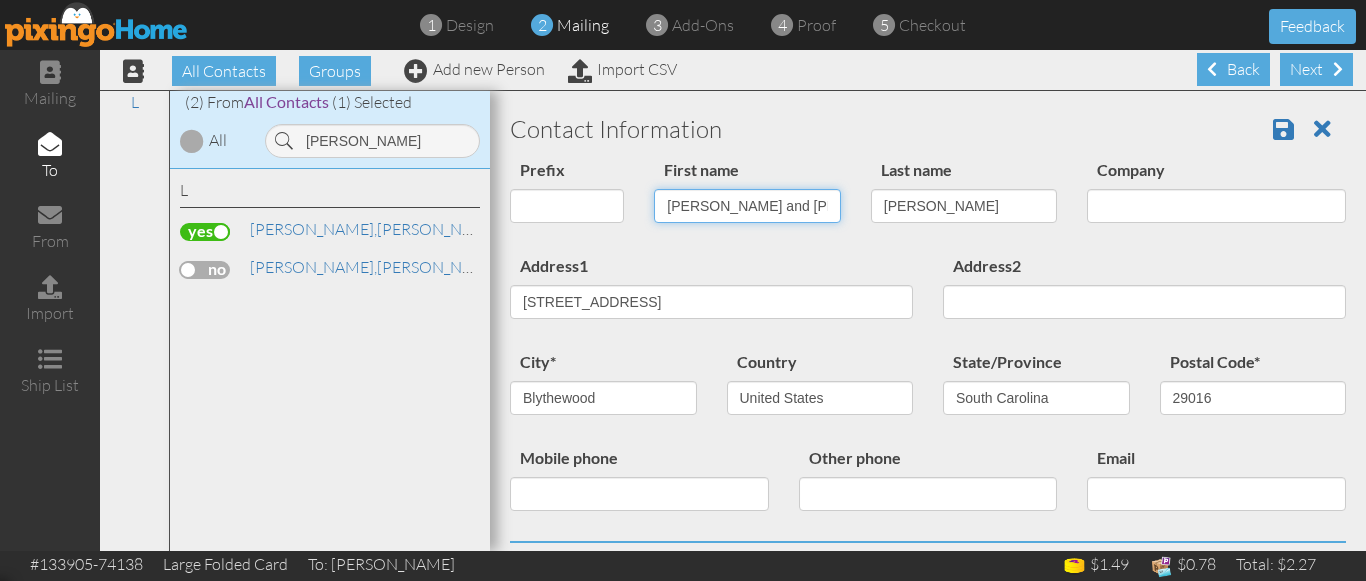 type on "[PERSON_NAME] and [PERSON_NAME]" 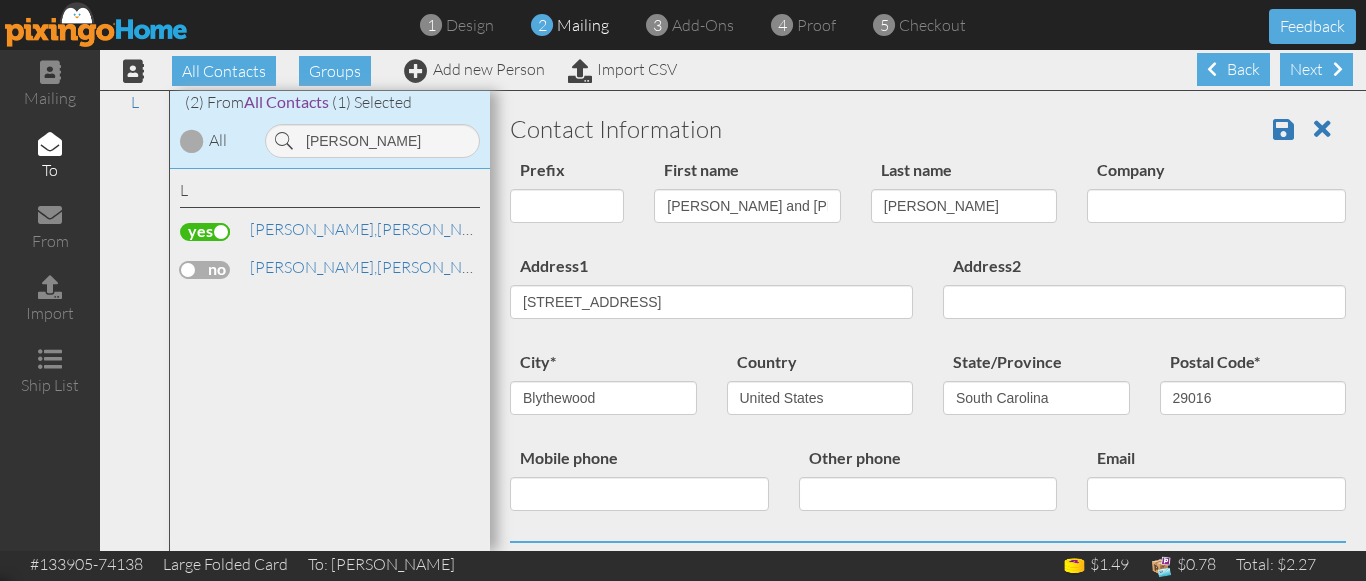 click on "Prefix
Dr. Mr. Mrs.
First name
Steve and Tami
Last name
Lenker
Company" at bounding box center [928, 205] 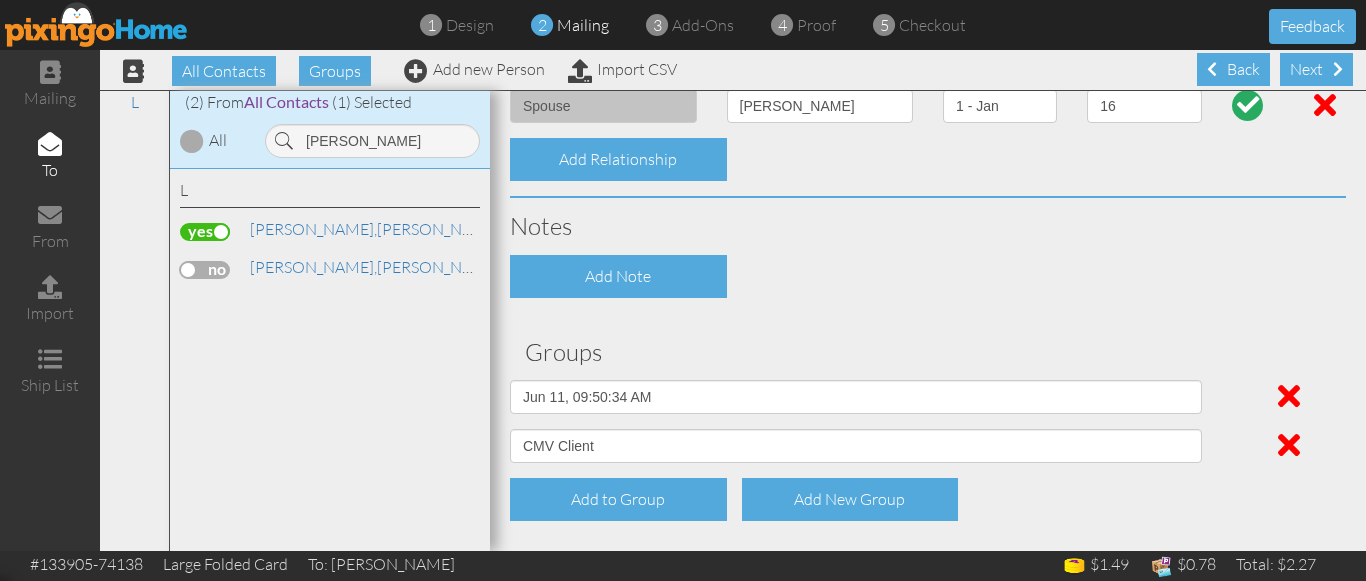 scroll, scrollTop: 930, scrollLeft: 0, axis: vertical 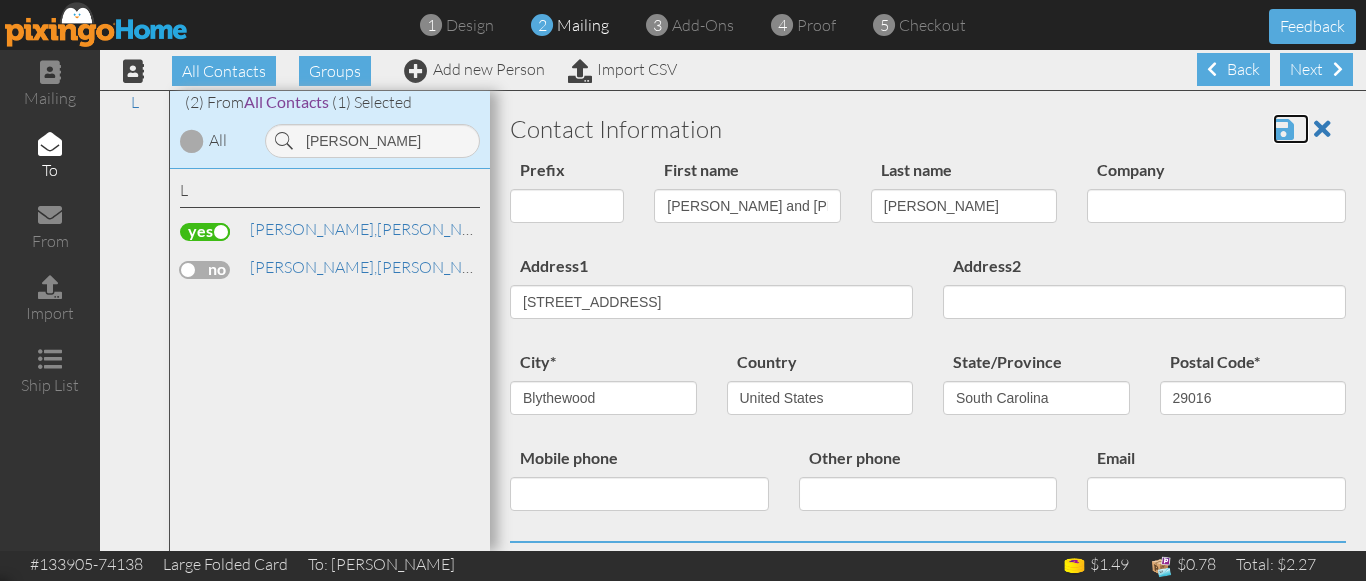 click at bounding box center [1283, 129] 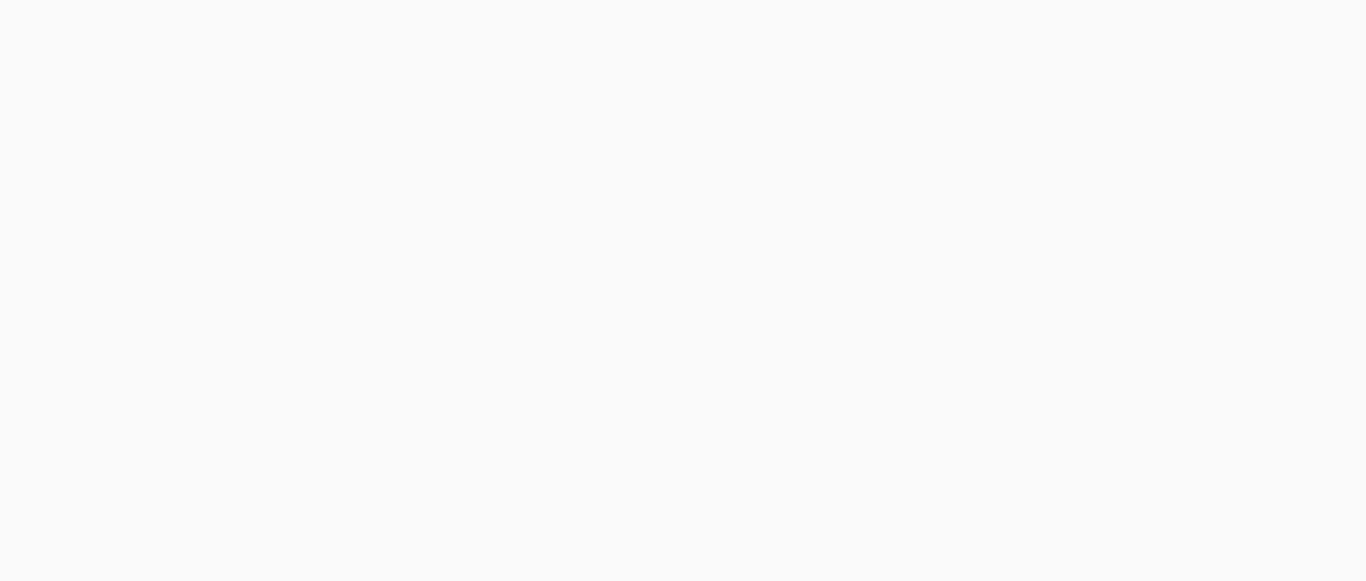 scroll, scrollTop: 0, scrollLeft: 0, axis: both 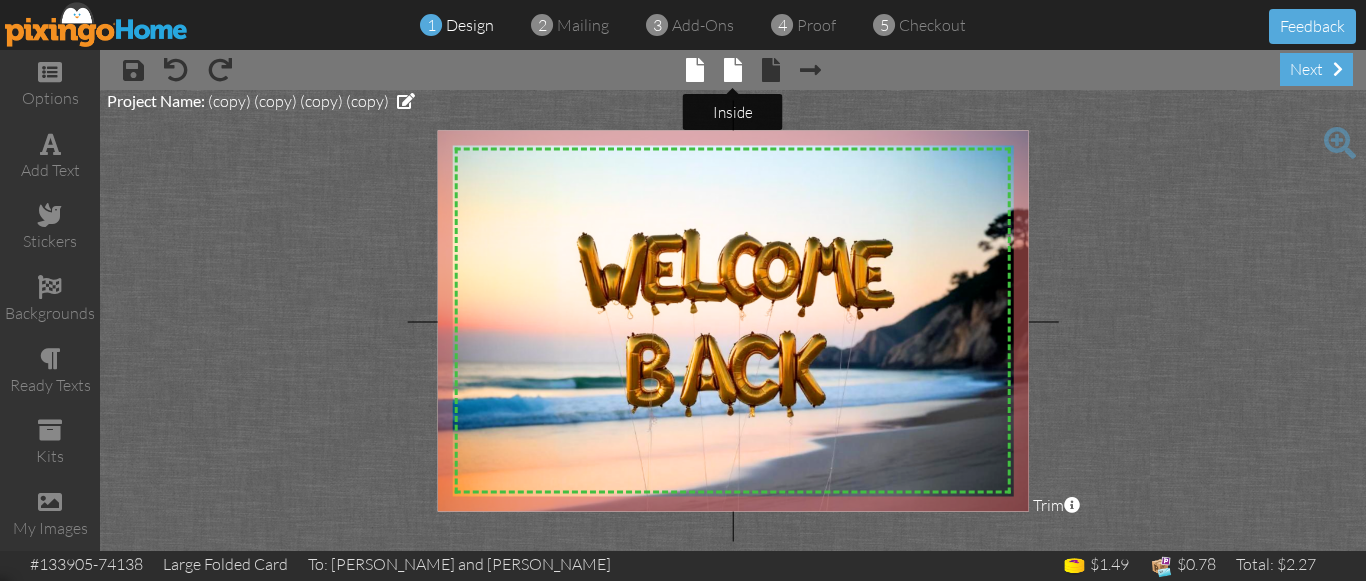 click at bounding box center [733, 70] 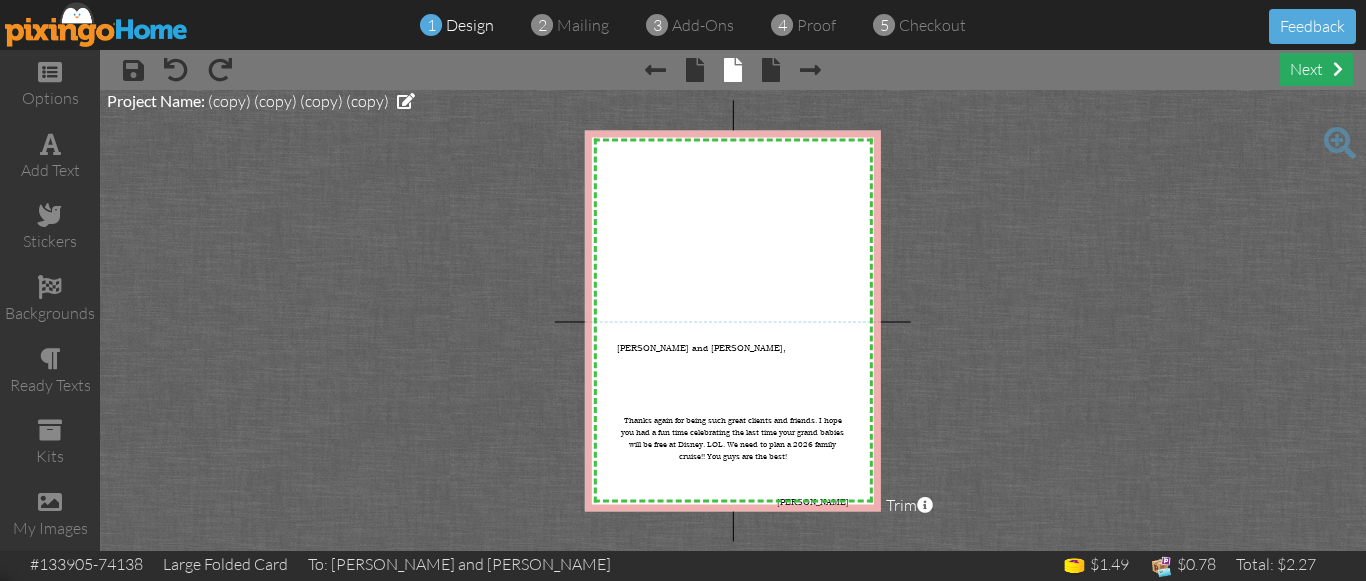 click on "next" at bounding box center (1316, 69) 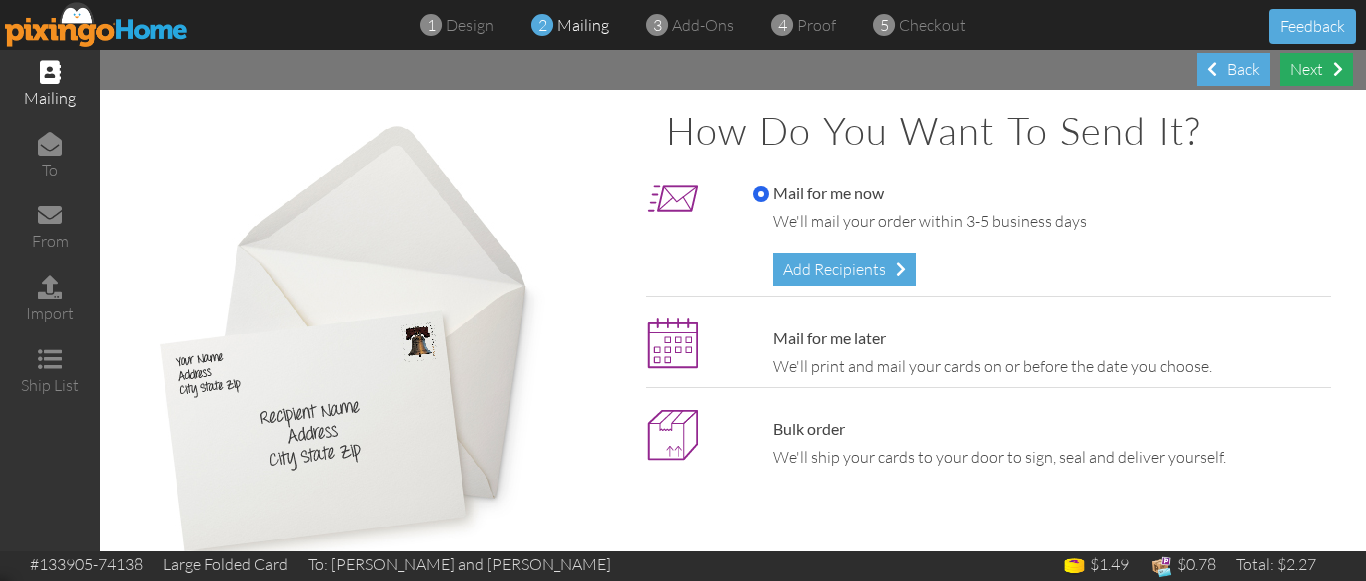 click on "Next" at bounding box center [1316, 69] 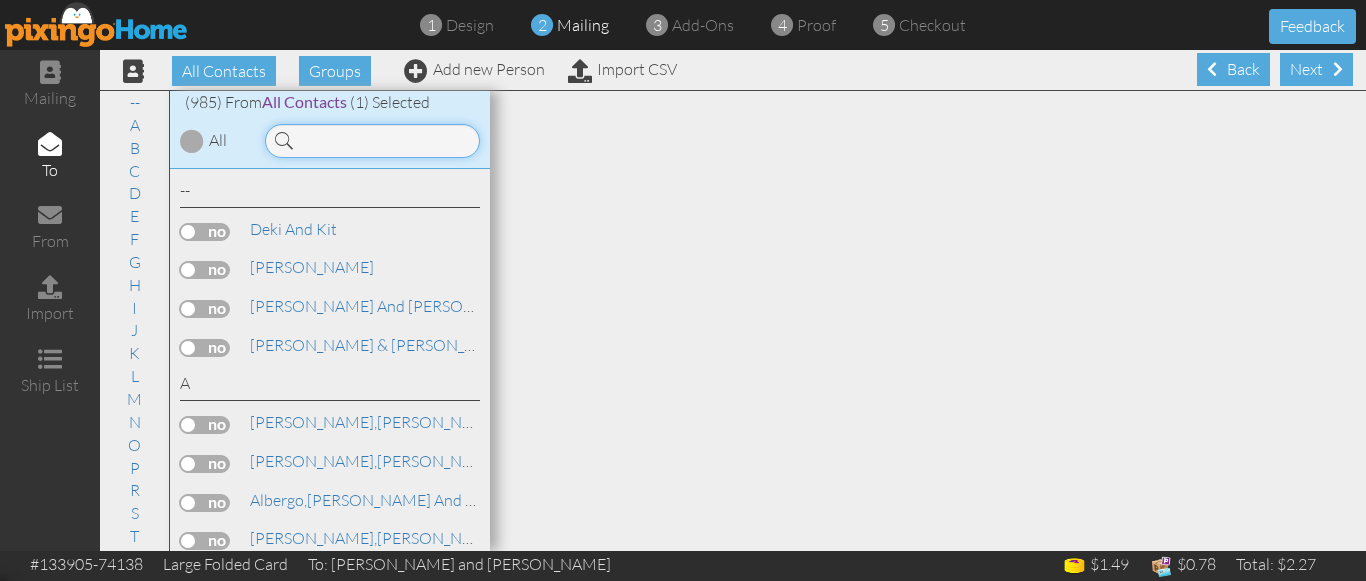 click at bounding box center [372, 141] 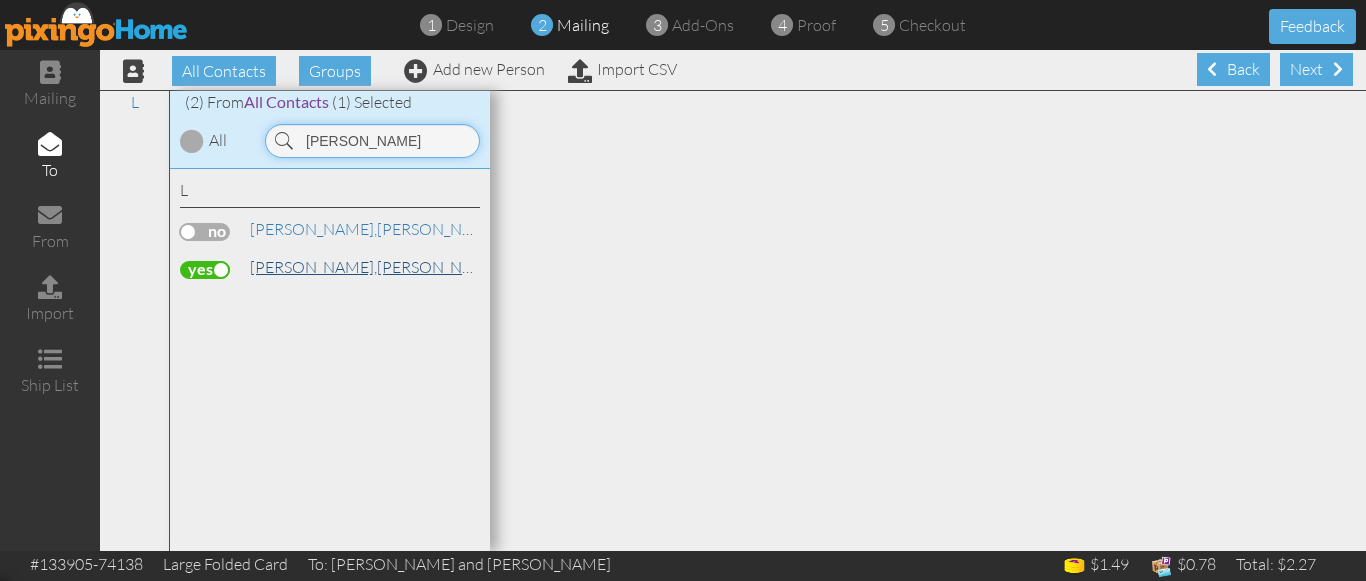 type on "lenk" 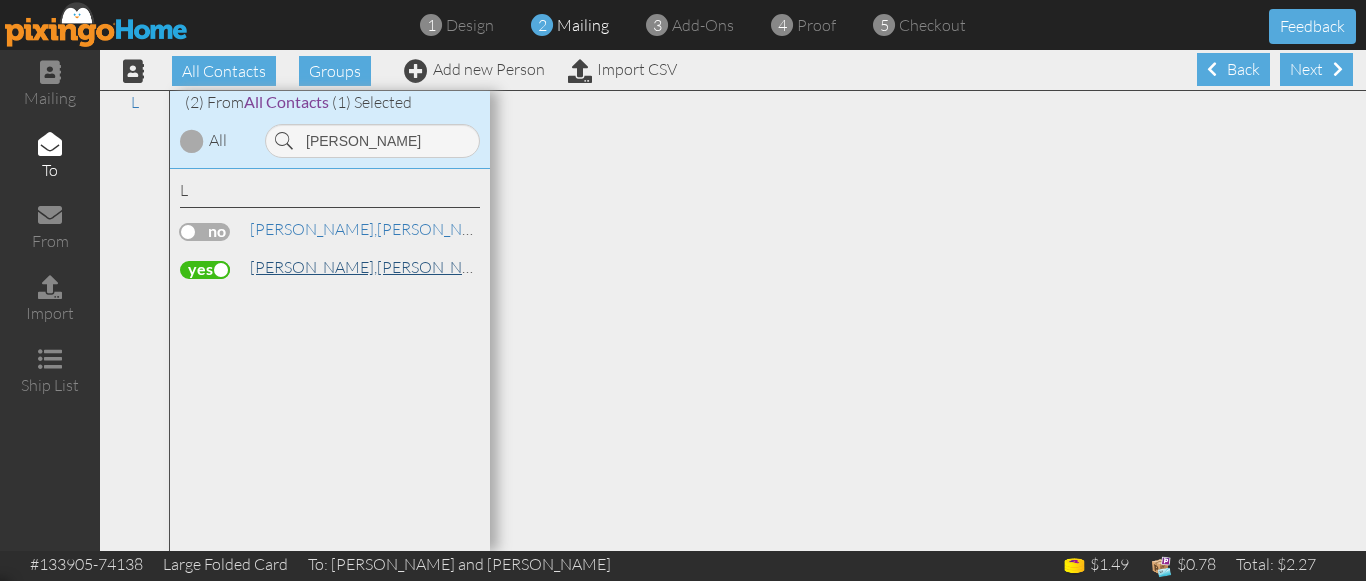 click on "Lenker,
Steve and Tami" at bounding box center (454, 267) 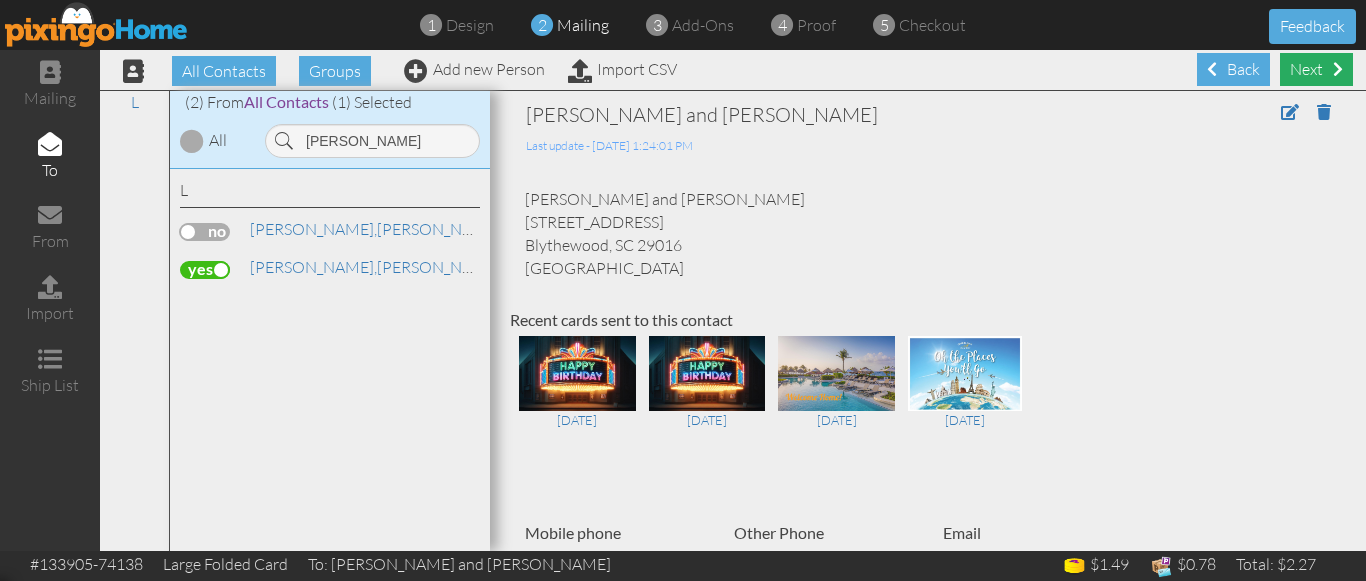 click on "Next" at bounding box center (1316, 69) 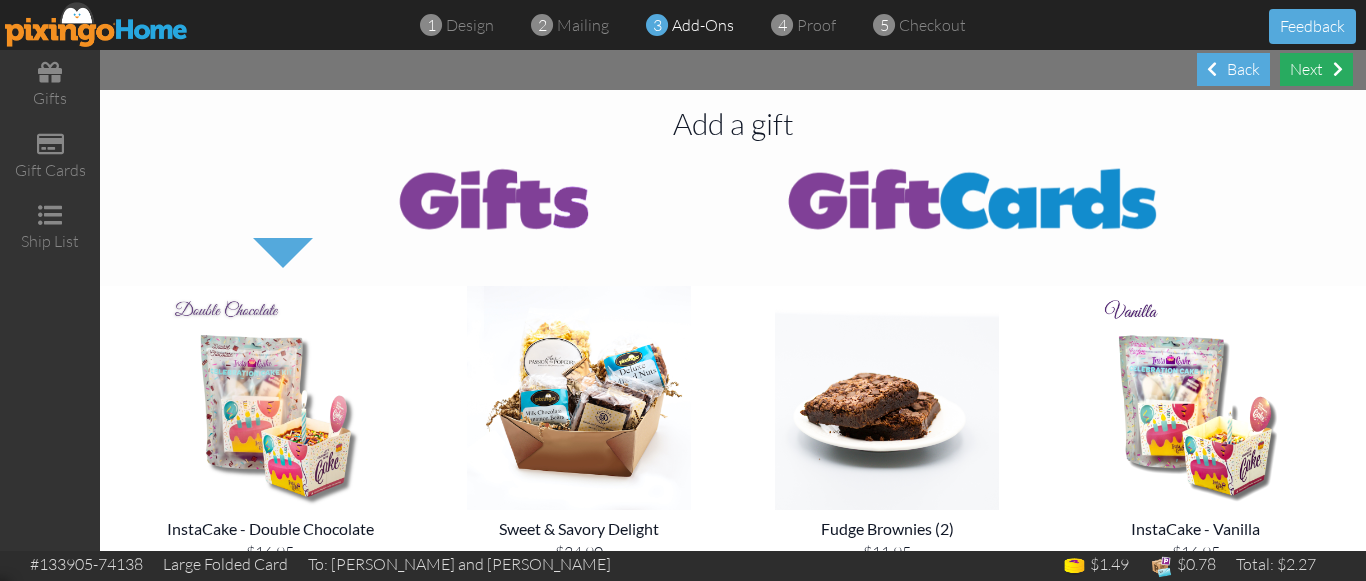 click on "Next" at bounding box center [1316, 69] 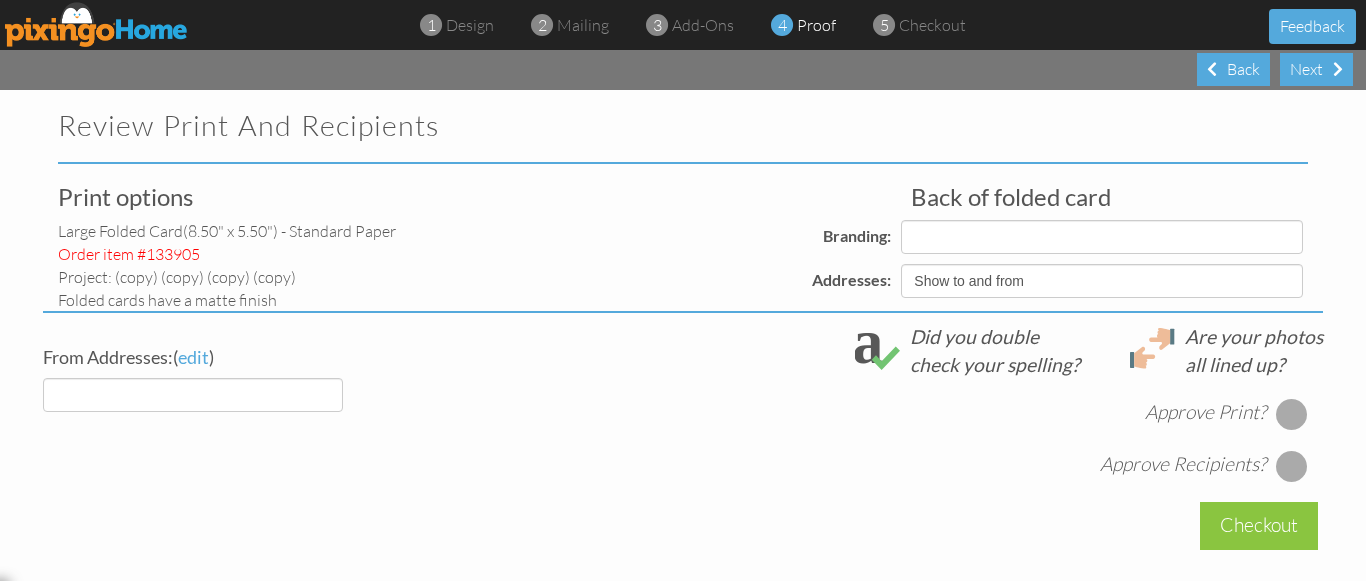 select on "object:3550" 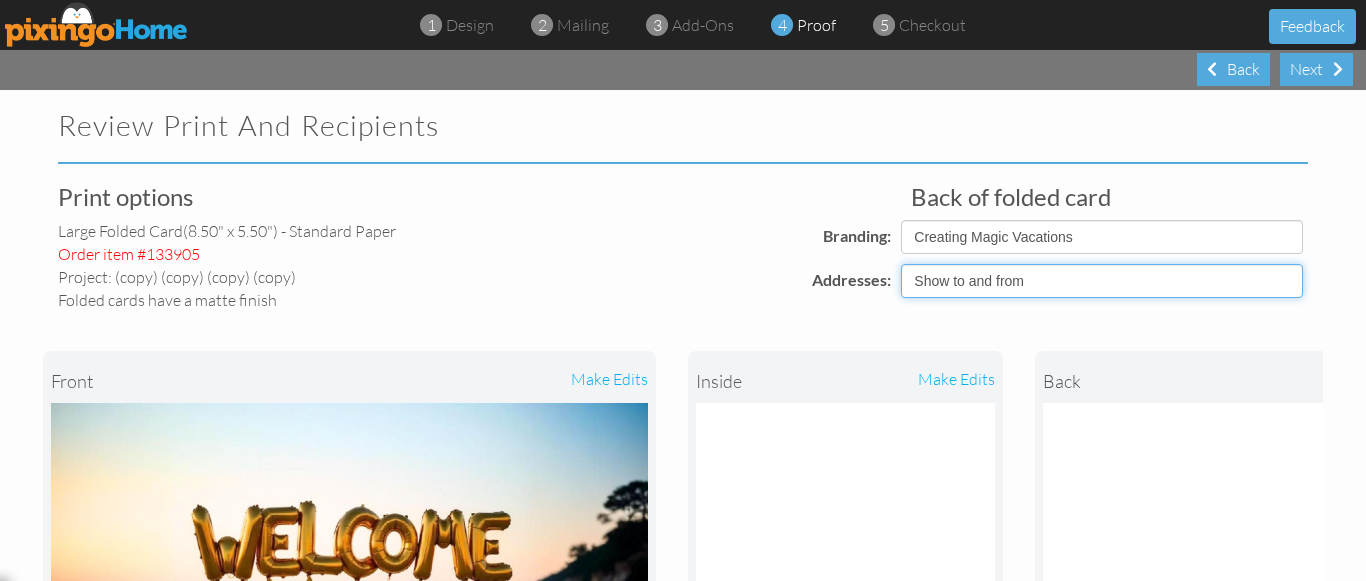 click on "Show to and from Show from only Hide to and from" at bounding box center (1102, 281) 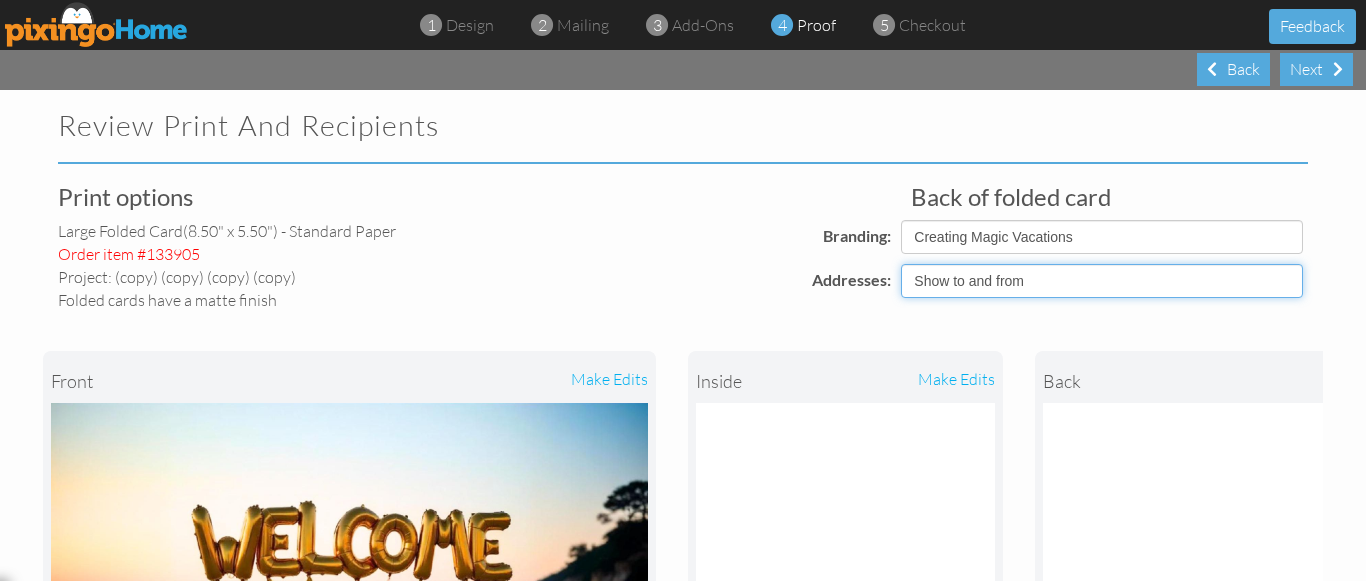 select on "object:3548" 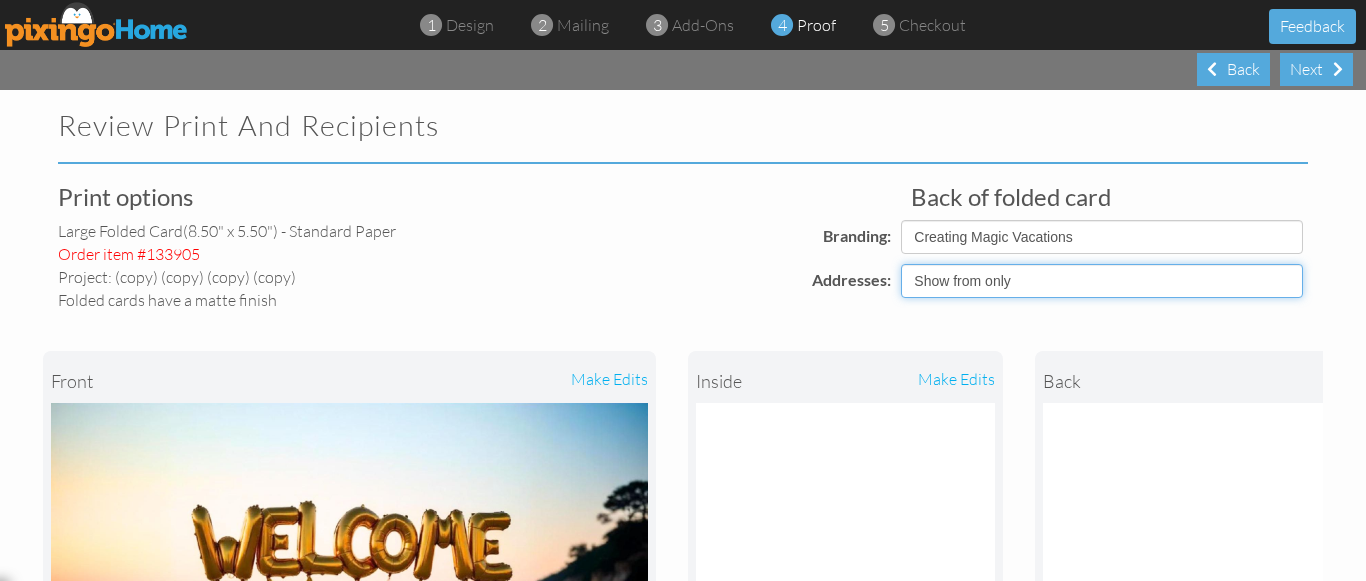 click on "Show to and from Show from only Hide to and from" at bounding box center (1102, 281) 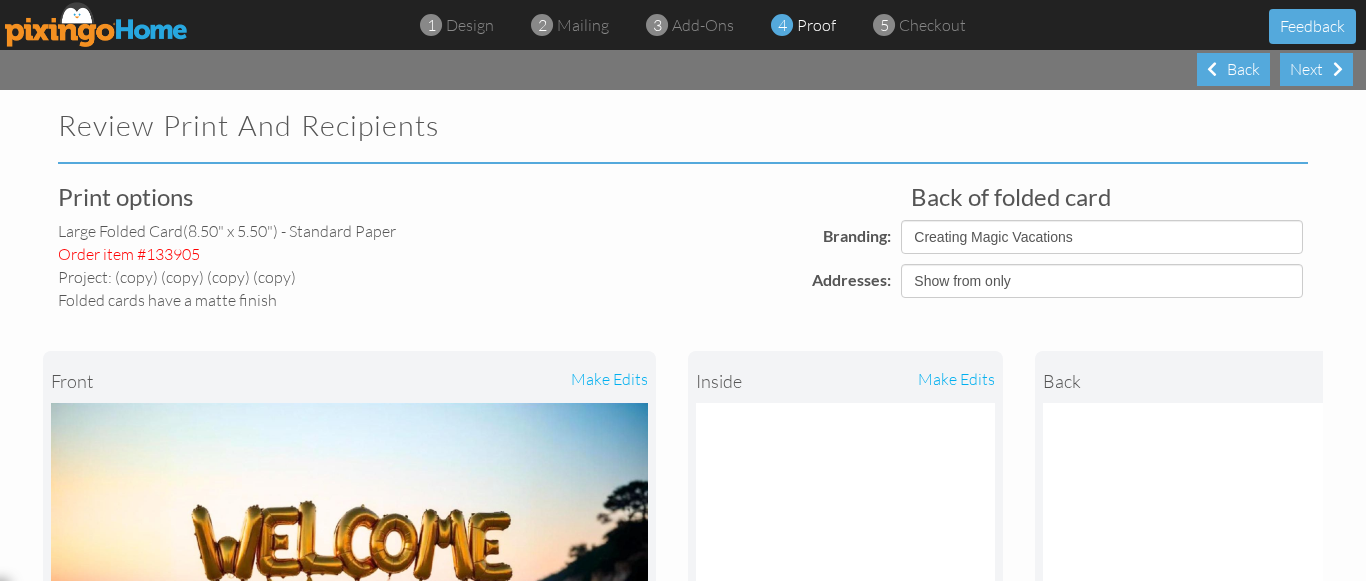 click on "front
make edits
inside
make edits
back" at bounding box center [683, 573] 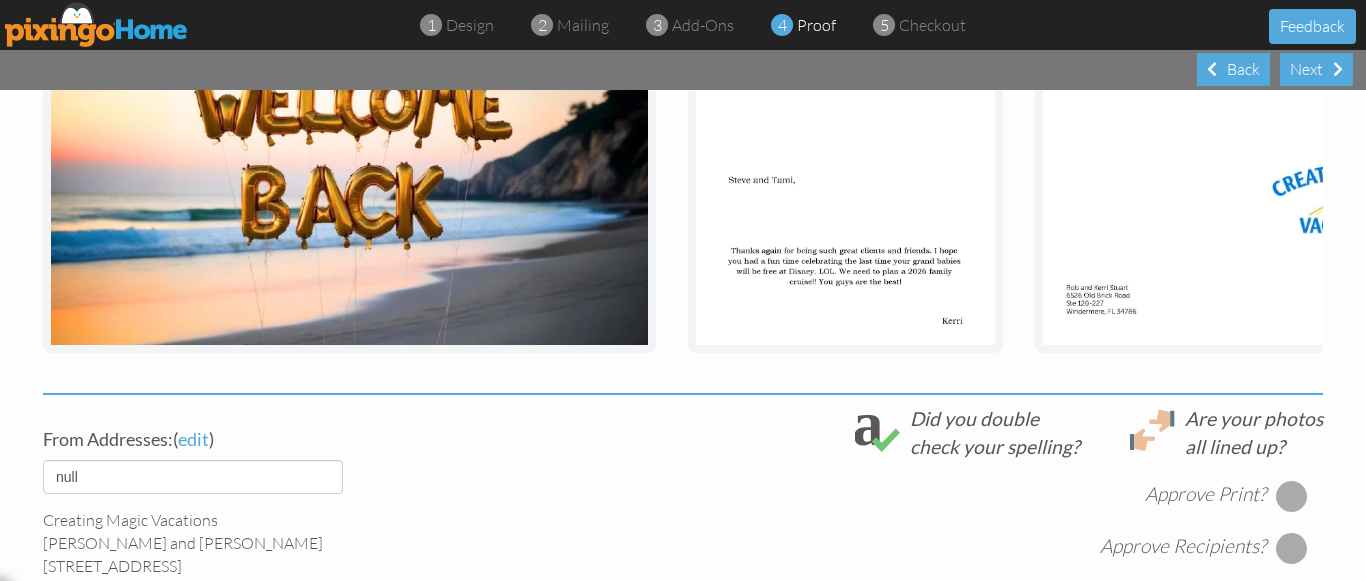 scroll, scrollTop: 520, scrollLeft: 0, axis: vertical 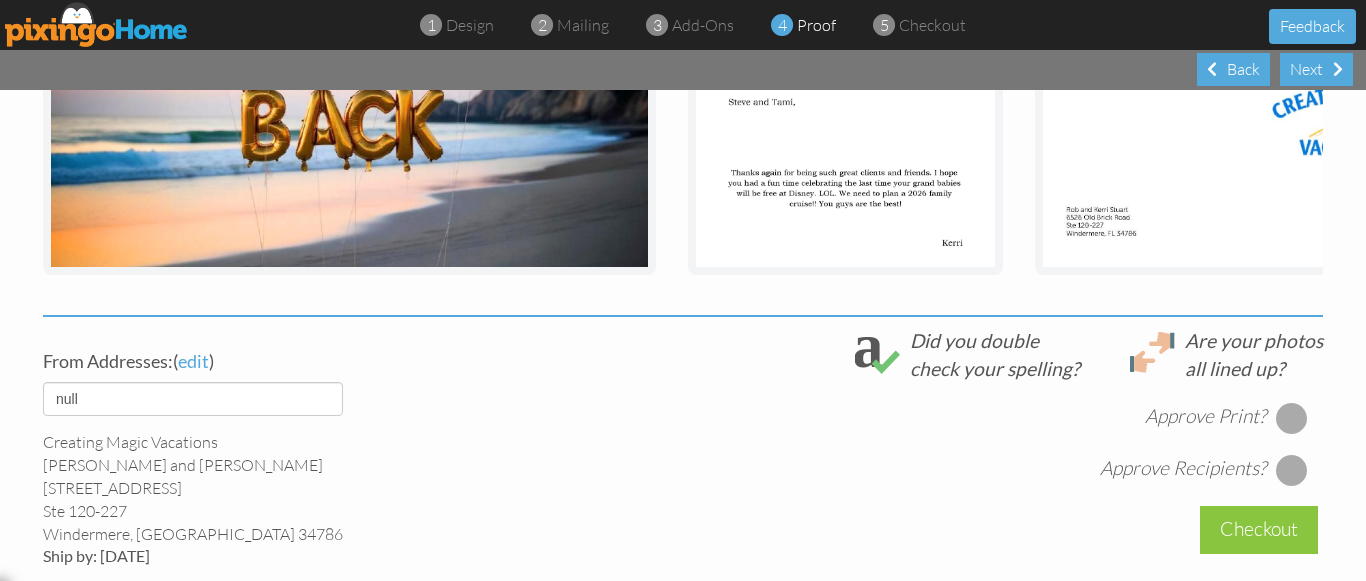 click at bounding box center [1292, 418] 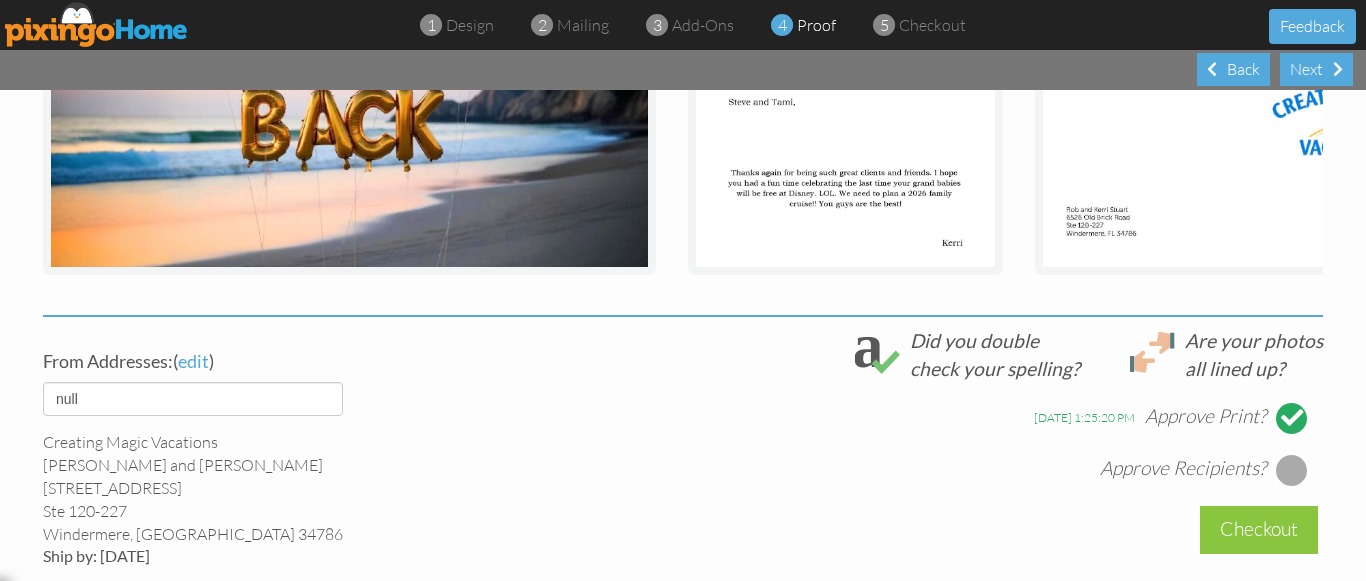 click at bounding box center [1292, 470] 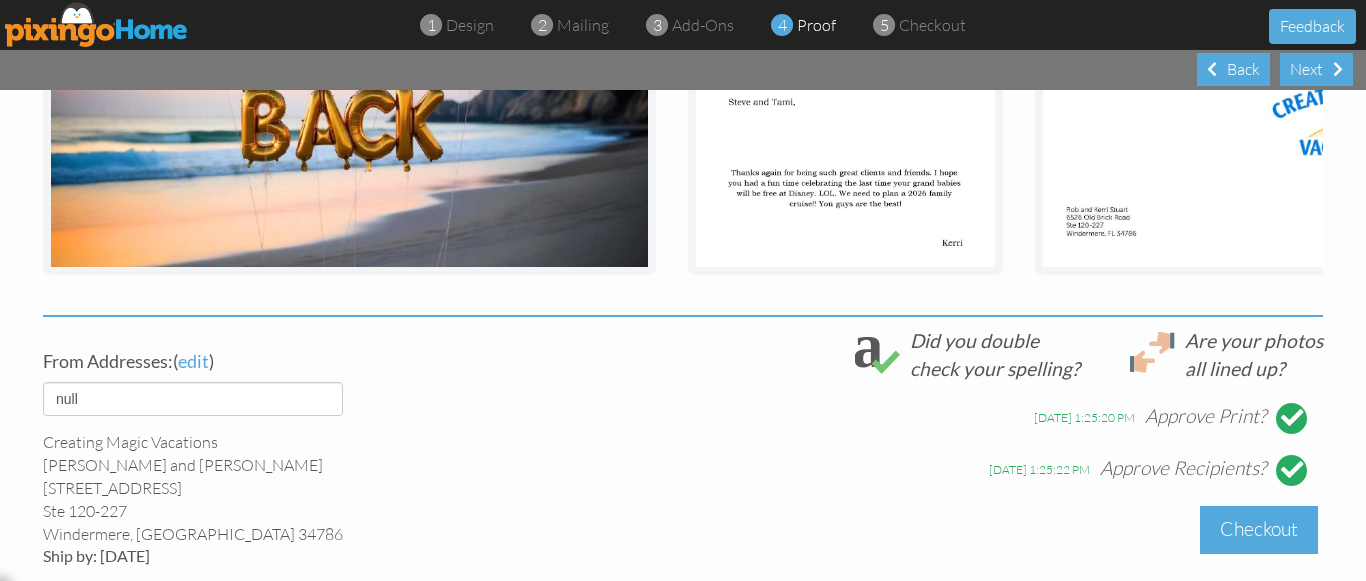 click on "Checkout" at bounding box center (1259, 529) 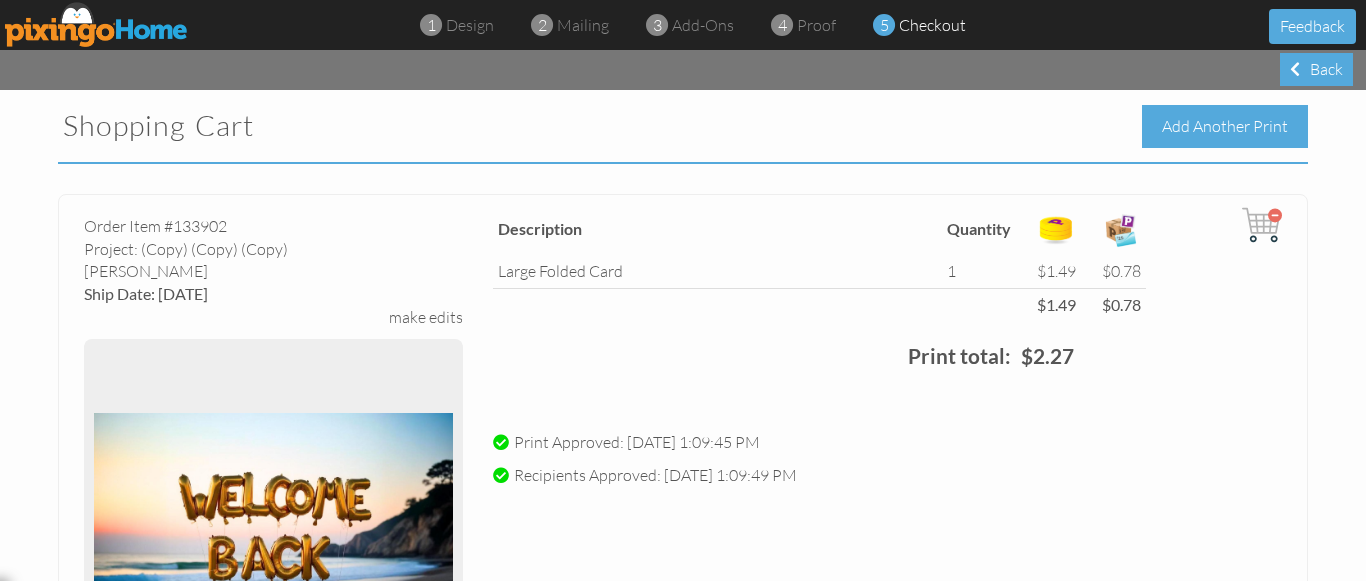 click on "Add Another Print" at bounding box center (1225, 126) 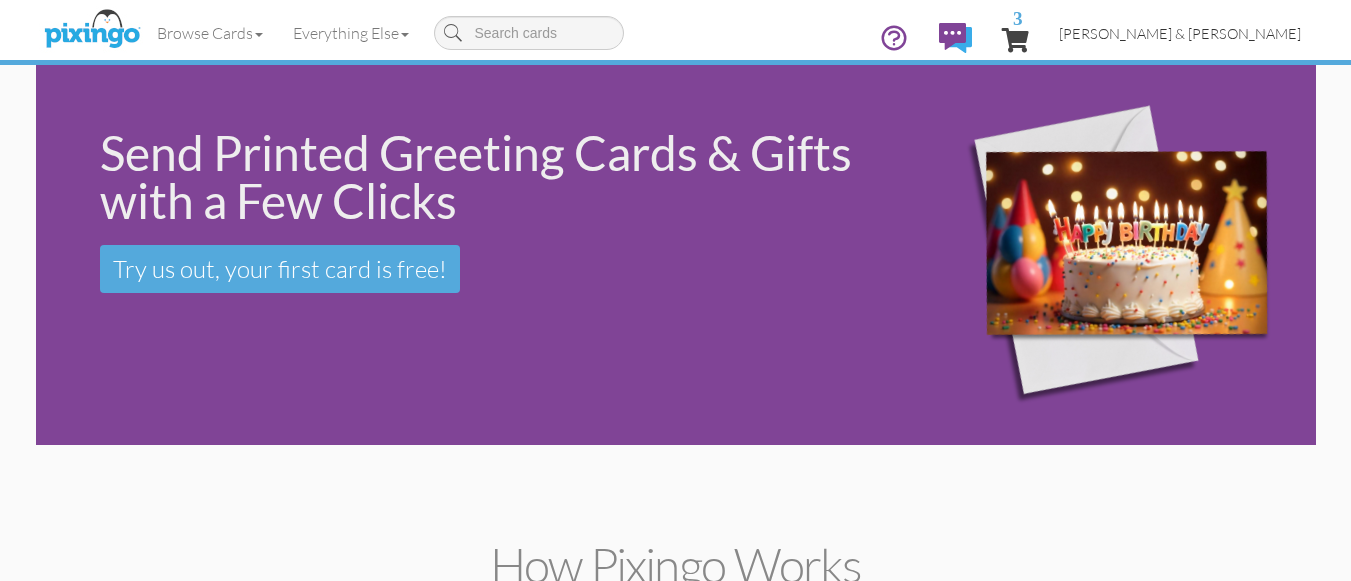 click on "[PERSON_NAME] & [PERSON_NAME]" at bounding box center (1180, 33) 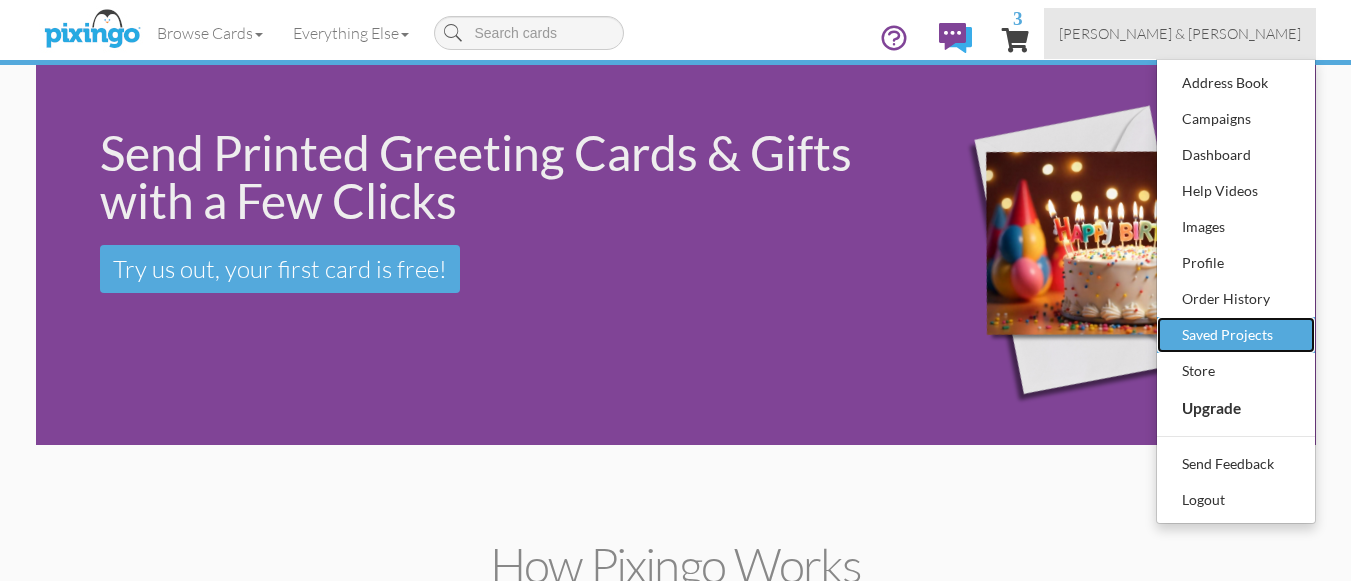 click on "Saved Projects" at bounding box center [1236, 335] 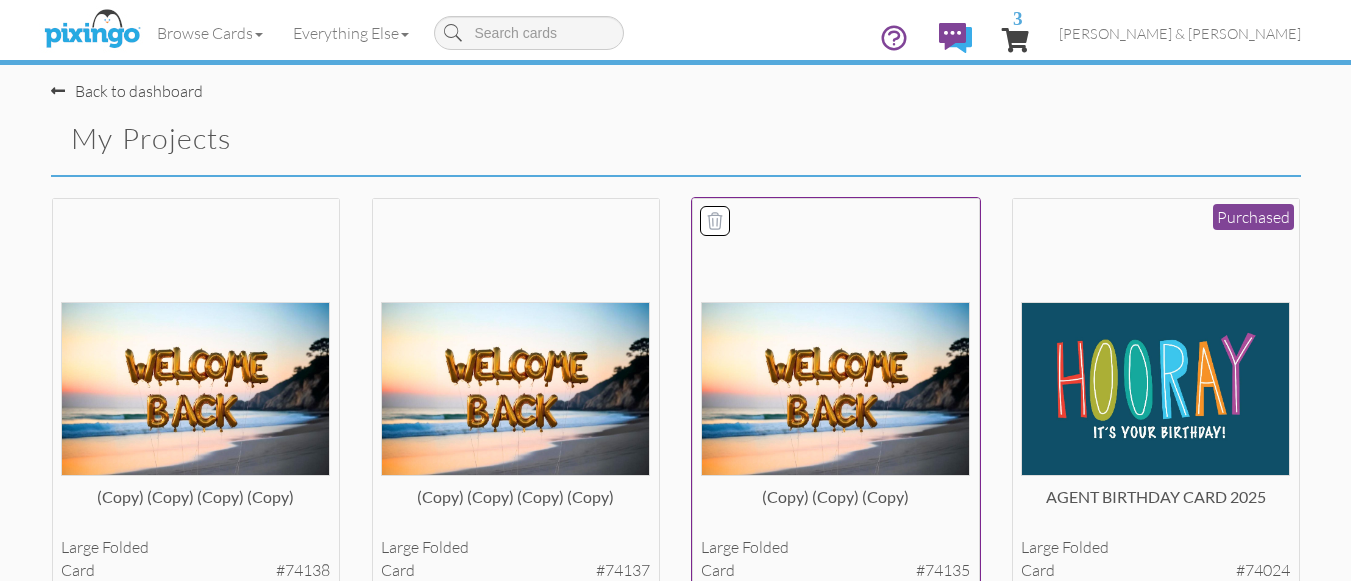 click at bounding box center [835, 388] 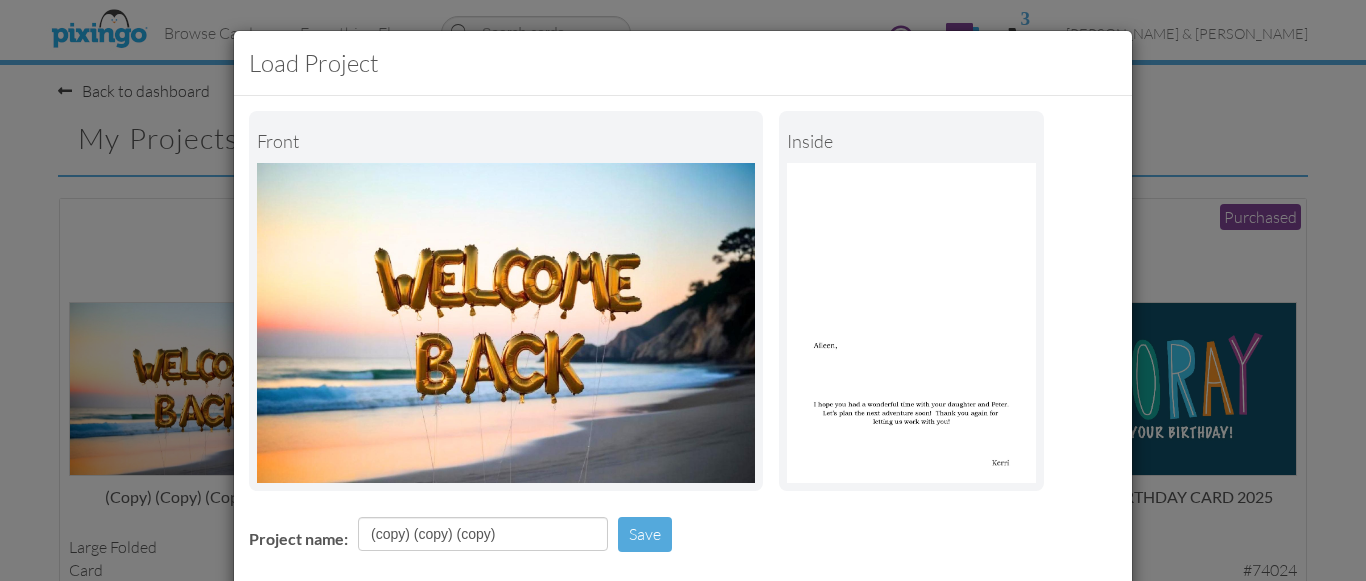 click on "Project name:
(copy) (copy) (copy)
Save" at bounding box center (683, 536) 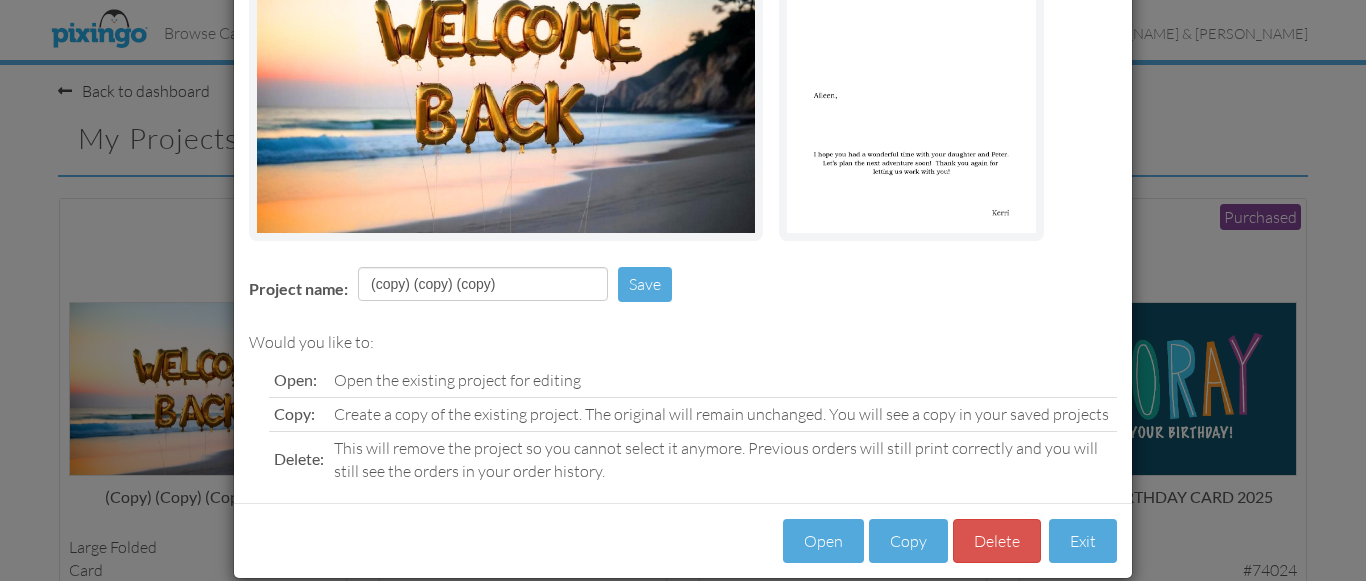 scroll, scrollTop: 278, scrollLeft: 0, axis: vertical 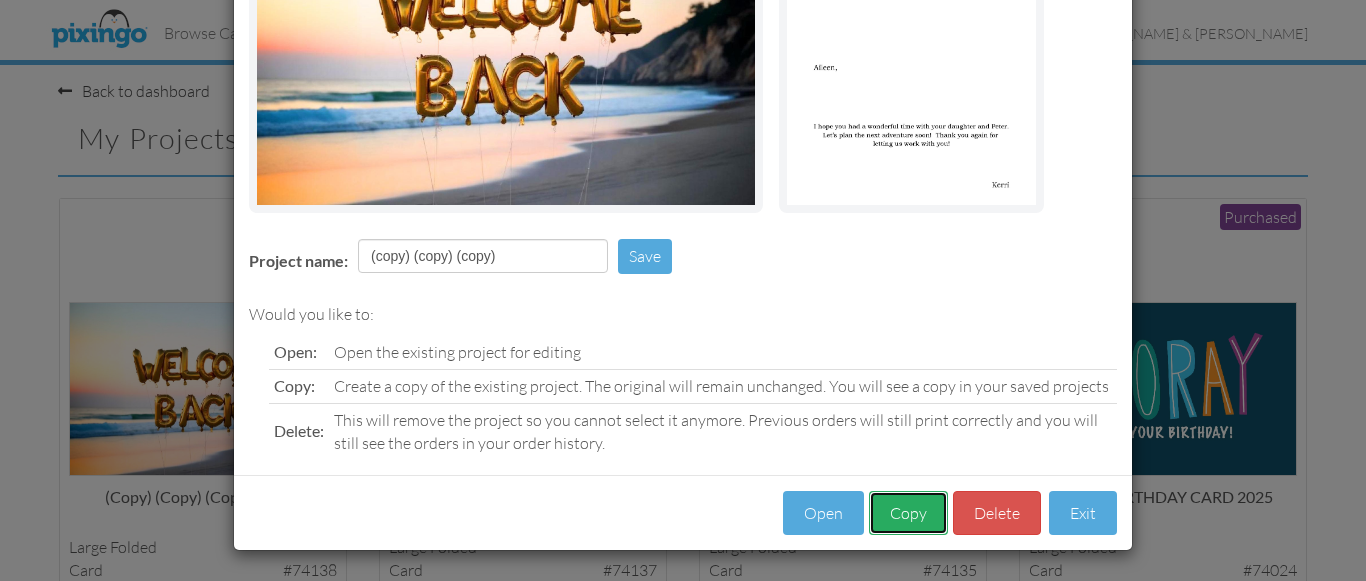 click on "Copy" at bounding box center [908, 513] 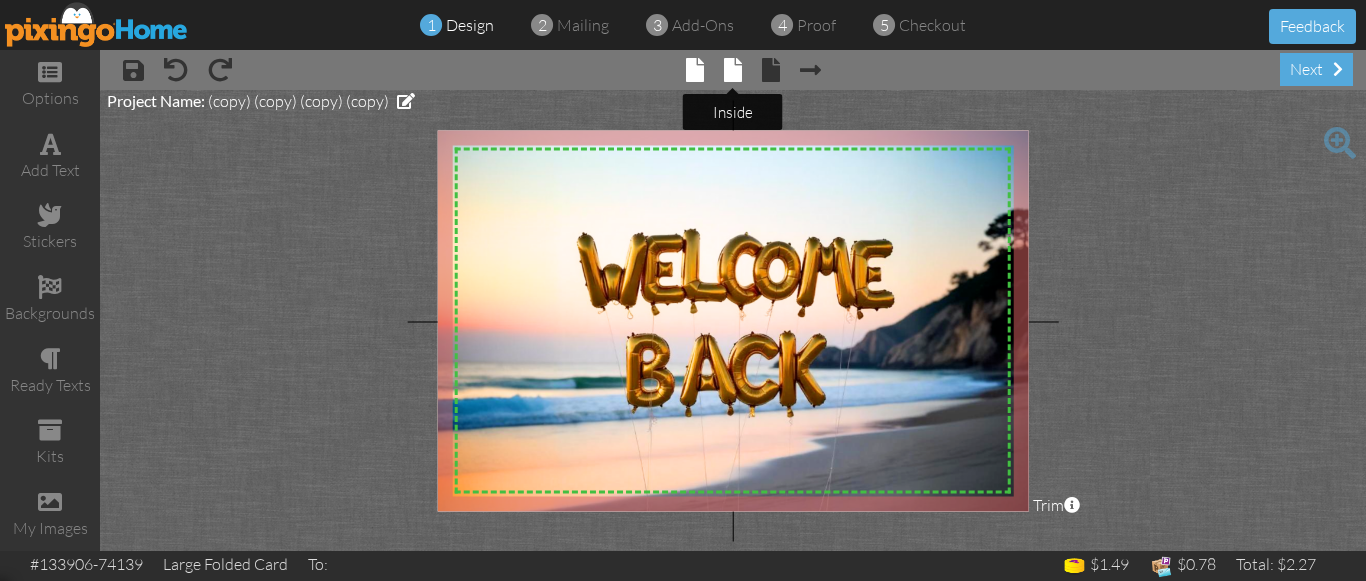 click at bounding box center [733, 70] 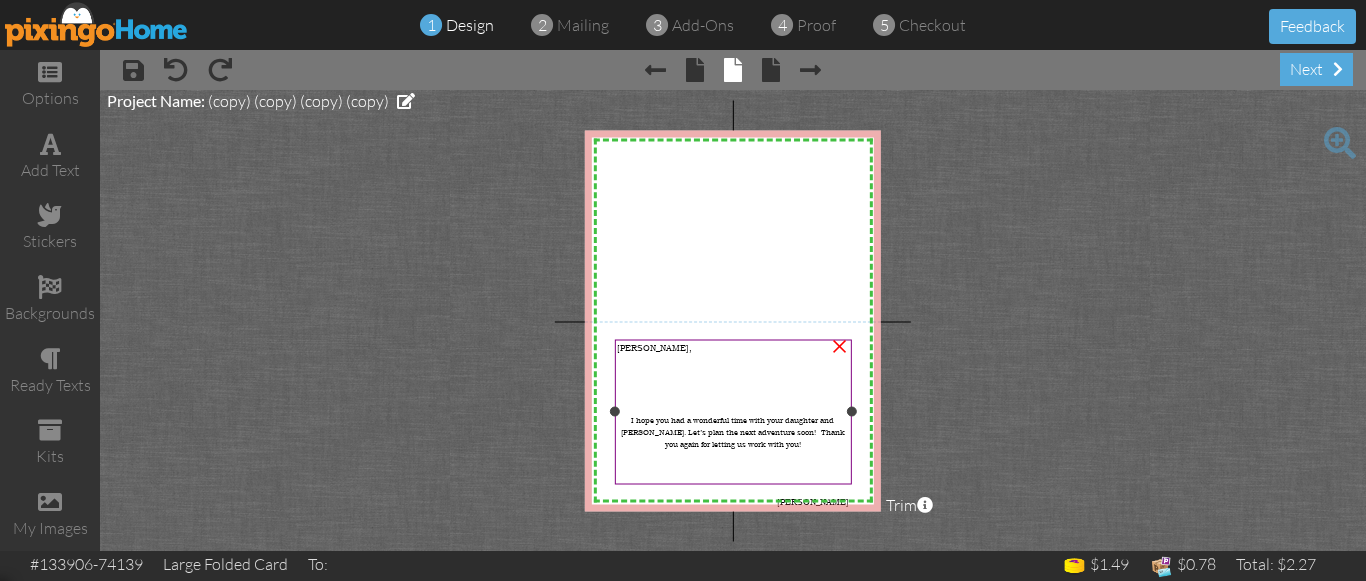 click on "[PERSON_NAME]," at bounding box center [654, 348] 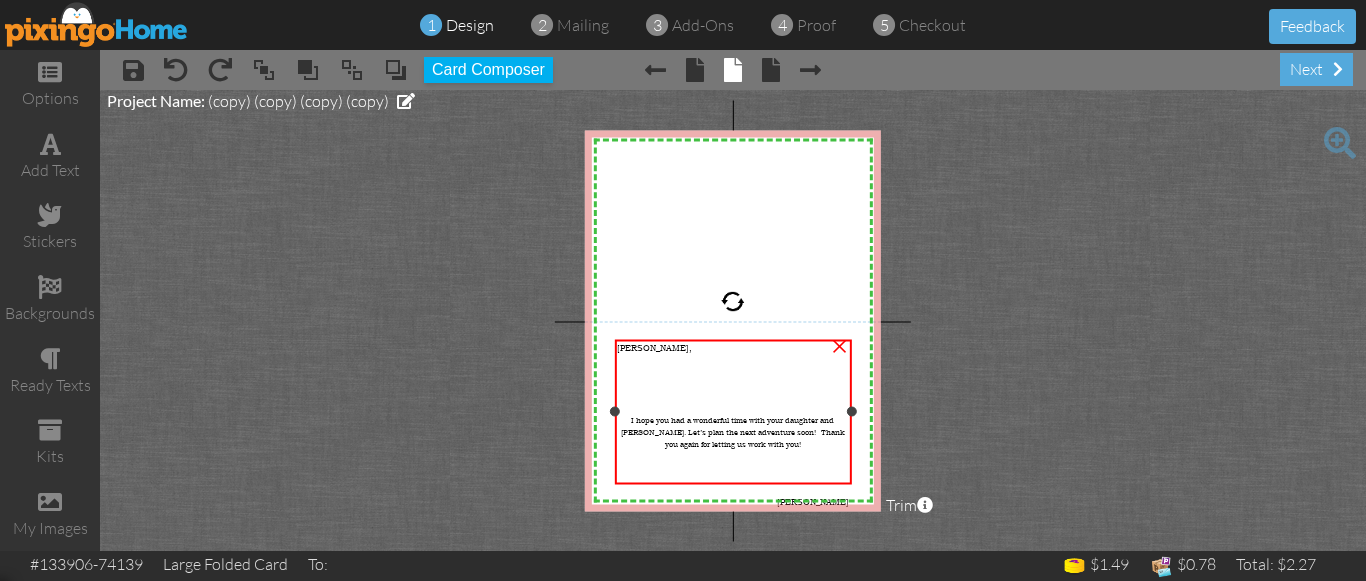 click on "[PERSON_NAME]," at bounding box center (654, 348) 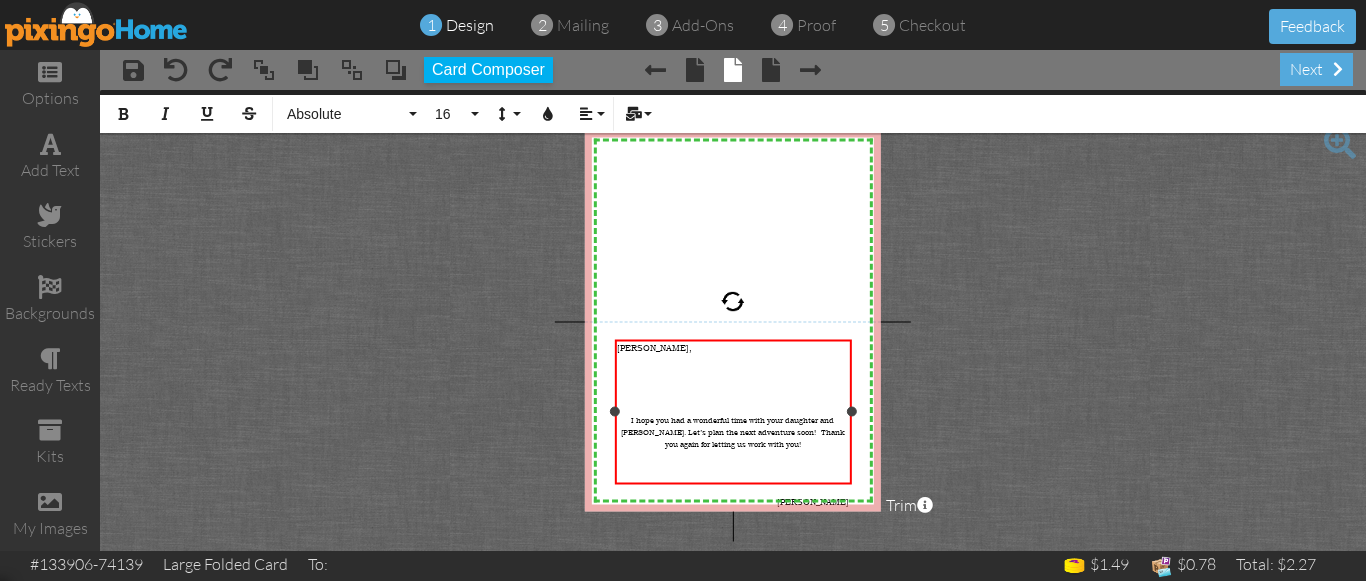 click on "[PERSON_NAME]," at bounding box center (654, 348) 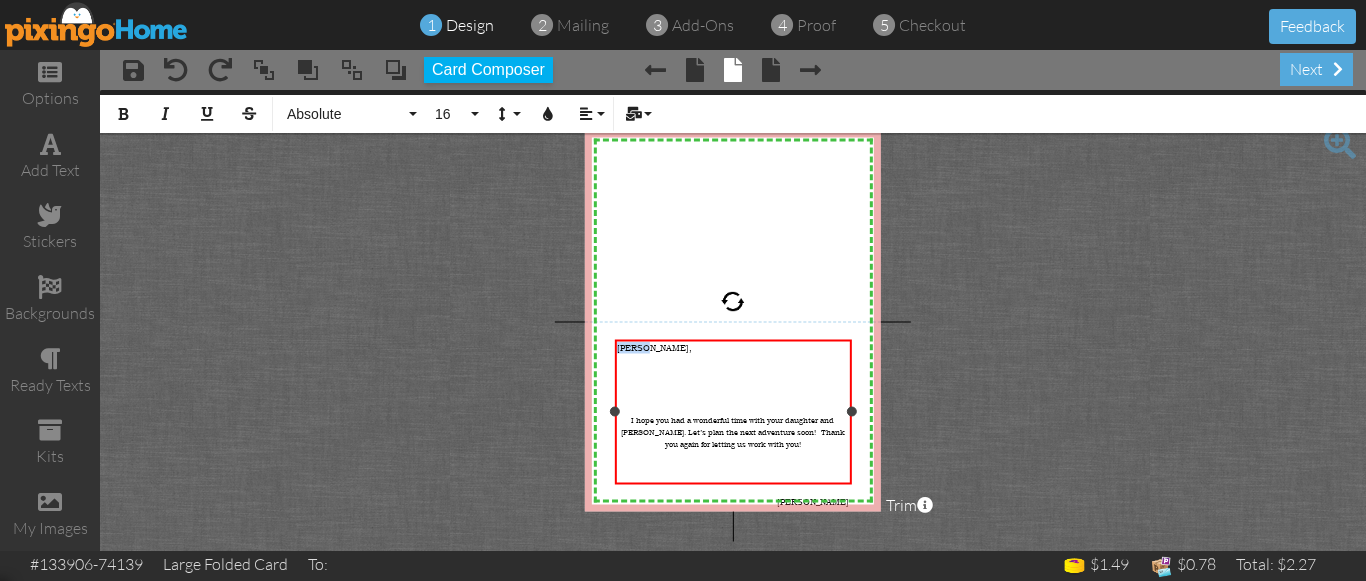 click on "[PERSON_NAME]," at bounding box center (654, 348) 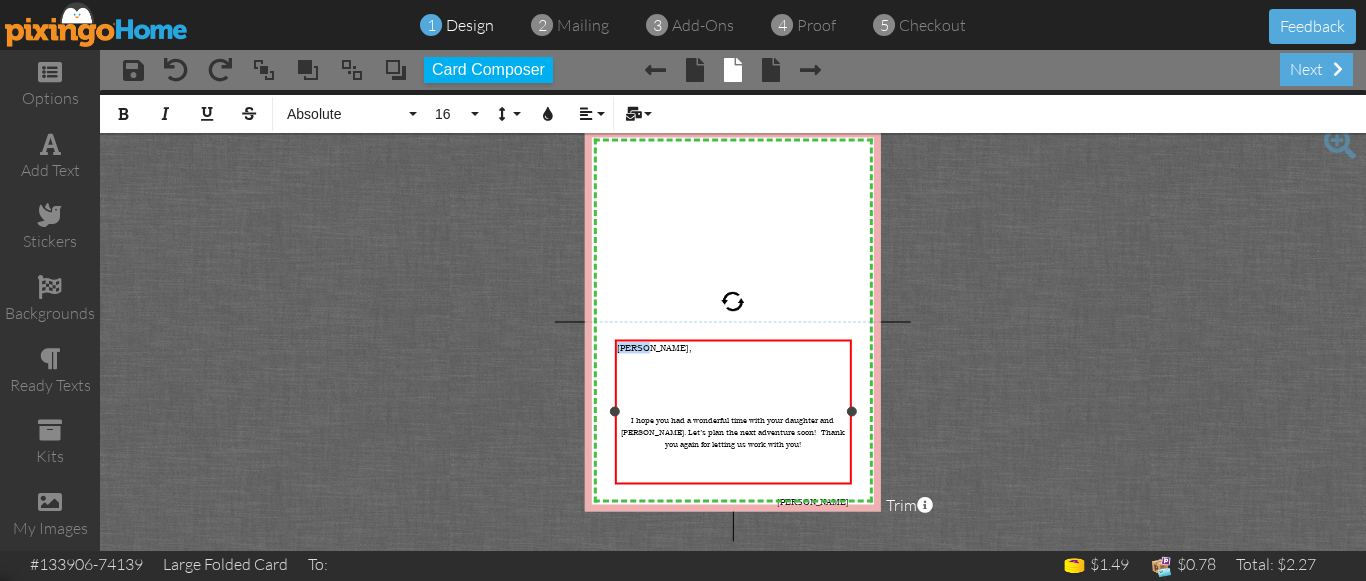 type 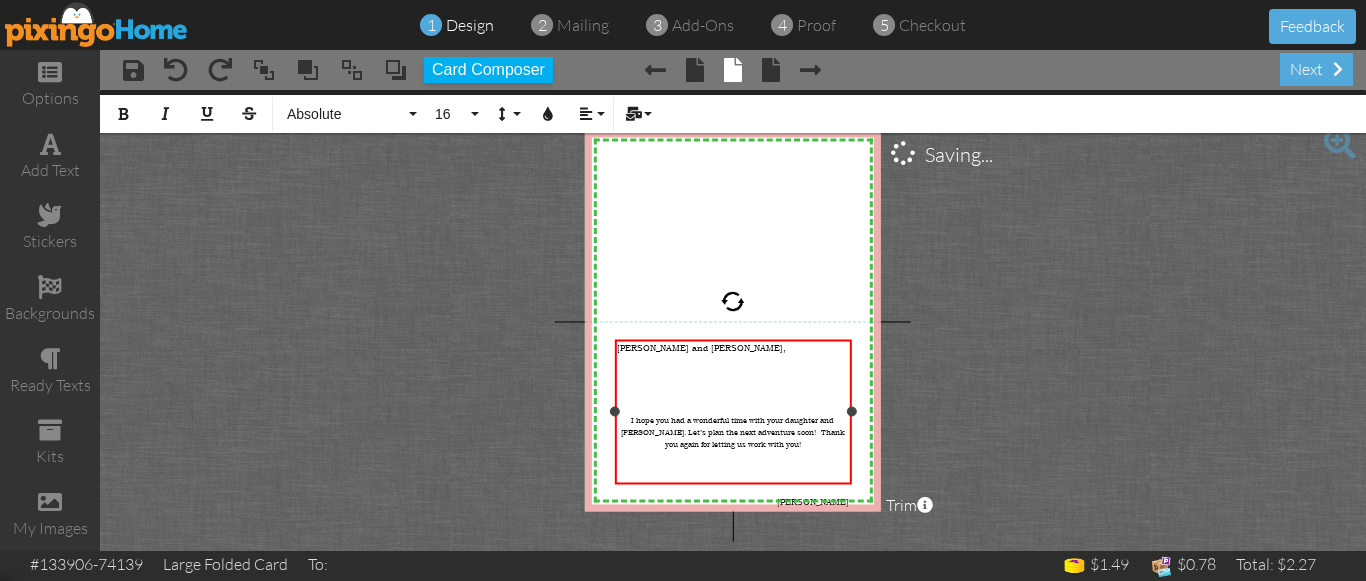 click on "I hope you had a wonderful time with your daughter and [PERSON_NAME]. Let’s plan the next adventure soon!  Thank you again for letting us work with you!" at bounding box center (733, 432) 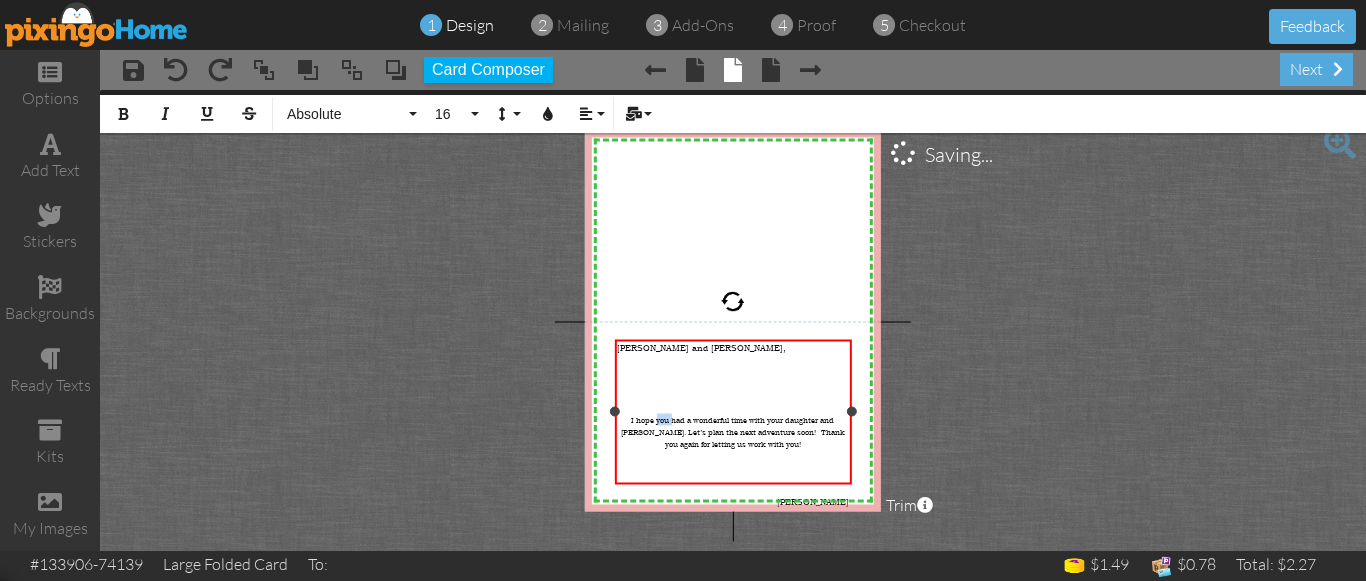 click on "I hope you had a wonderful time with your daughter and [PERSON_NAME]. Let’s plan the next adventure soon!  Thank you again for letting us work with you!" at bounding box center (733, 432) 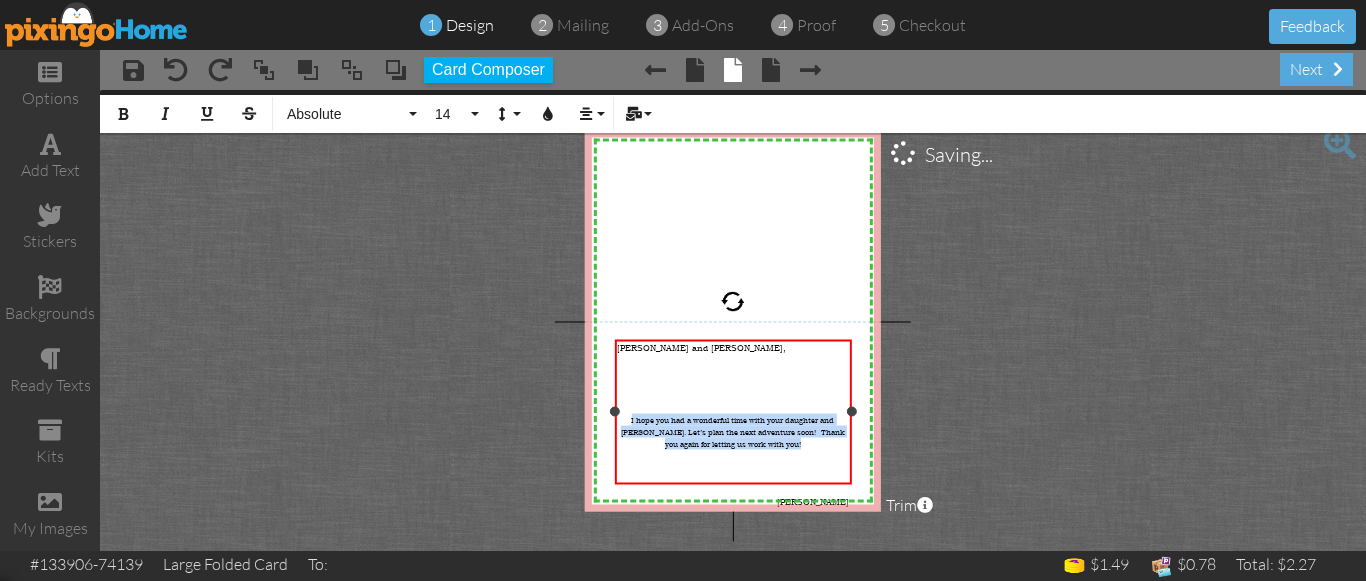click on "I hope you had a wonderful time with your daughter and [PERSON_NAME]. Let’s plan the next adventure soon!  Thank you again for letting us work with you!" at bounding box center (733, 432) 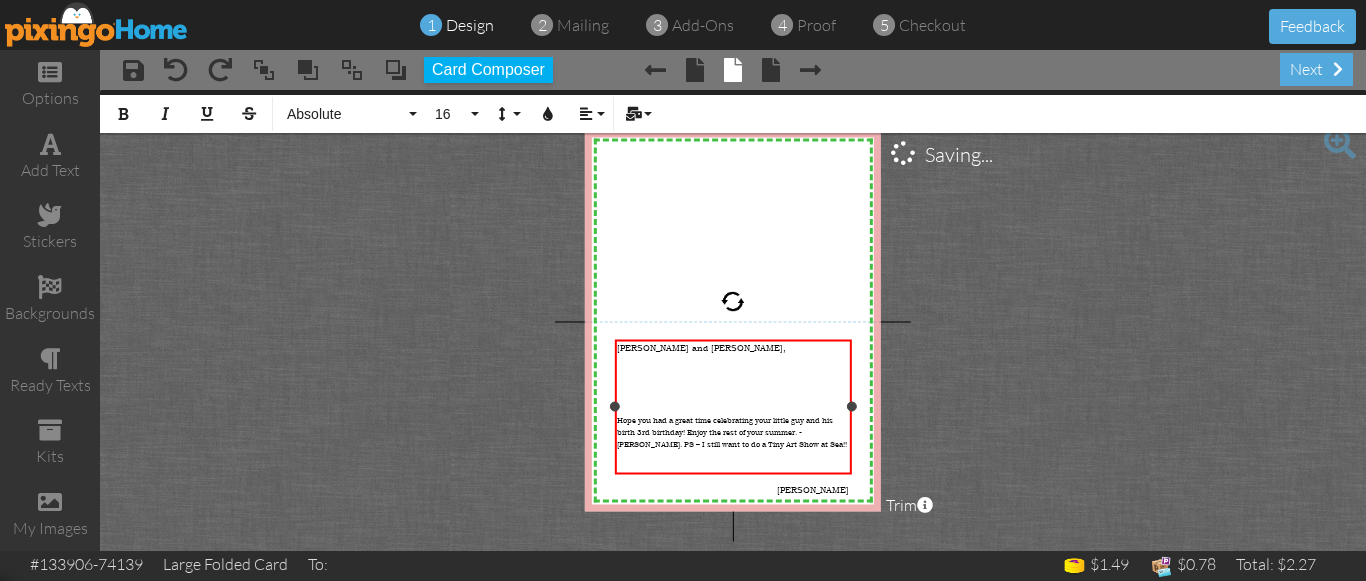 click on "Hope you had a great time celebrating your little guy and his birth 3rd birthday! Enjoy the rest of your summer. - Kerri. PS – I still want to do a Tiny Art Show at Sea!!" at bounding box center [732, 432] 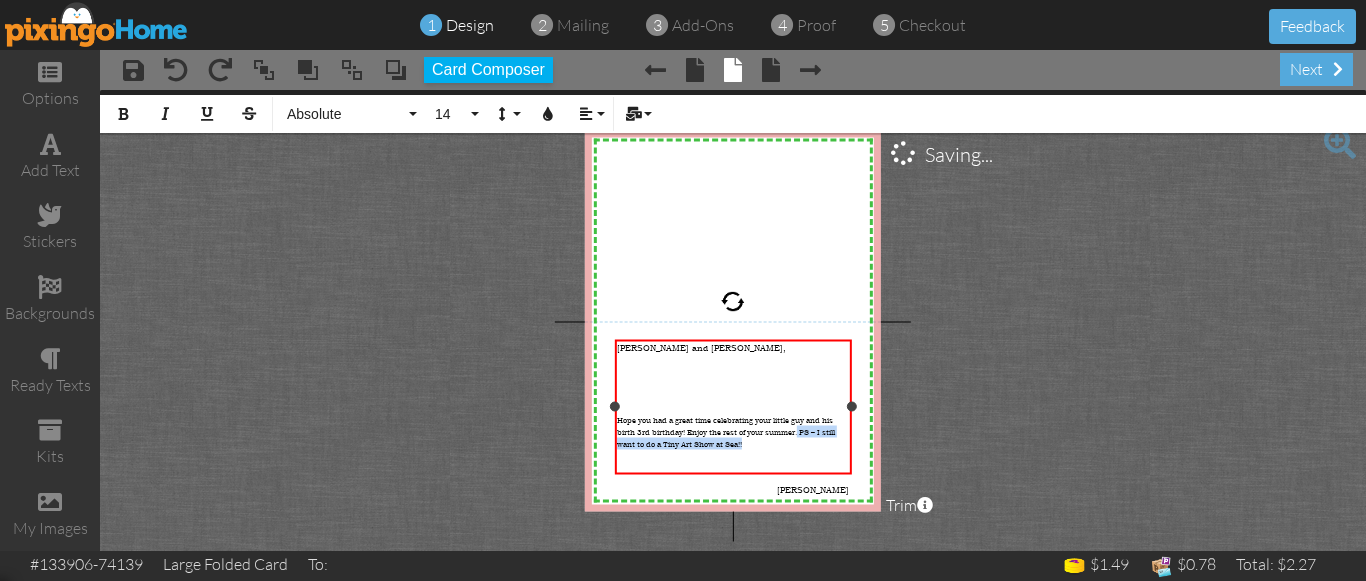 drag, startPoint x: 803, startPoint y: 417, endPoint x: 839, endPoint y: 434, distance: 39.812057 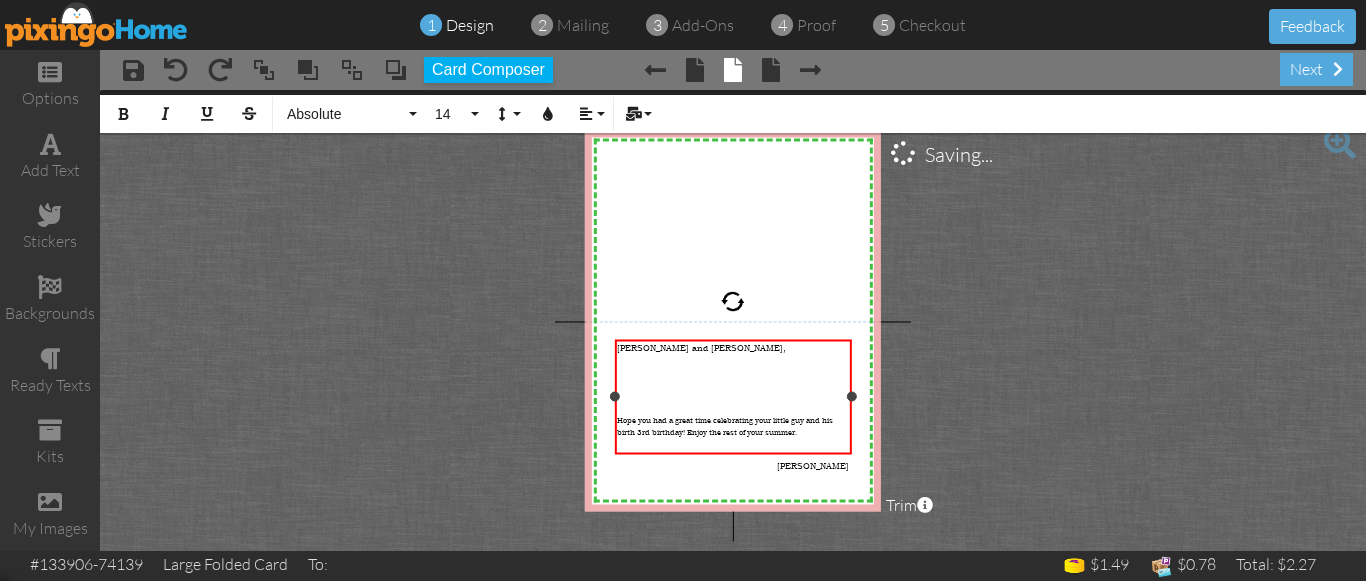 click on "[PERSON_NAME]" at bounding box center [813, 466] 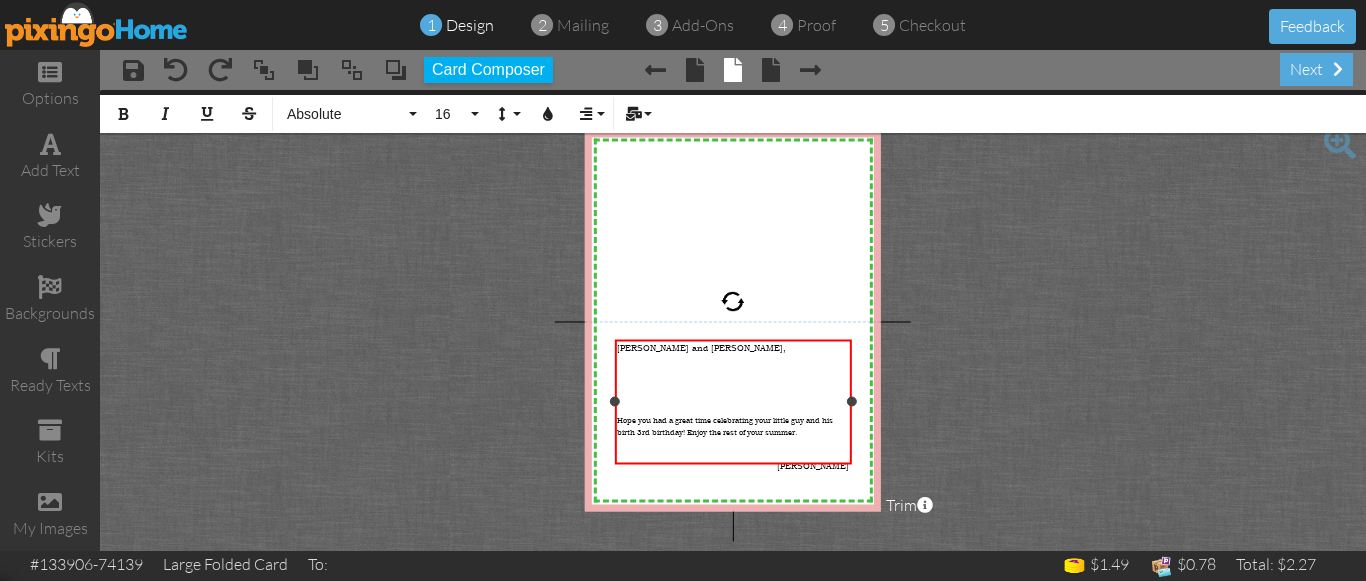 click on "Tyler and McKay,  Hope you had a great time celebrating your little guy and his birth 3rd birthday! Enjoy the rest of your summer. Kerri ​" at bounding box center (733, 413) 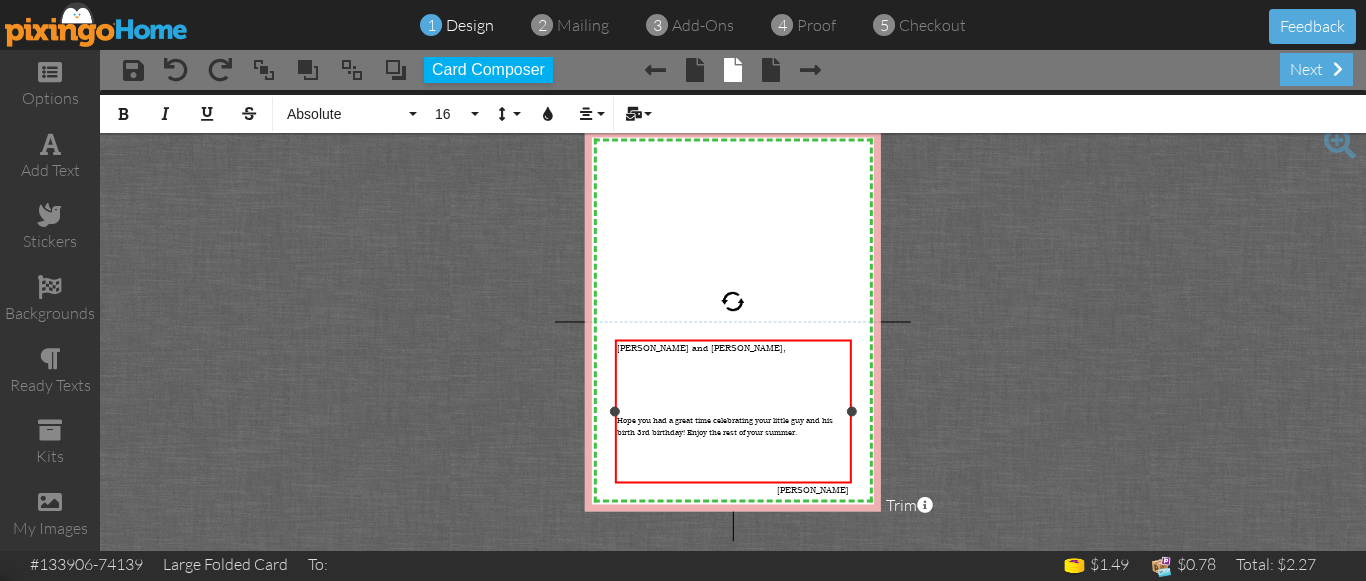 click on "​" at bounding box center (733, 502) 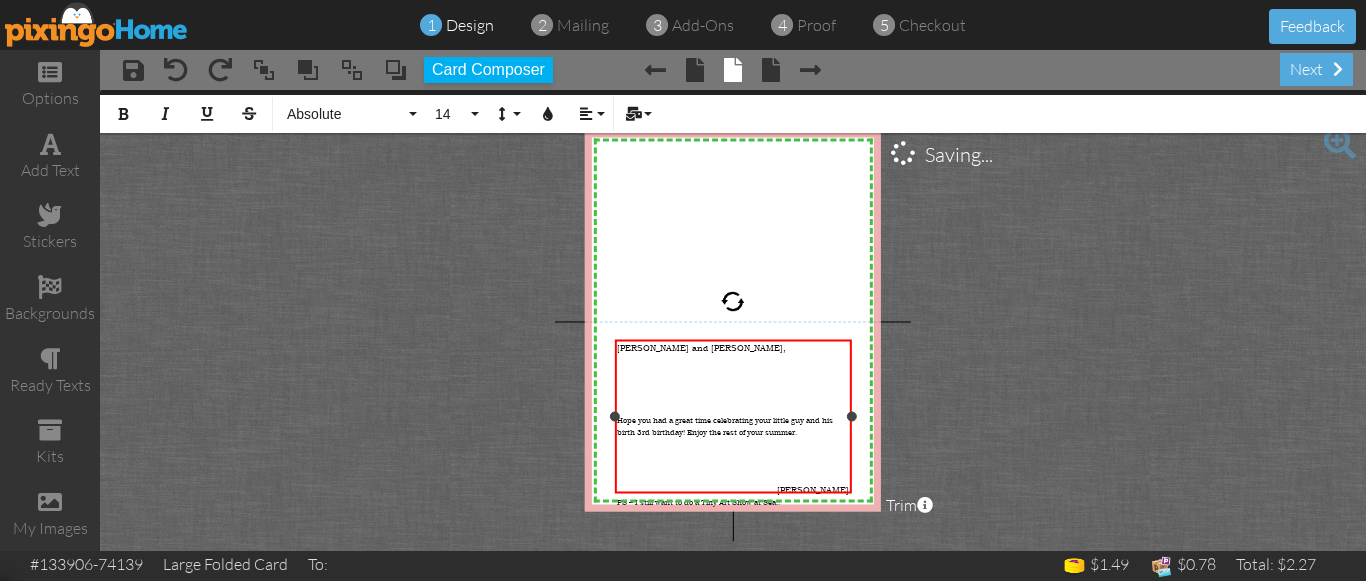 click on "PS – I still want to do a Tiny Art Show at Sea!!" at bounding box center [698, 502] 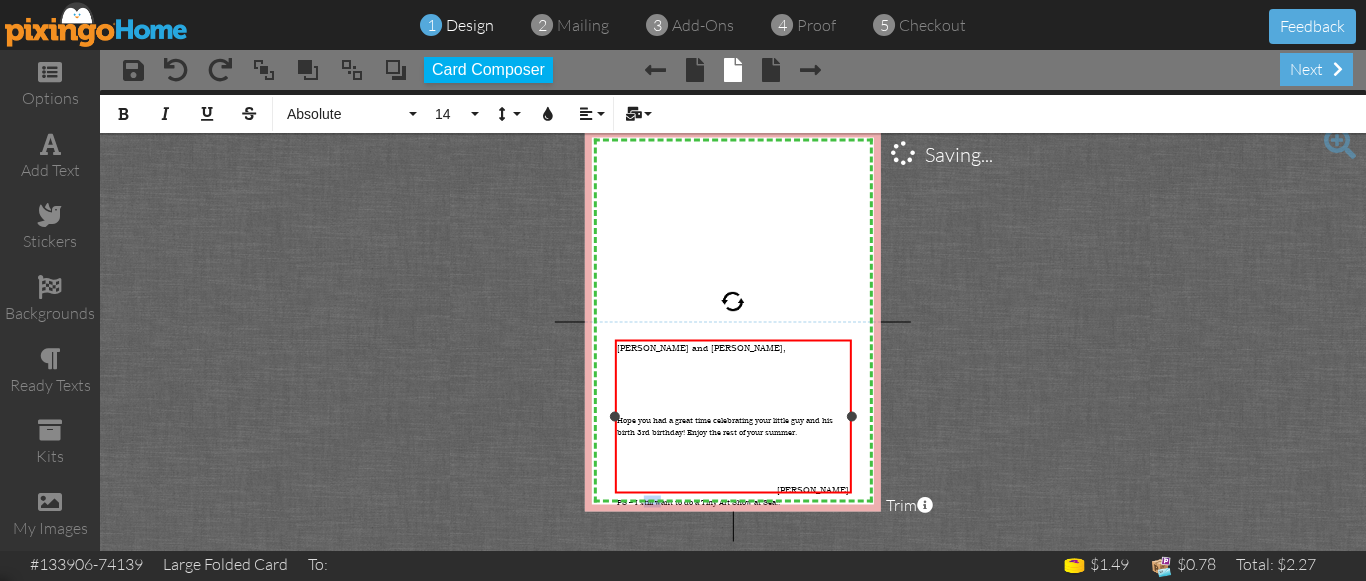 click on "PS – I still want to do a Tiny Art Show at Sea!!" at bounding box center [698, 502] 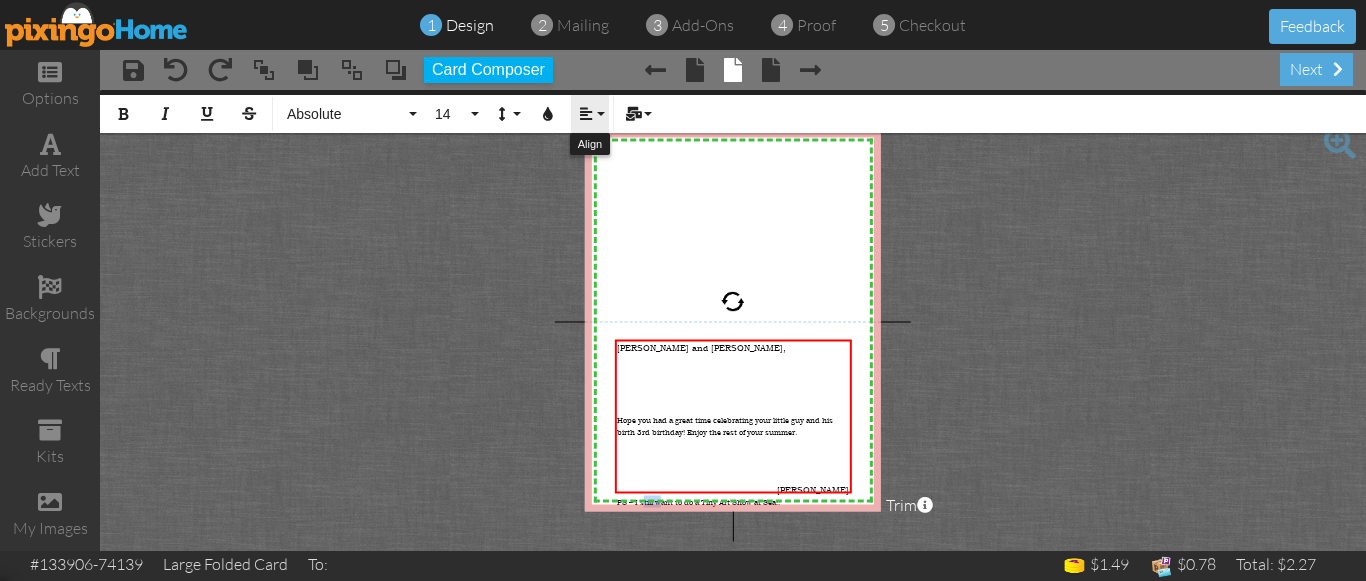 click at bounding box center (586, 114) 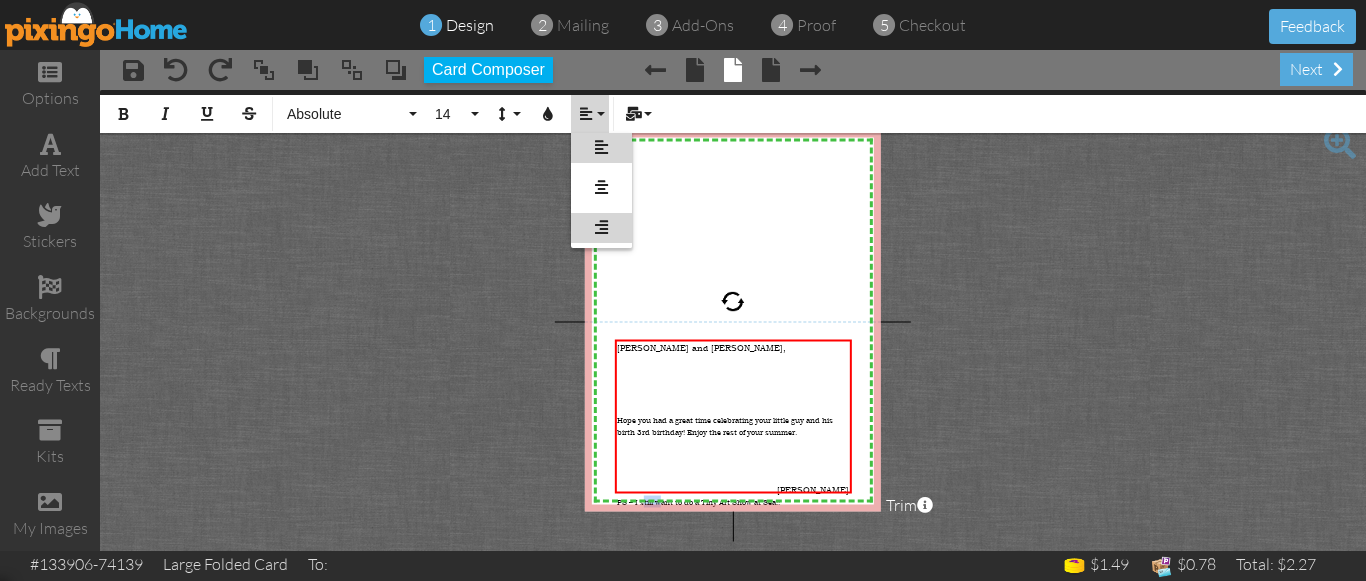 click at bounding box center (601, 227) 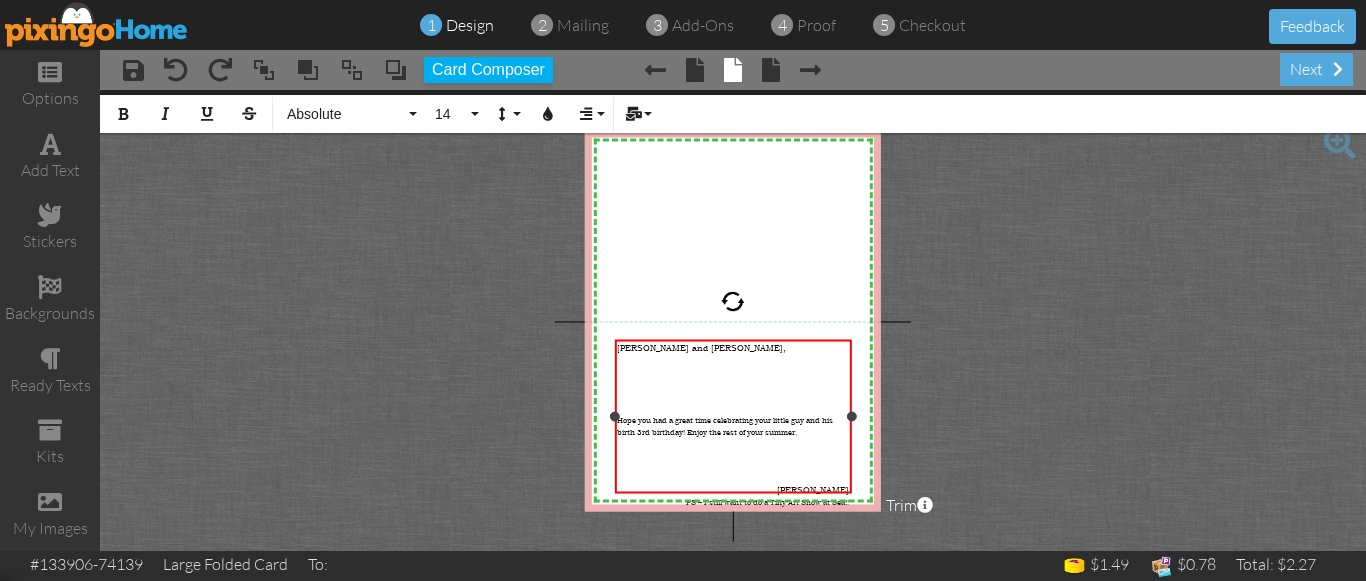 click on "Hope you had a great time celebrating your little guy and his birth 3rd birthday! Enjoy the rest of your summer." at bounding box center [725, 426] 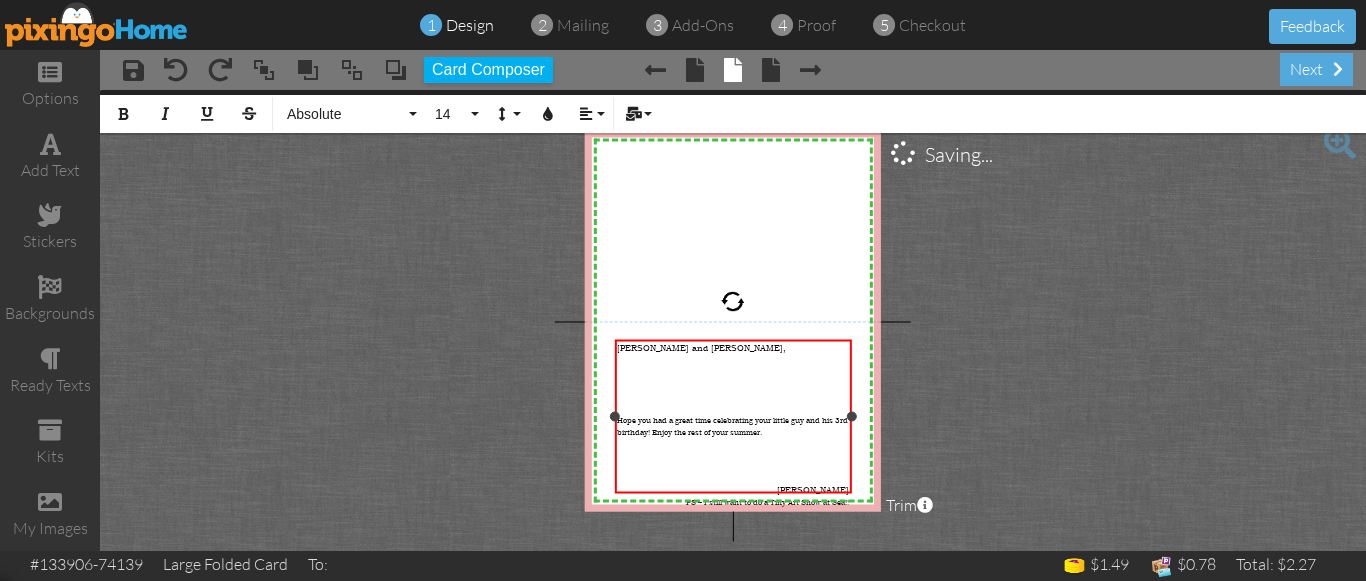 click on "Hope you had a great time celebrating your little guy and his 3rd birthday! Enjoy the rest of your summer." at bounding box center [733, 426] 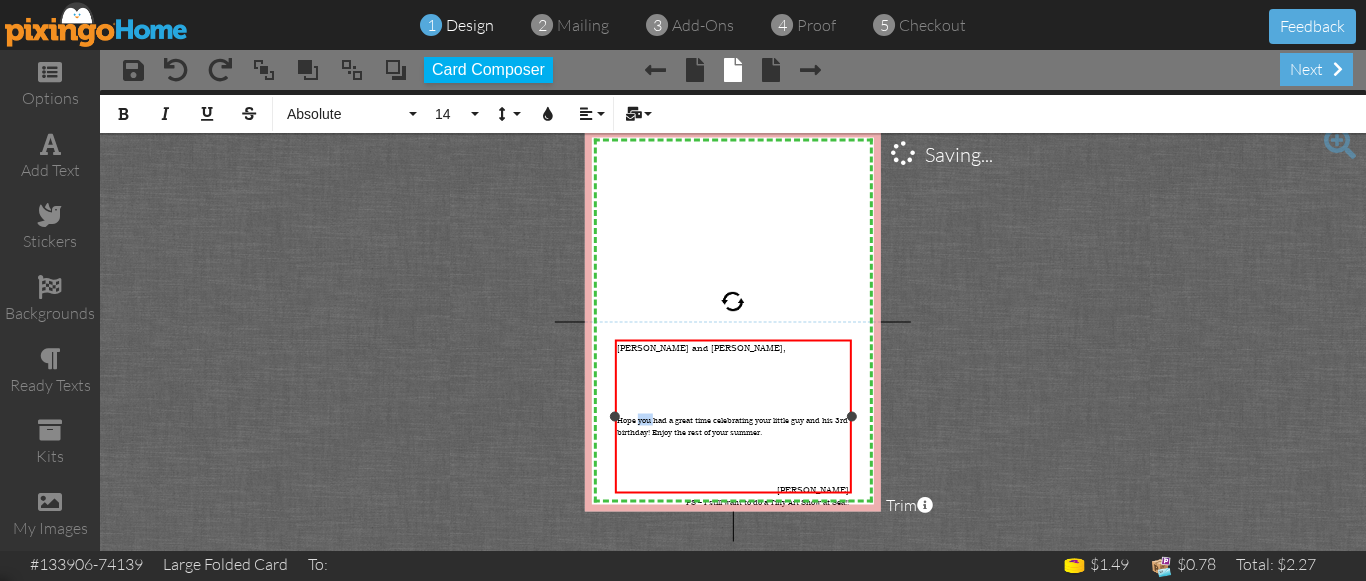 click on "Hope you had a great time celebrating your little guy and his 3rd birthday! Enjoy the rest of your summer." at bounding box center [733, 426] 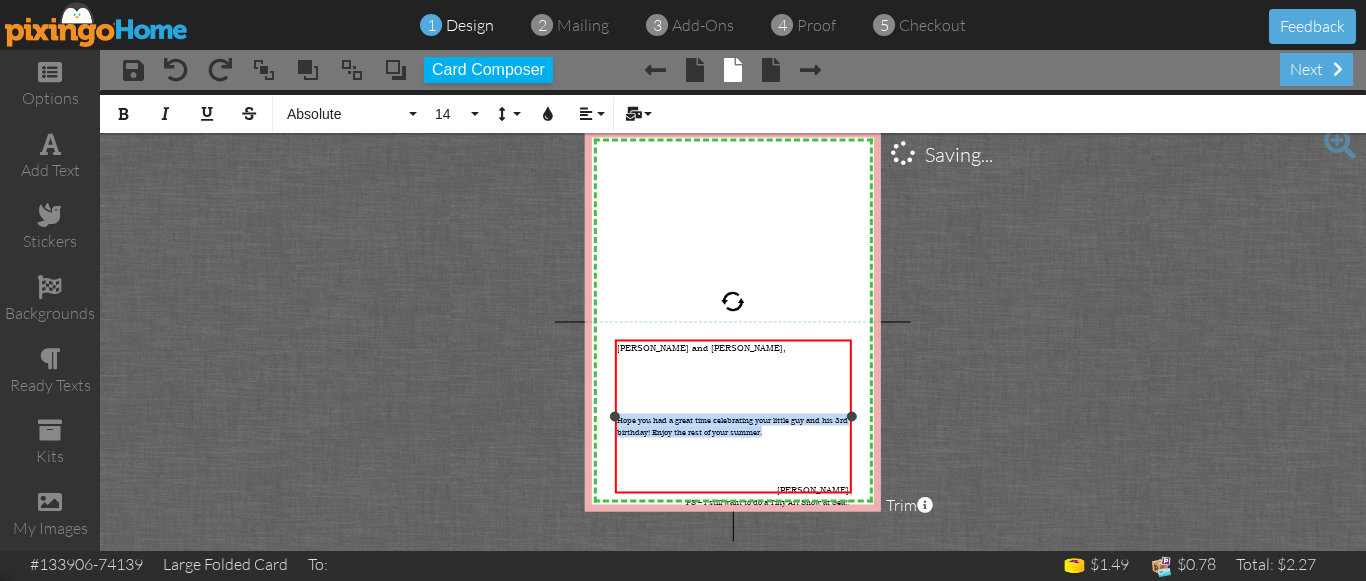 click on "Hope you had a great time celebrating your little guy and his 3rd birthday! Enjoy the rest of your summer." at bounding box center (733, 426) 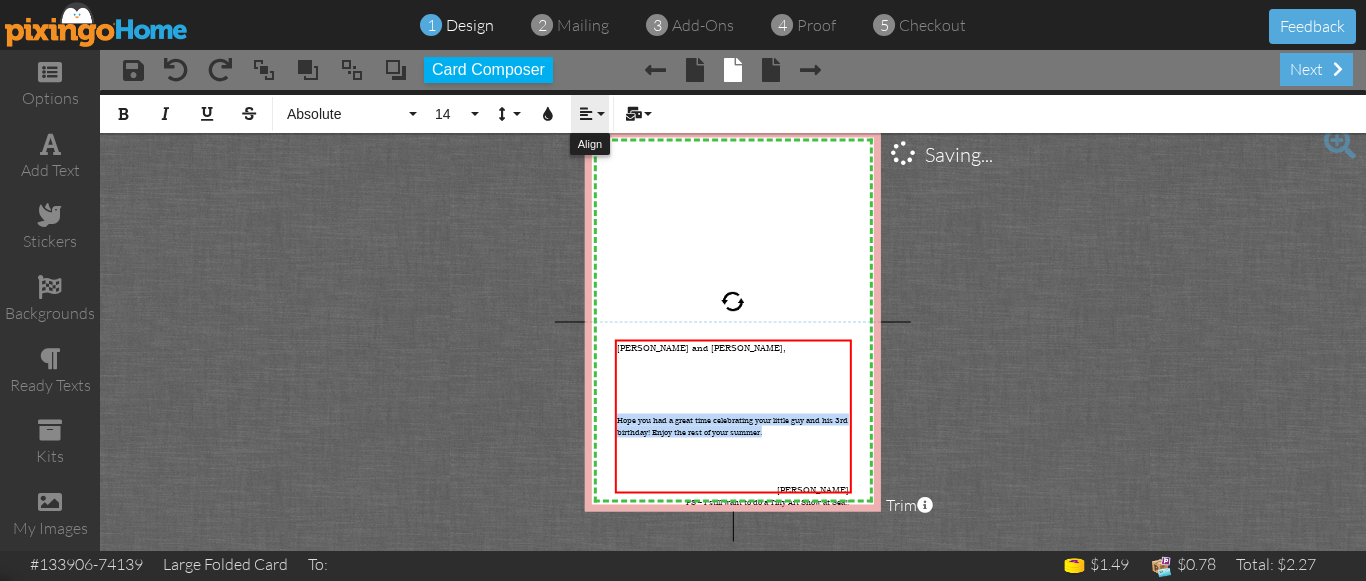 click at bounding box center [586, 114] 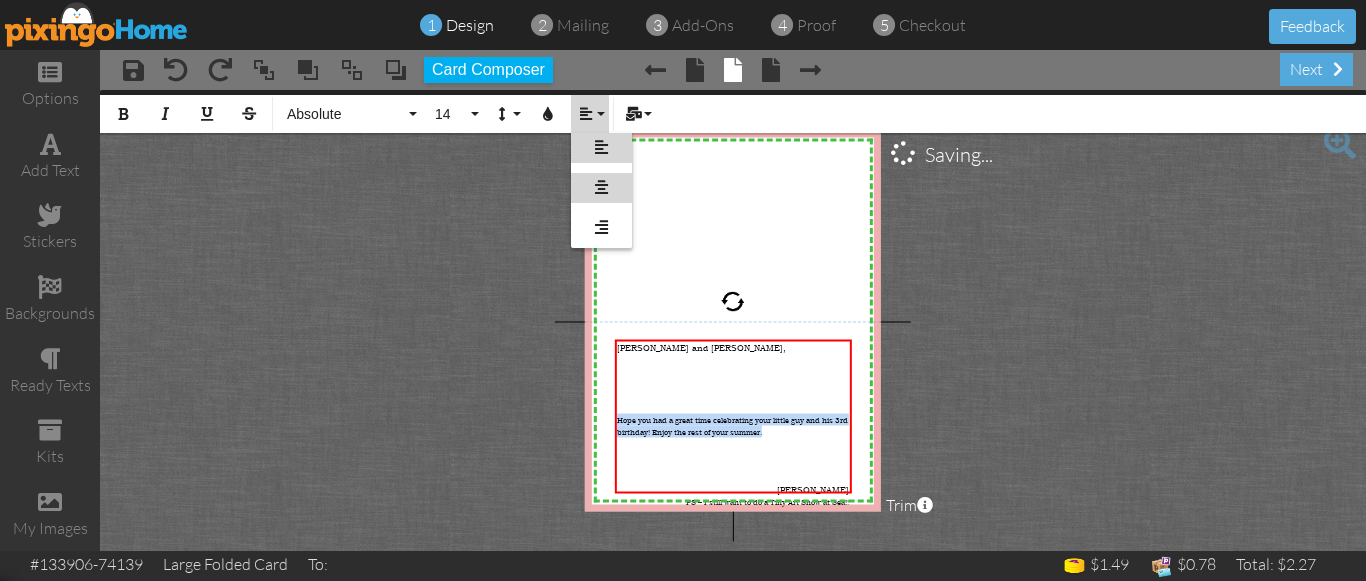 click at bounding box center [601, 187] 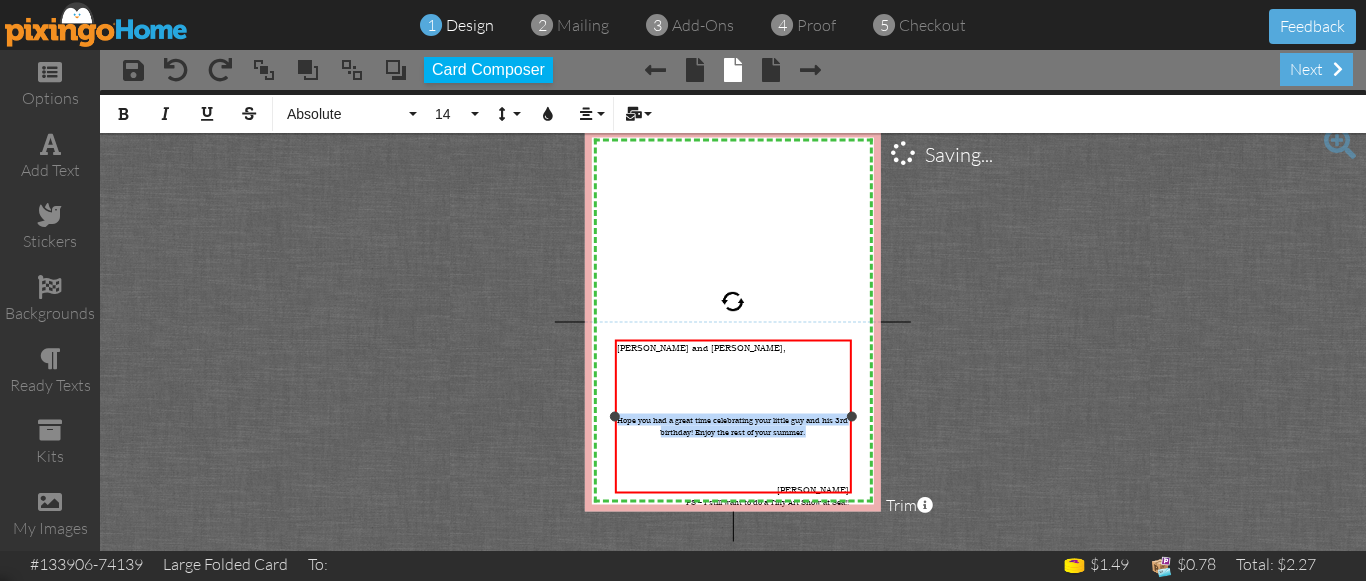 click on "Hope you had a great time celebrating your little guy and his 3rd birthday! Enjoy the rest of your summer." at bounding box center (732, 426) 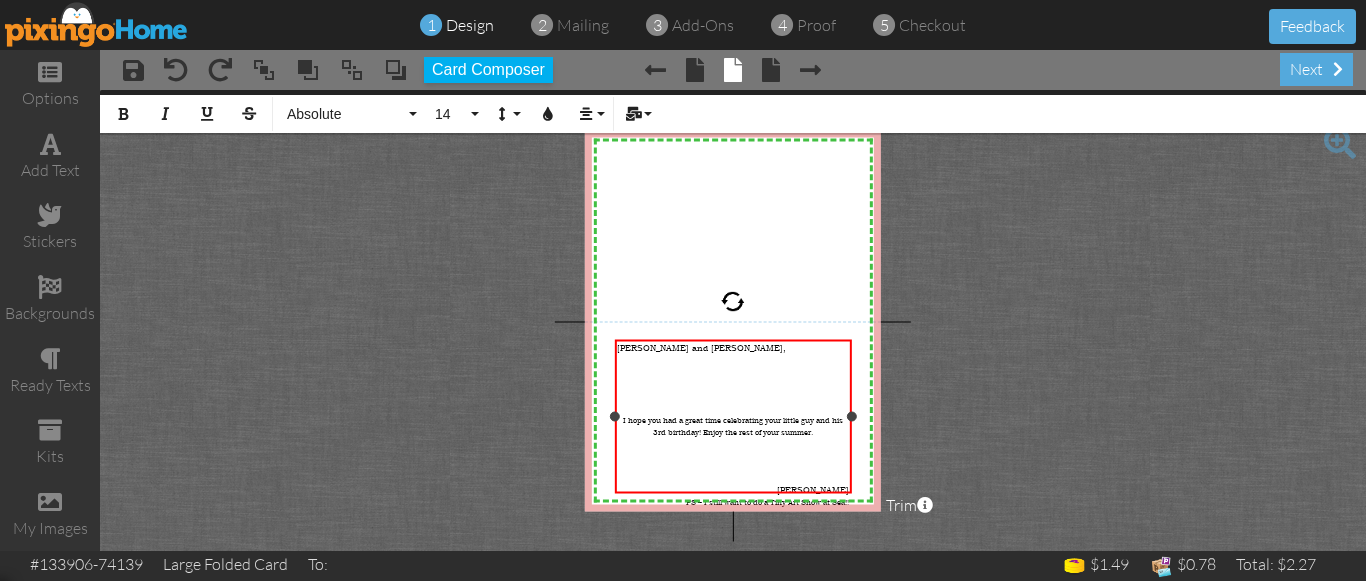 click on "I hope you had a great time celebrating your little guy and his 3rd birthday! Enjoy the rest of your summer." at bounding box center [733, 426] 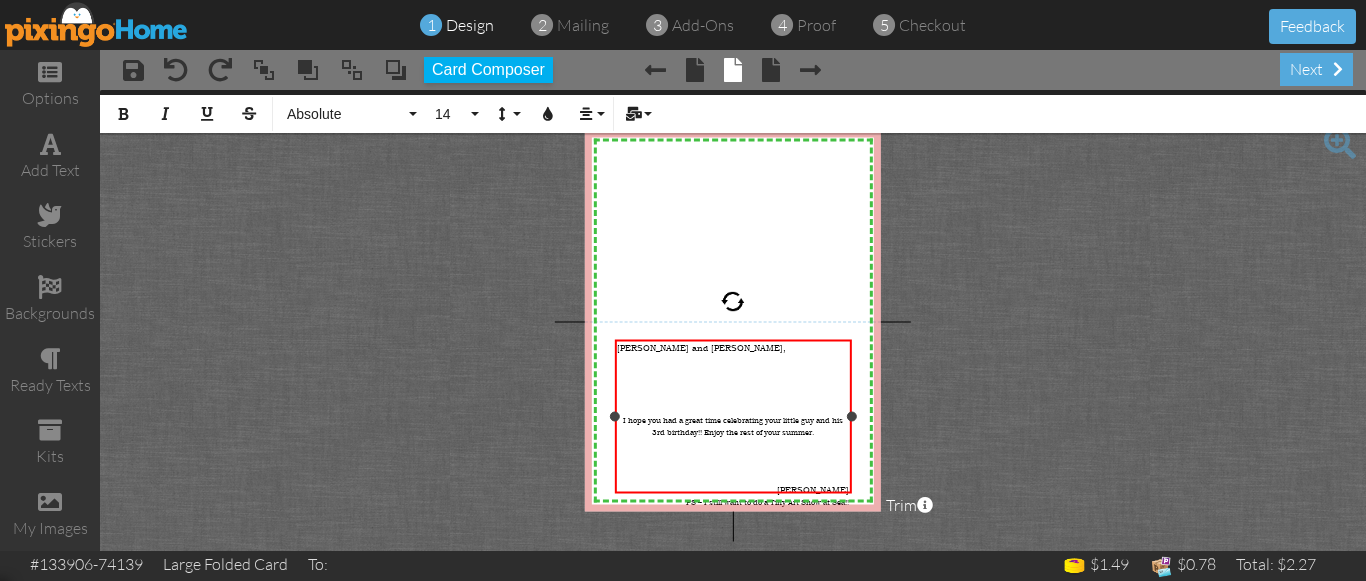 click on "Tyler and McKay,  I hope you had a great time celebrating your little guy and his 3rd birthday!! Enjoy the rest of your summer. ​ ​ Kerri  PS – I still want to do a Tiny Art Show at Sea!!" at bounding box center [733, 430] 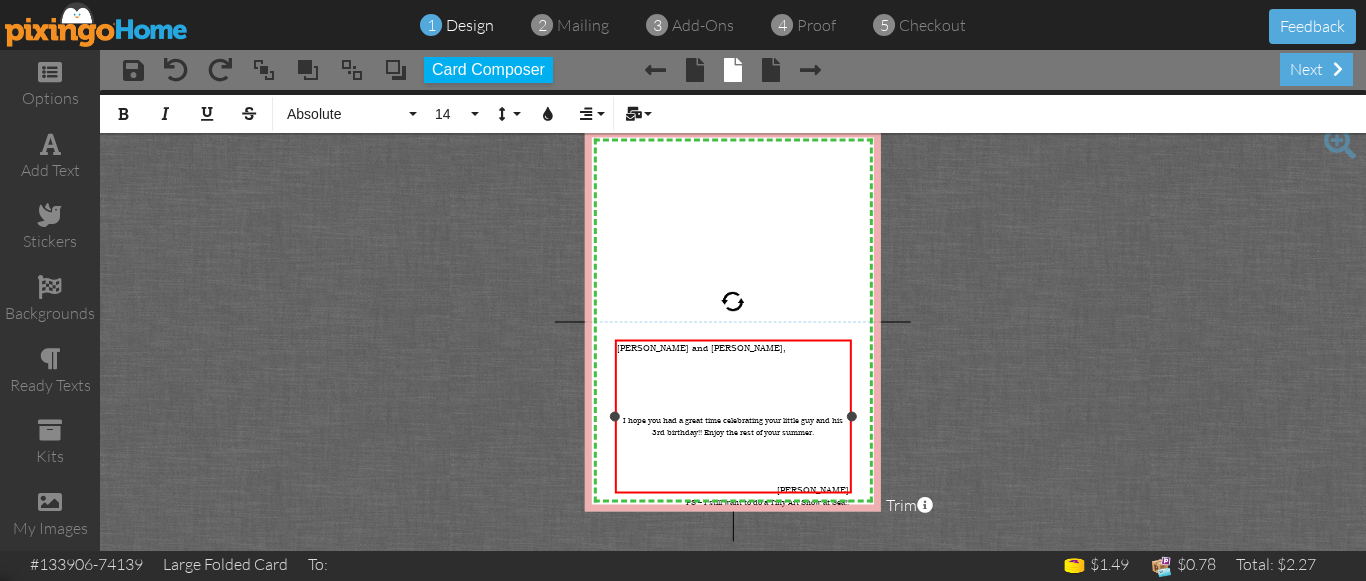 click on "Tyler and McKay,  I hope you had a great time celebrating your little guy and his 3rd birthday!! Enjoy the rest of your summer. ​ ​ Kerri  PS – I still want to do a Tiny Art Show at Sea!!" at bounding box center (733, 430) 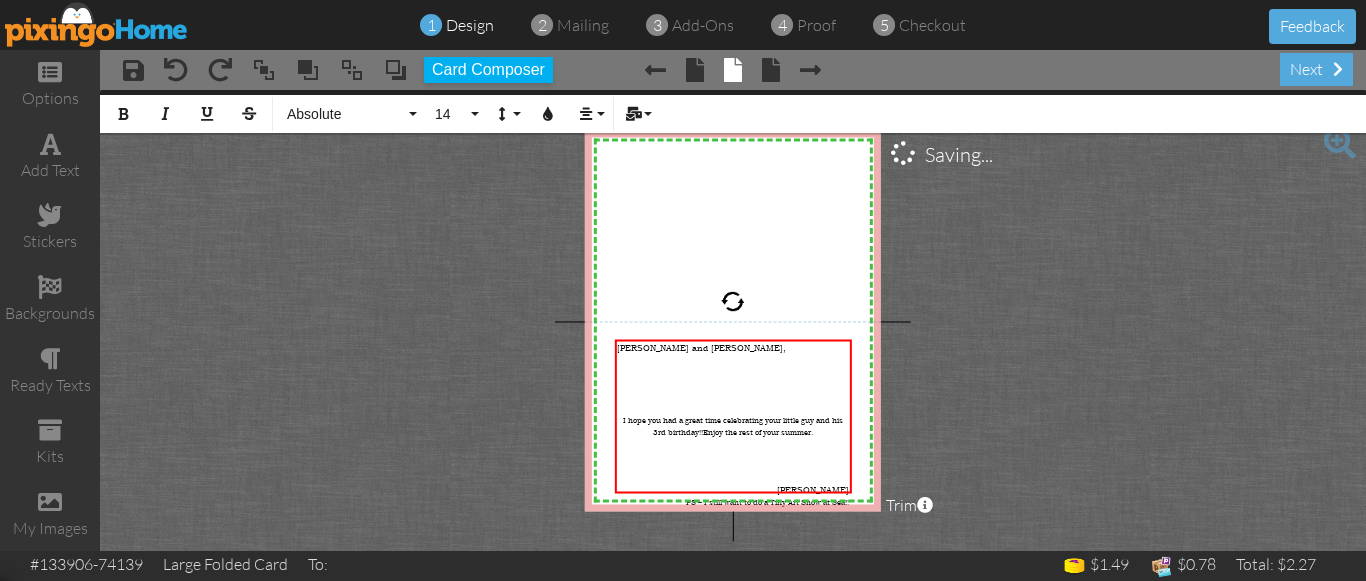 click on "X X X X X X X X X X X X X X X X X X X X X X X X X X X X X X X X X X X X X X X X X X X X X X X X X X X X X X X X X X X X X X X X X X X X X X X X X X X X X X X X X X X X X X X X X X X X X X X X Tyler and McKay,  I hope you had a great time celebrating your little guy and his 3rd birthday!!  Enjoy the rest of your summer. ​ ​ Kerri  PS – I still want to do a Tiny Art Show at Sea!! ×
Saving...
Bold Italic Underline Strikethrough Absolute Absolute Adventure Algerian Allure Aphrodite Bouquet Sky Breezy Broadway Cafe Century Comic Sans Contour Copper Courgette Curlz Delight Enchanted First Hand Forte Freestyle Funky Jumps Futura Gamer Gecko Gentoo Georgia Impact Isabell Jelly Jokerman Lato Lemon Sun Lobster Magical Marker Montserrat Museo Sans Open Sans Pacifico Papyrus Parachute Pea Dots Pixingo Proclamation Rain Bucket Raleway Roboto Sacramento Sketch Slim Snap Stamped Times" at bounding box center (733, 320) 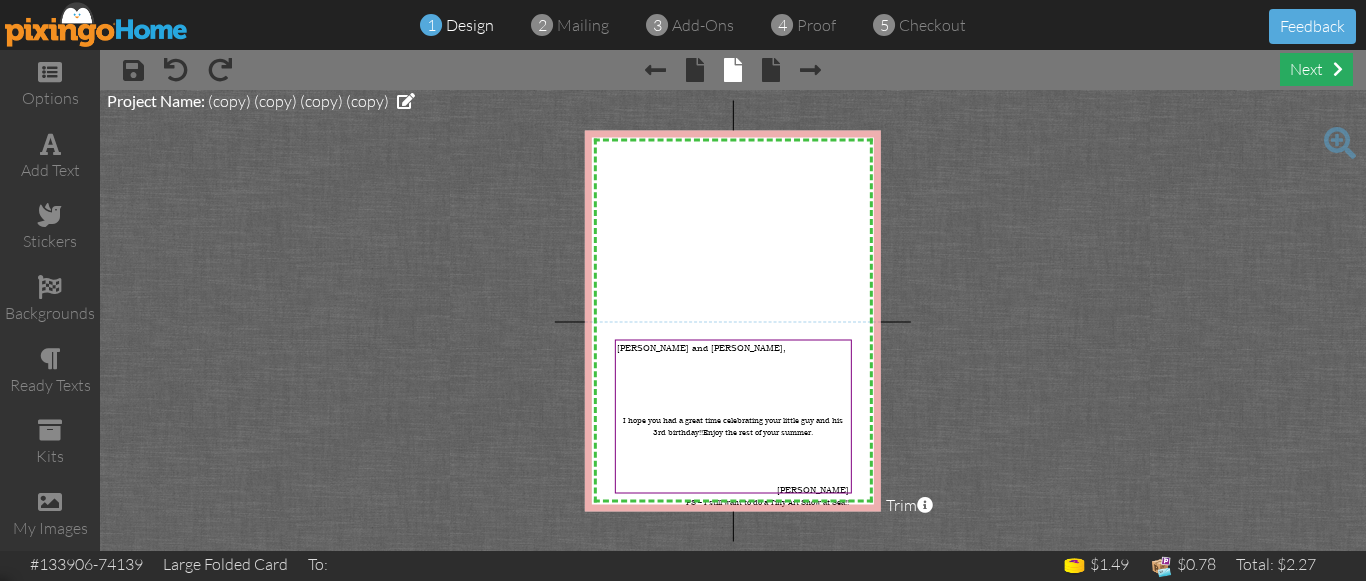 click on "next" at bounding box center [1316, 69] 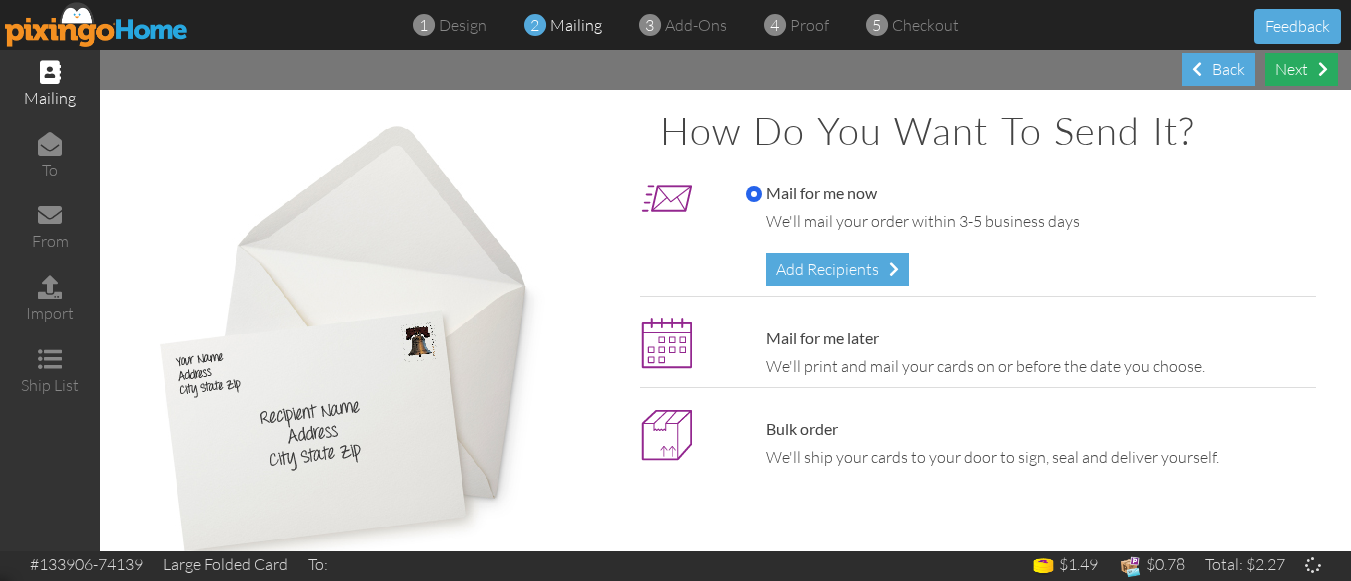 click on "Next" at bounding box center (1301, 69) 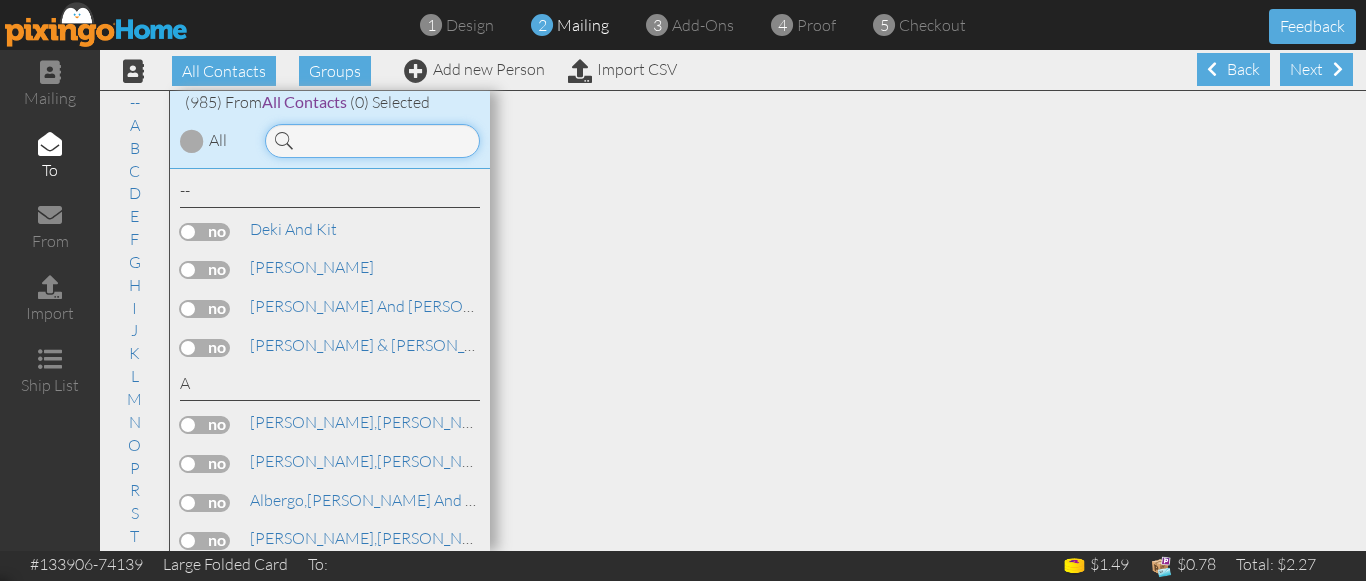 click at bounding box center (372, 141) 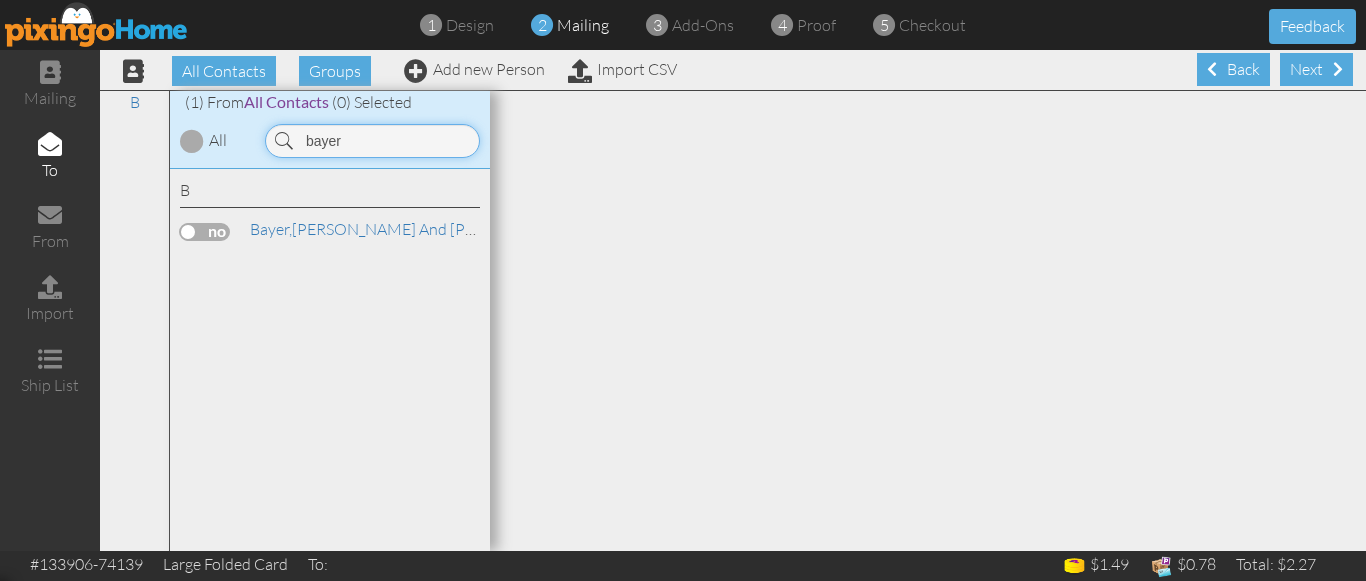 type on "bayer" 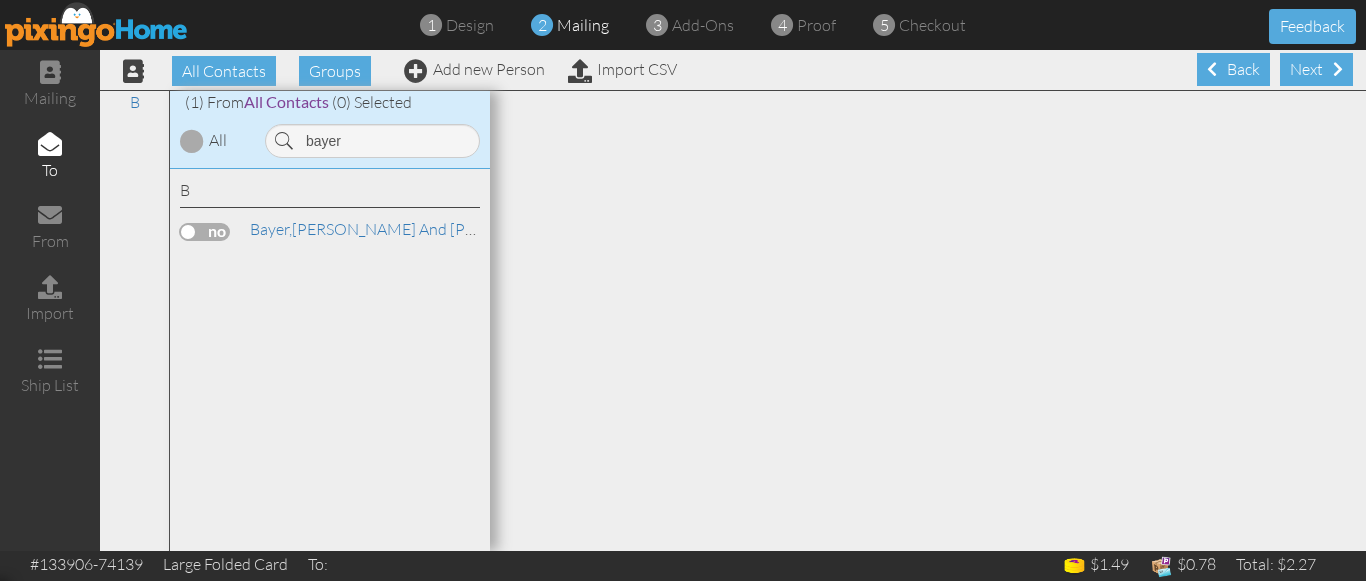 click at bounding box center (205, 232) 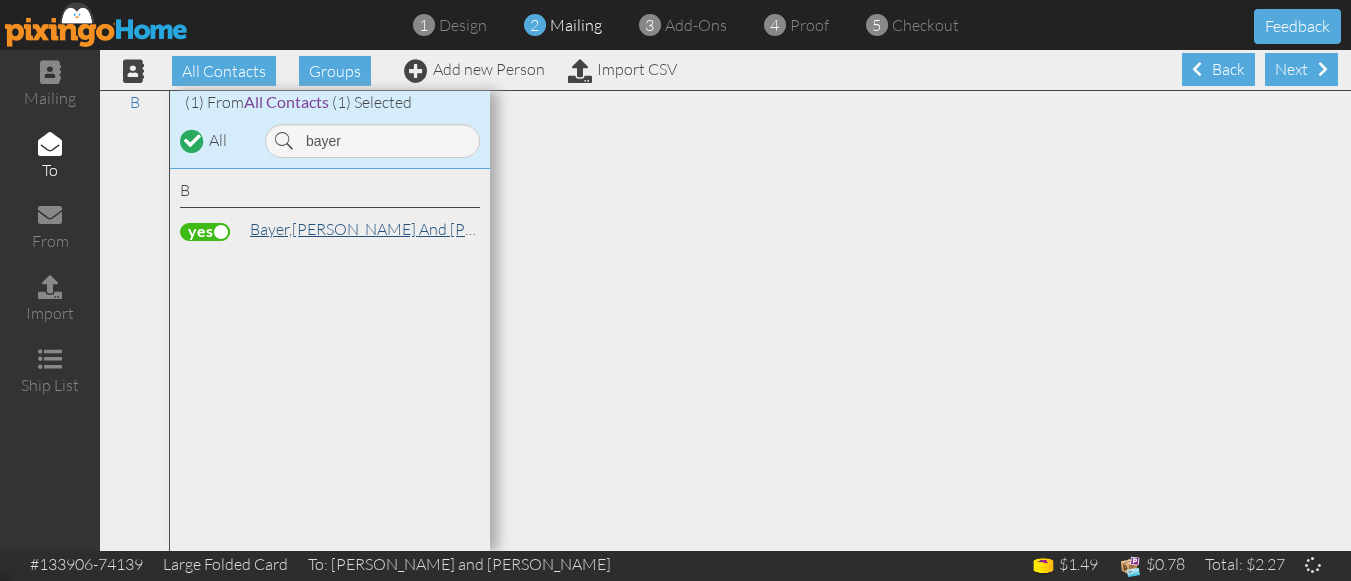 click on "Bayer,
McKay and Tylor" at bounding box center (412, 229) 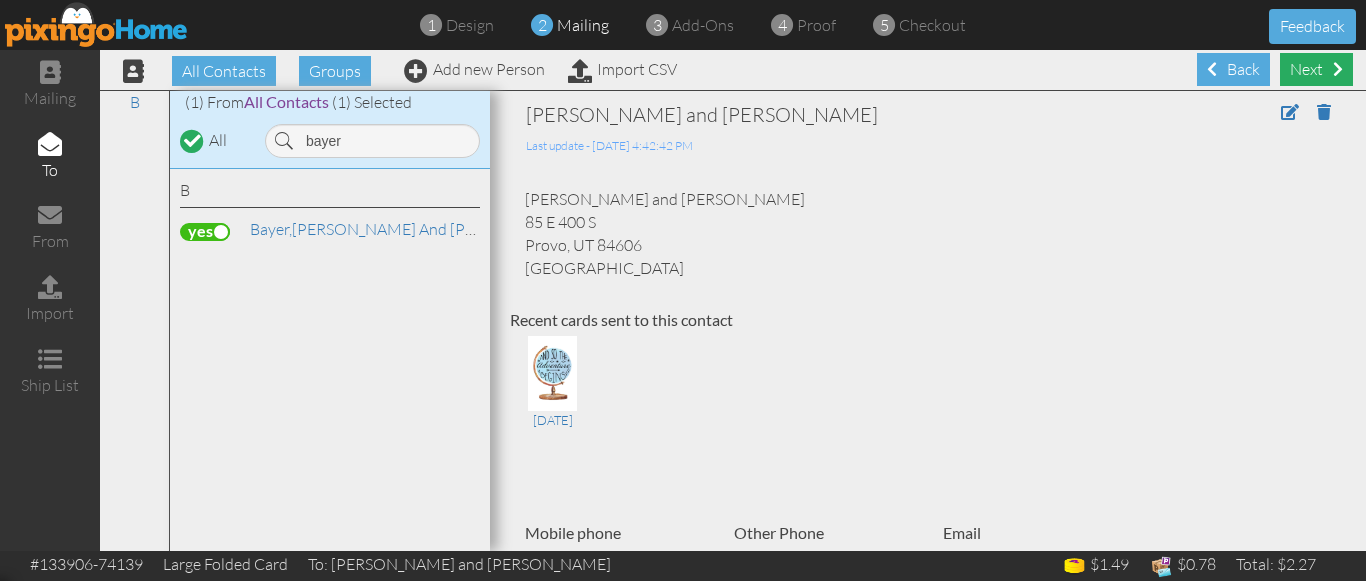 click on "Next" at bounding box center [1316, 69] 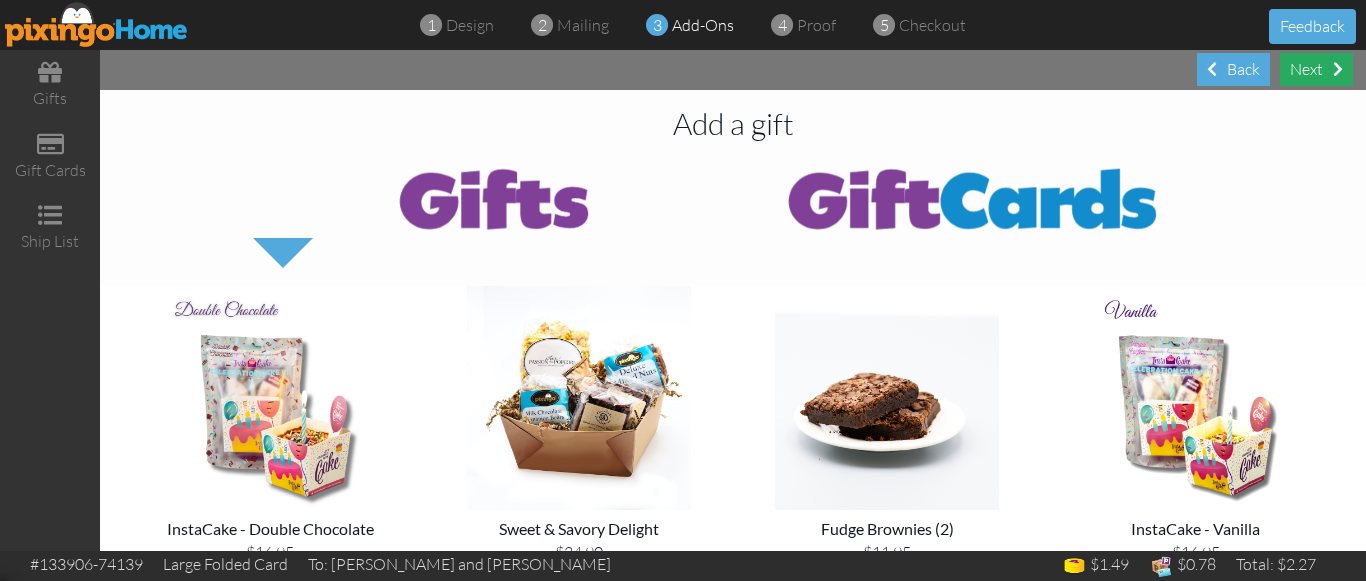 click on "Next" at bounding box center (1316, 69) 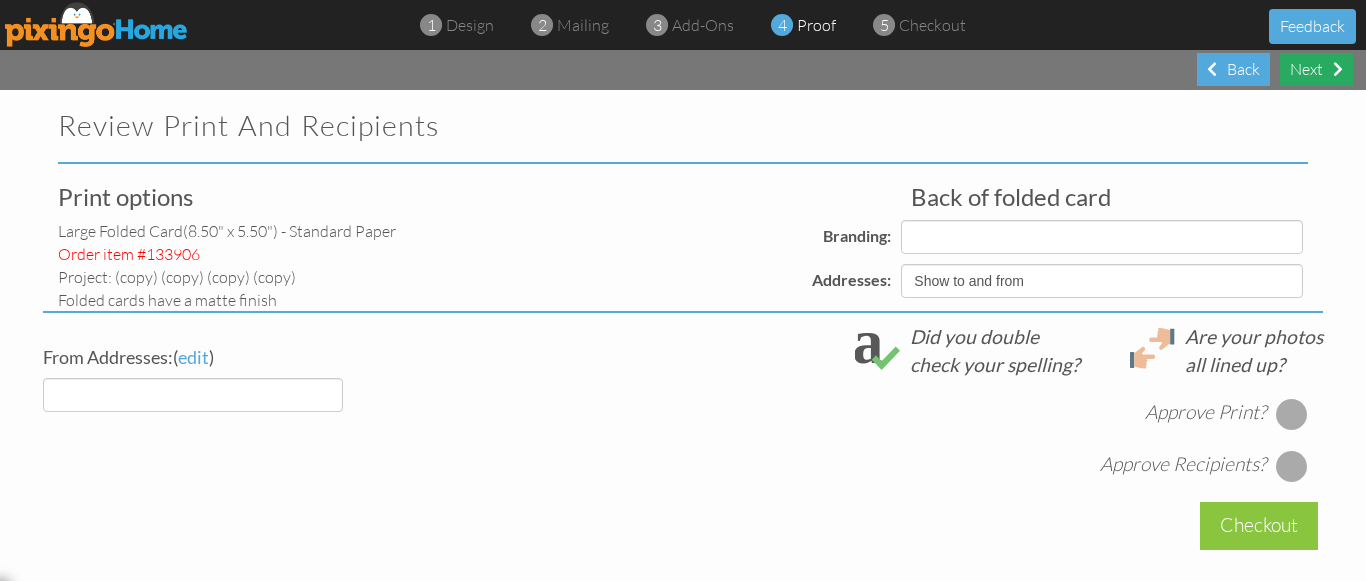select on "object:6809" 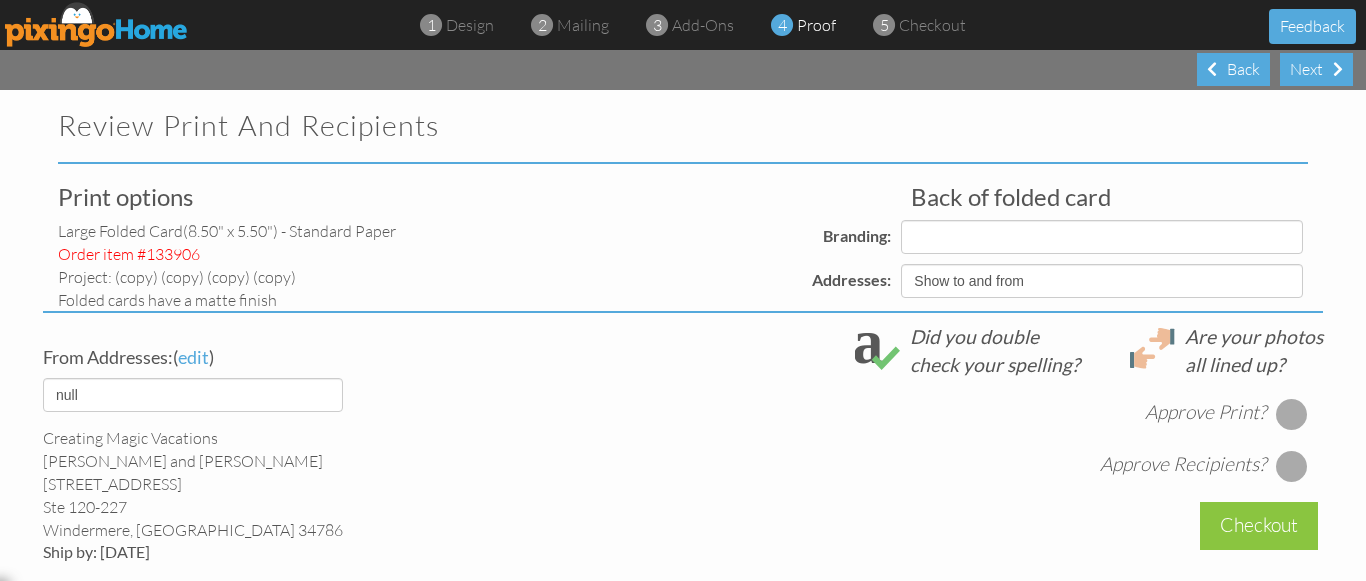 select on "object:6813" 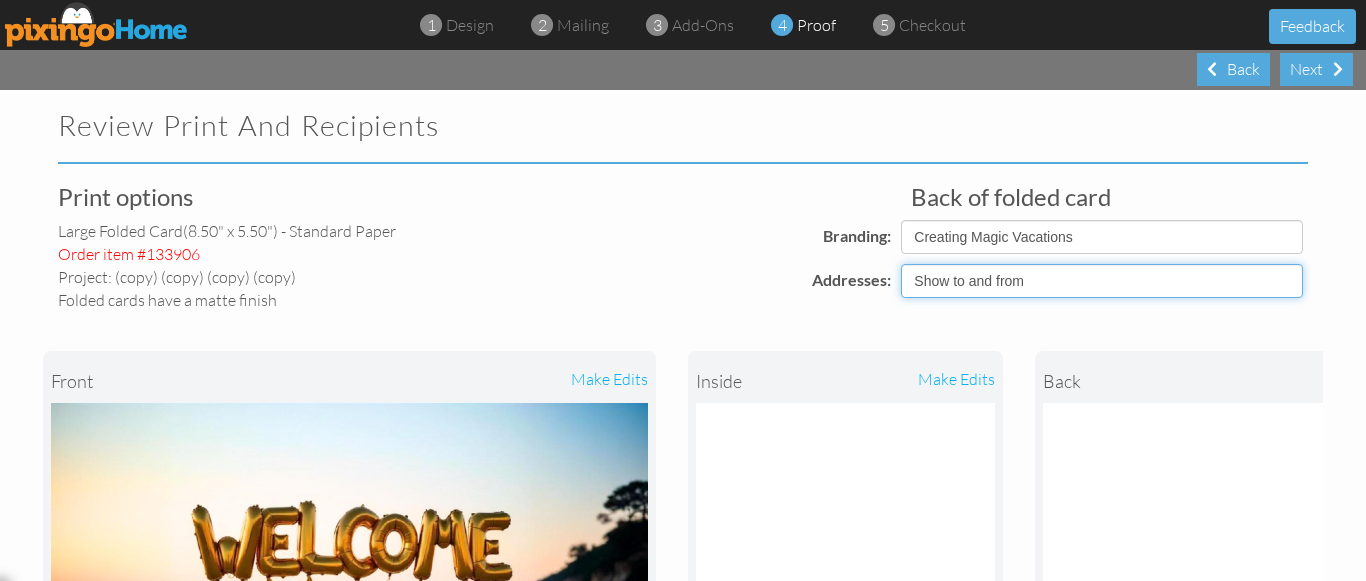 click on "Show to and from Show from only Hide to and from" at bounding box center [1102, 281] 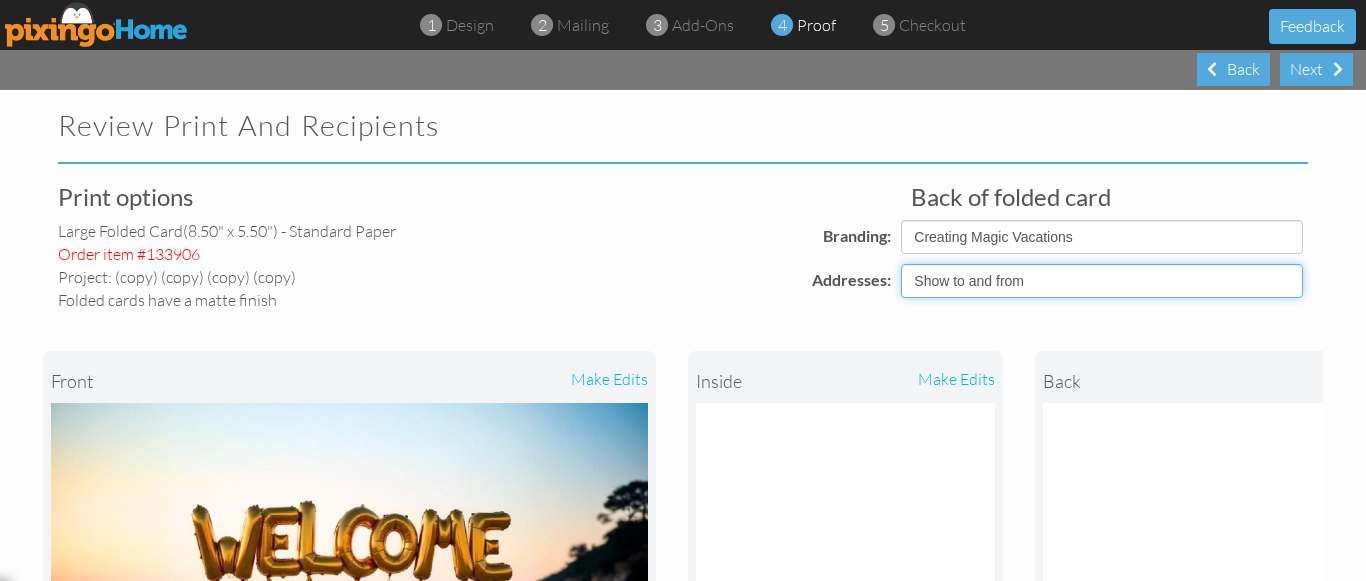 select on "object:6806" 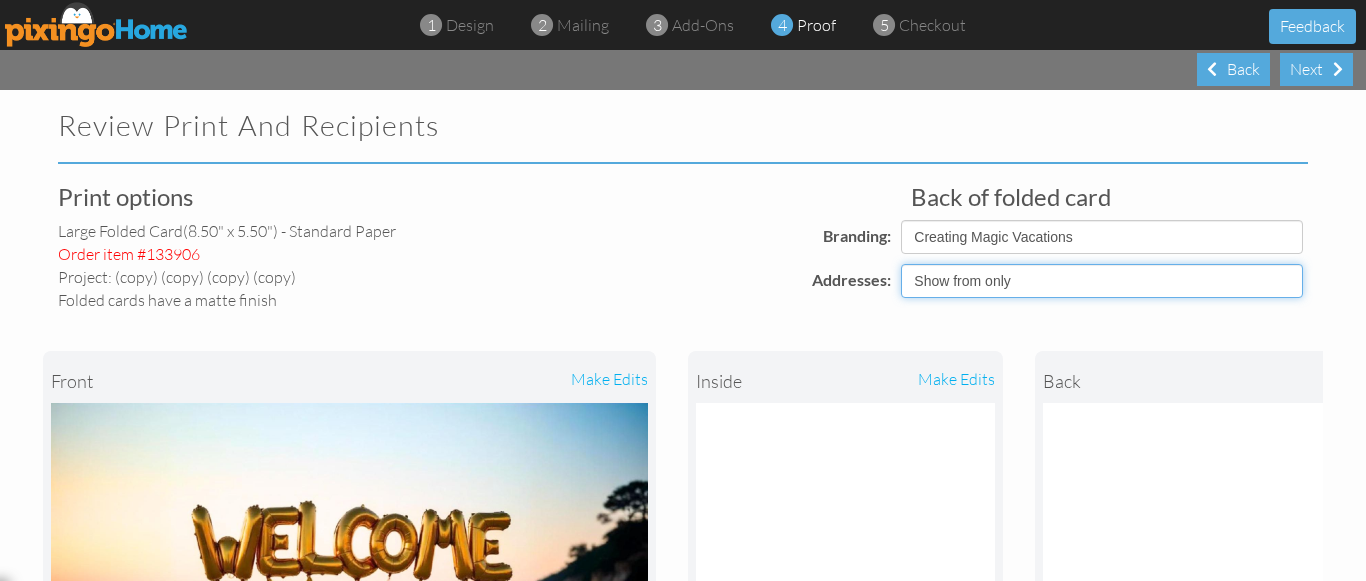 click on "Show to and from Show from only Hide to and from" at bounding box center [1102, 281] 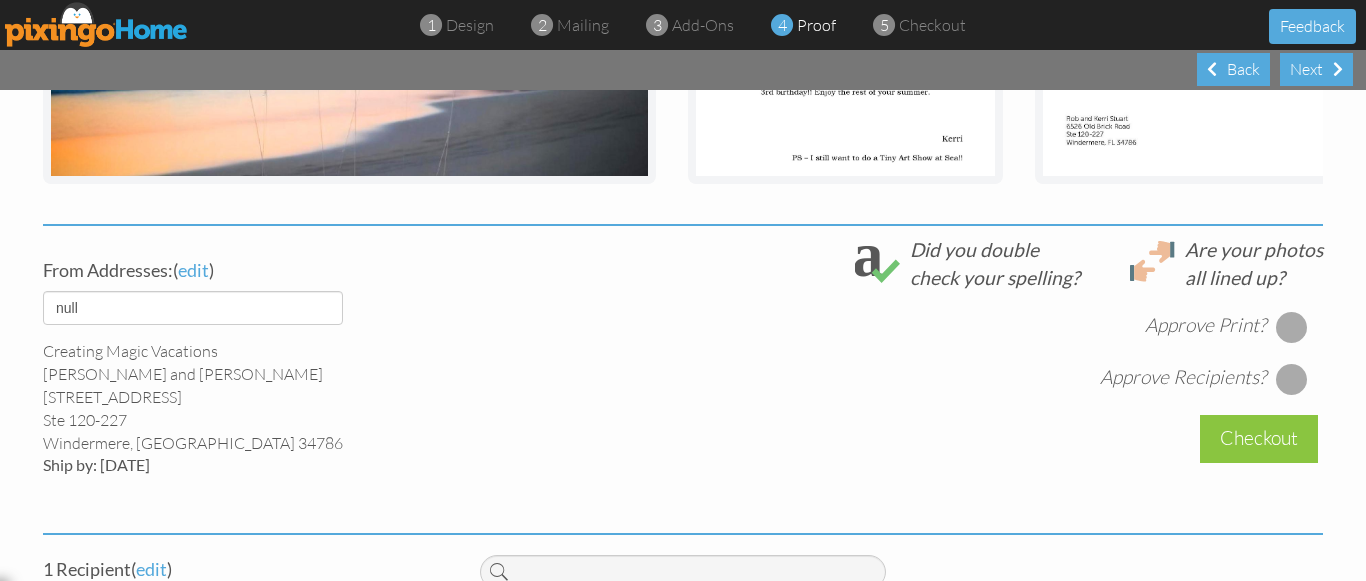 scroll, scrollTop: 614, scrollLeft: 0, axis: vertical 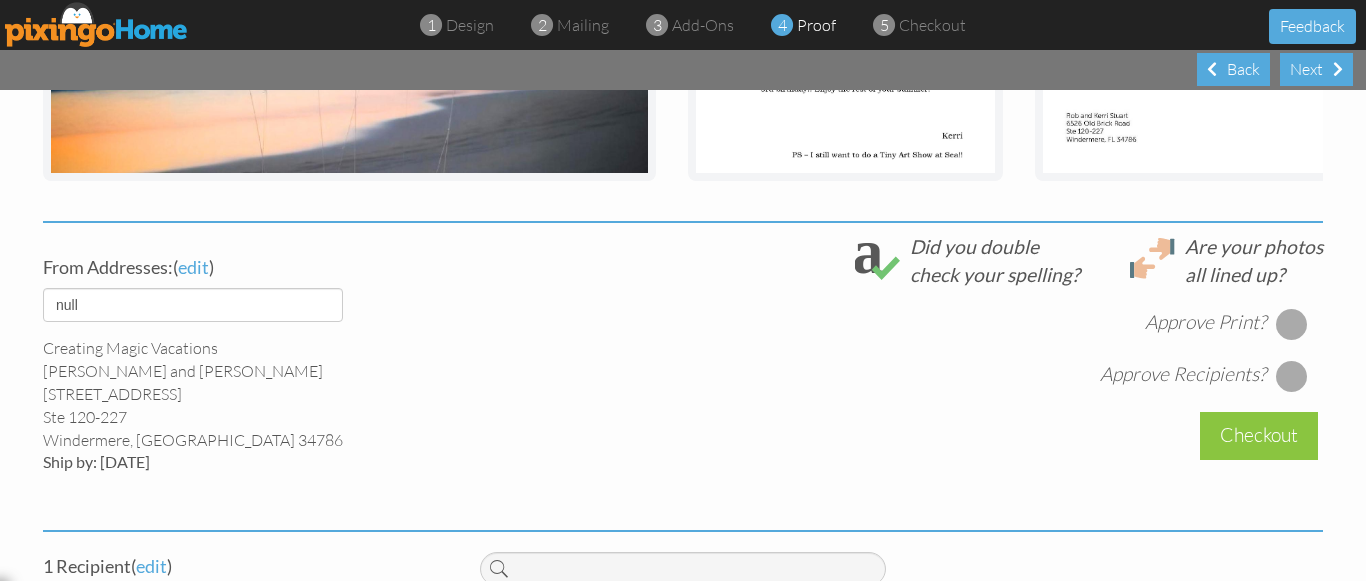 click at bounding box center [1292, 324] 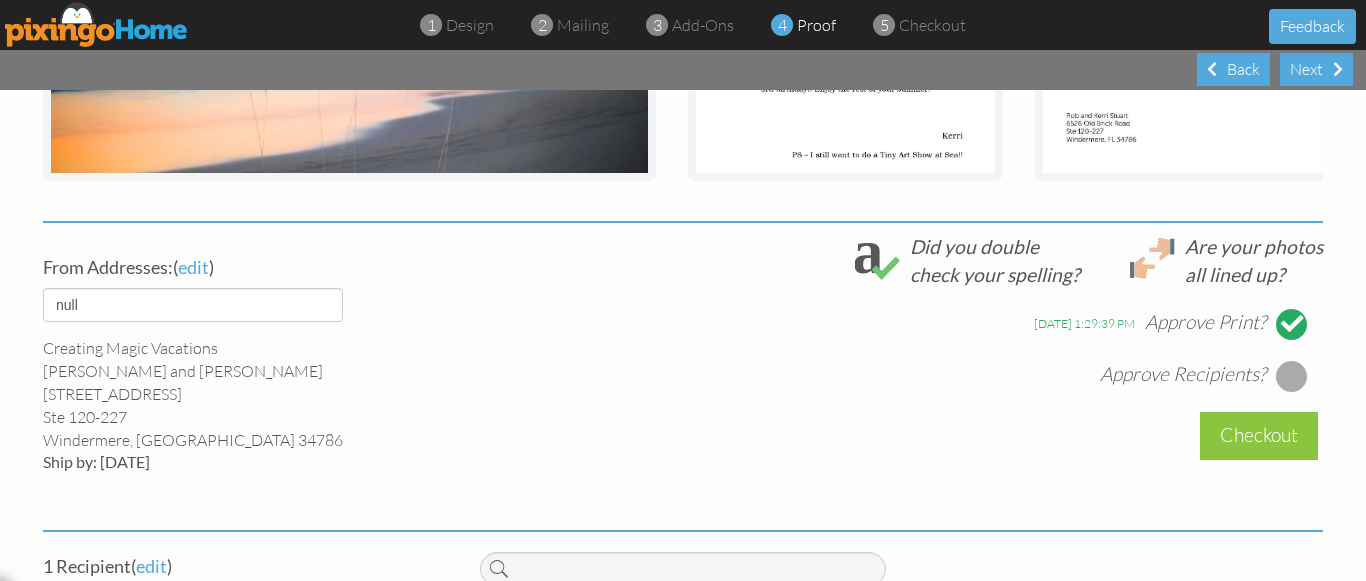 click at bounding box center [1292, 376] 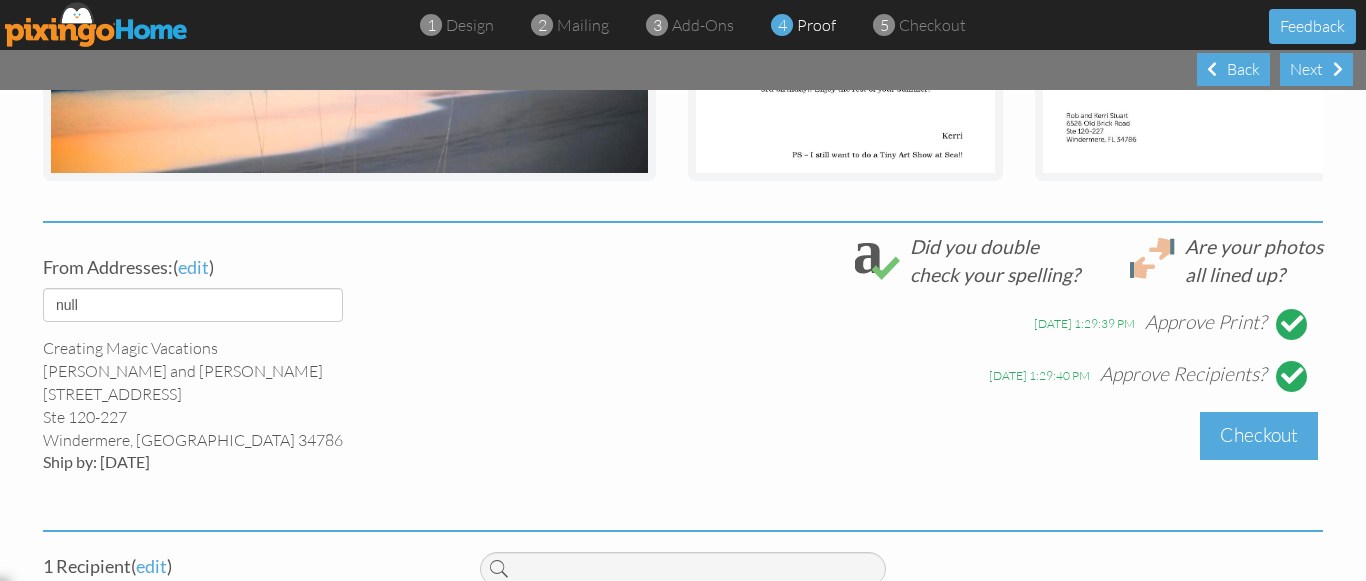 click on "Checkout" at bounding box center [1259, 435] 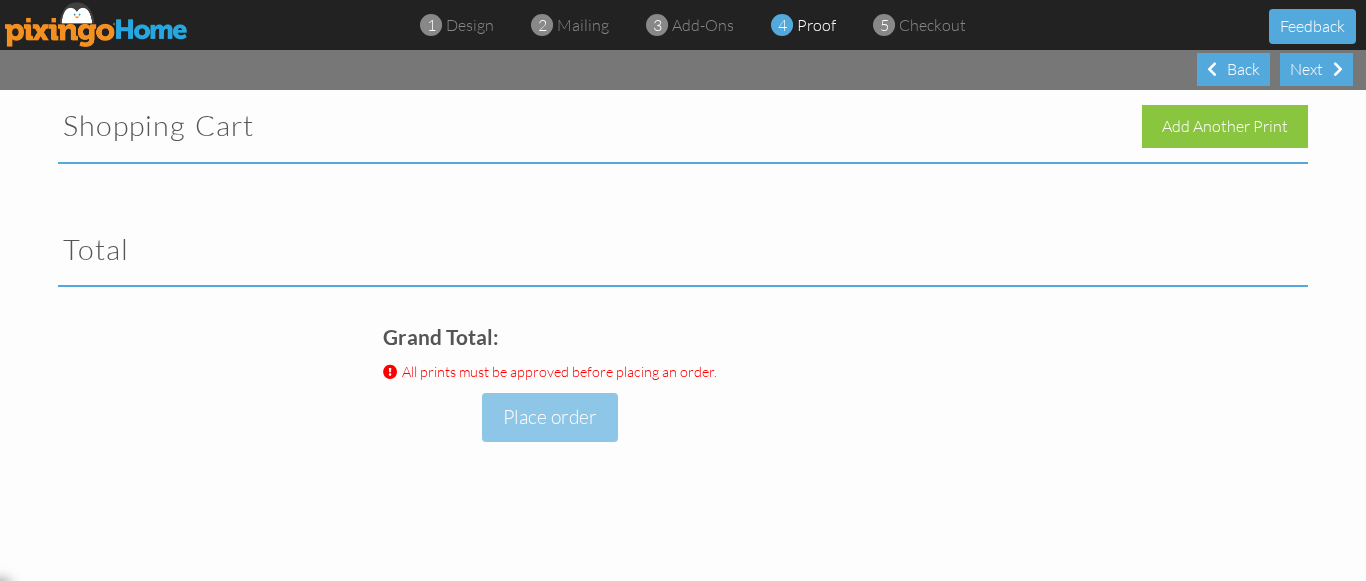 scroll, scrollTop: 0, scrollLeft: 0, axis: both 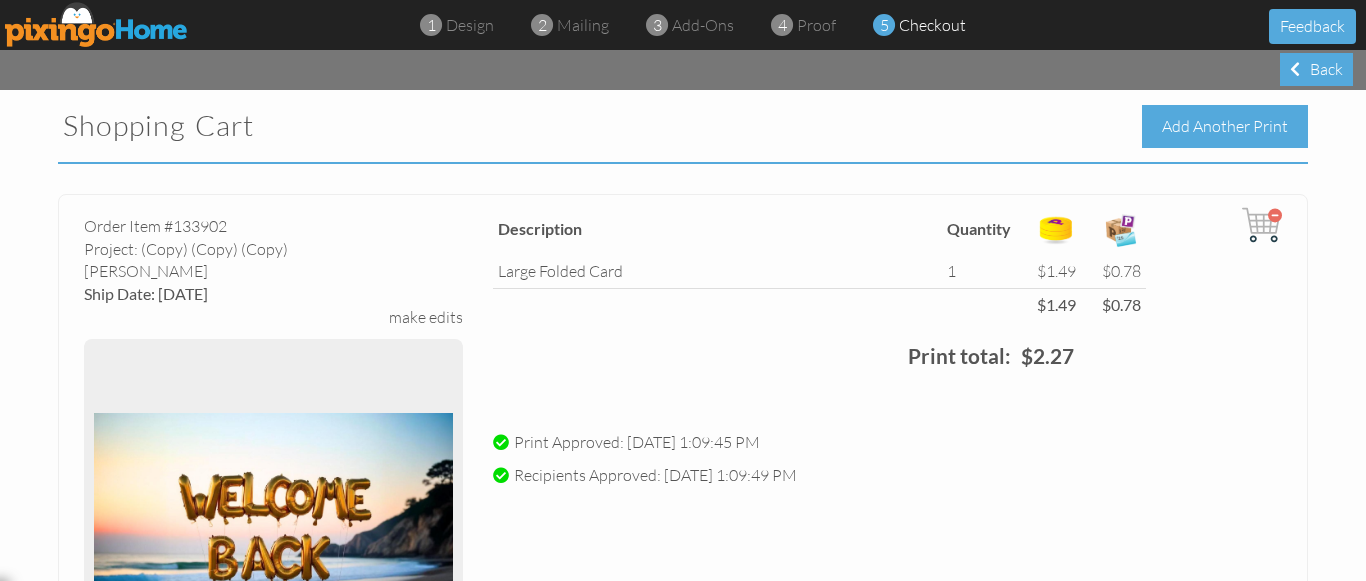 click on "Add Another Print" at bounding box center (1225, 126) 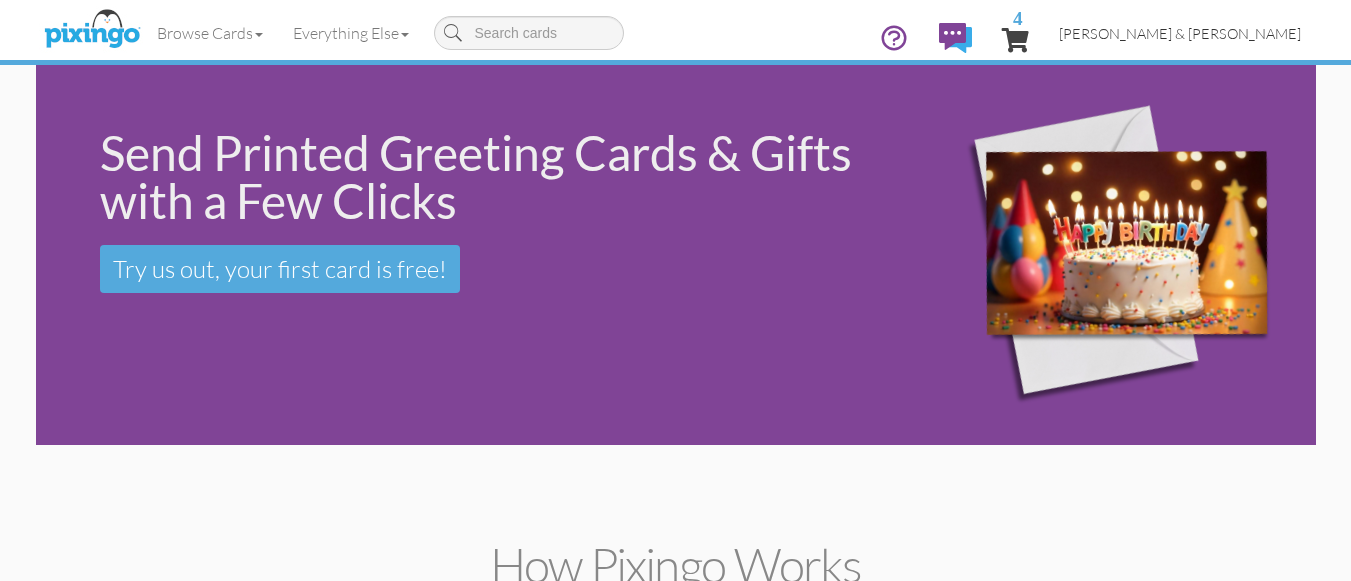 click on "[PERSON_NAME] & [PERSON_NAME]" at bounding box center [1180, 33] 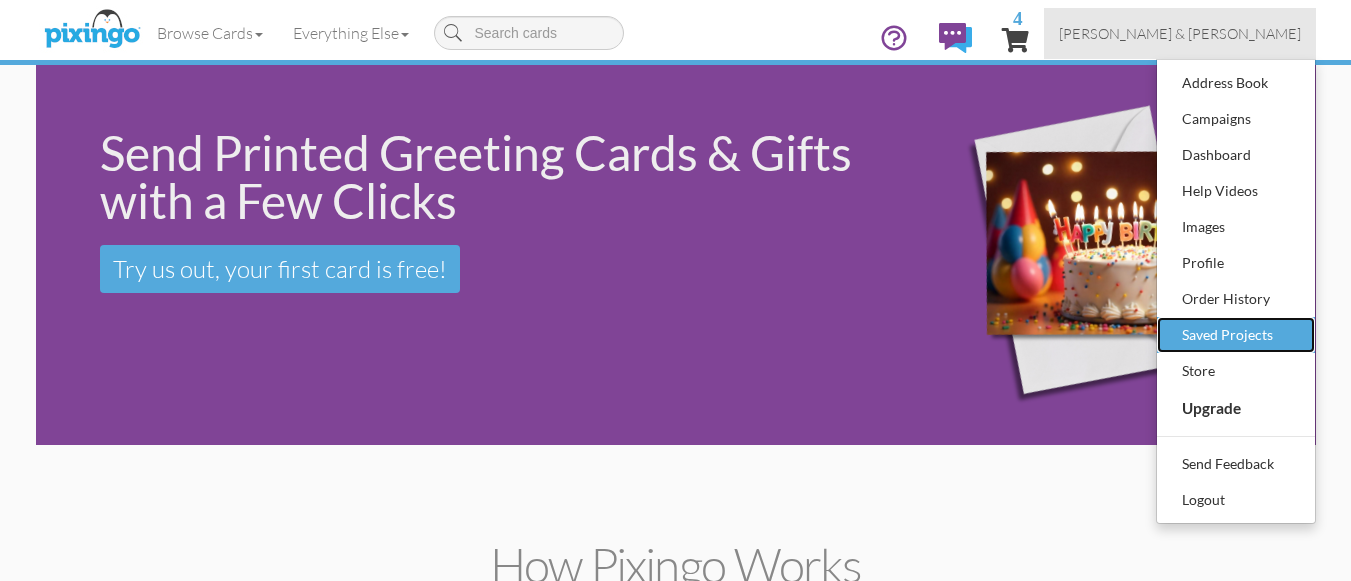 click on "Saved Projects" at bounding box center (1236, 335) 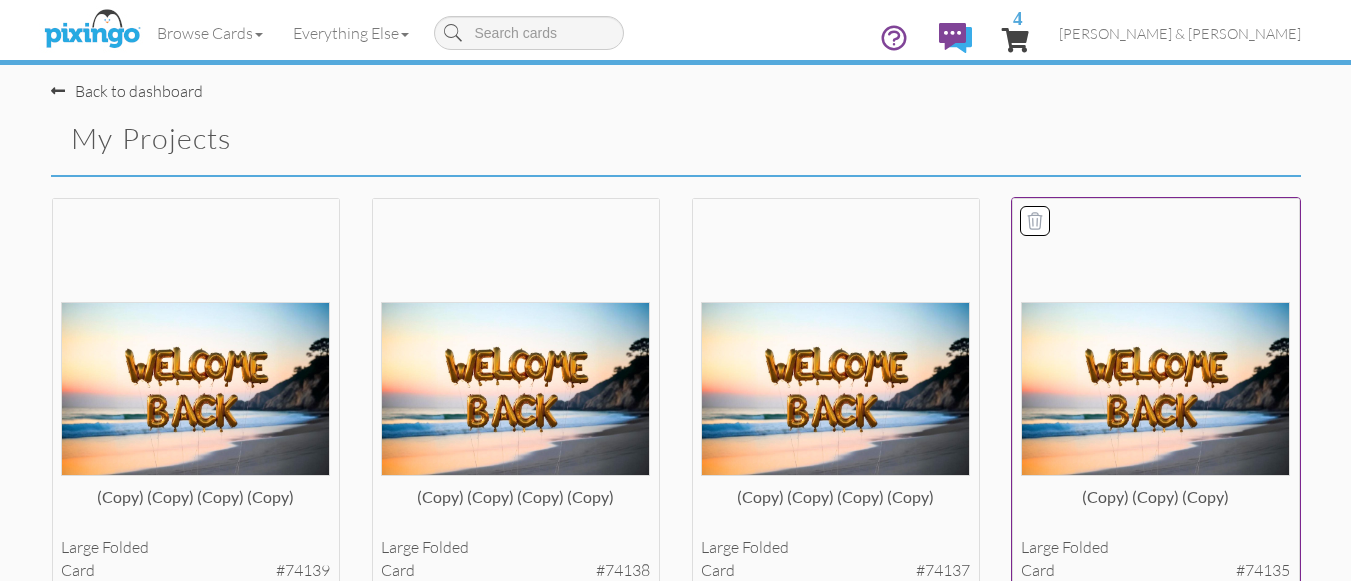click at bounding box center (1155, 388) 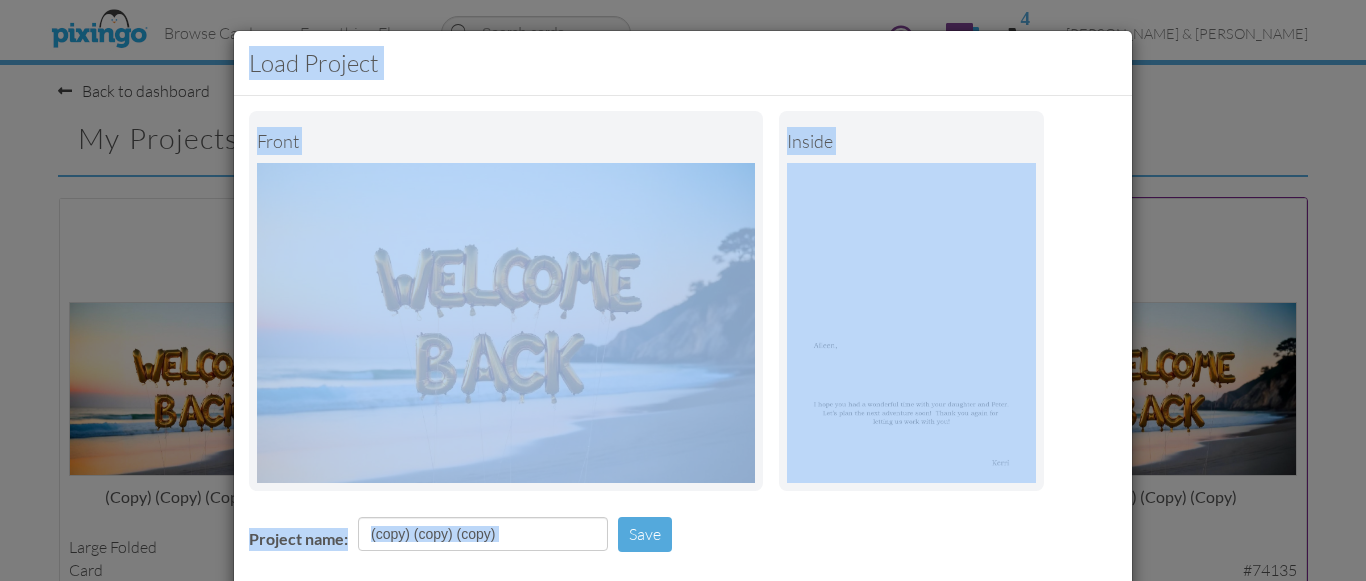 click on "Front
inside
Project name:
(copy) (copy) (copy)
Save
Would you like to:
Open:
Open the existing project for editing
Copy:
Create a copy of the existing project. The original will remain unchanged. You will see a copy in your saved projects
Delete:
This will remove the project so you cannot select it anymore. Previous orders will still print correctly and you will still see the orders in your order history." at bounding box center [683, 424] 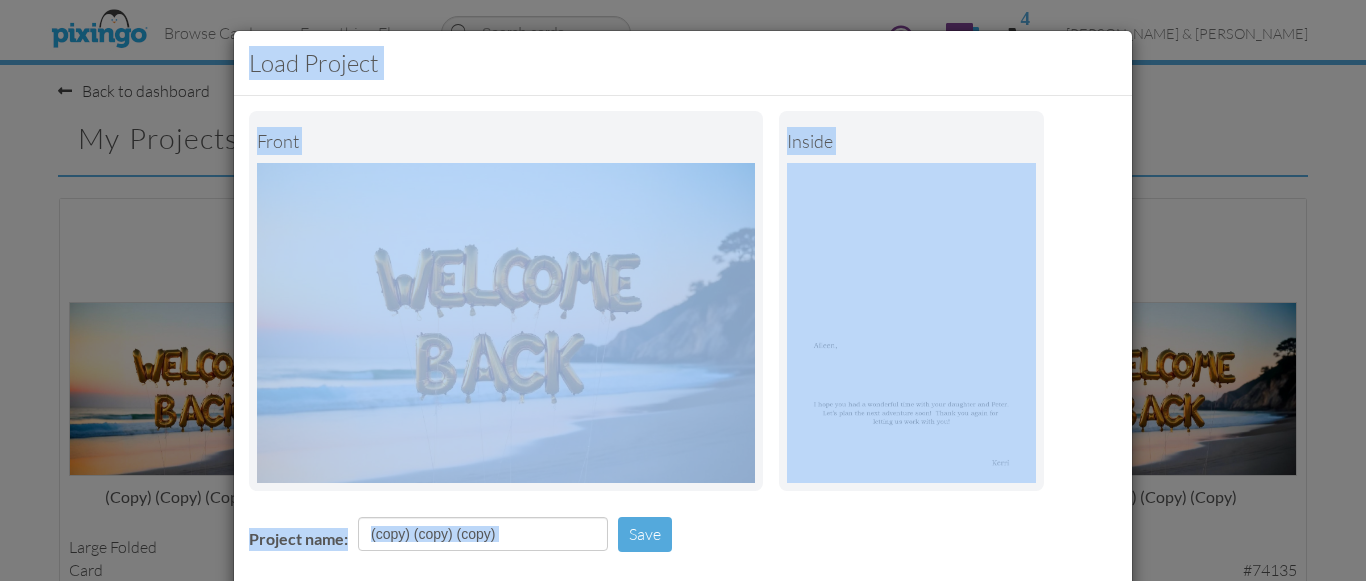 click on "Project name:
(copy) (copy) (copy)
Save" at bounding box center (683, 536) 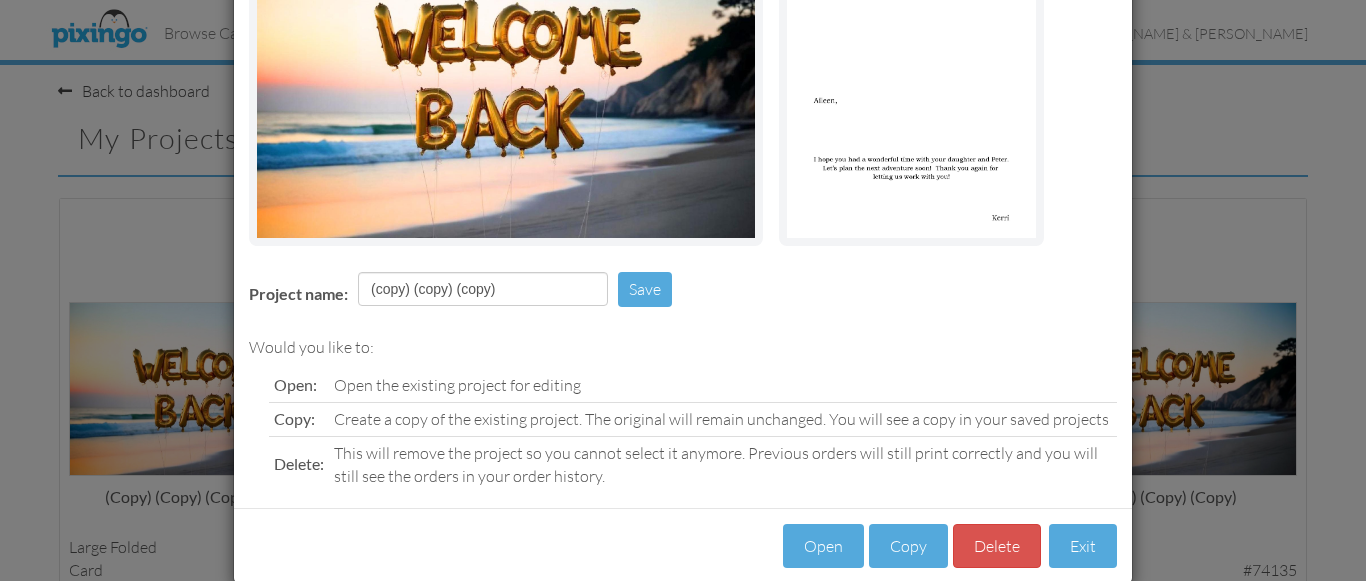 scroll, scrollTop: 278, scrollLeft: 0, axis: vertical 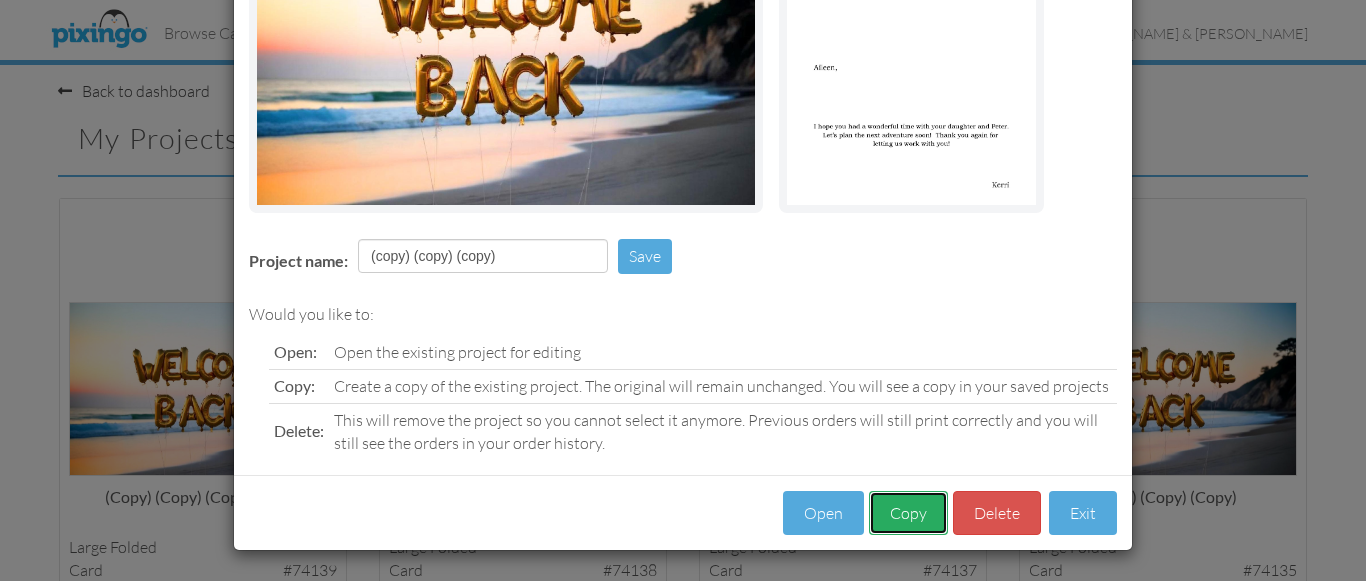 click on "Copy" at bounding box center (908, 513) 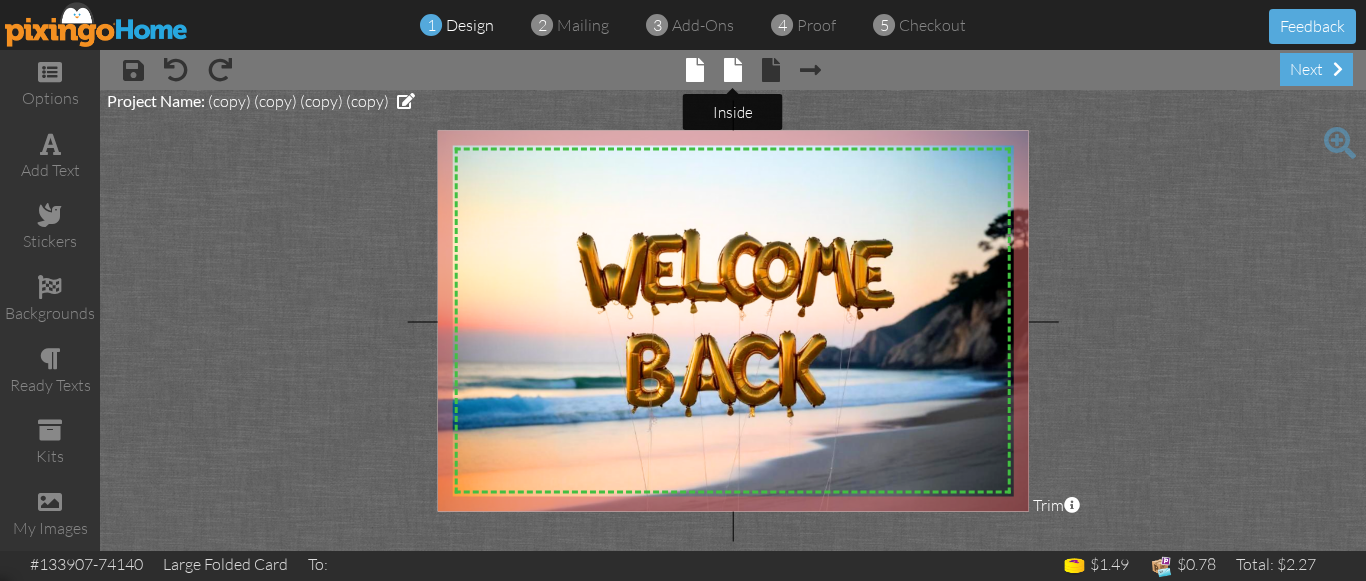 click at bounding box center [733, 70] 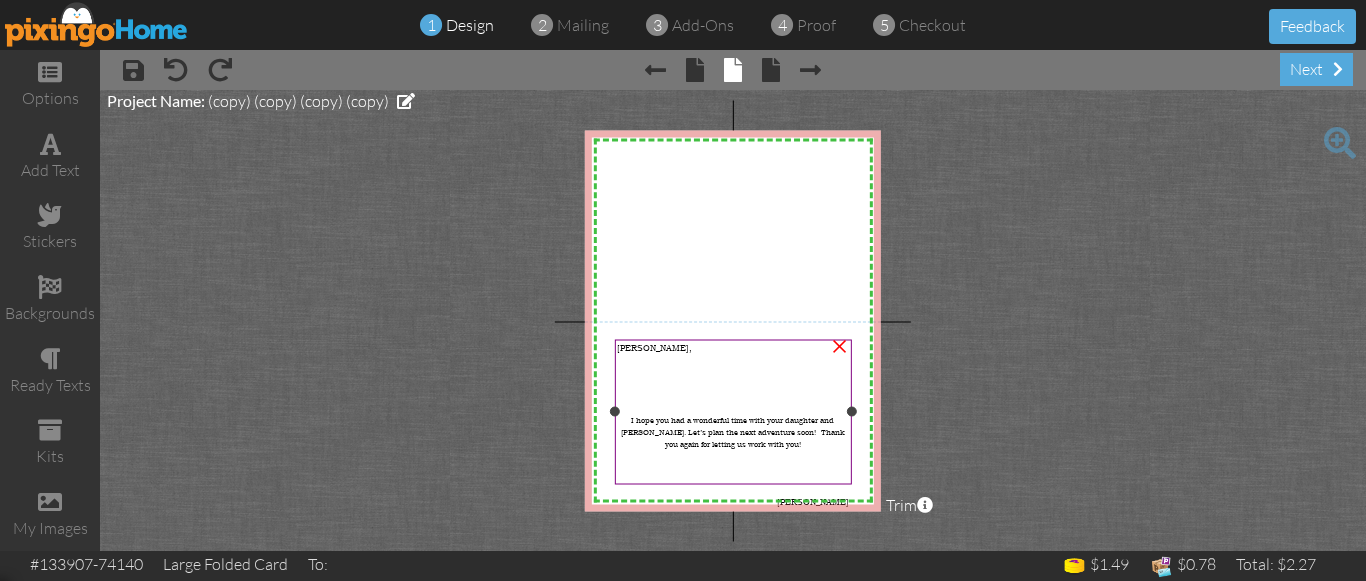 click on "[PERSON_NAME]," at bounding box center (654, 348) 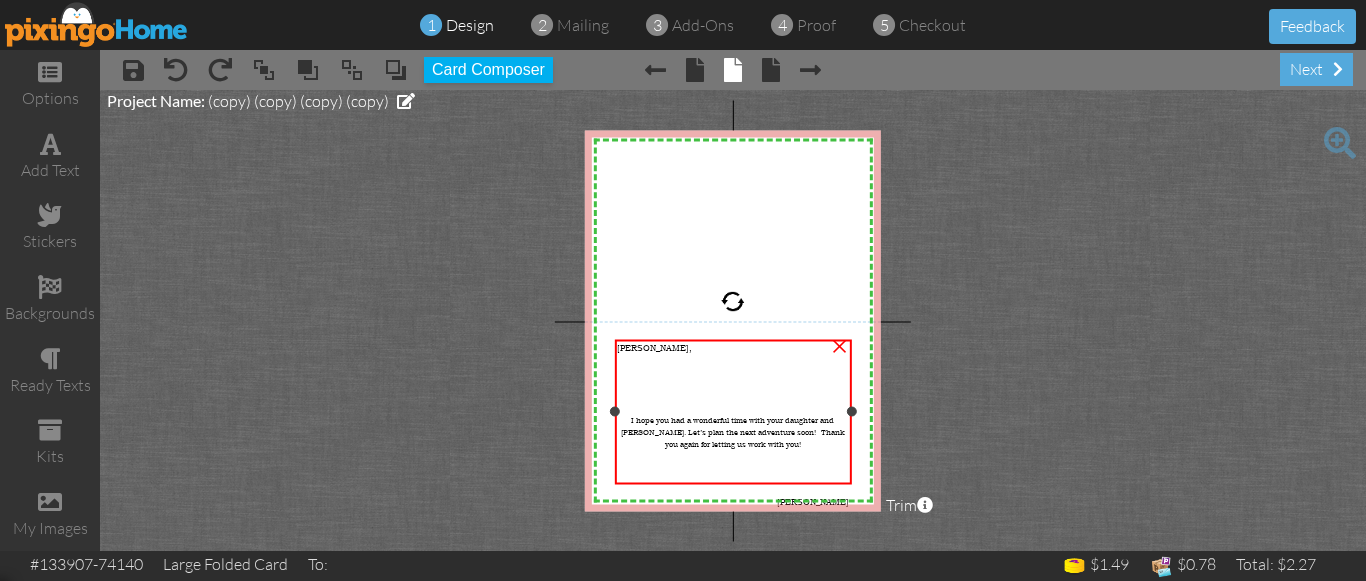 click on "[PERSON_NAME]," at bounding box center [654, 348] 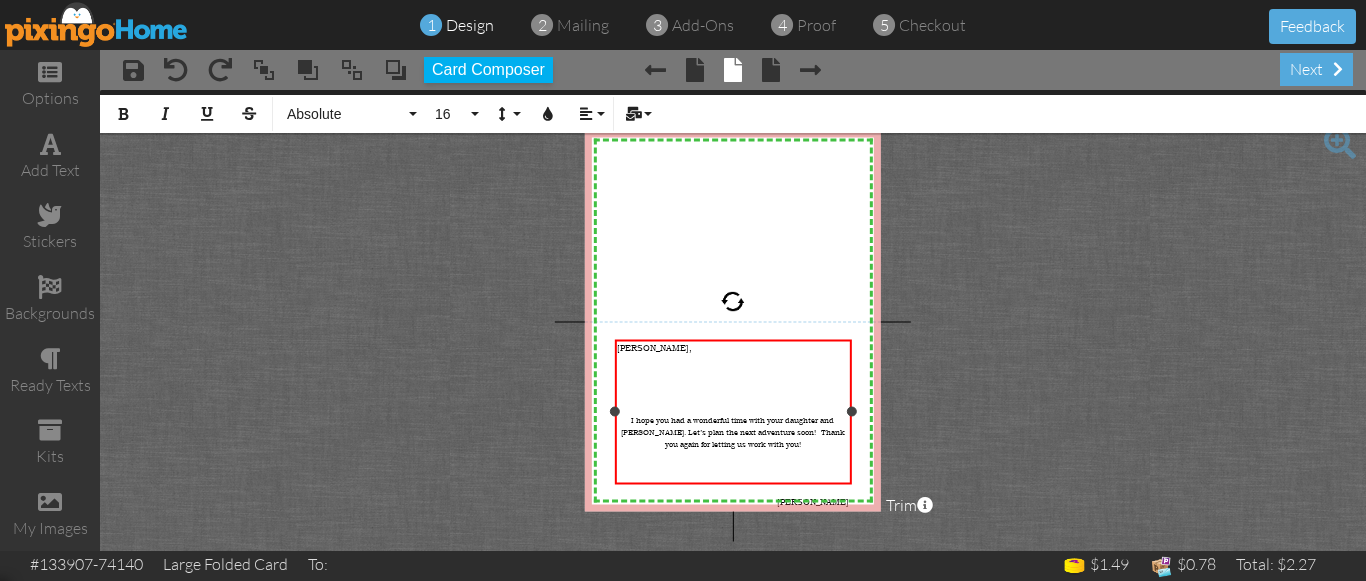 click on "[PERSON_NAME]," at bounding box center (654, 348) 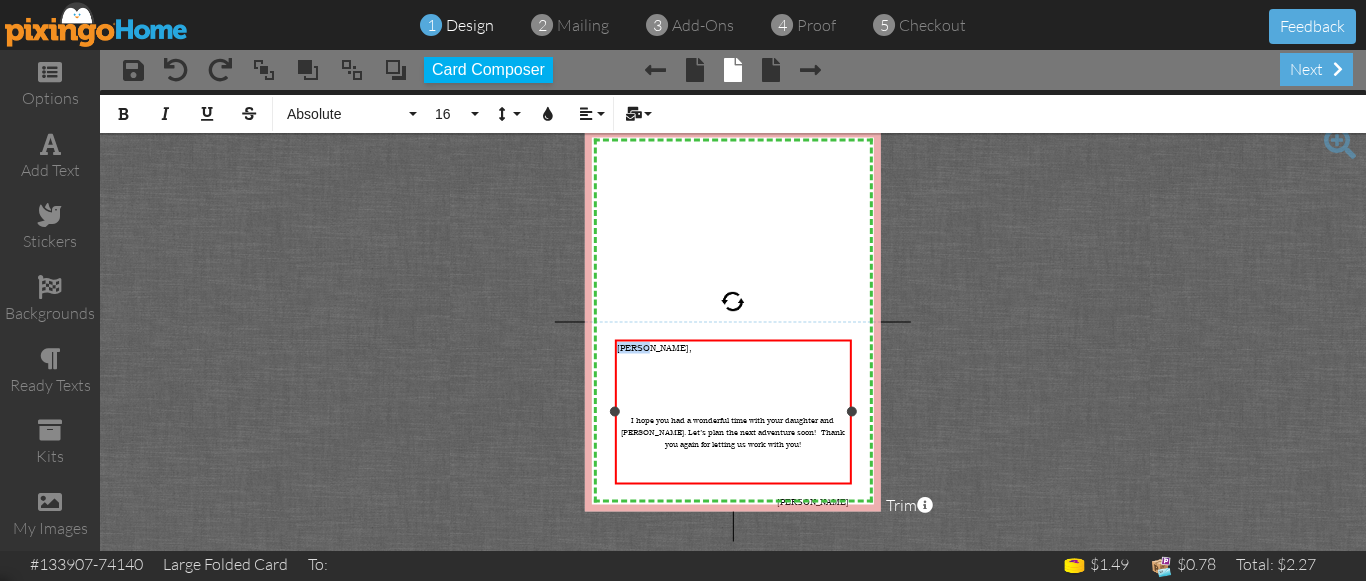 click on "[PERSON_NAME]," at bounding box center [654, 348] 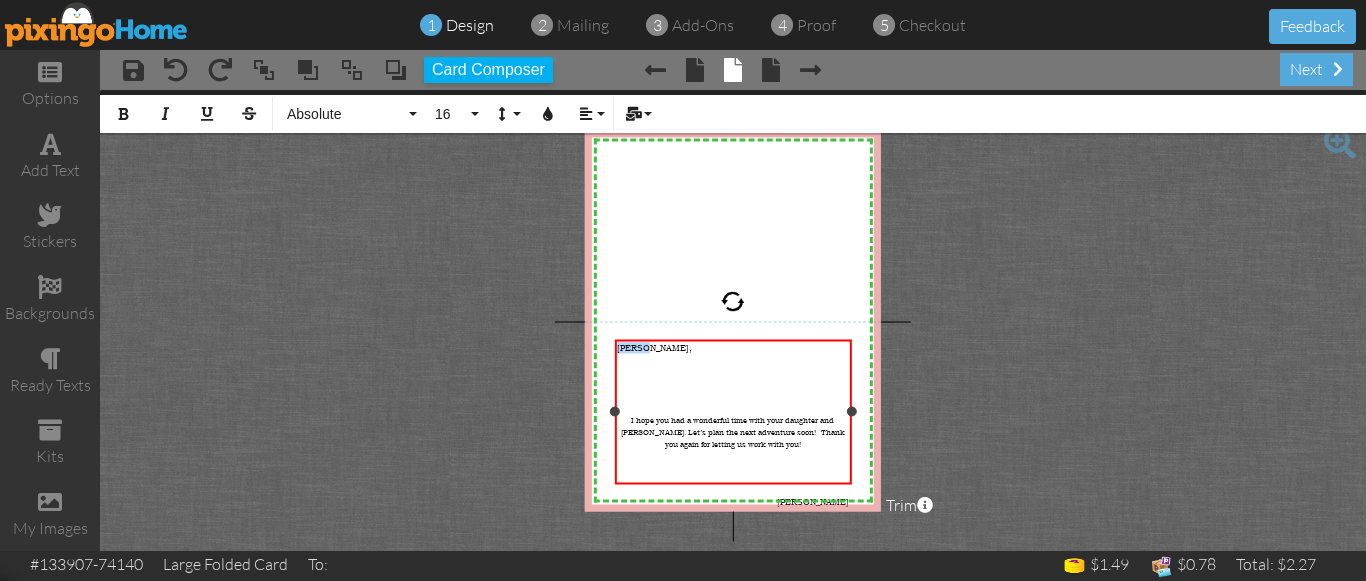 type 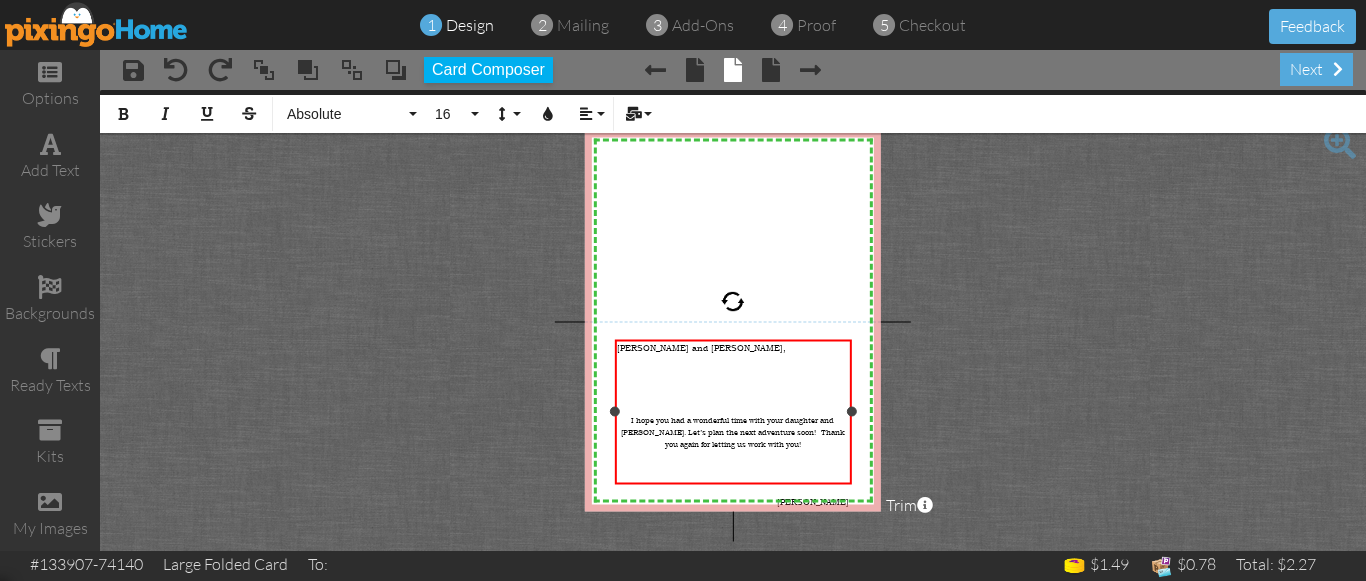 click on "I hope you had a wonderful time with your daughter and [PERSON_NAME]. Let’s plan the next adventure soon!  Thank you again for letting us work with you!" at bounding box center (733, 432) 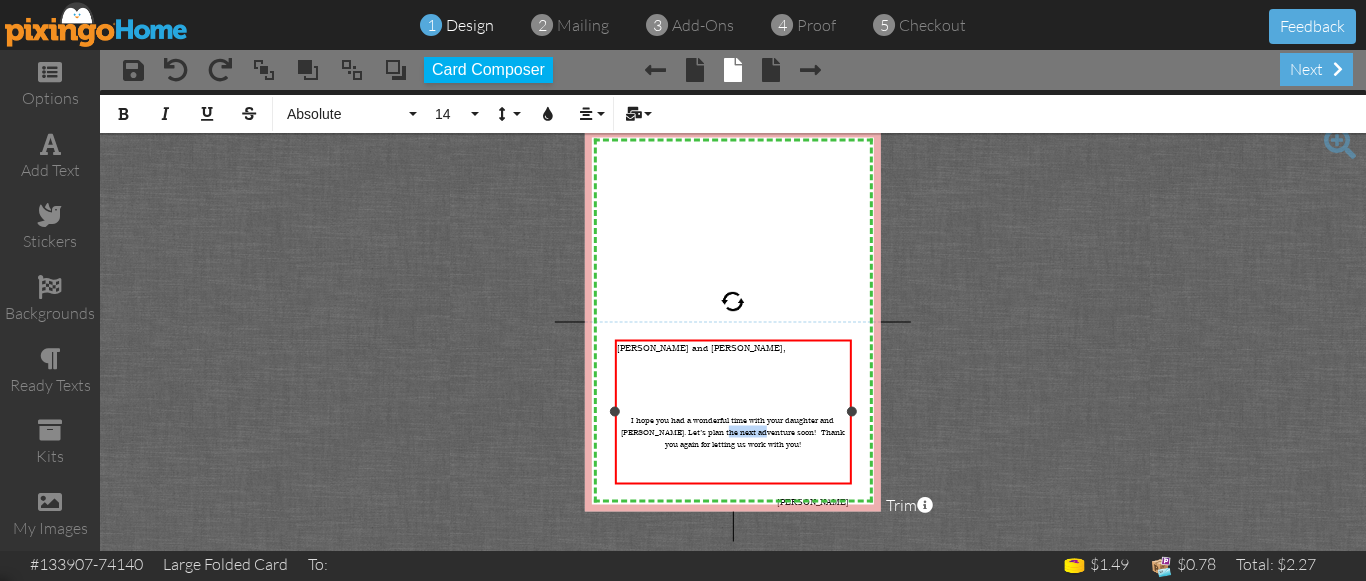 click on "I hope you had a wonderful time with your daughter and [PERSON_NAME]. Let’s plan the next adventure soon!  Thank you again for letting us work with you!" at bounding box center (733, 432) 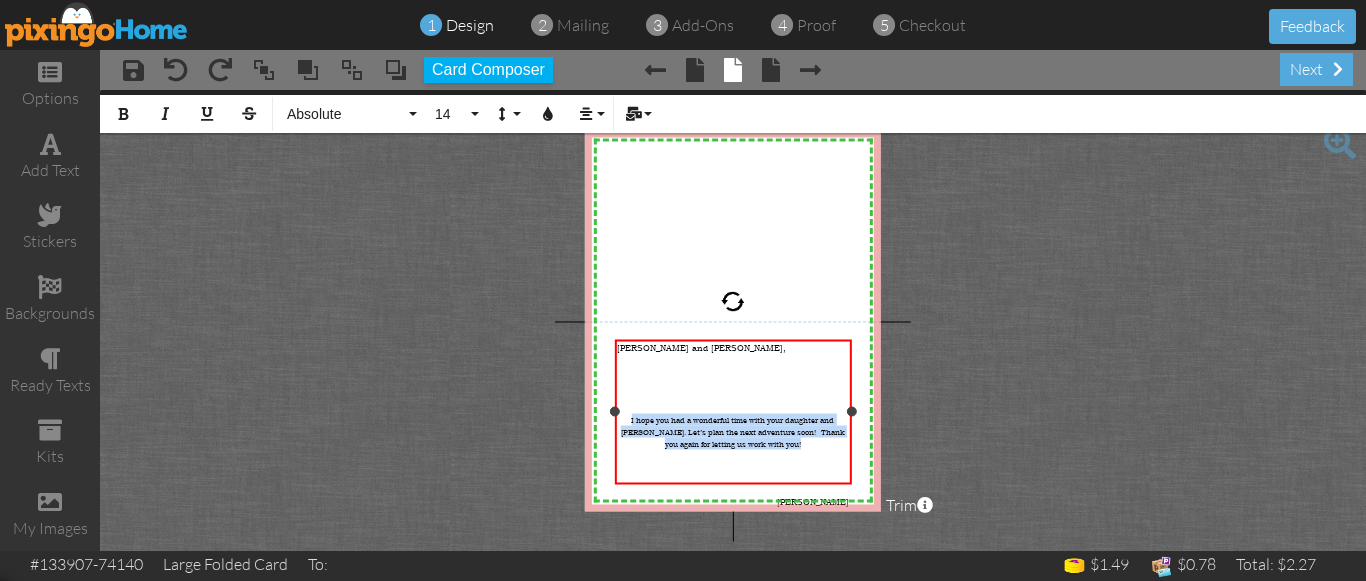 click on "I hope you had a wonderful time with your daughter and [PERSON_NAME]. Let’s plan the next adventure soon!  Thank you again for letting us work with you!" at bounding box center [733, 432] 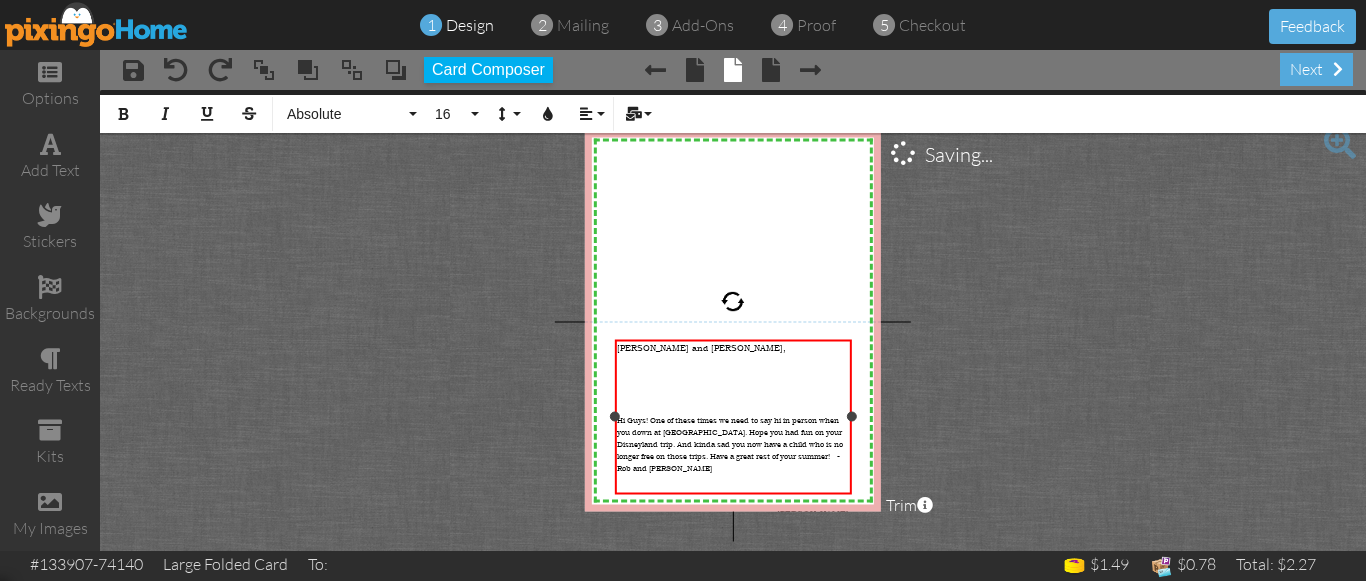 click at bounding box center [733, 384] 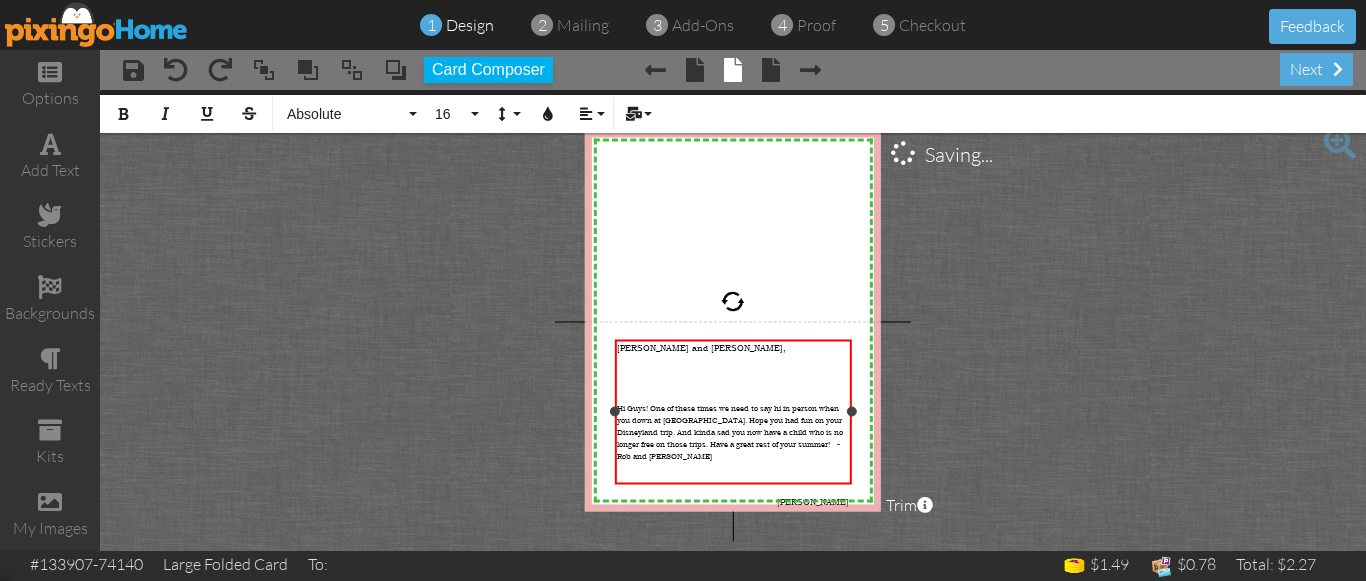 click at bounding box center [733, 478] 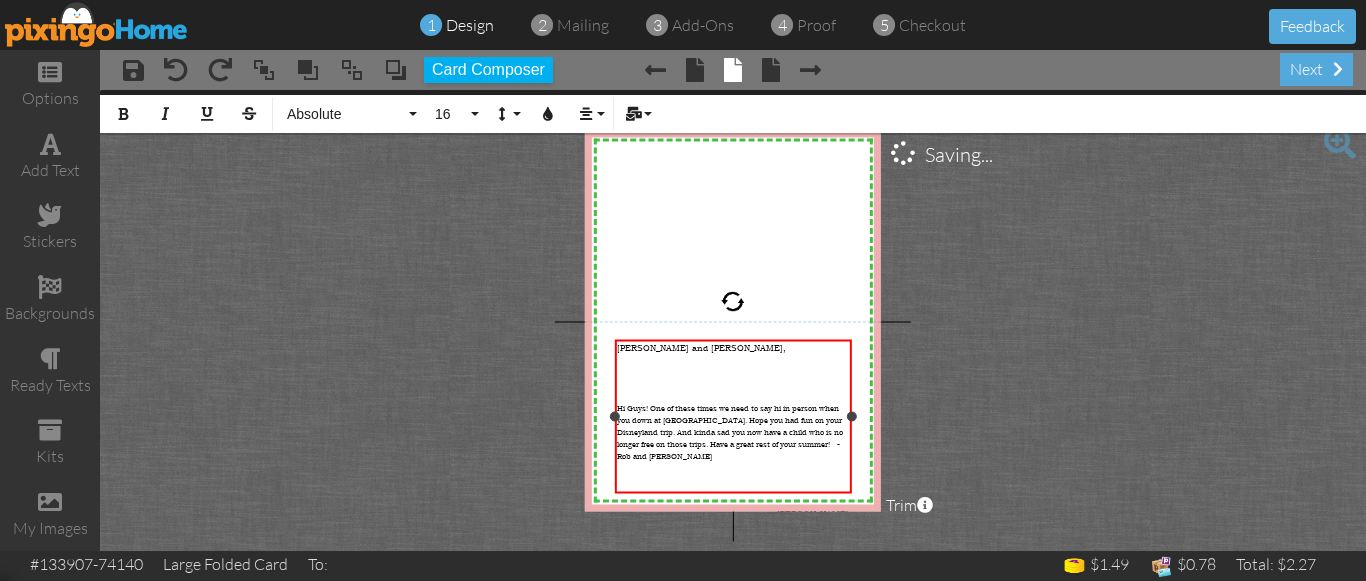 click on "Hi Guys! One of these times we need to say hi in person when you down at Disney World. Hope you had fun on your Disneyland trip. And kinda sad you now have a child who is no longer free on those trips. Have a great rest of your summer!   - Rob and Kerri" at bounding box center (733, 432) 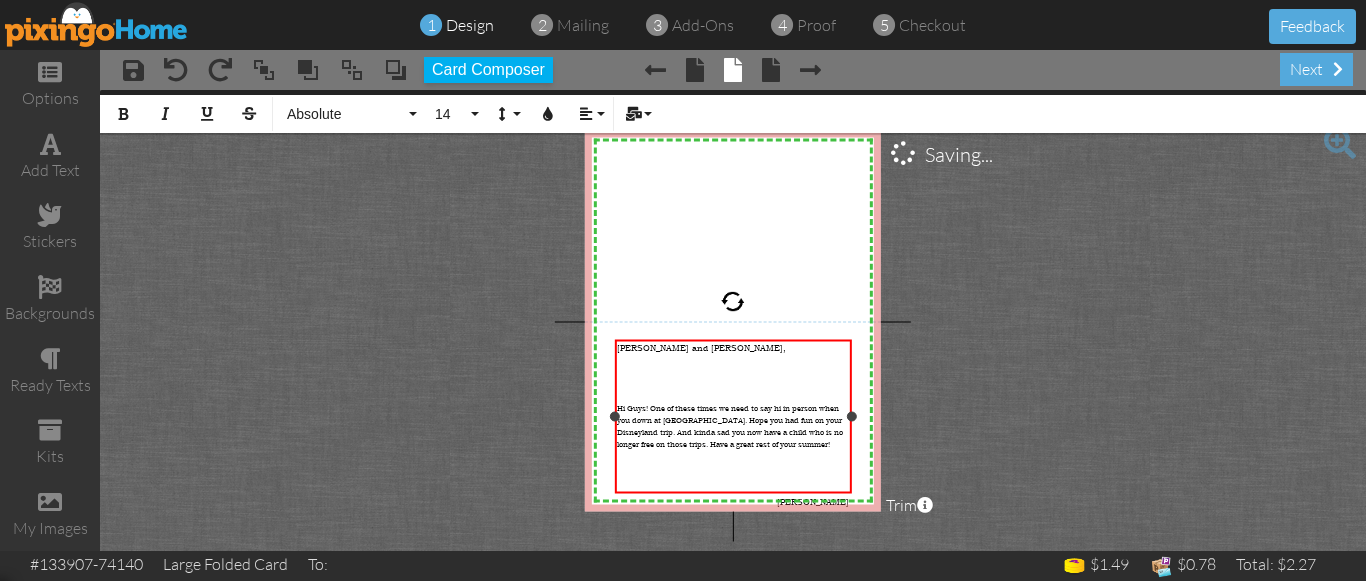 click on "Hi Guys! One of these times we need to say hi in person when you down at Disney World. Hope you had fun on your Disneyland trip. And kinda sad you now have a child who is no longer free on those trips. Have a great rest of your summer!" at bounding box center [730, 426] 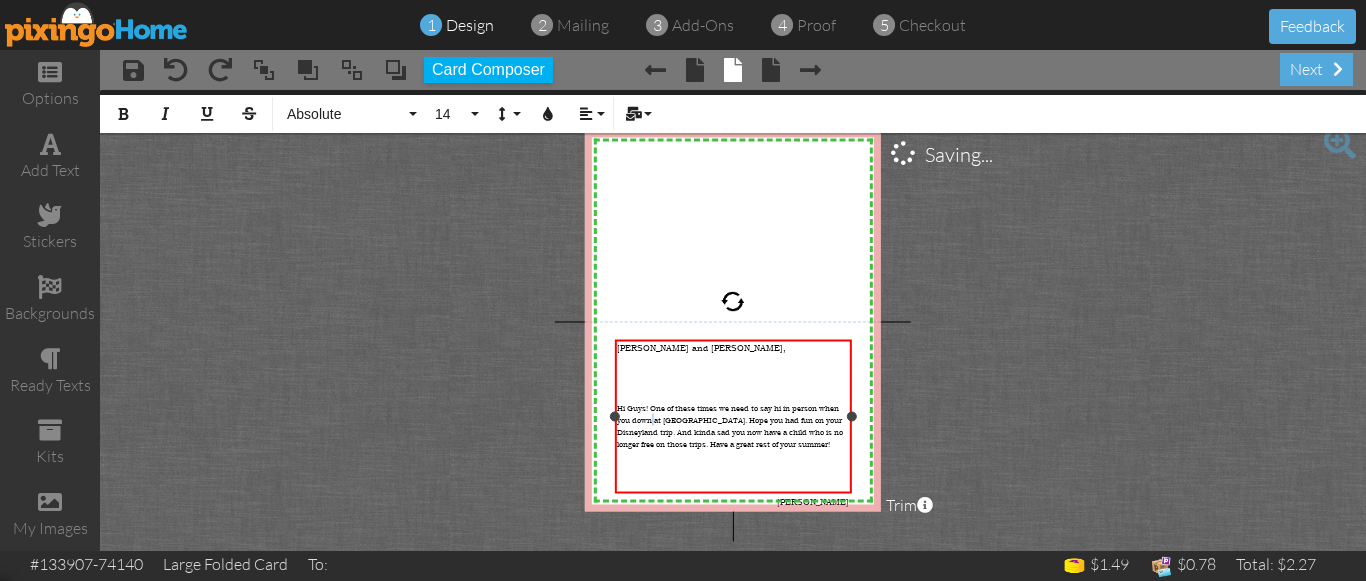 click on "Hi Guys! One of these times we need to say hi in person when you down at Disney World. Hope you had fun on your Disneyland trip. And kinda sad you now have a child who is no longer free on those trips. Have a great rest of your summer!" at bounding box center (730, 426) 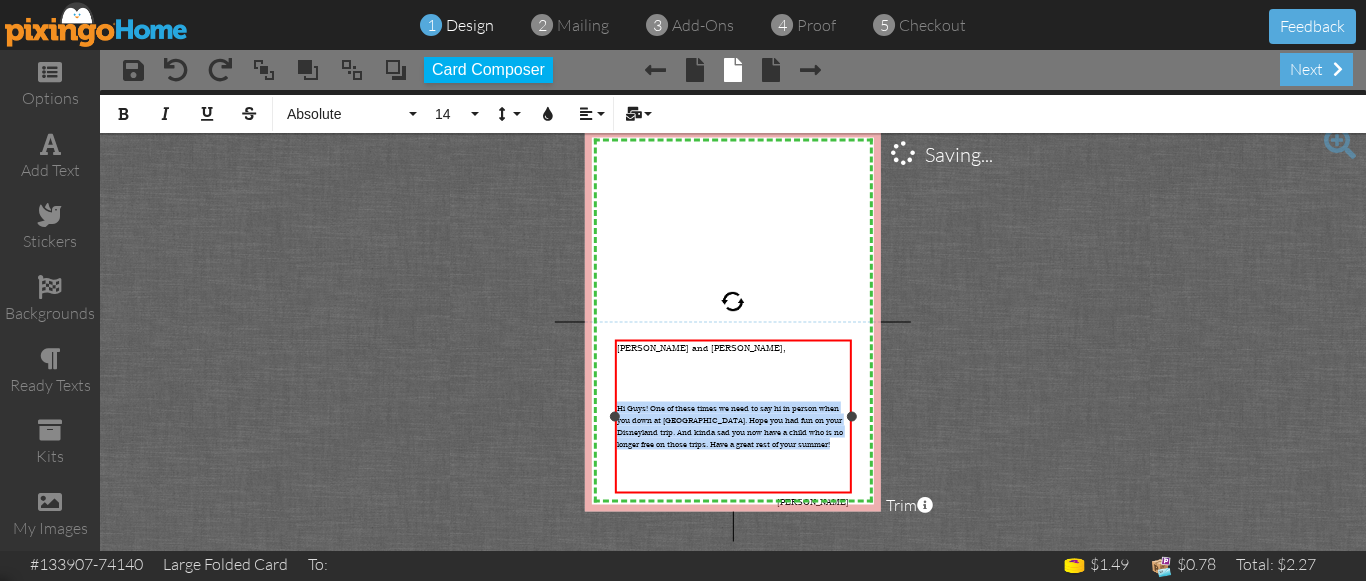 click on "Hi Guys! One of these times we need to say hi in person when you down at Disney World. Hope you had fun on your Disneyland trip. And kinda sad you now have a child who is no longer free on those trips. Have a great rest of your summer!" at bounding box center (730, 426) 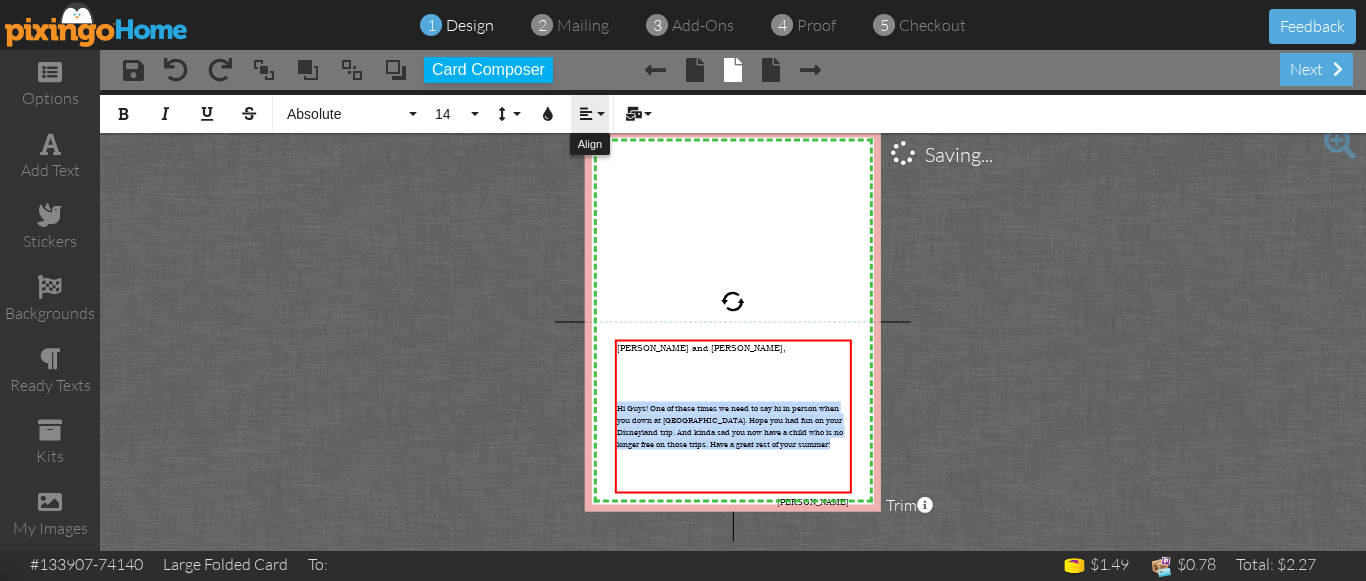 click at bounding box center (586, 114) 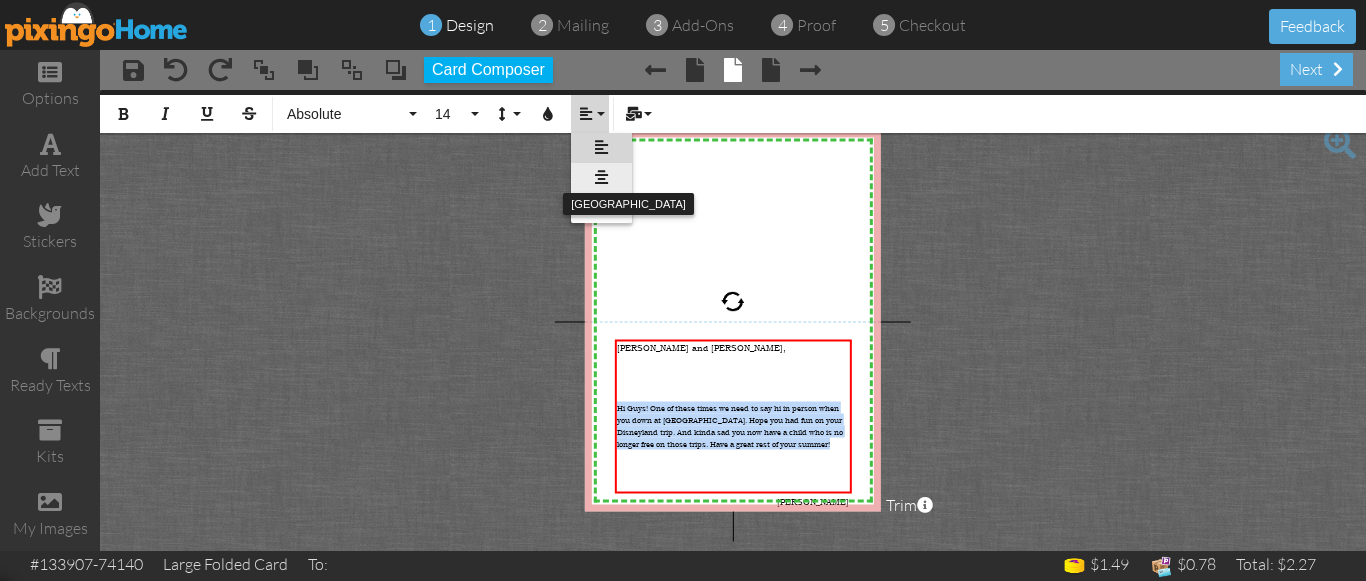 click at bounding box center [601, 177] 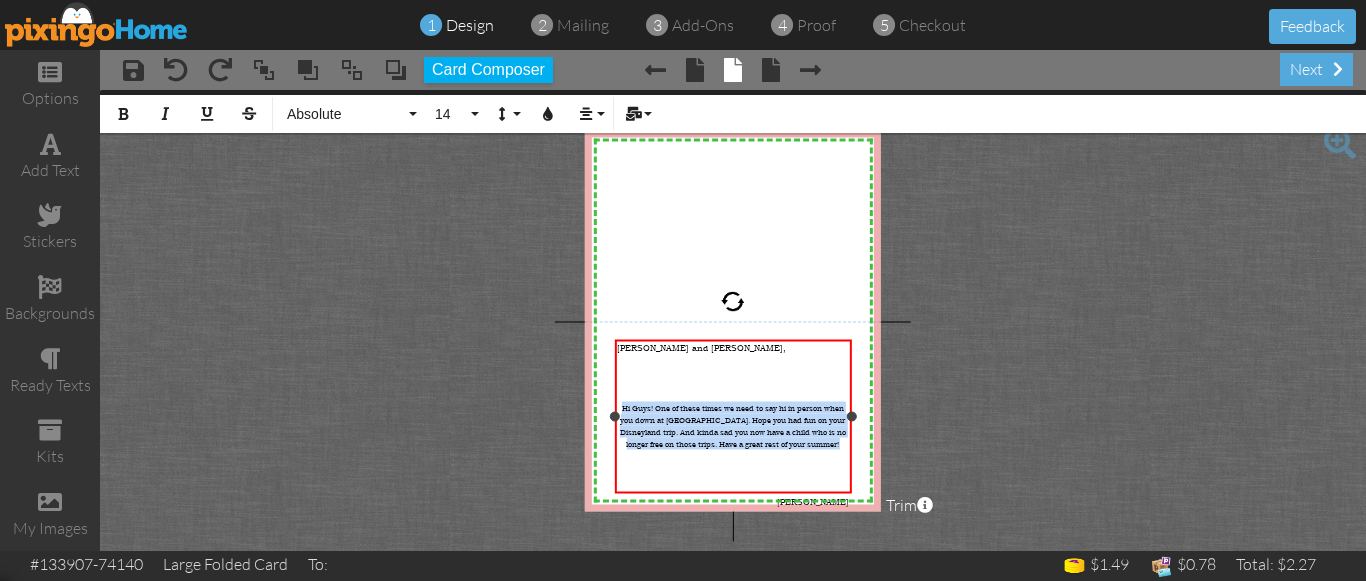 click on "Hi Guys! One of these times we need to say hi in person when you down at Disney World. Hope you had fun on your Disneyland trip. And kinda sad you now have a child who is no longer free on those trips. Have a great rest of your summer!" at bounding box center [733, 426] 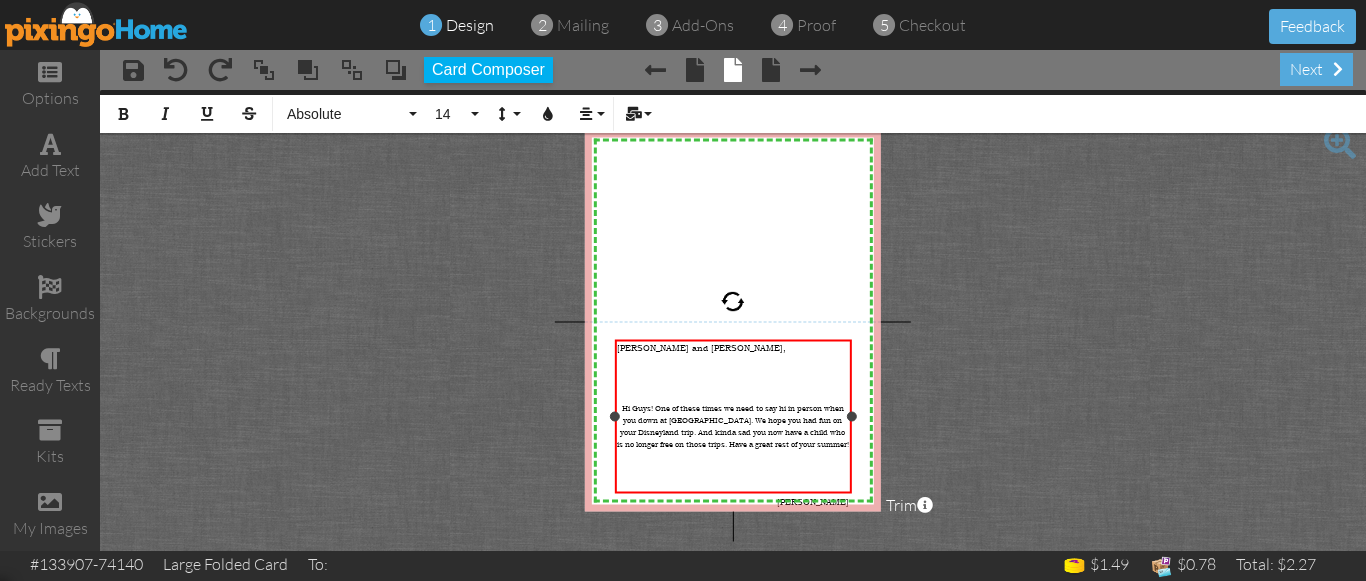 click on "Hi Guys! One of these times we need to say hi in person when you down at Disney World. We hope you had fun on your Disneyland trip. And kinda sad you now have a child who is no longer free on those trips. Have a great rest of your summer!" at bounding box center [733, 426] 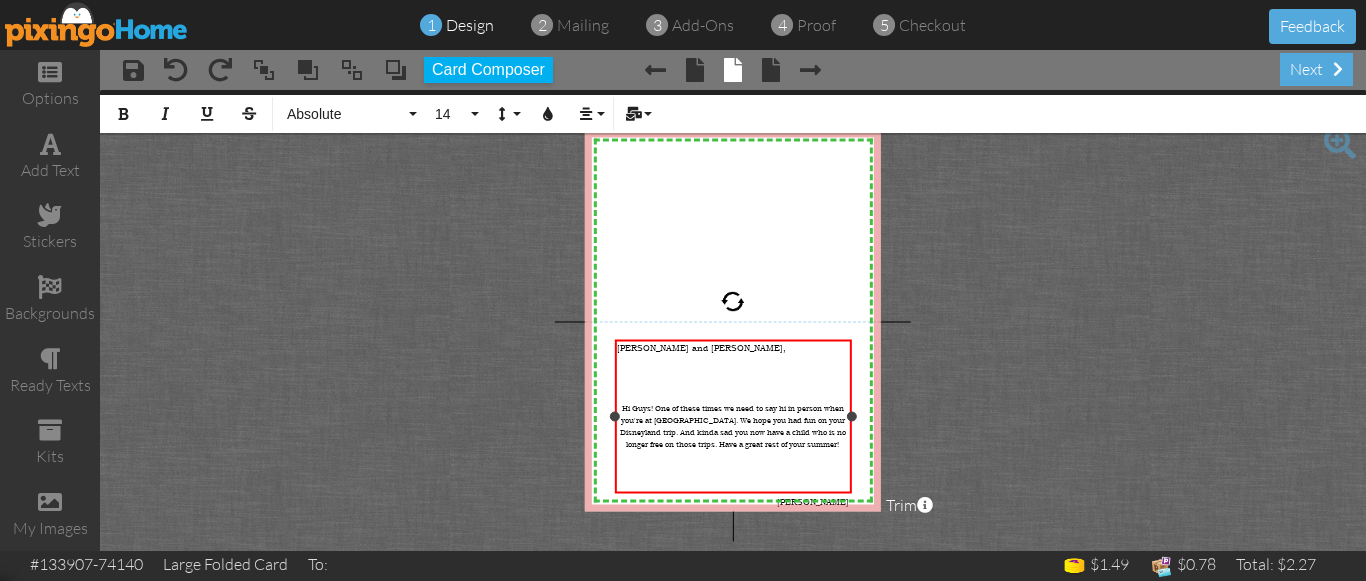click on "Hi Guys! One of these times we need to say hi in person when you're at Disney World. We hope you had fun on your Disneyland trip. And kinda sad you now have a child who is no longer free on those trips. Have a great rest of your summer!" at bounding box center (733, 426) 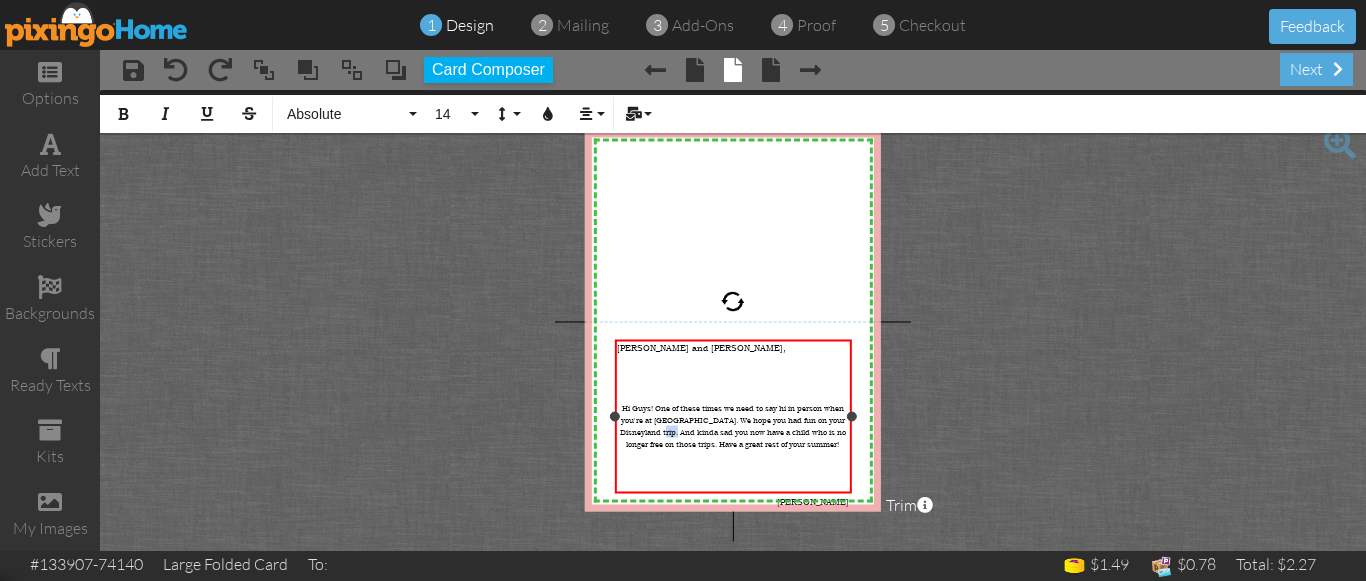 click on "Hi Guys! One of these times we need to say hi in person when you're at Disney World. We hope you had fun on your Disneyland trip. And kinda sad you now have a child who is no longer free on those trips. Have a great rest of your summer!" at bounding box center (733, 426) 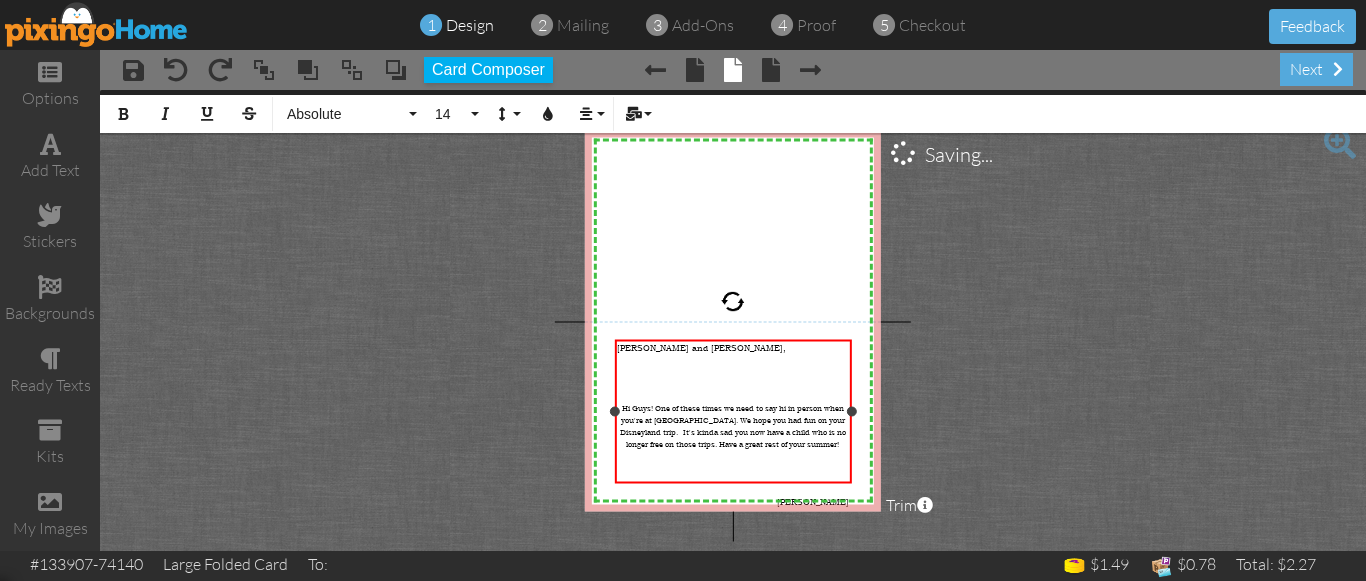 click on "Hi Guys! One of these times we need to say hi in person when you're at Disney World. We hope you had fun on your Disneyland trip.  It's kinda sad you now have a child who is no longer free on those trips. Have a great rest of your summer!" at bounding box center [733, 426] 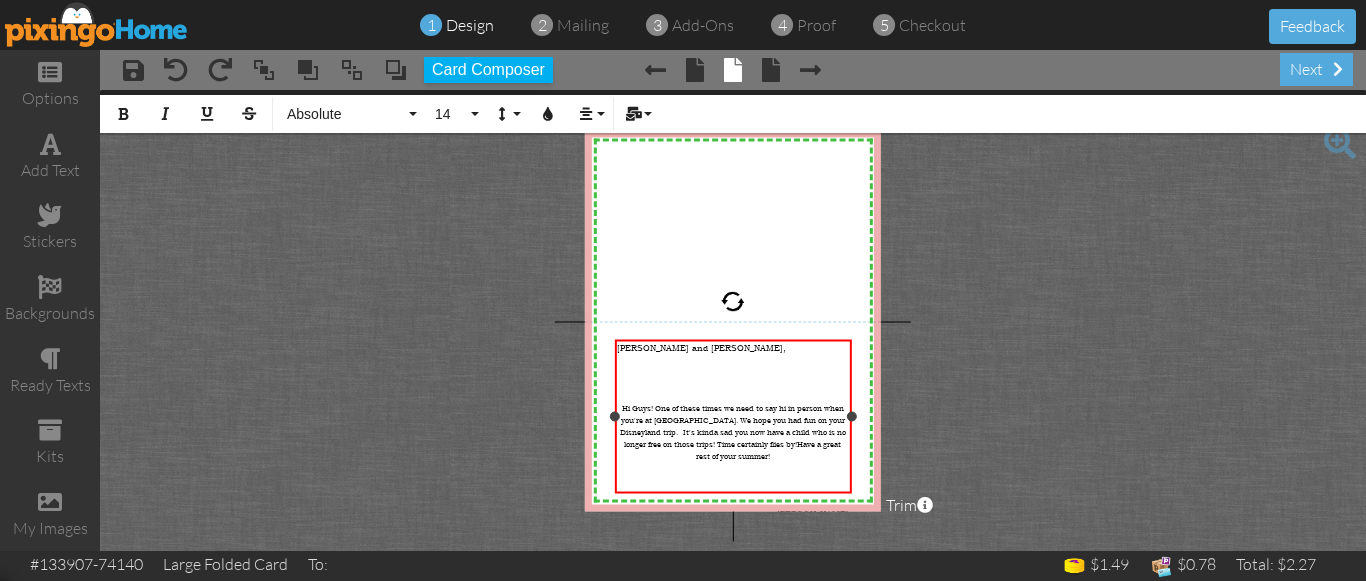 click on "[PERSON_NAME]" at bounding box center (733, 514) 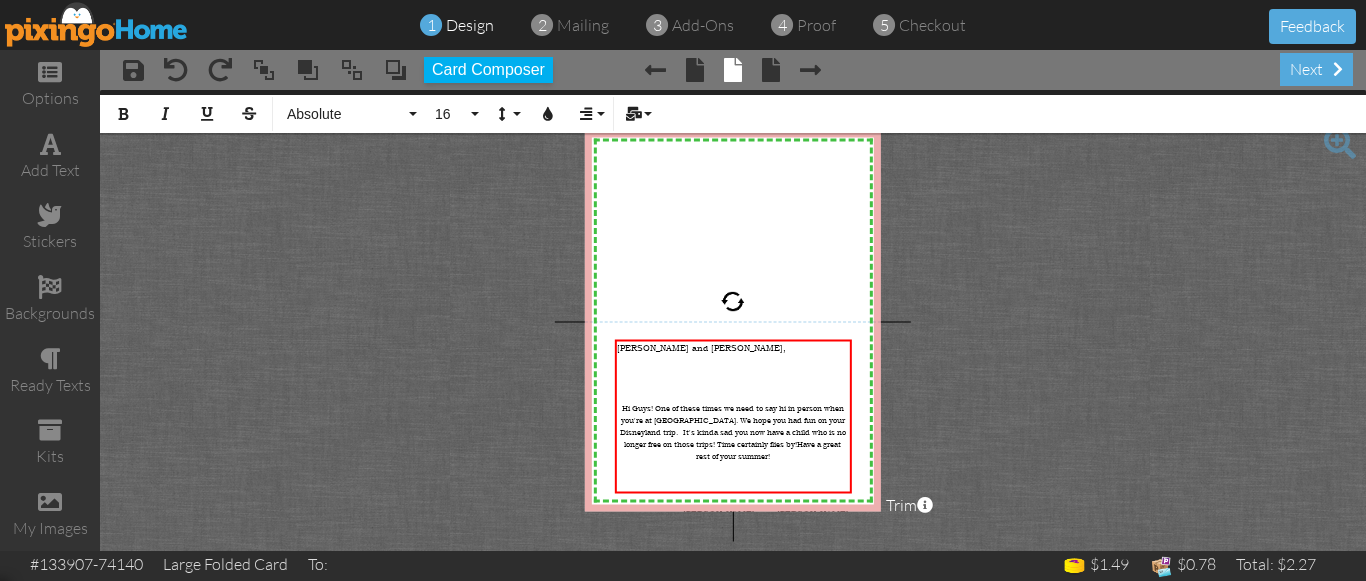 click on "X X X X X X X X X X X X X X X X X X X X X X X X X X X X X X X X X X X X X X X X X X X X X X X X X X X X X X X X X X X X X X X X X X X X X X X X X X X X X X X X X X X X X X X X X X X X X X X X Bradley and Emma,  Hi Guys! One of these times we need to say hi in person when you're at Disney World. We hope you had fun on your Disneyland trip.  It's kinda sad you now have a child who is no longer free on those trips! Time certainly flies by!  Have a great rest of your summer! ​ Rob and Kerri ×
Bold Italic Underline Strikethrough Absolute Absolute Adventure Algerian Allure Aphrodite Bouquet Sky Breezy Broadway Cafe Century Comic Sans Contour Copper Courgette Curlz Delight Enchanted First Hand Forte Freestyle Funky Jumps Futura Gamer Gecko Gentoo Georgia Impact Isabell Jelly Jokerman Lato Lemon Sun Lobster Magical Marker Montserrat Museo Sans Open Sans Pacifico Papyrus Parachute Roboto" at bounding box center (733, 320) 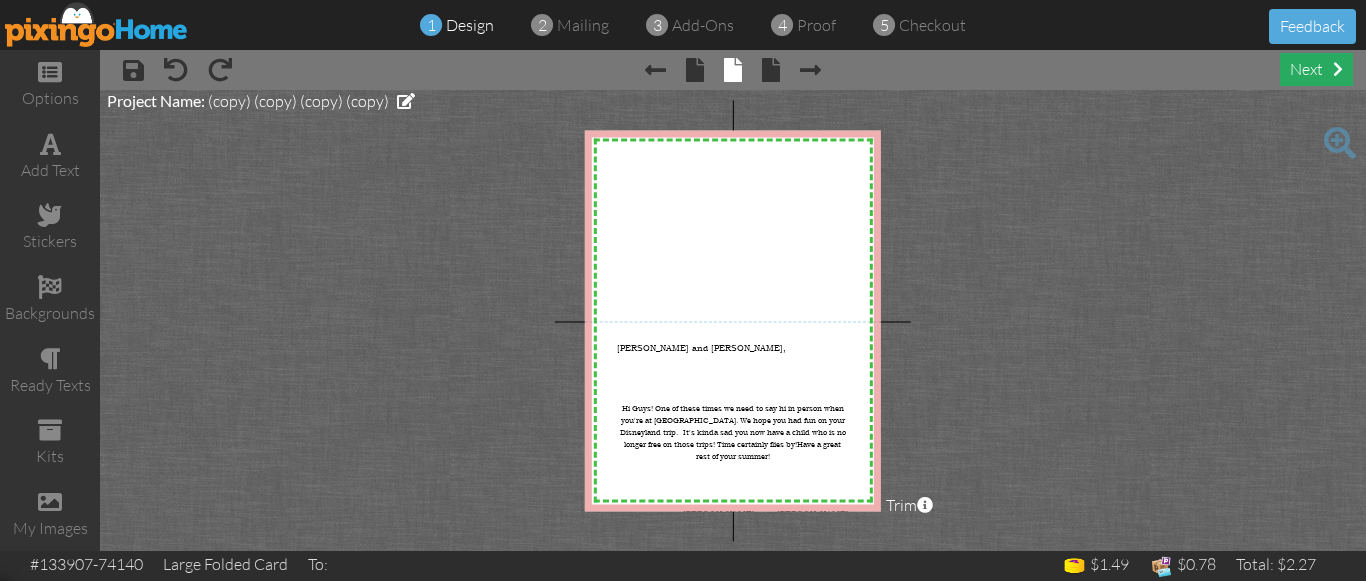 click on "next" at bounding box center [1316, 69] 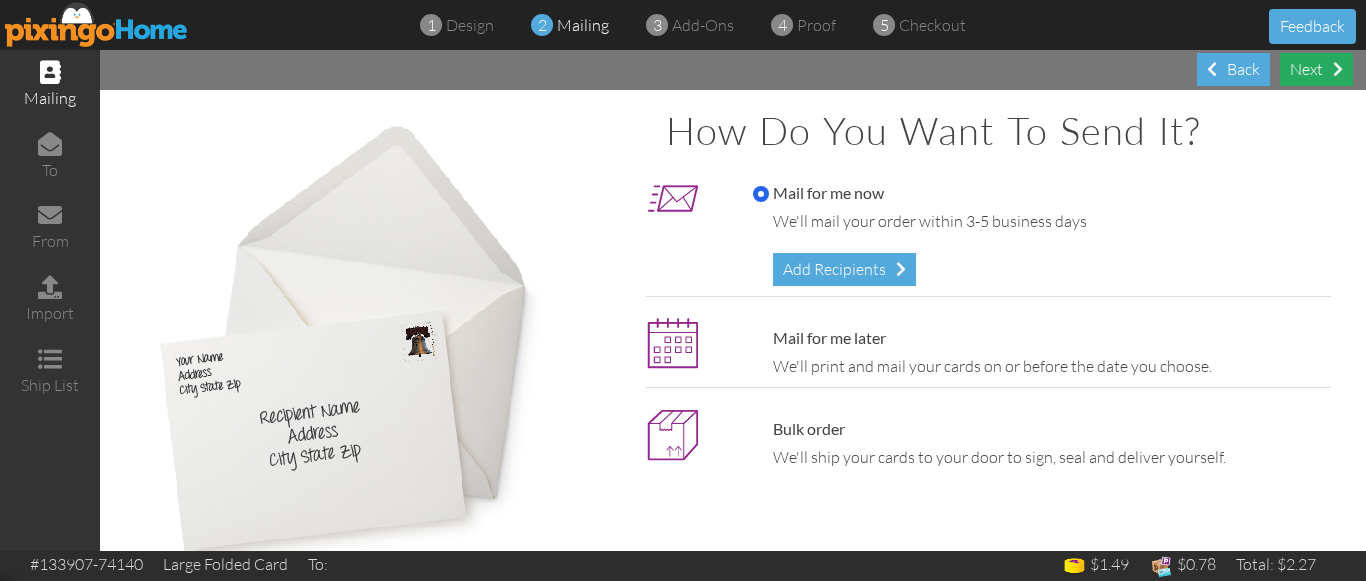 click on "Next" at bounding box center [1316, 69] 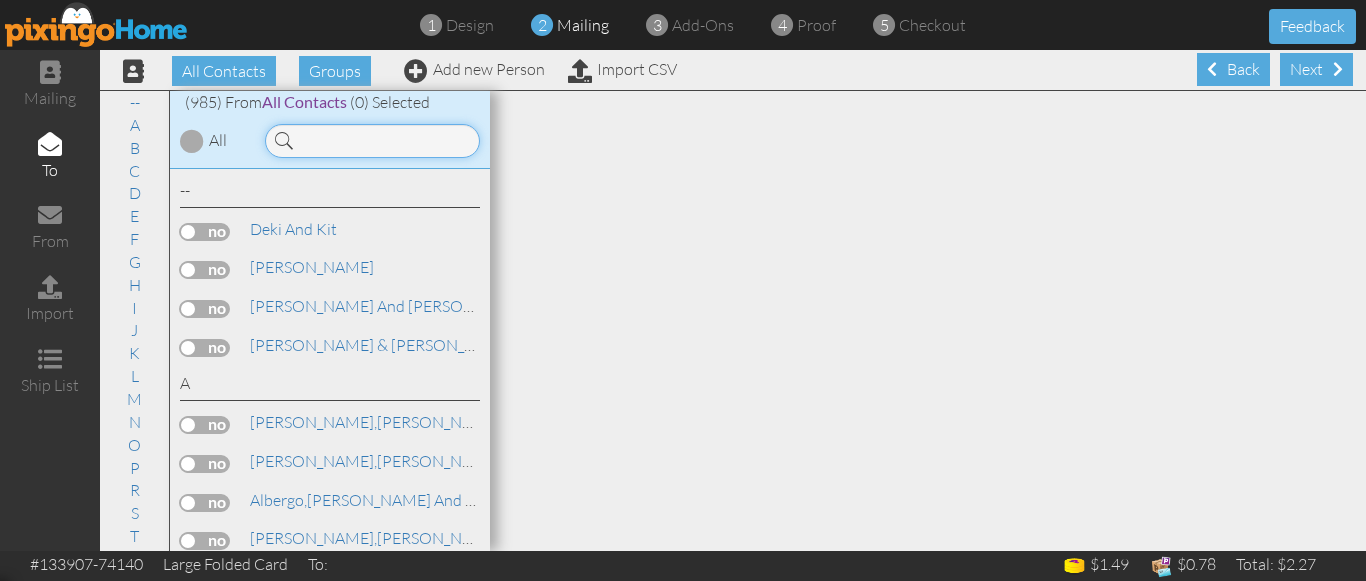 click at bounding box center (372, 141) 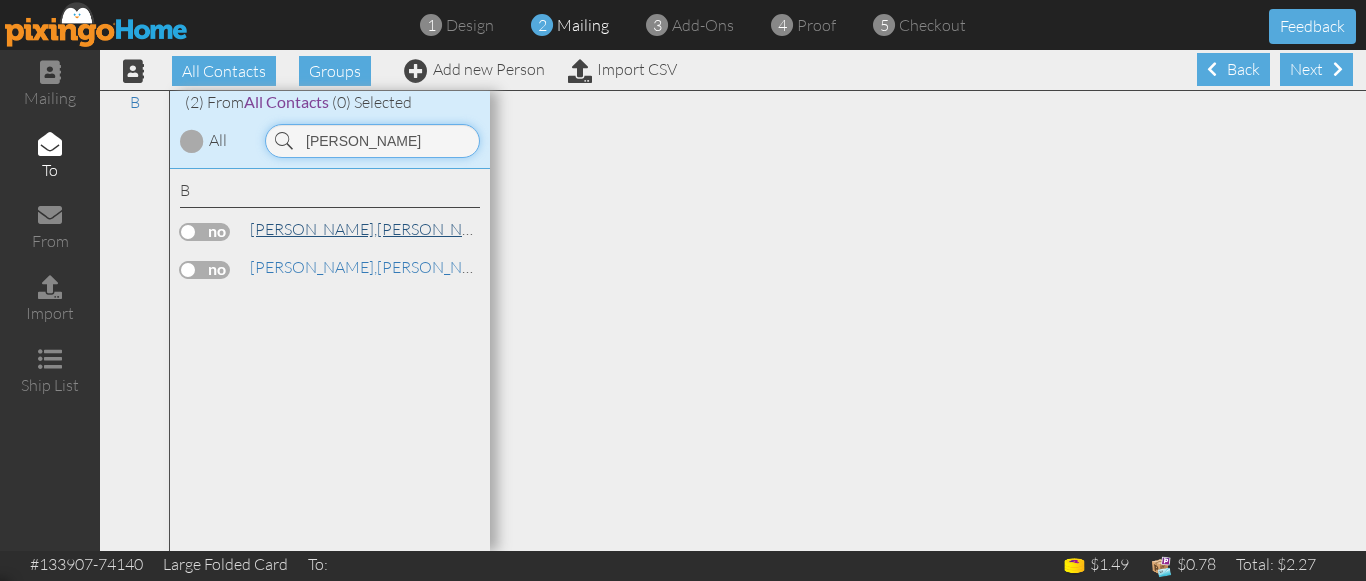 type on "baldwin" 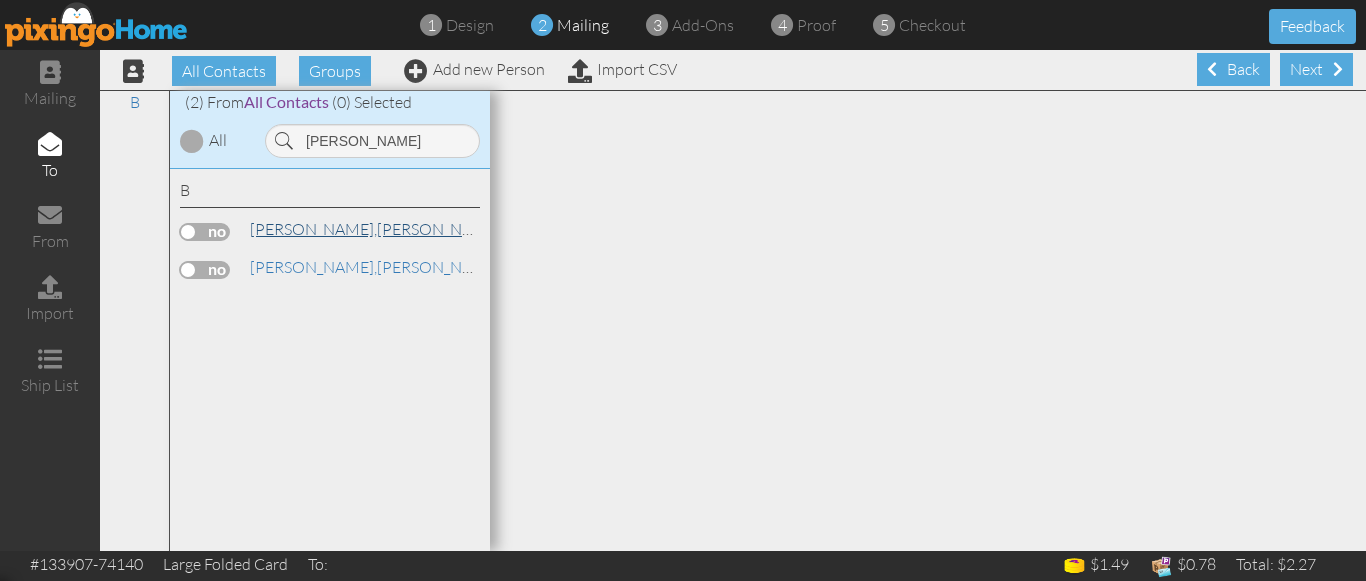 click on "Baldwin,
Bradly" at bounding box center (375, 229) 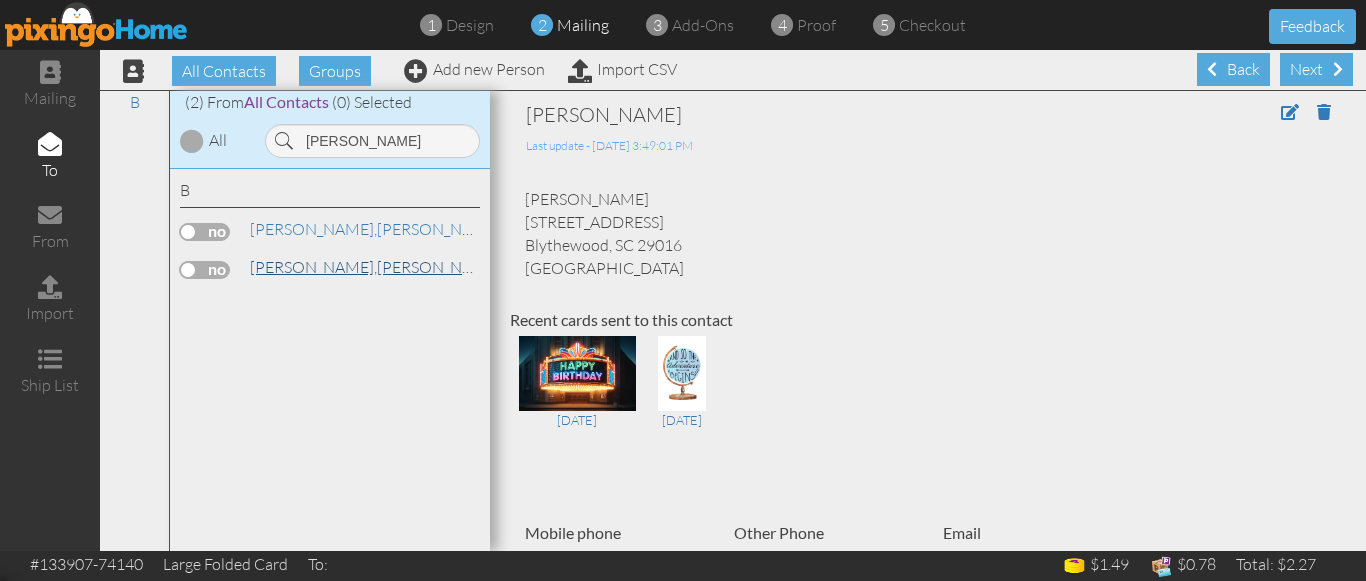 click on "[PERSON_NAME]," at bounding box center (313, 267) 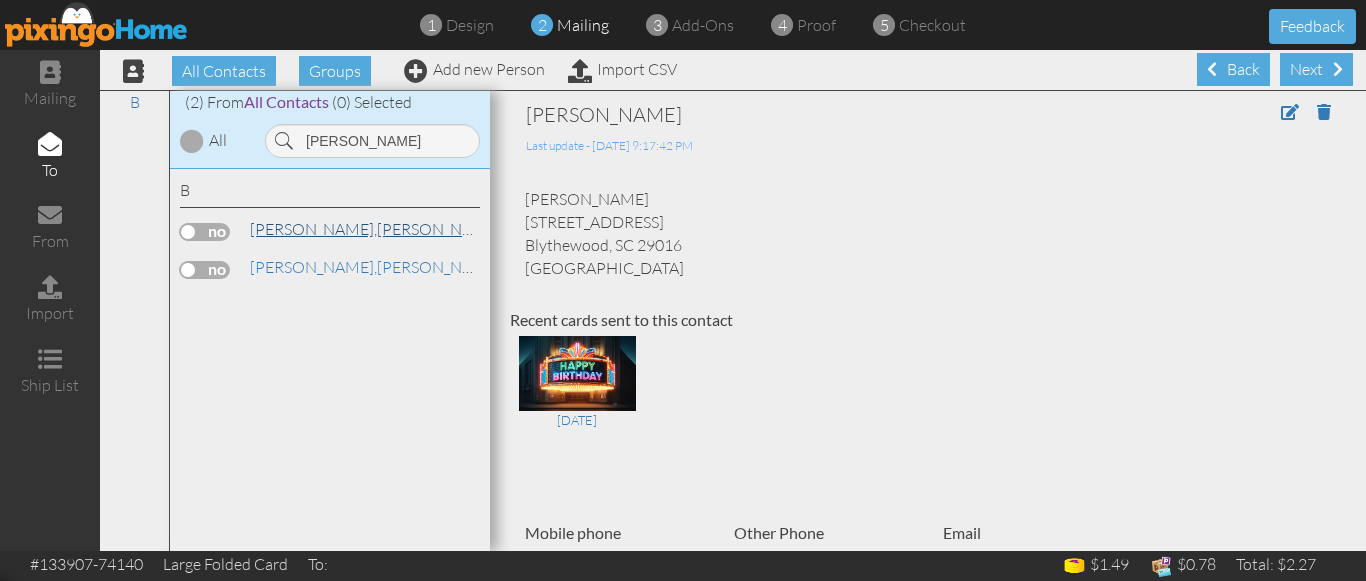 click on "[PERSON_NAME]," at bounding box center [313, 229] 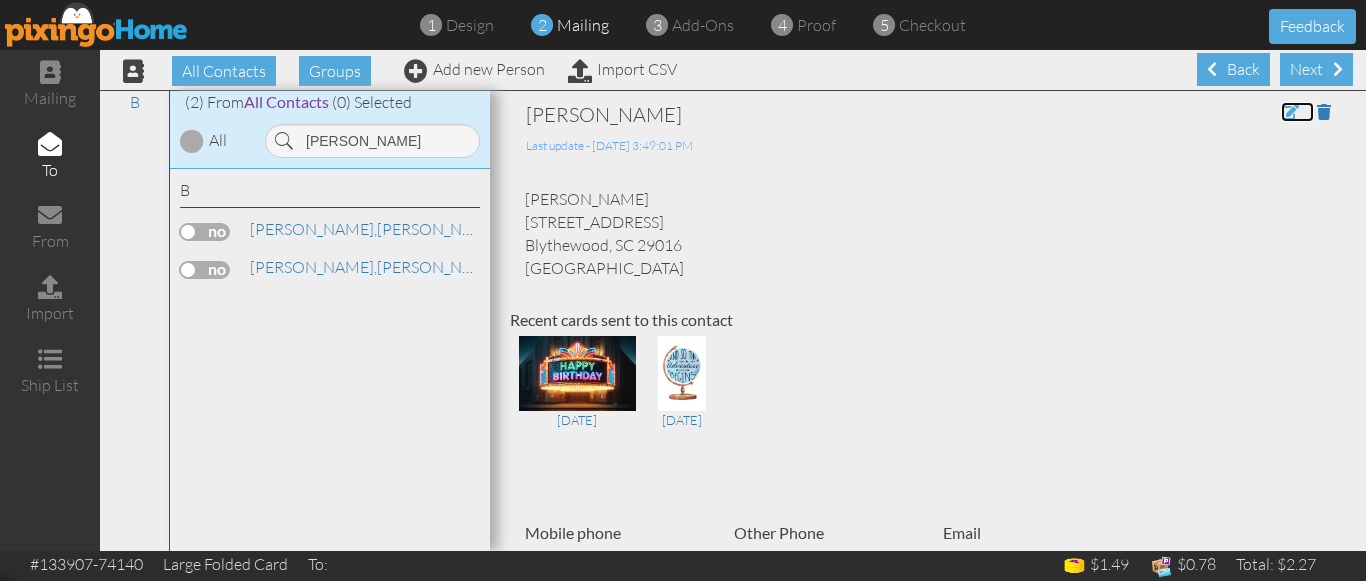 click at bounding box center [1290, 112] 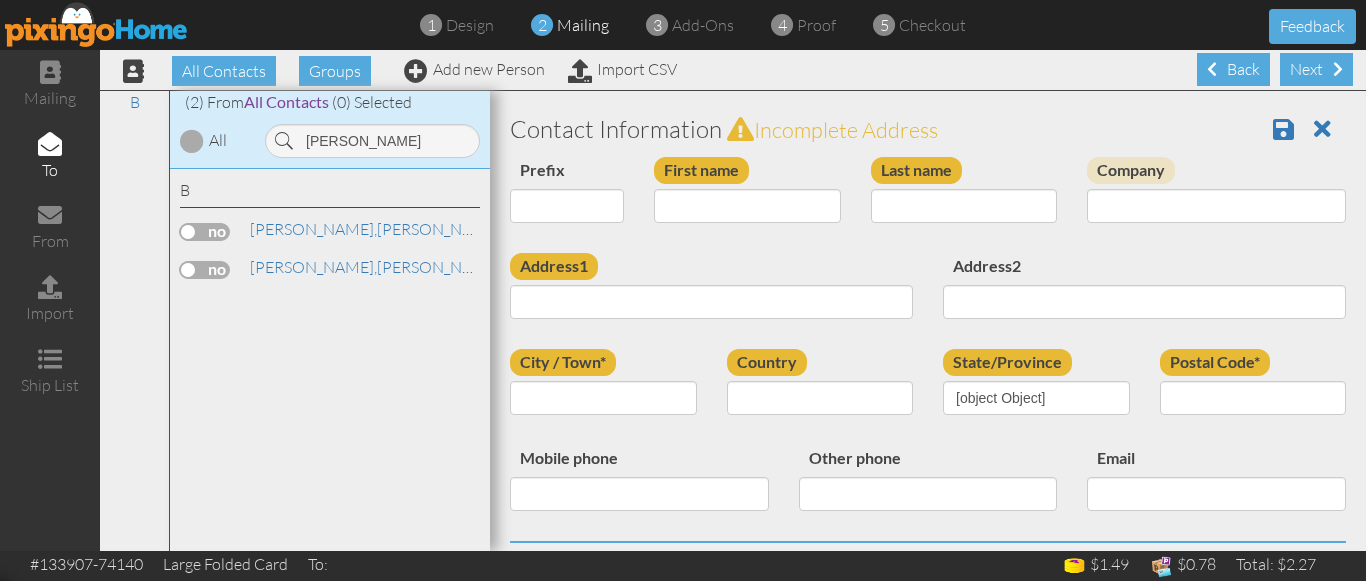 type on "Bradly" 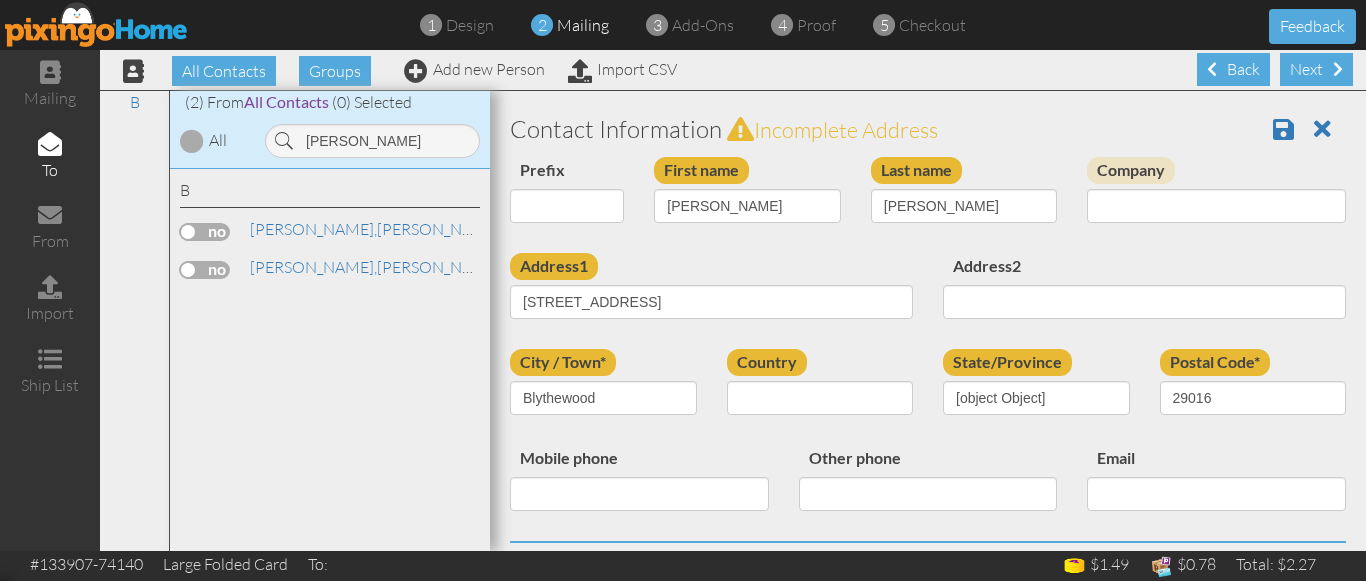 select on "object:10027" 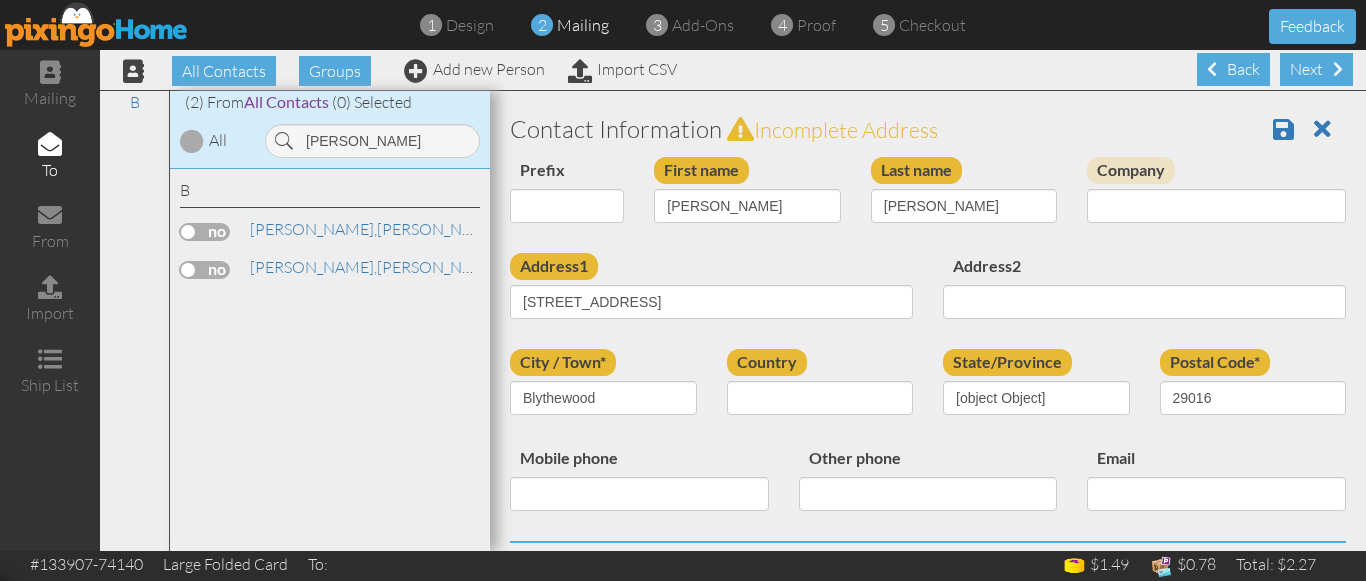 select on "object:10272" 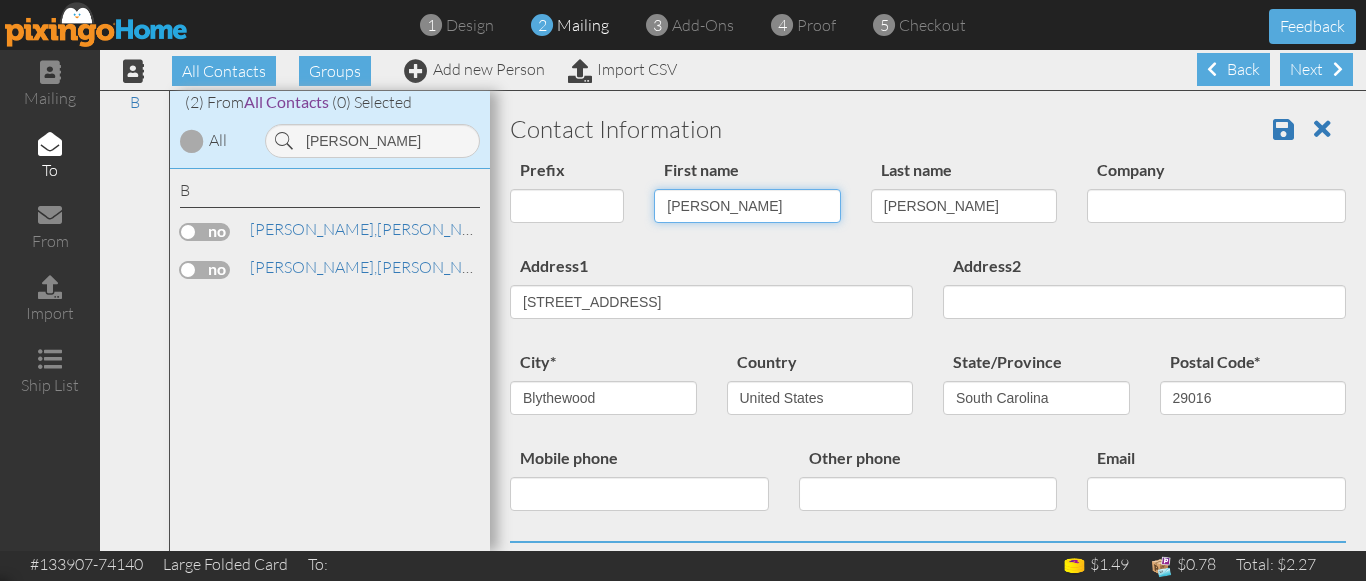 click on "Bradly" at bounding box center [747, 206] 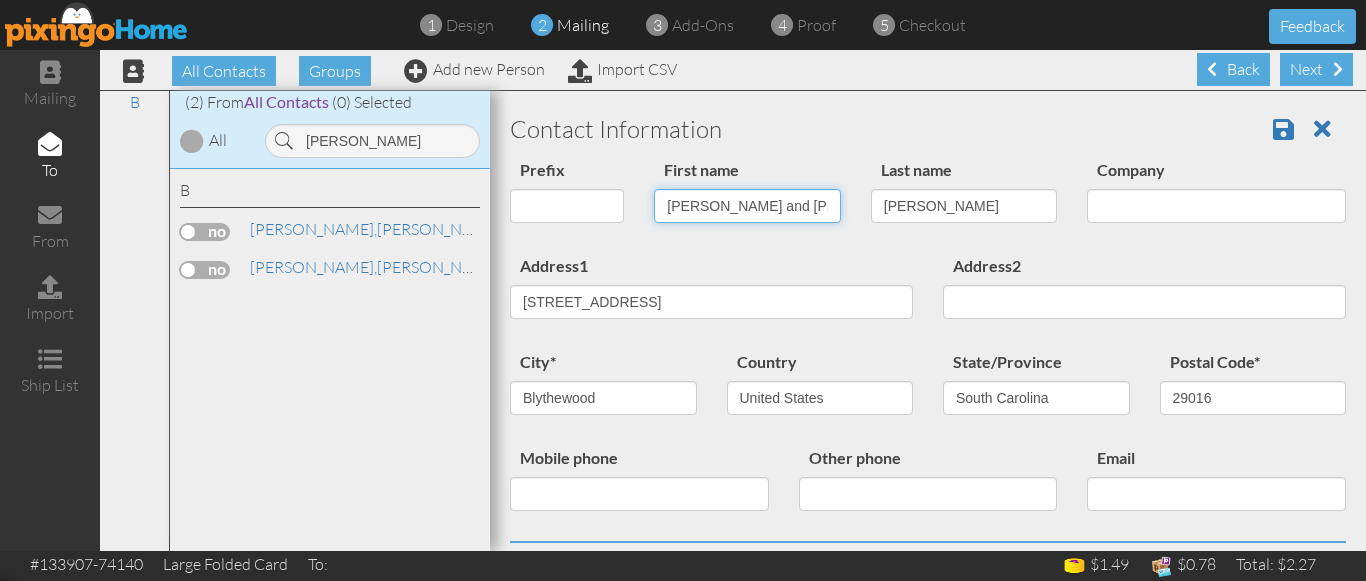 type on "[PERSON_NAME] and [PERSON_NAME]" 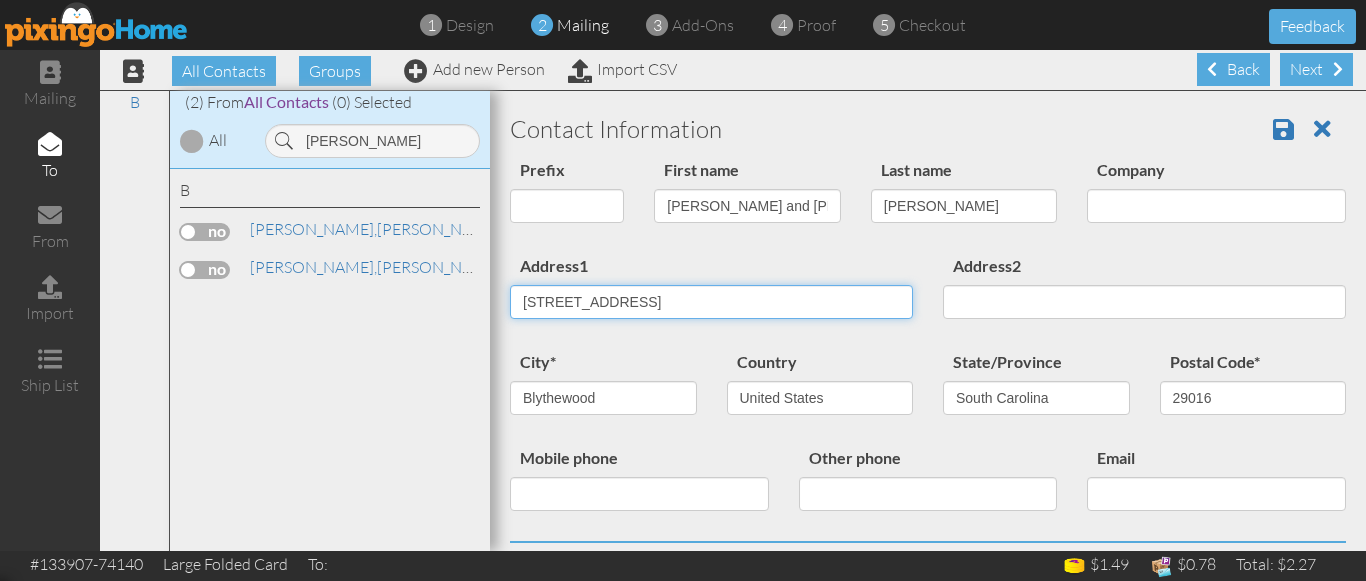 click on "121 Cart Way" at bounding box center (711, 302) 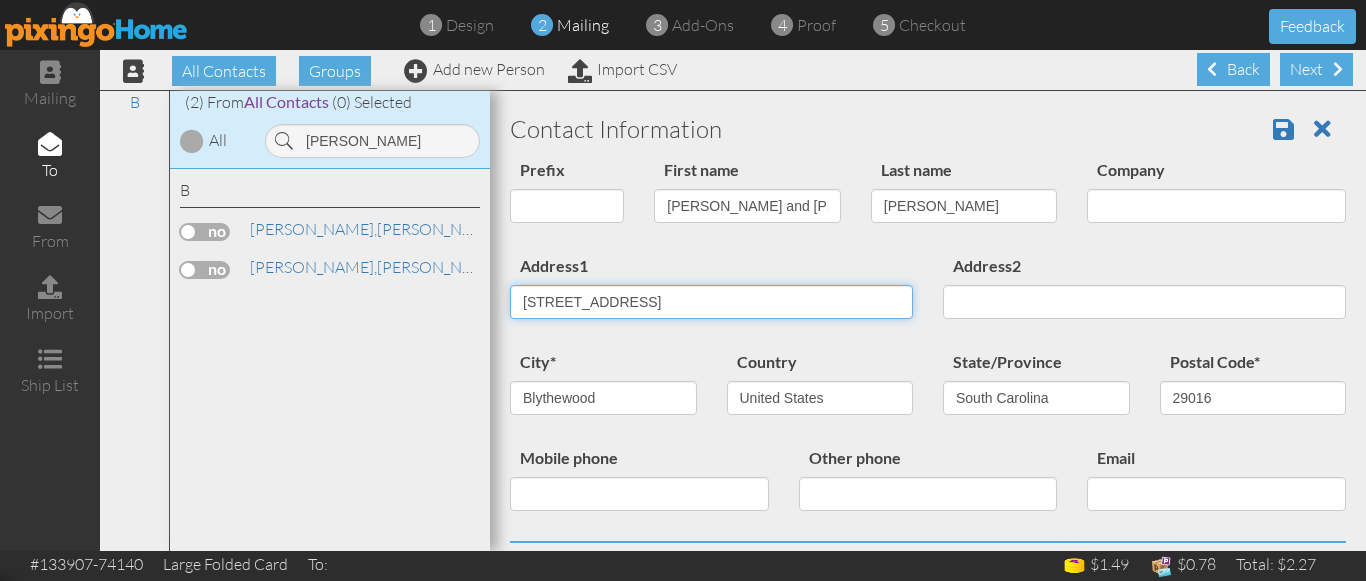 paste on "4 Ulverston" 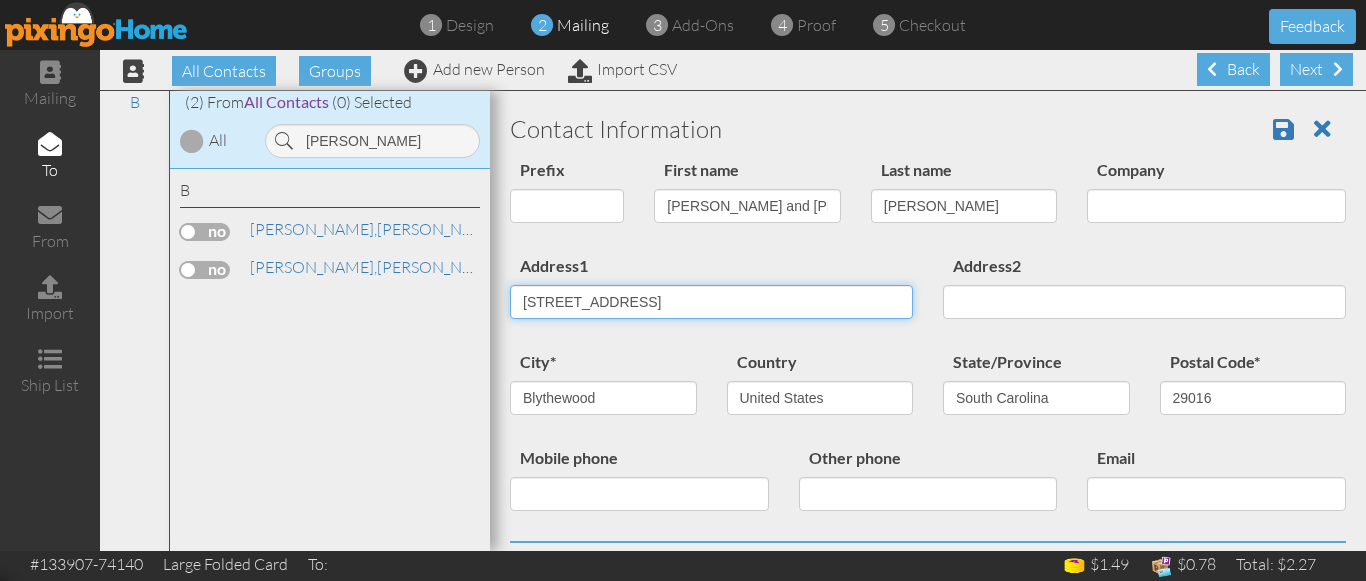 type on "4 Ulverston Way" 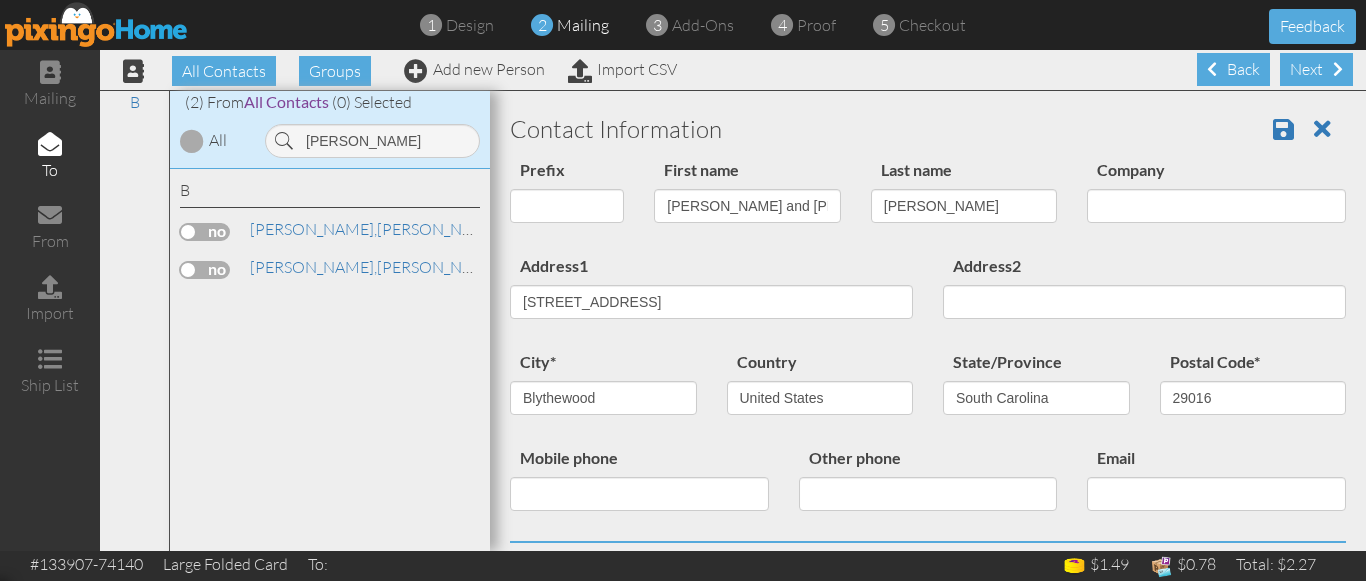 click on "city*
Blythewood" at bounding box center [603, 389] 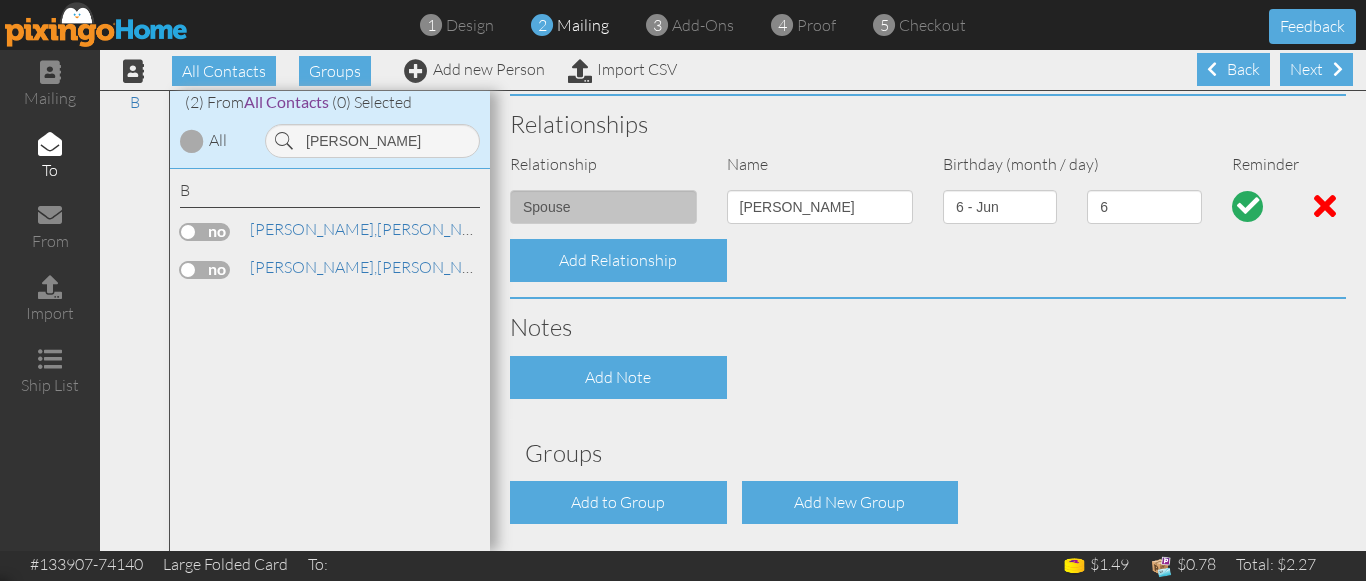 scroll, scrollTop: 833, scrollLeft: 0, axis: vertical 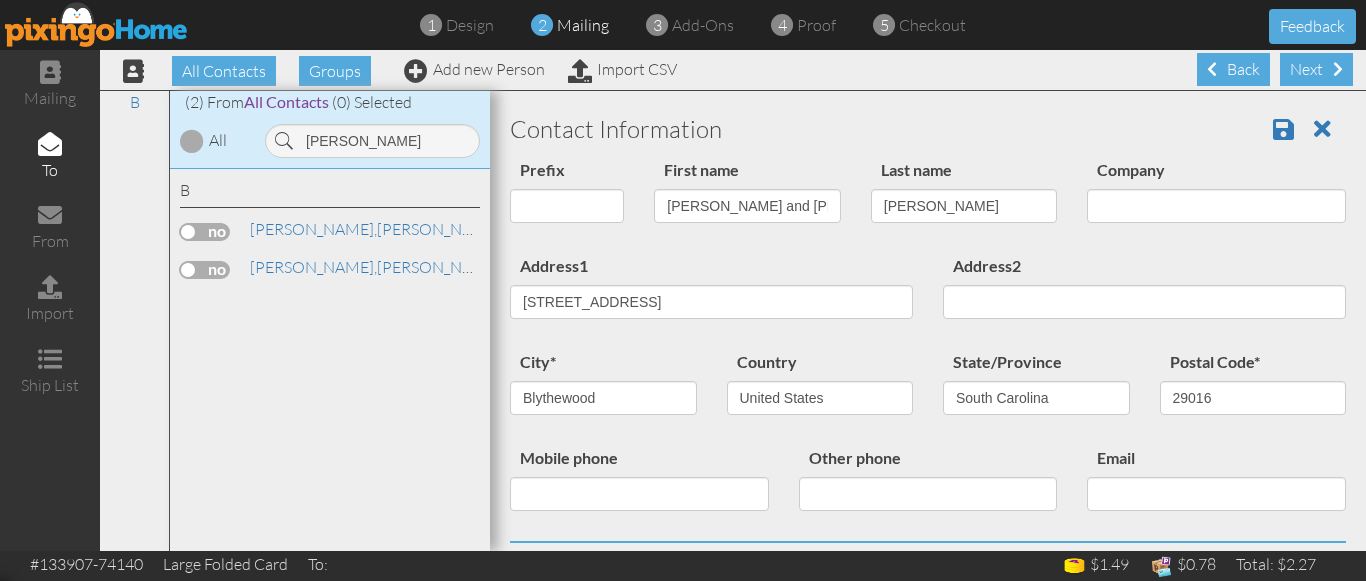 click at bounding box center [205, 232] 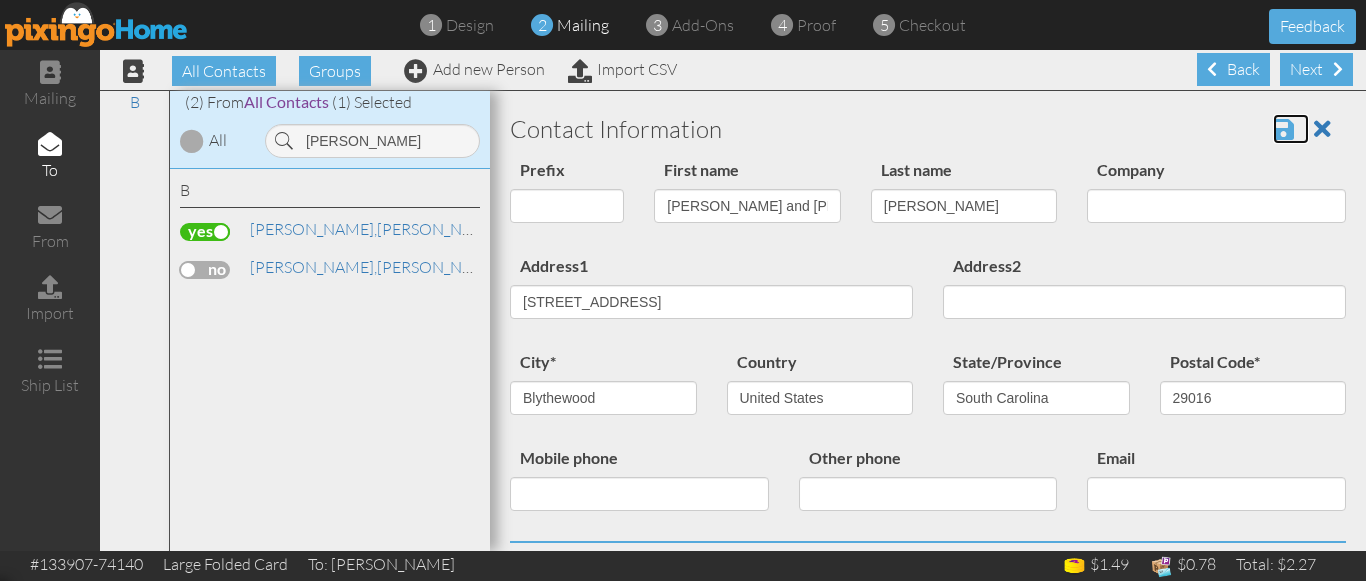 click at bounding box center (1283, 129) 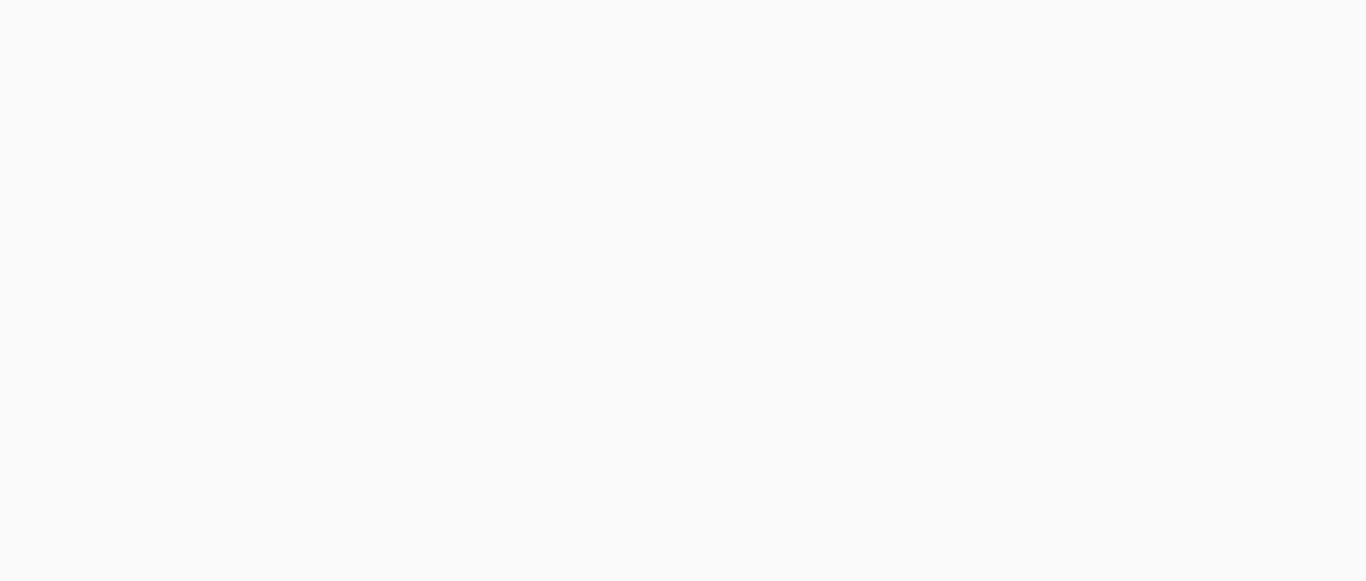 scroll, scrollTop: 0, scrollLeft: 0, axis: both 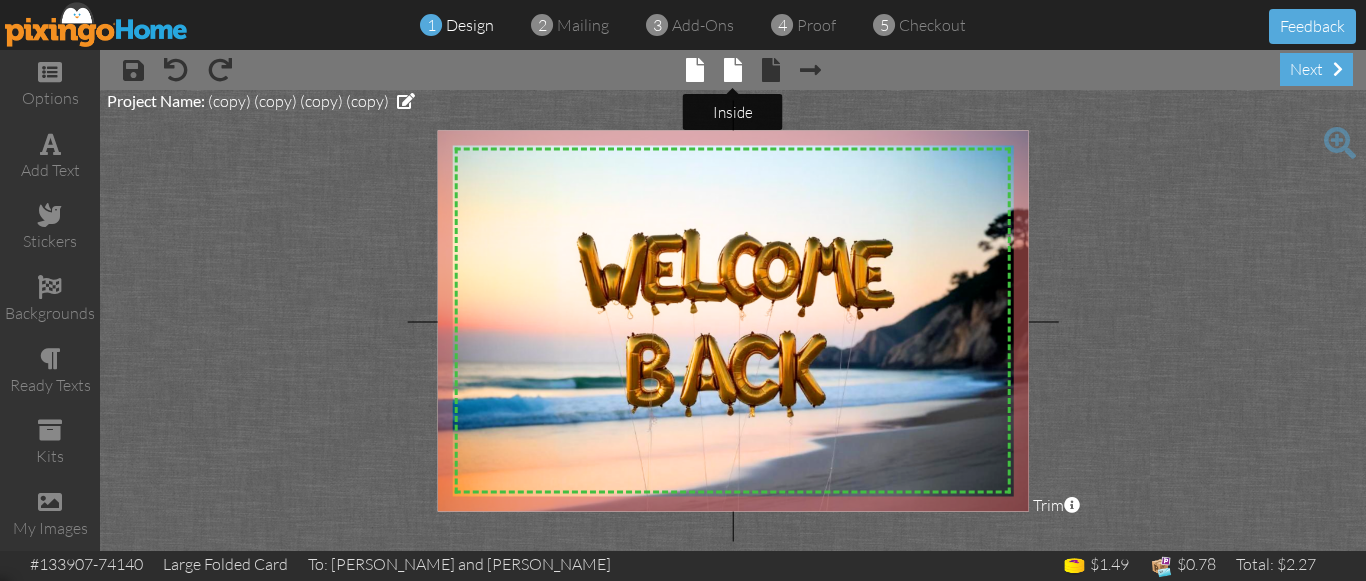 click at bounding box center (733, 70) 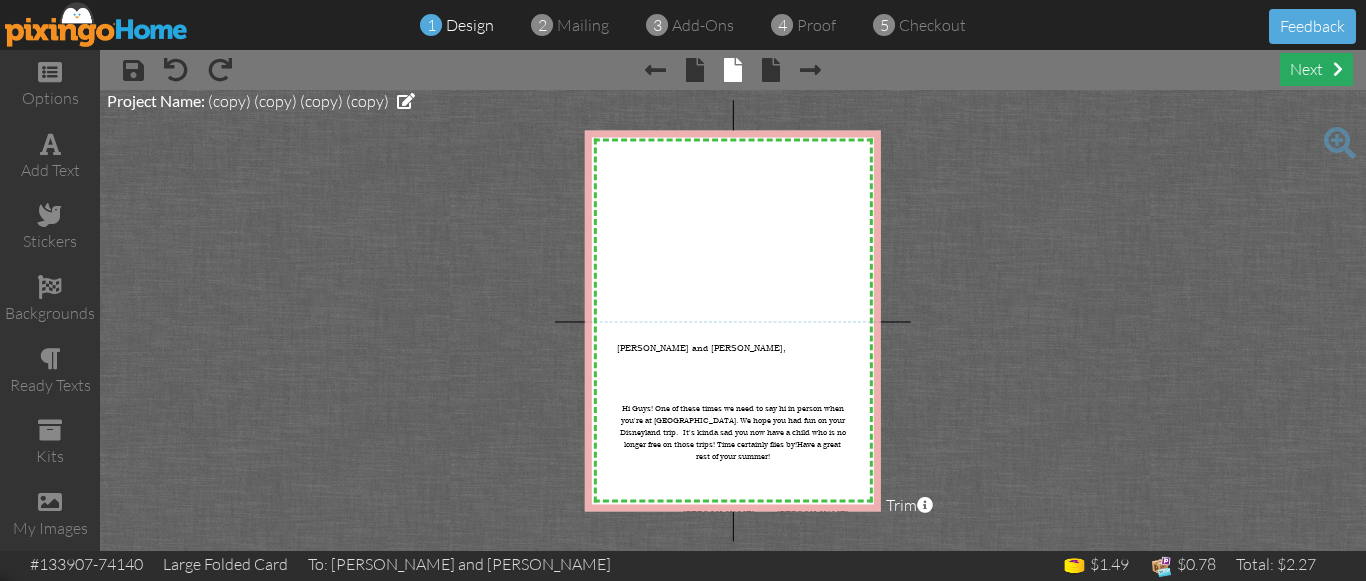 click on "next" at bounding box center (1316, 69) 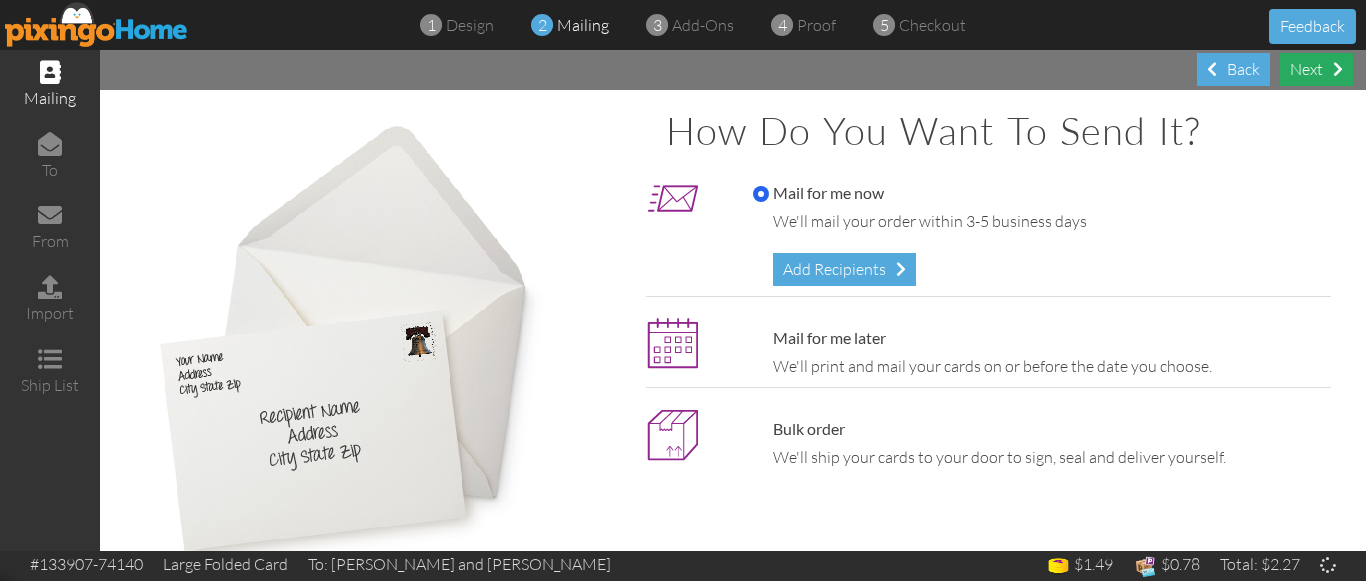 click on "Next" at bounding box center (1316, 69) 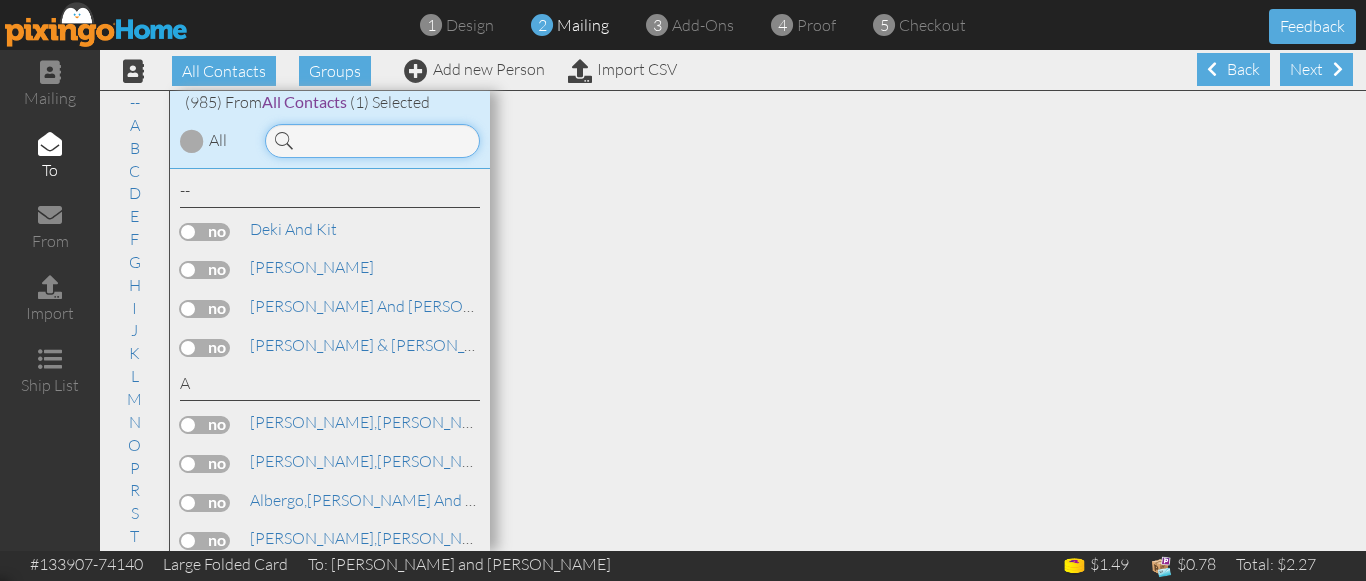 click at bounding box center [372, 141] 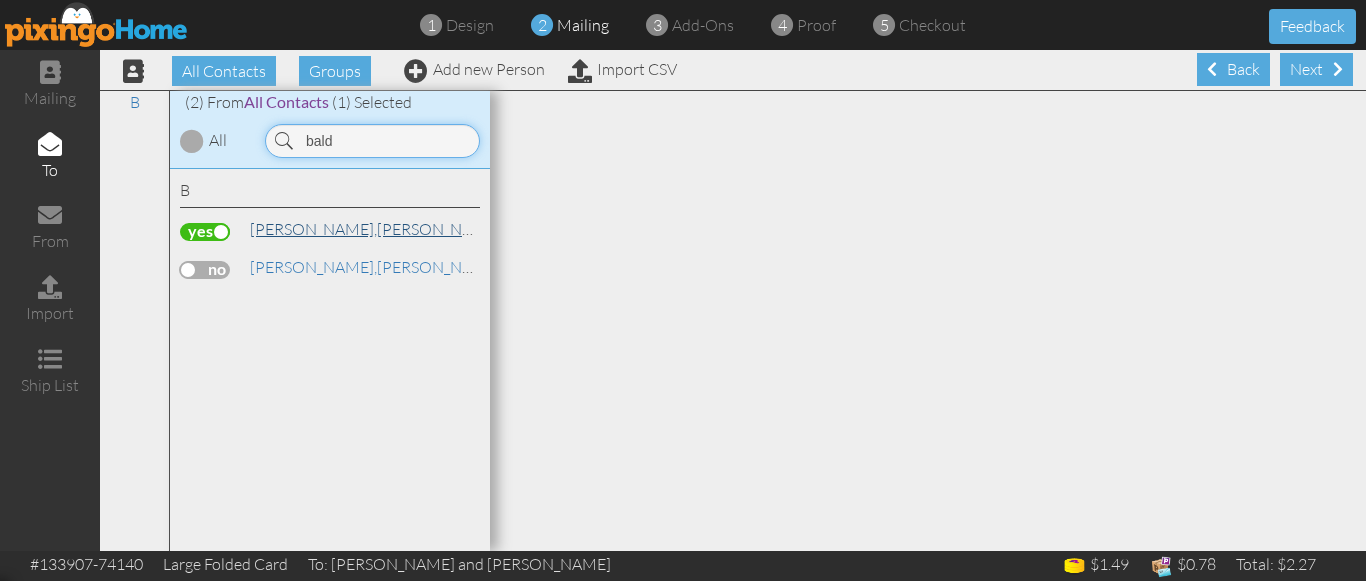 type on "bald" 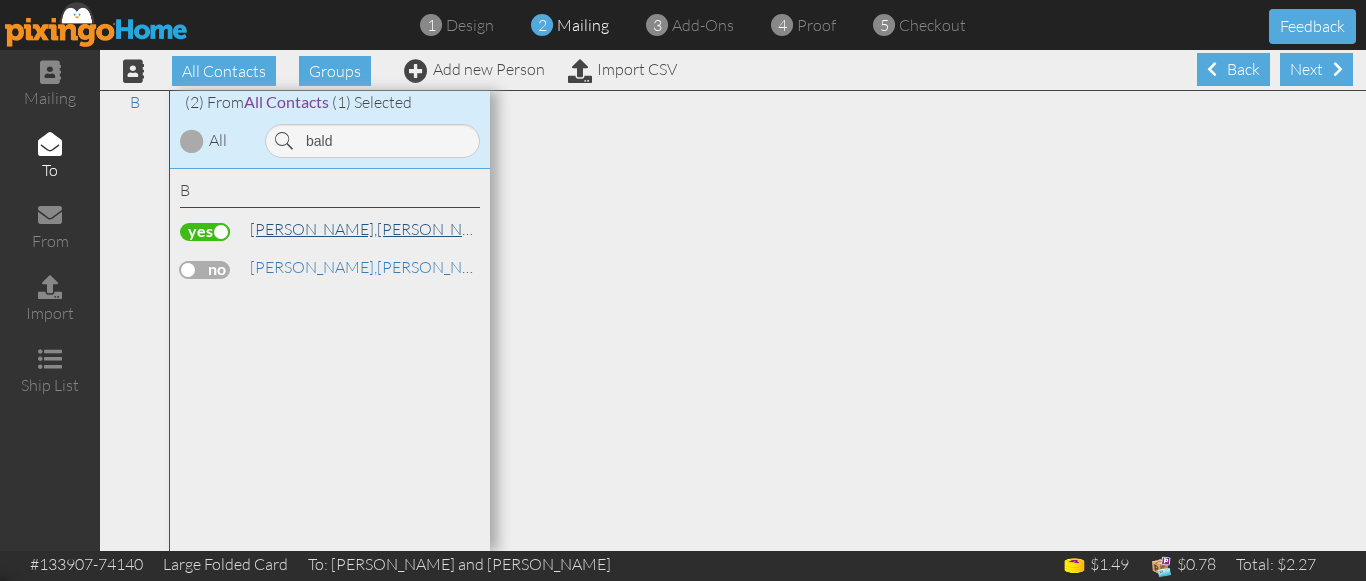 click on "[PERSON_NAME] and [PERSON_NAME]" at bounding box center (454, 229) 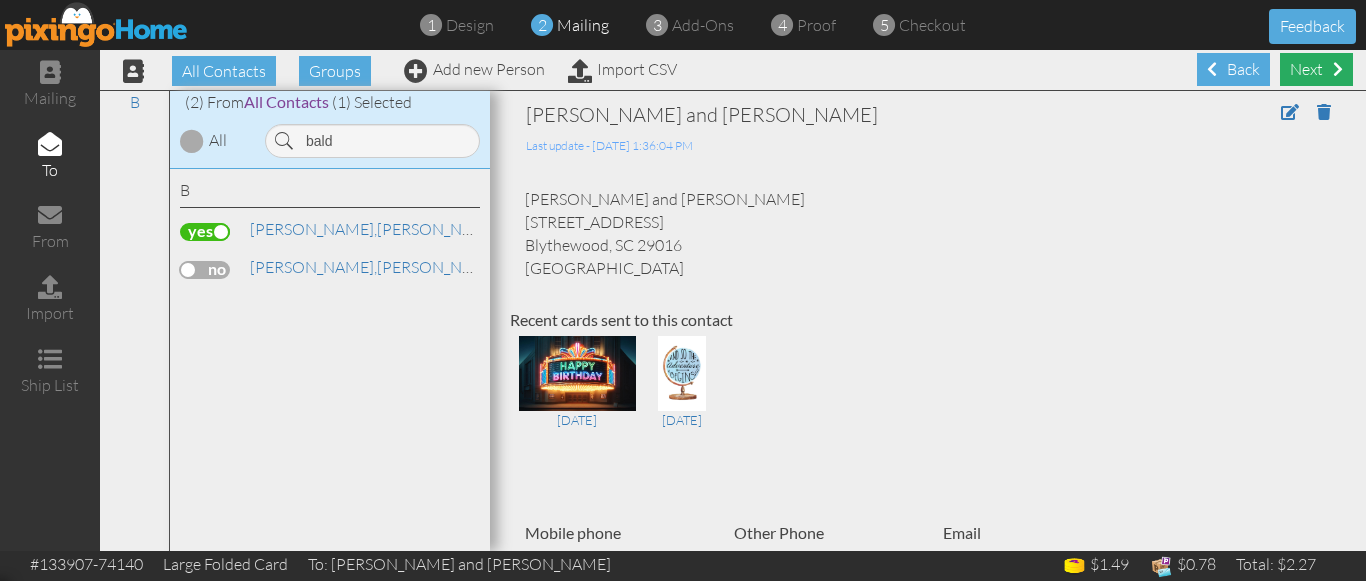 click on "Next" at bounding box center (1316, 69) 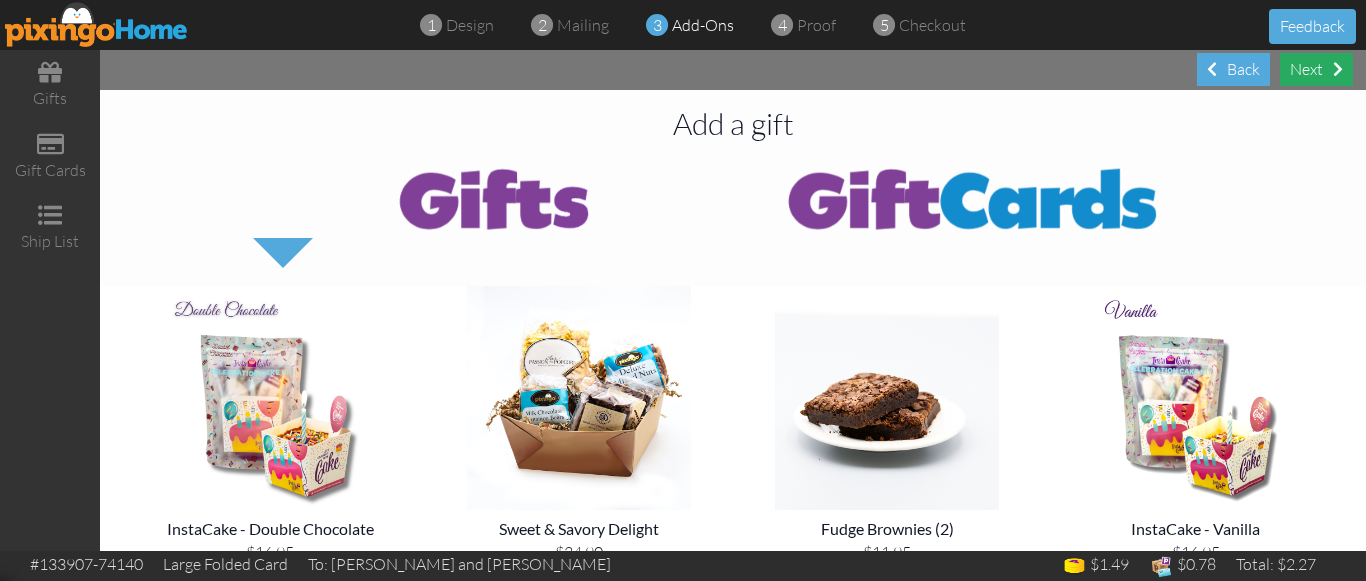 click on "Next" at bounding box center [1316, 69] 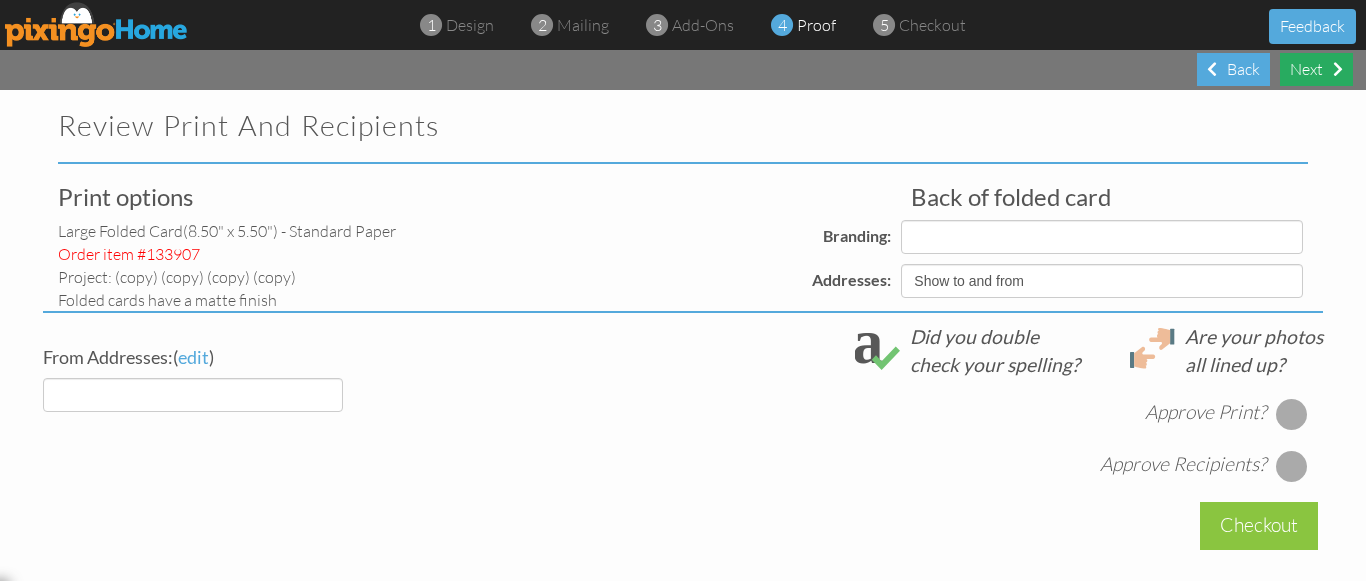 select on "object:3519" 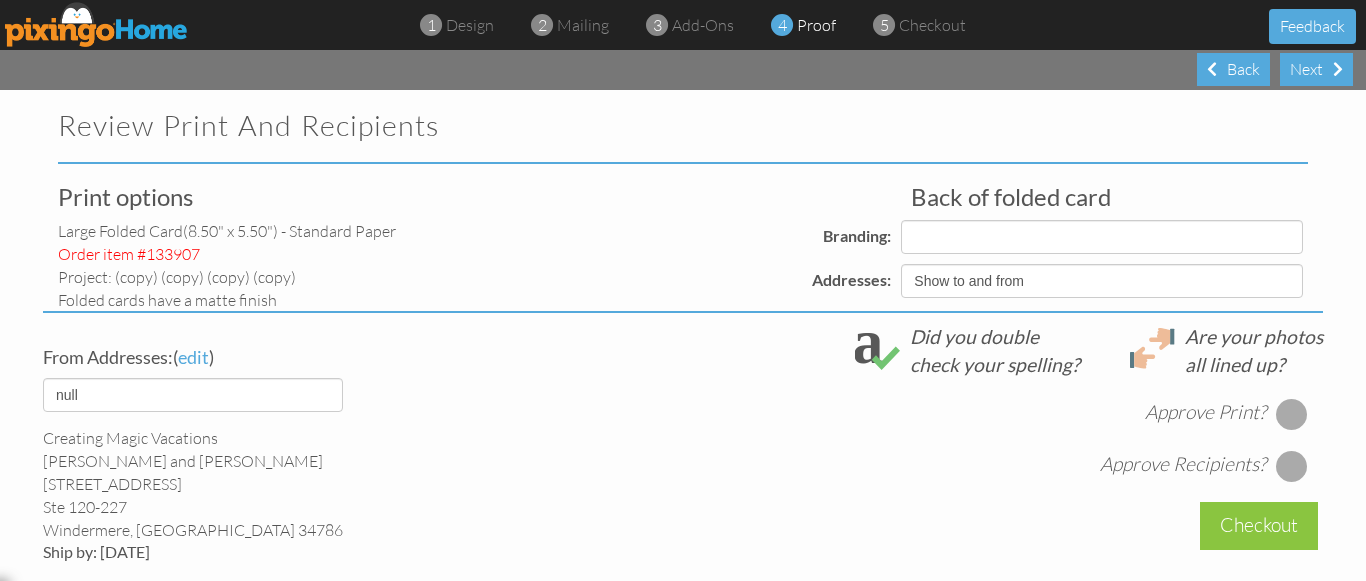 select on "object:3523" 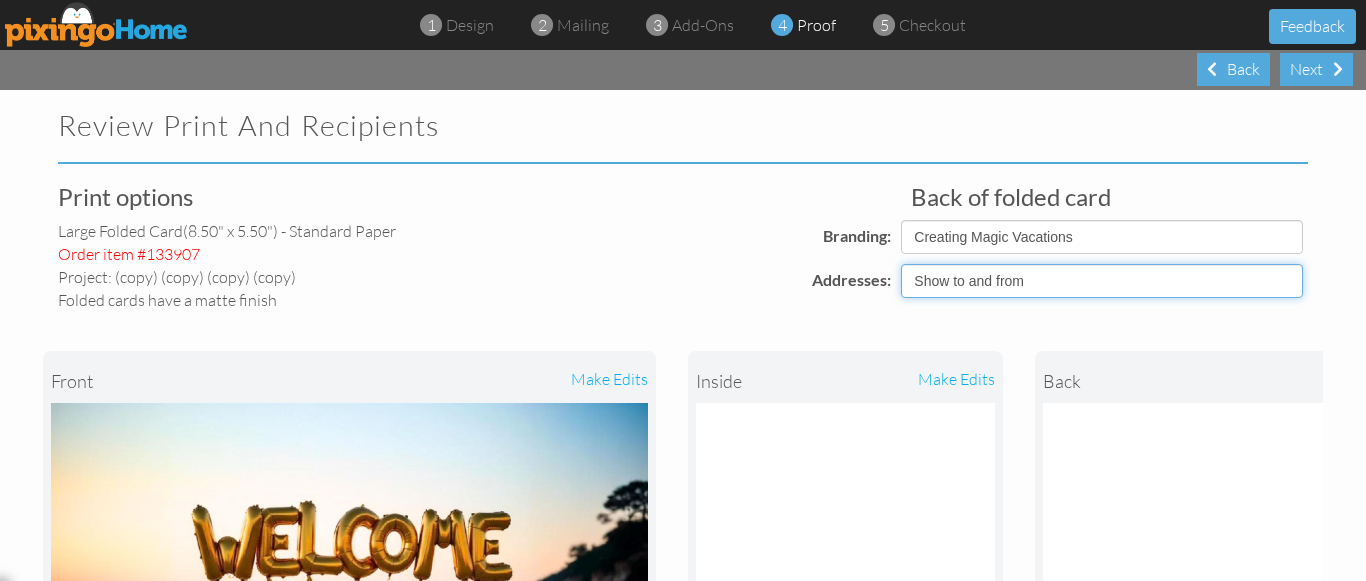 click on "Show to and from Show from only Hide to and from" at bounding box center (1102, 281) 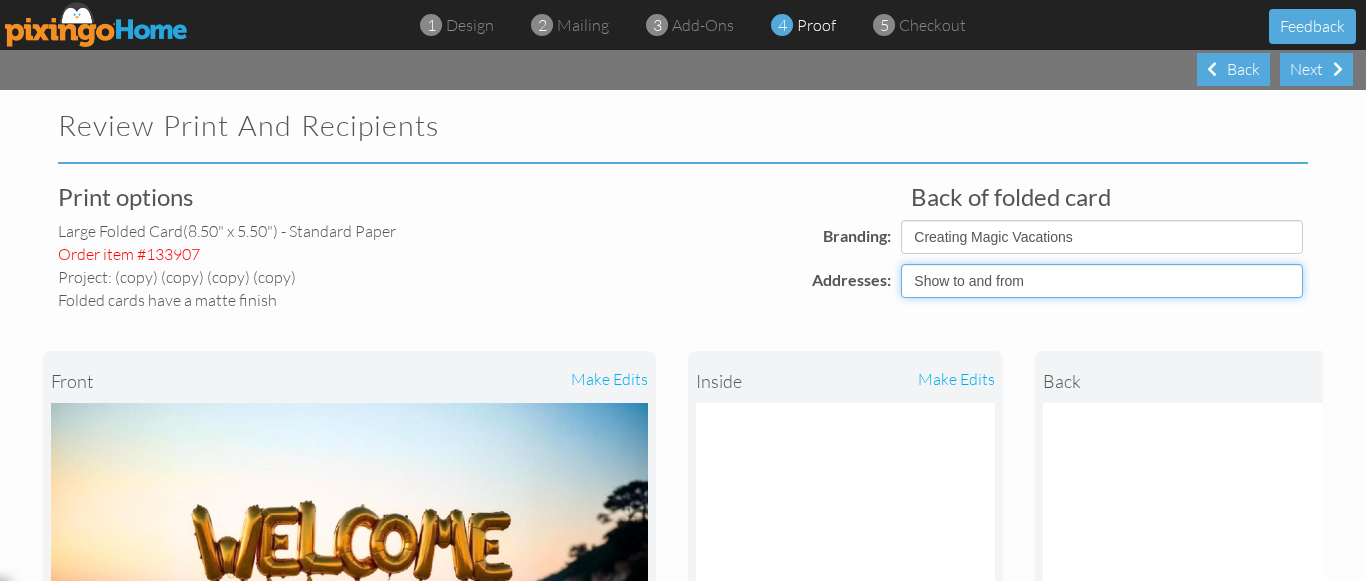 select on "object:3516" 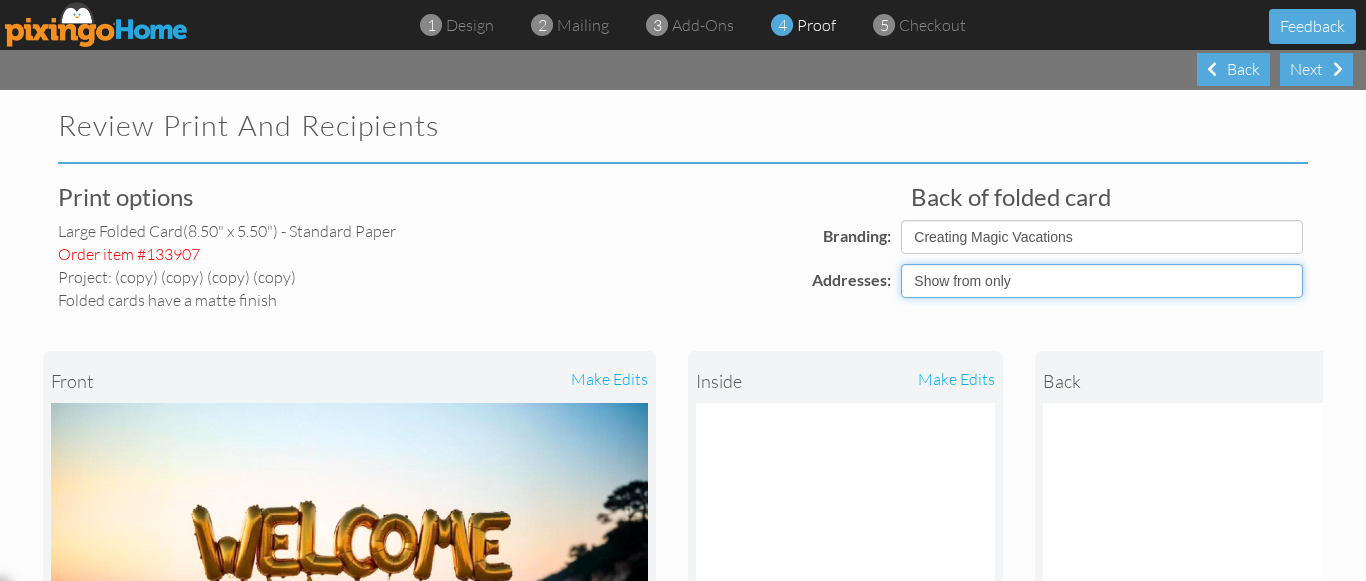 click on "Show to and from Show from only Hide to and from" at bounding box center [1102, 281] 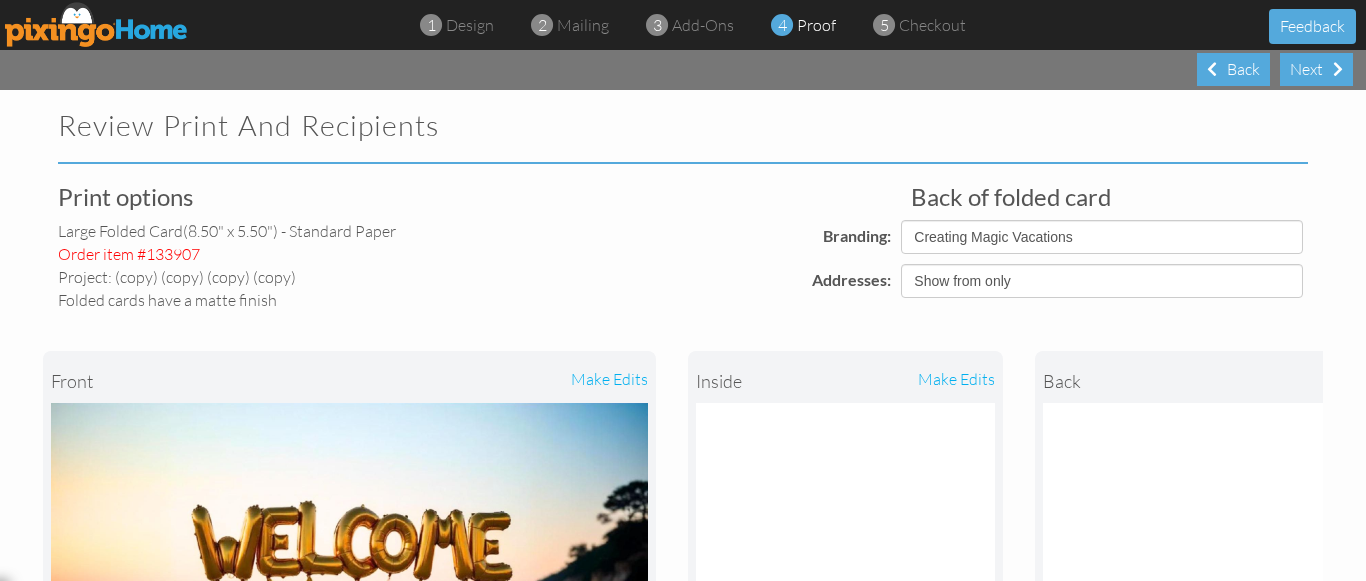 click on "front
make edits
inside
make edits
back" at bounding box center (683, 573) 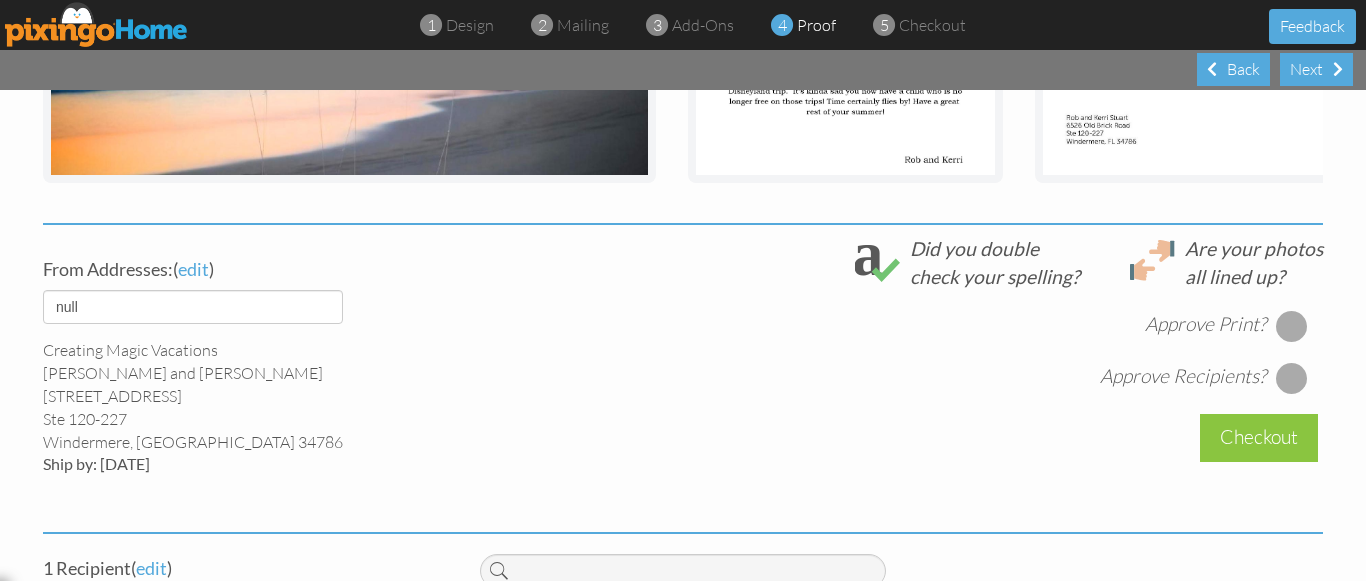scroll, scrollTop: 695, scrollLeft: 0, axis: vertical 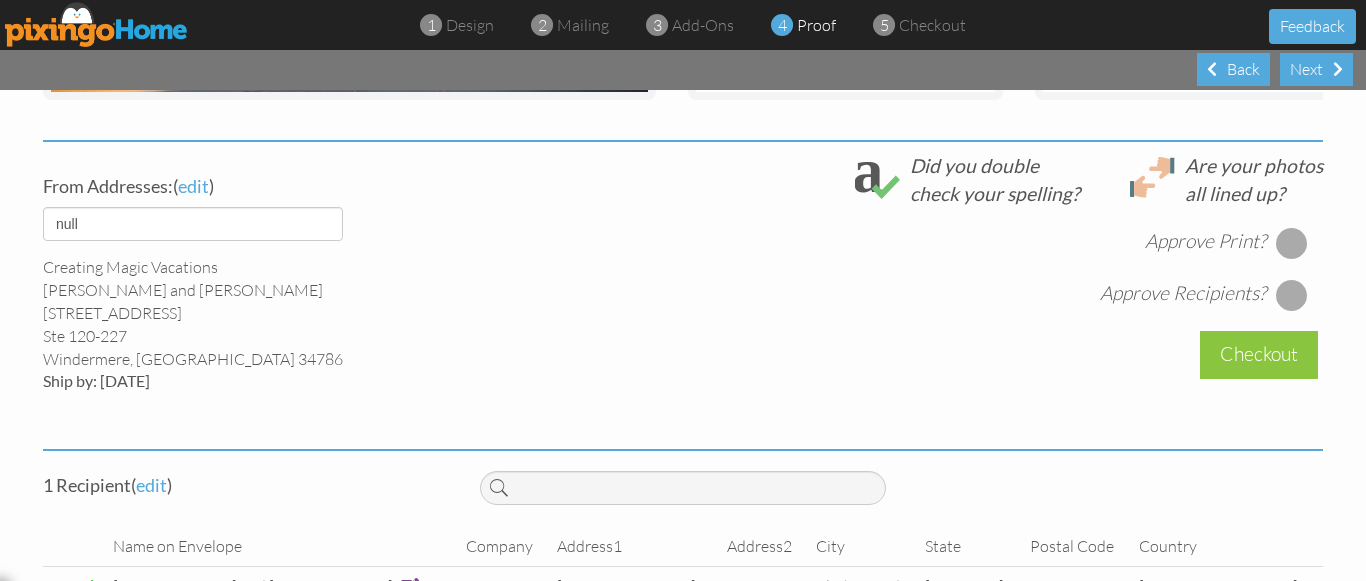click at bounding box center [1292, 243] 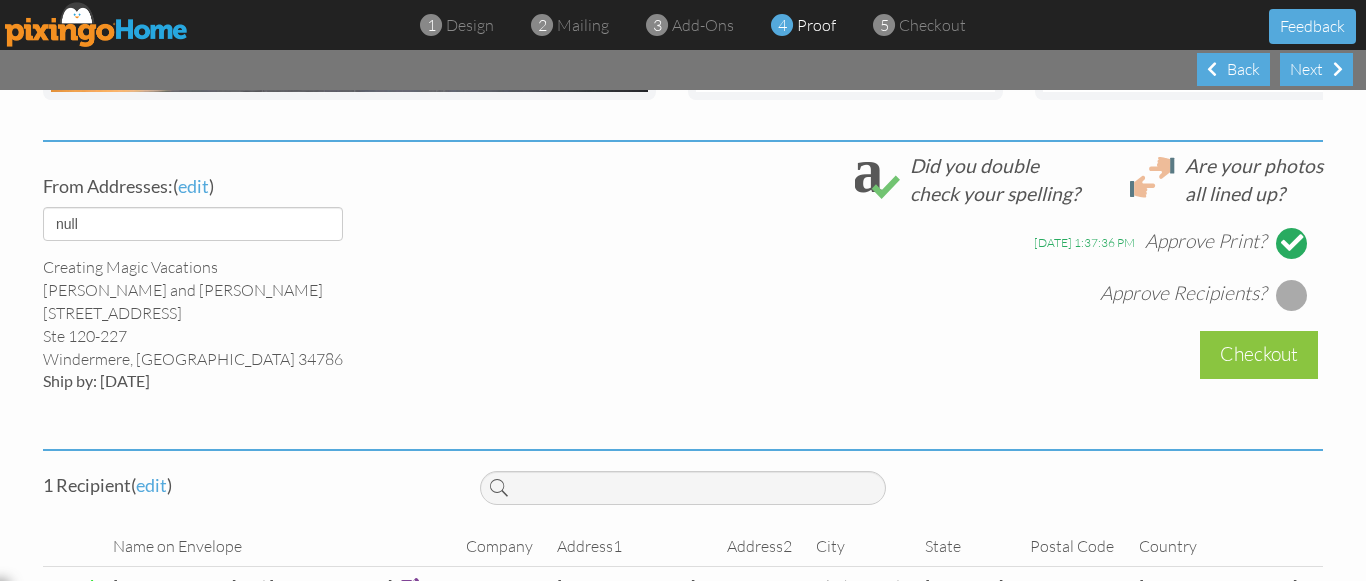 click at bounding box center (1292, 295) 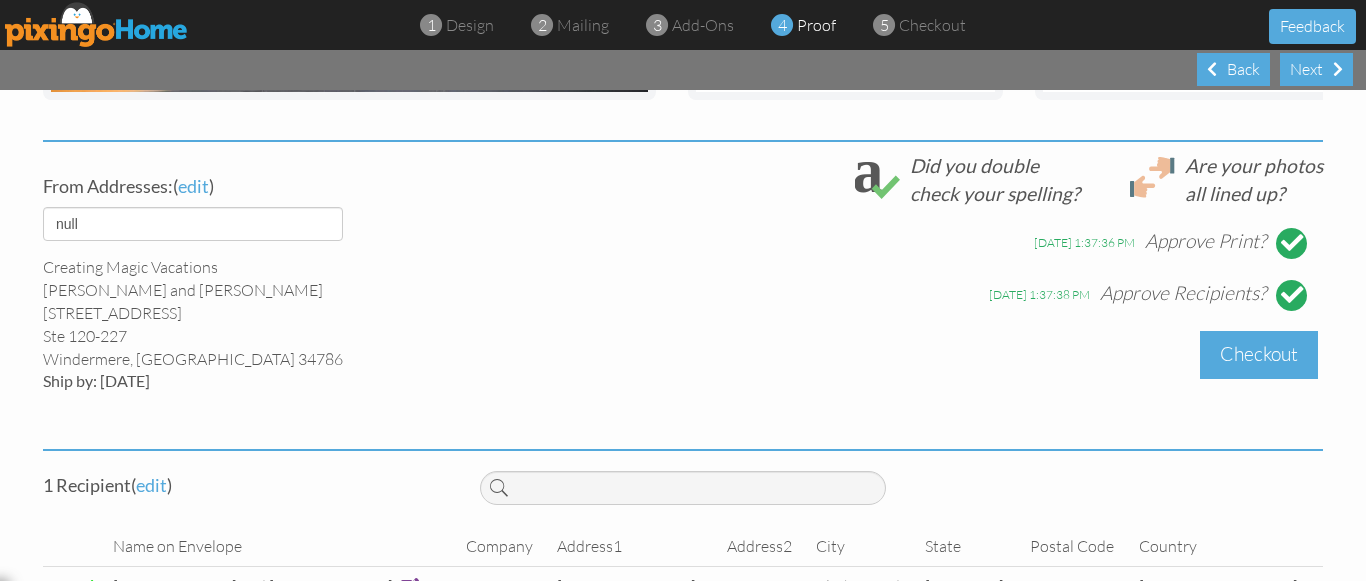 click on "Checkout" at bounding box center [1259, 354] 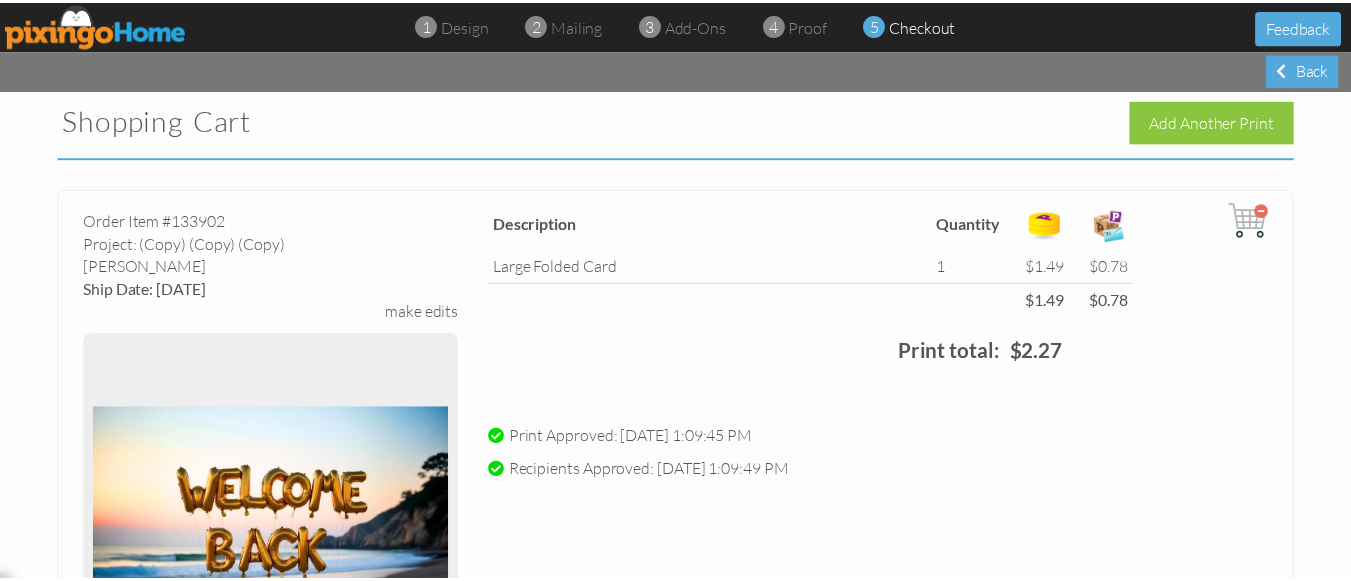 scroll, scrollTop: 0, scrollLeft: 0, axis: both 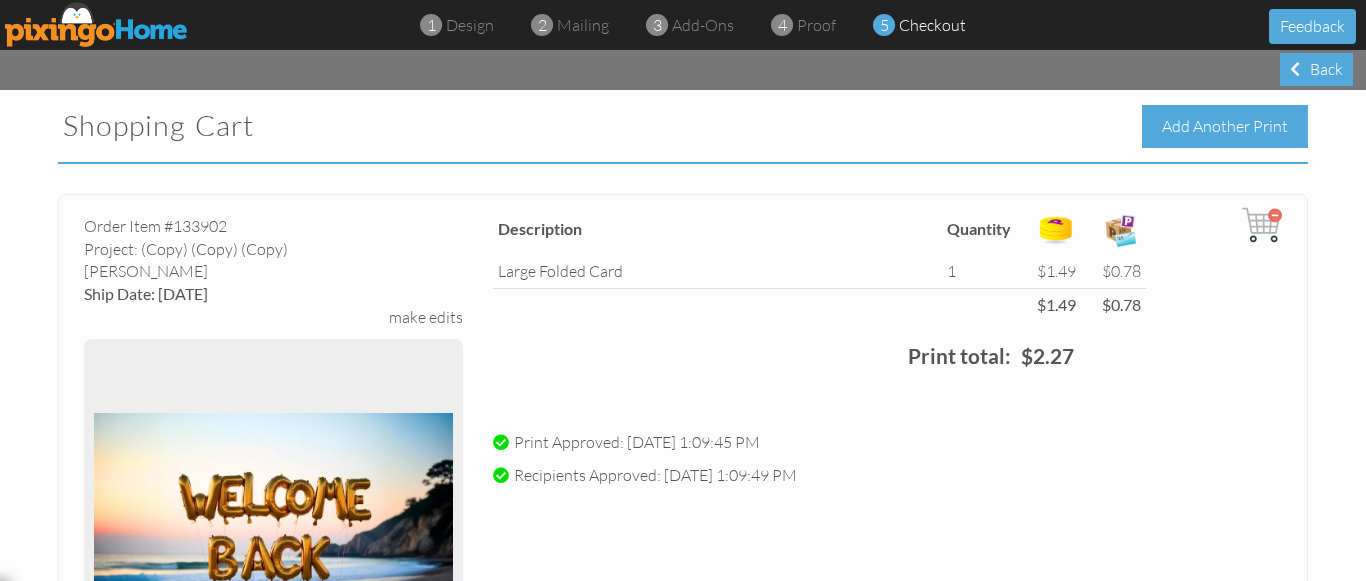 click on "Add Another Print" at bounding box center (1225, 126) 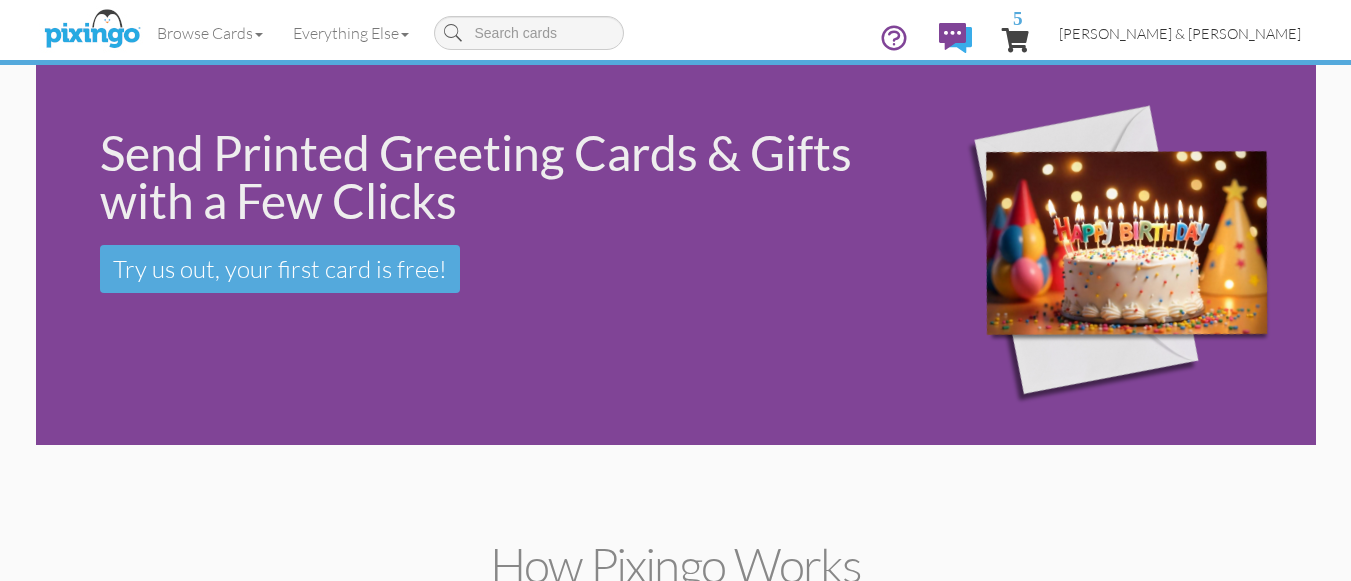 click on "[PERSON_NAME] & [PERSON_NAME]" at bounding box center [1180, 33] 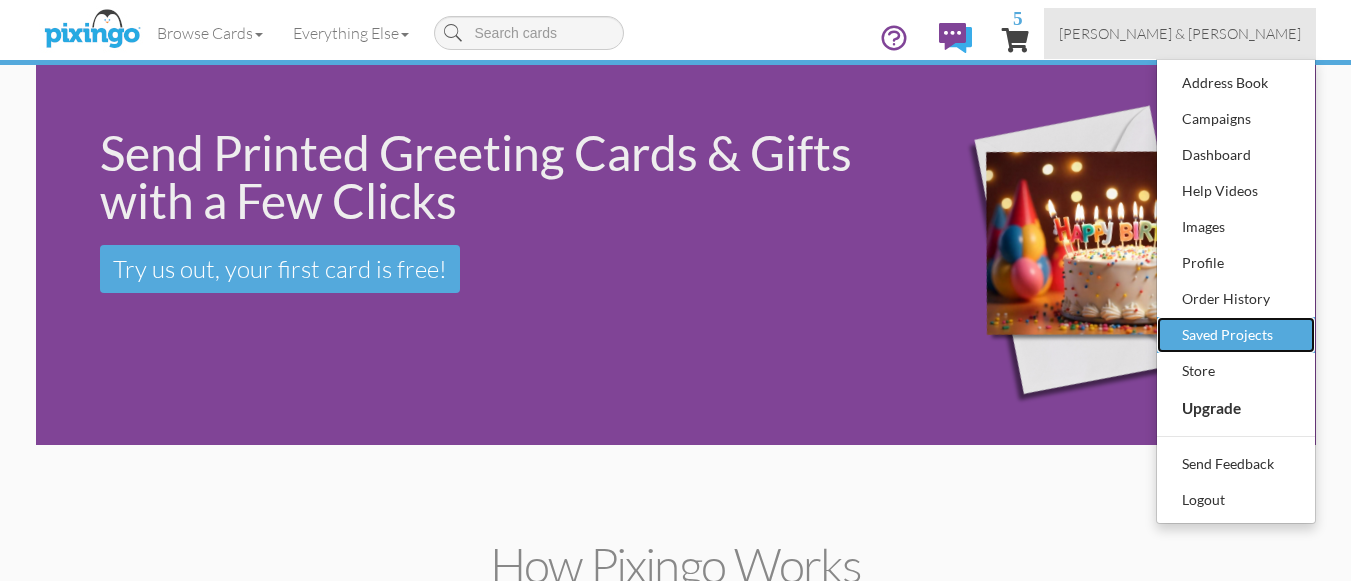 click on "Saved Projects" at bounding box center [1236, 335] 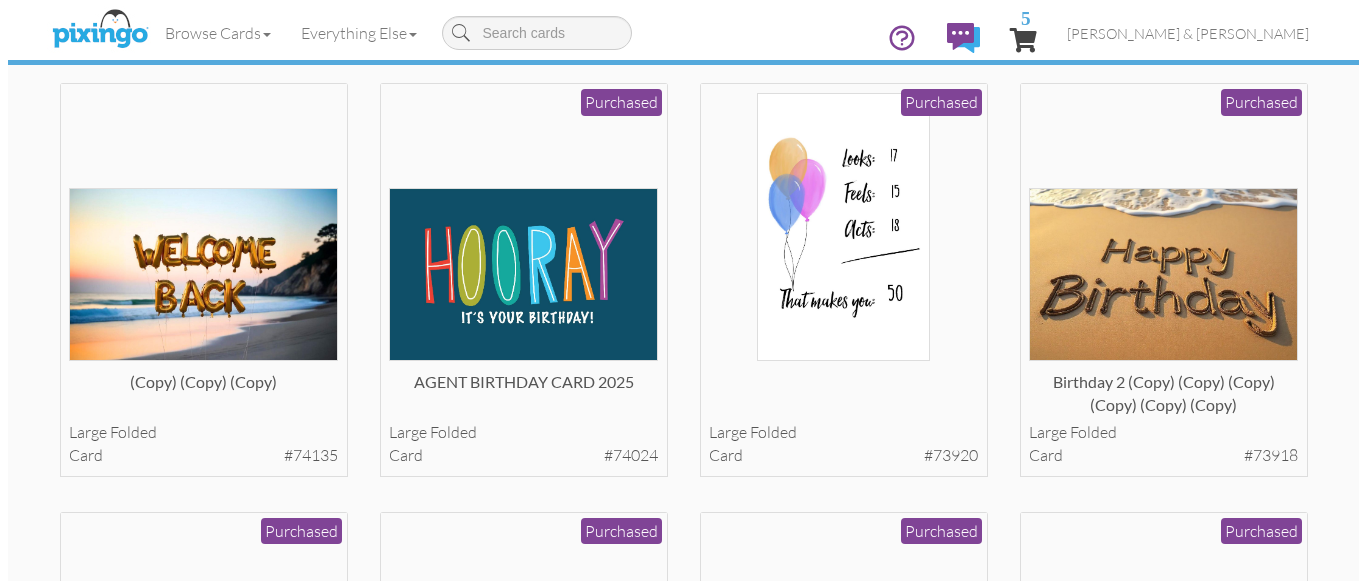 scroll, scrollTop: 646, scrollLeft: 0, axis: vertical 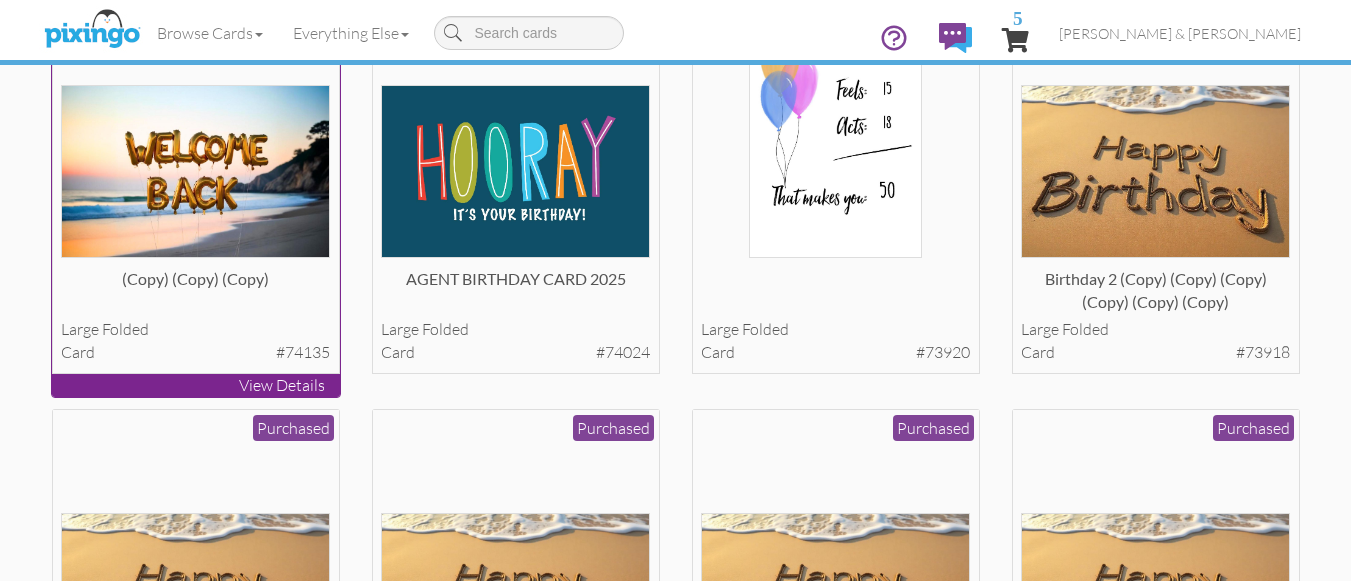 click at bounding box center (195, 171) 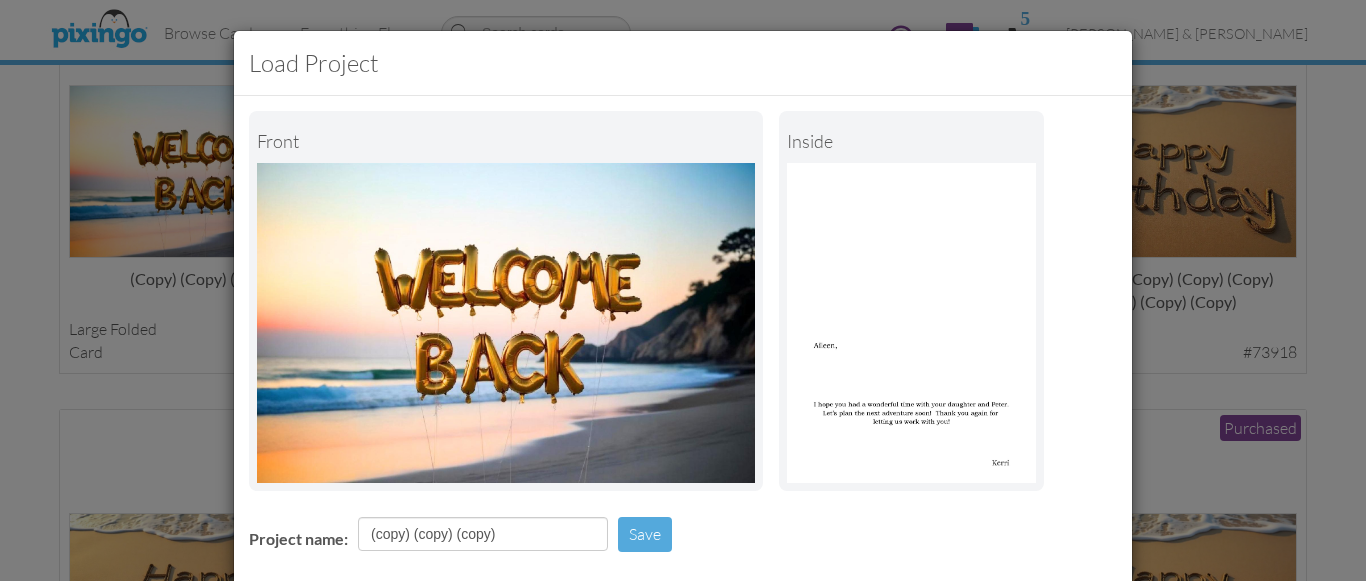 click on "Project name:
(copy) (copy) (copy)
Save" at bounding box center [683, 536] 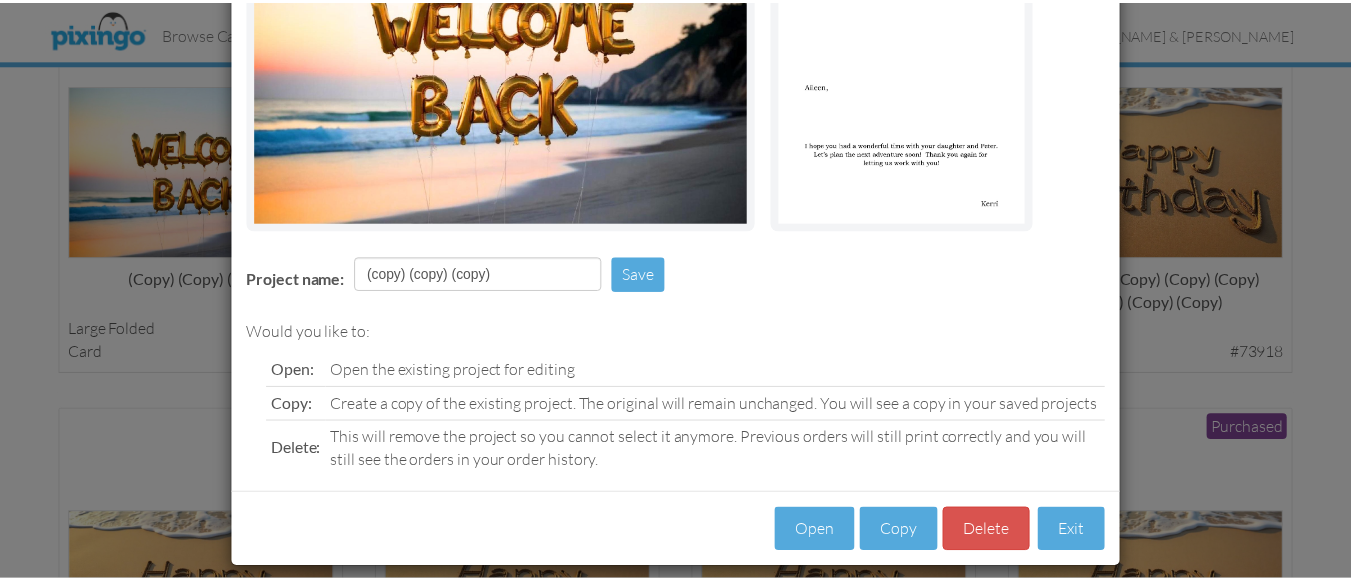 scroll, scrollTop: 278, scrollLeft: 0, axis: vertical 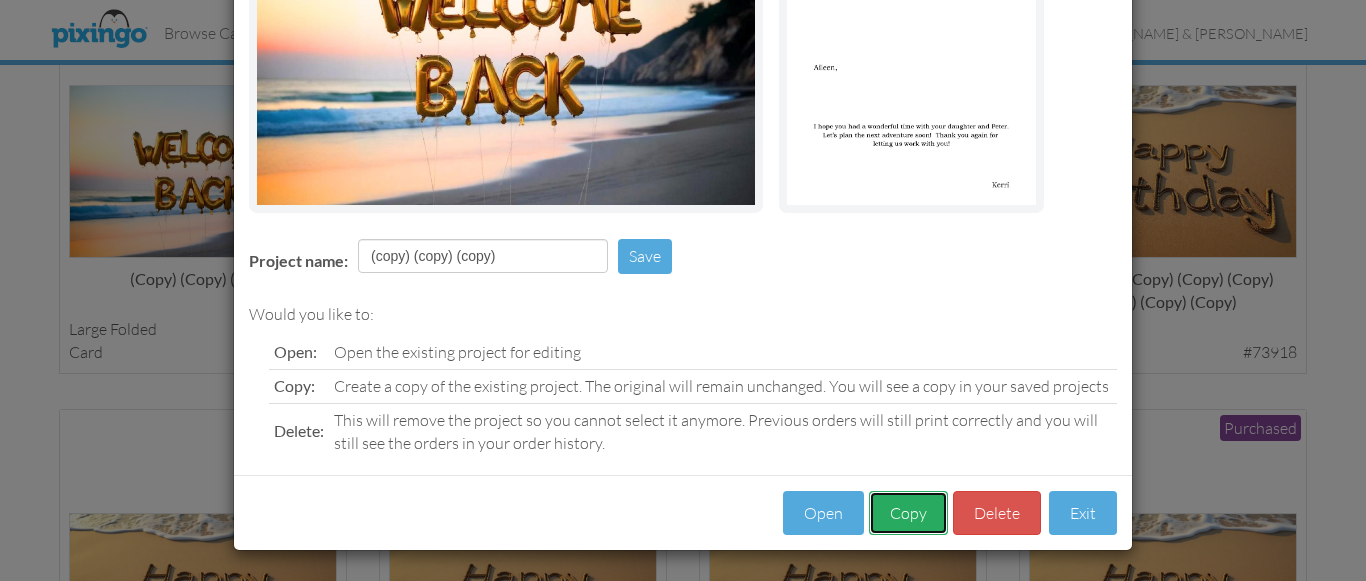 click on "Copy" at bounding box center [908, 513] 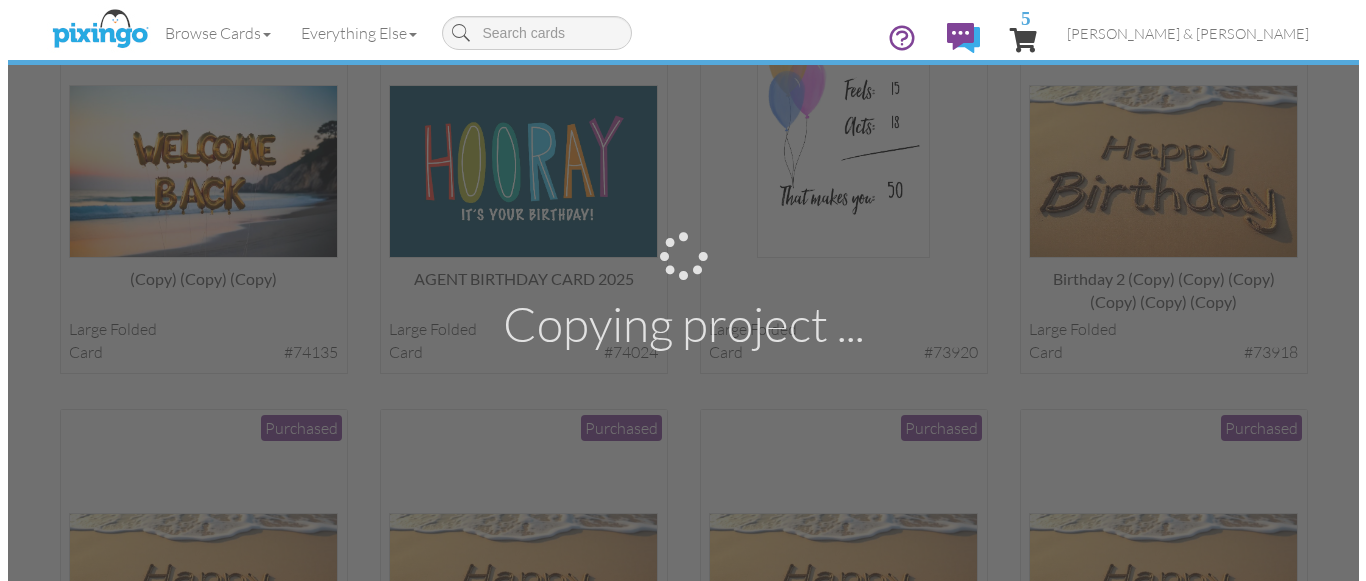 scroll, scrollTop: 0, scrollLeft: 0, axis: both 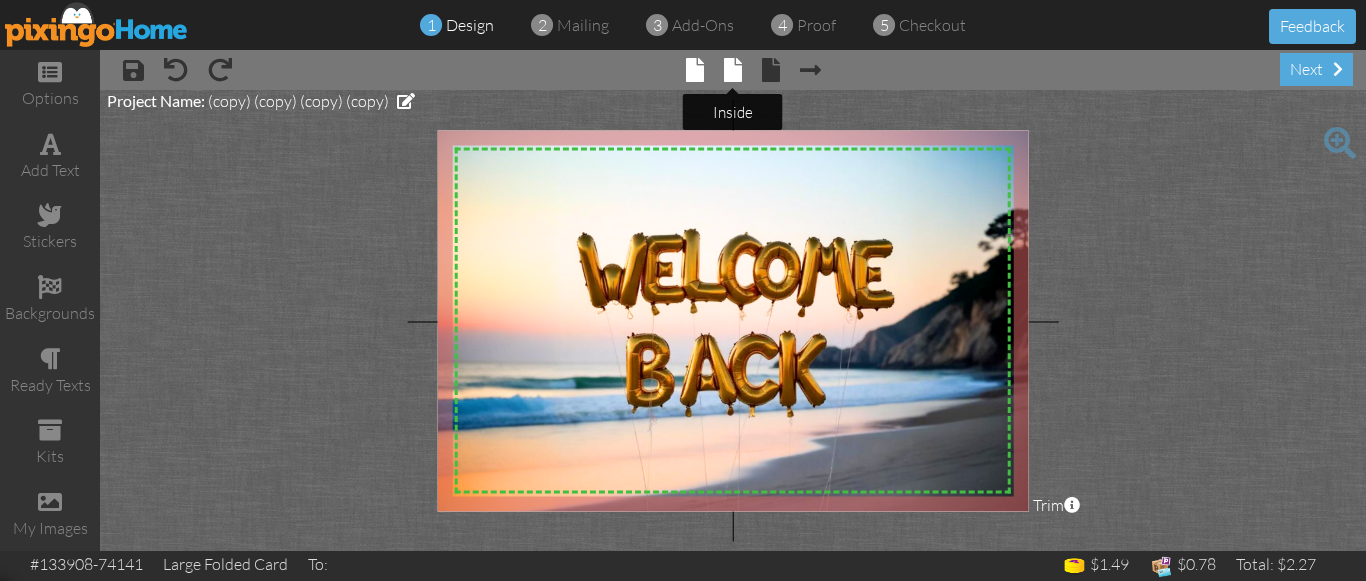 click at bounding box center [733, 70] 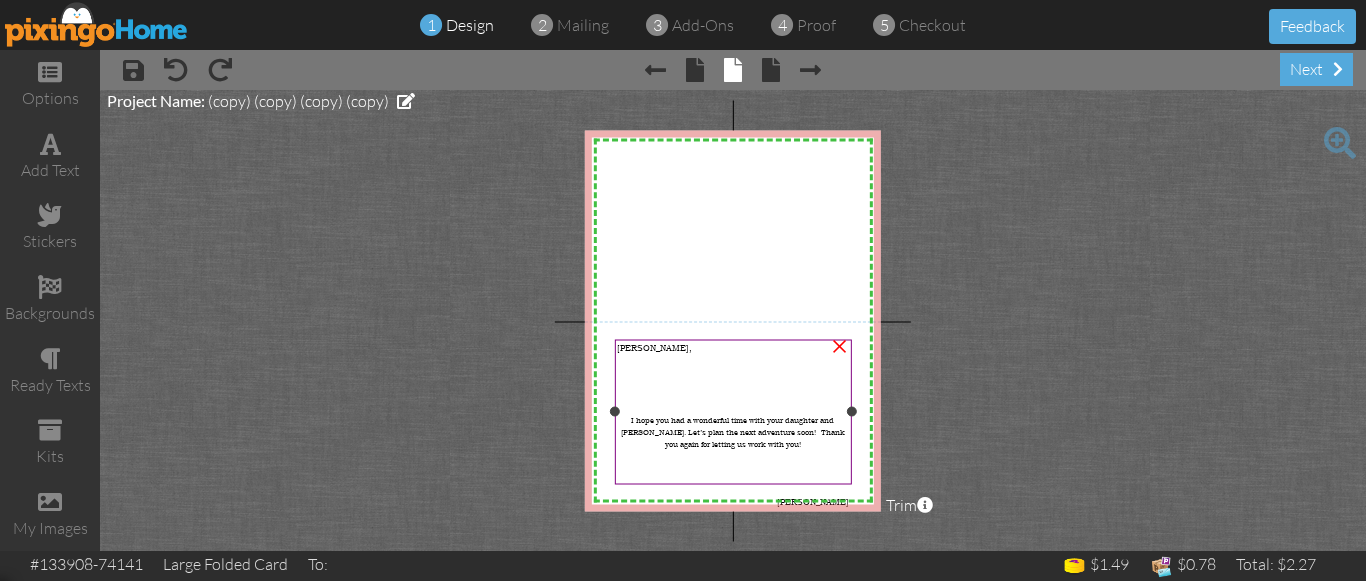 click on "[PERSON_NAME]," at bounding box center [654, 348] 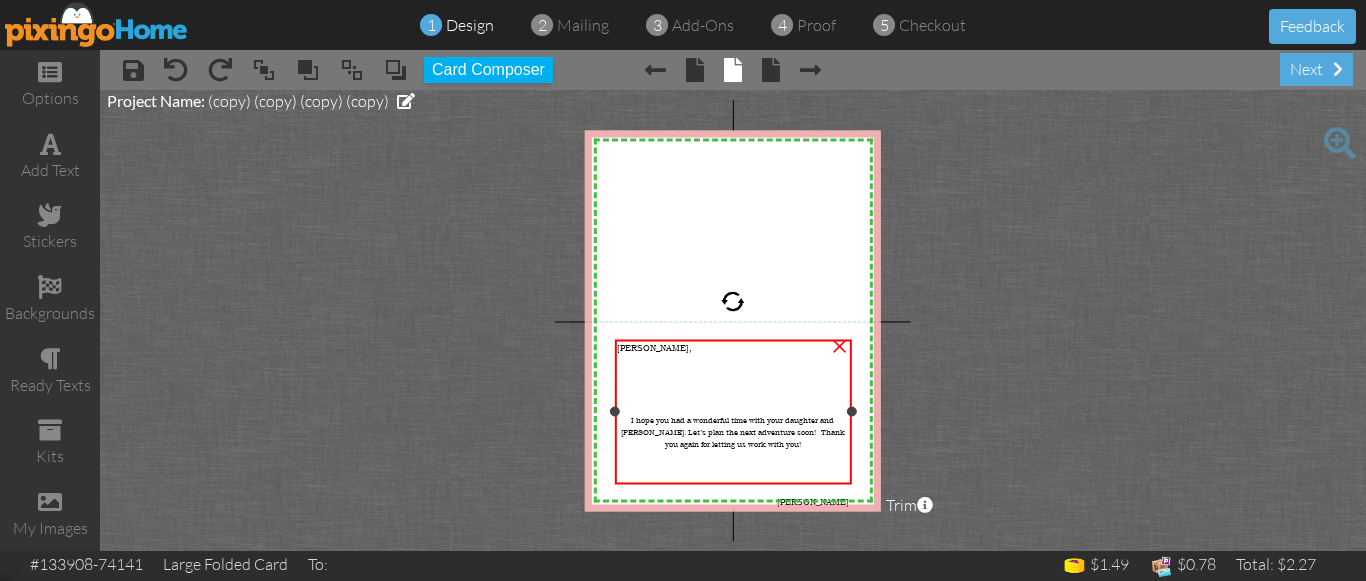 click on "[PERSON_NAME]," at bounding box center (654, 348) 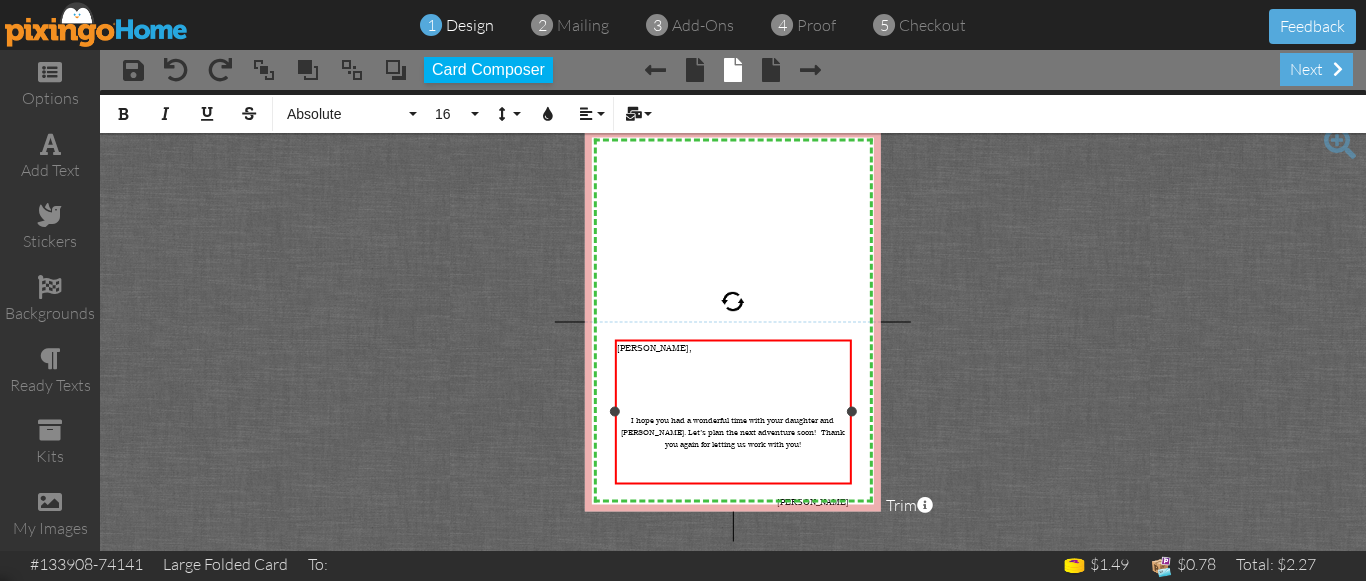 click on "[PERSON_NAME]," at bounding box center [654, 348] 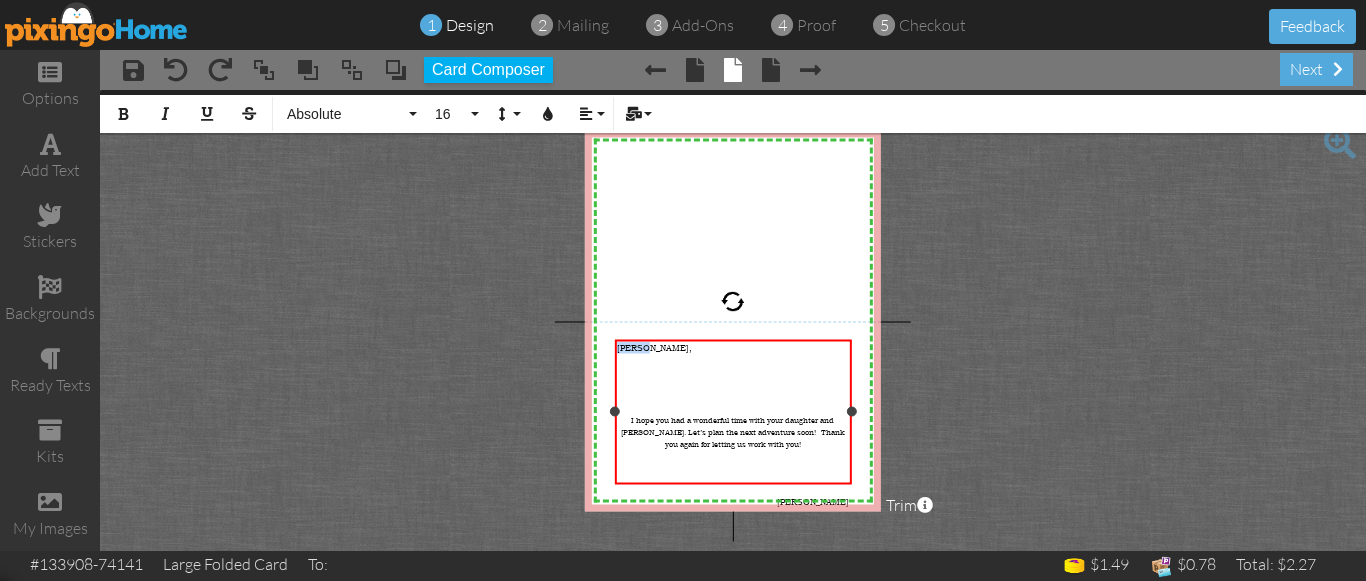 click on "[PERSON_NAME]," at bounding box center [654, 348] 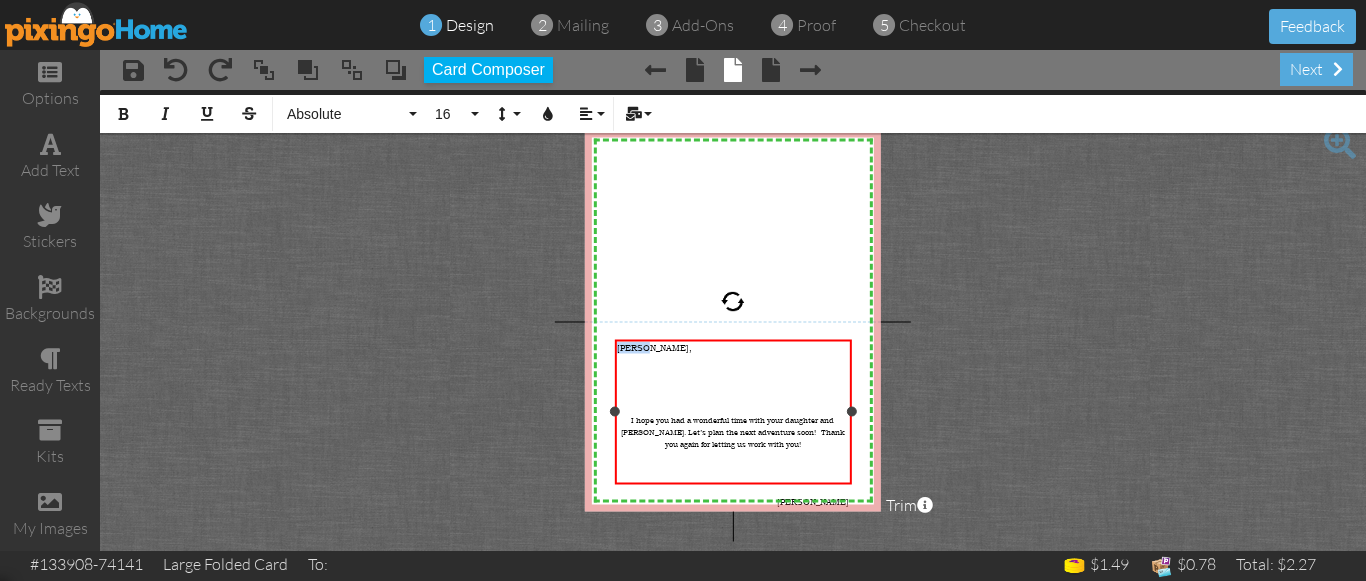 type 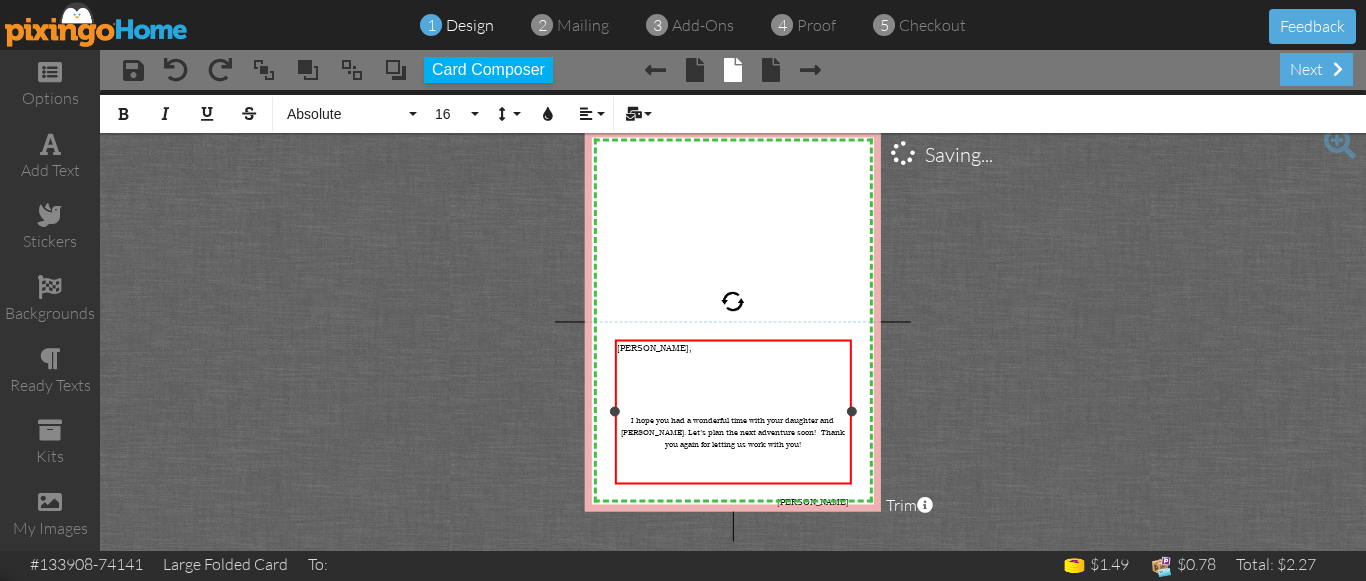 click on "I hope you had a wonderful time with your daughter and [PERSON_NAME]. Let’s plan the next adventure soon!  Thank you again for letting us work with you!" at bounding box center (733, 432) 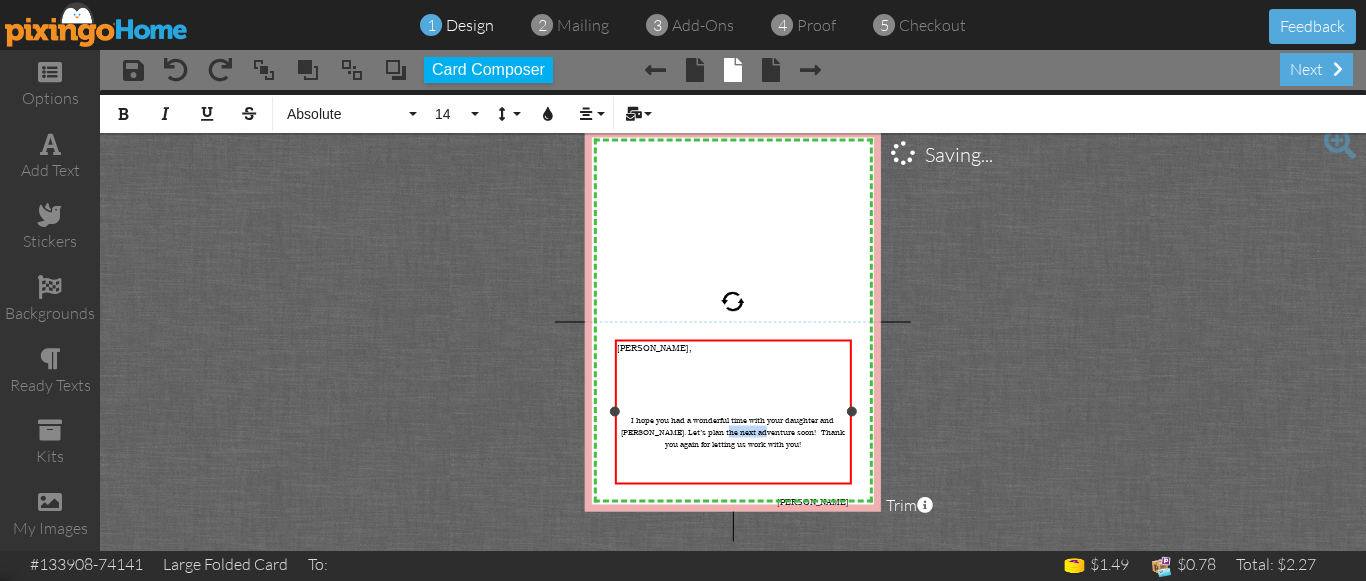 click on "I hope you had a wonderful time with your daughter and [PERSON_NAME]. Let’s plan the next adventure soon!  Thank you again for letting us work with you!" at bounding box center (733, 432) 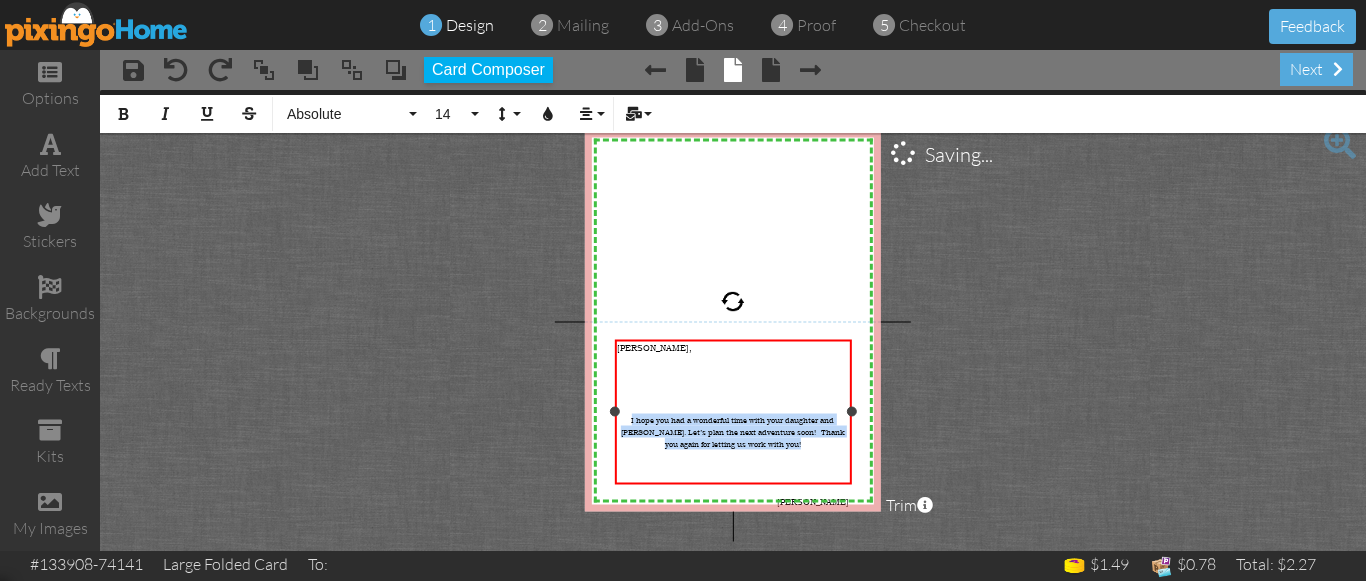 click on "I hope you had a wonderful time with your daughter and [PERSON_NAME]. Let’s plan the next adventure soon!  Thank you again for letting us work with you!" at bounding box center [733, 432] 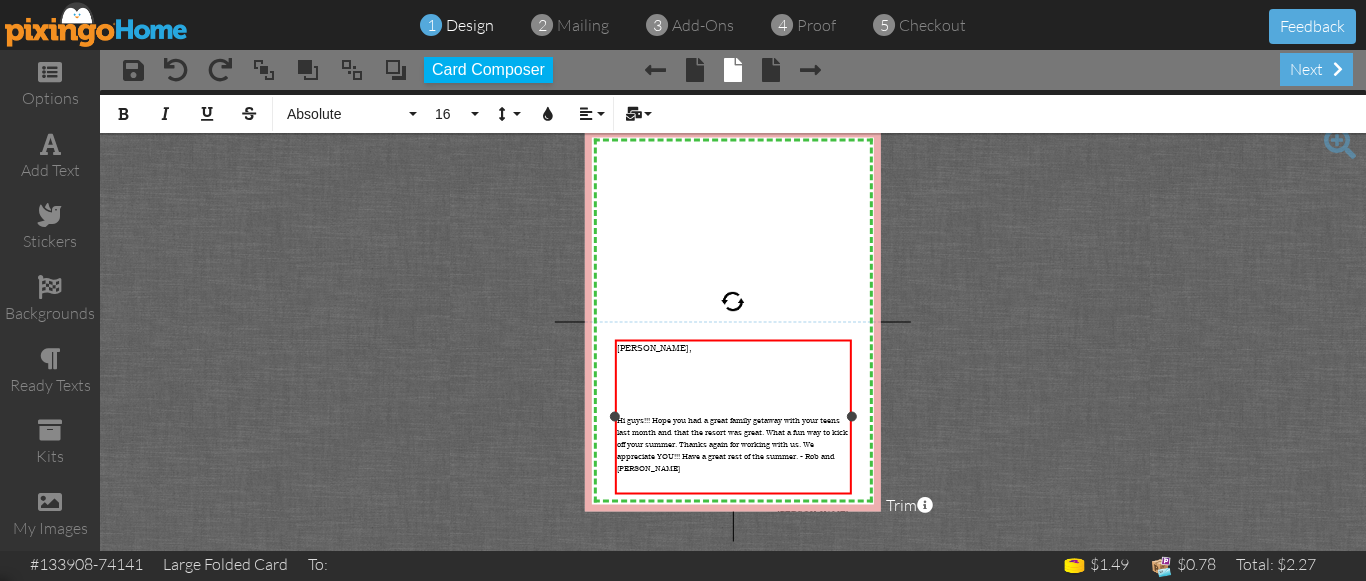 click at bounding box center [733, 384] 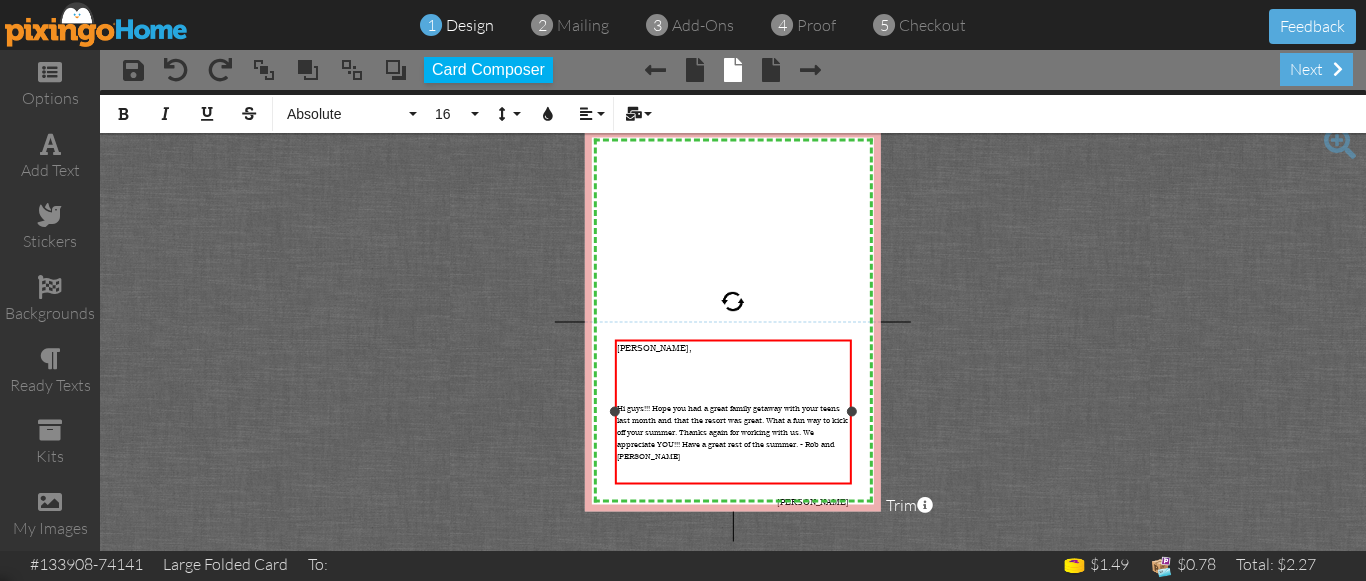 click on "Hi guys!!! Hope you had a great family getaway with your teens last month and that the resort was great. What a fun way to kick off your summer. Thanks again for working with us. We appreciate YOU!!! Have a great rest of the summer. - Rob and [PERSON_NAME]" at bounding box center (732, 432) 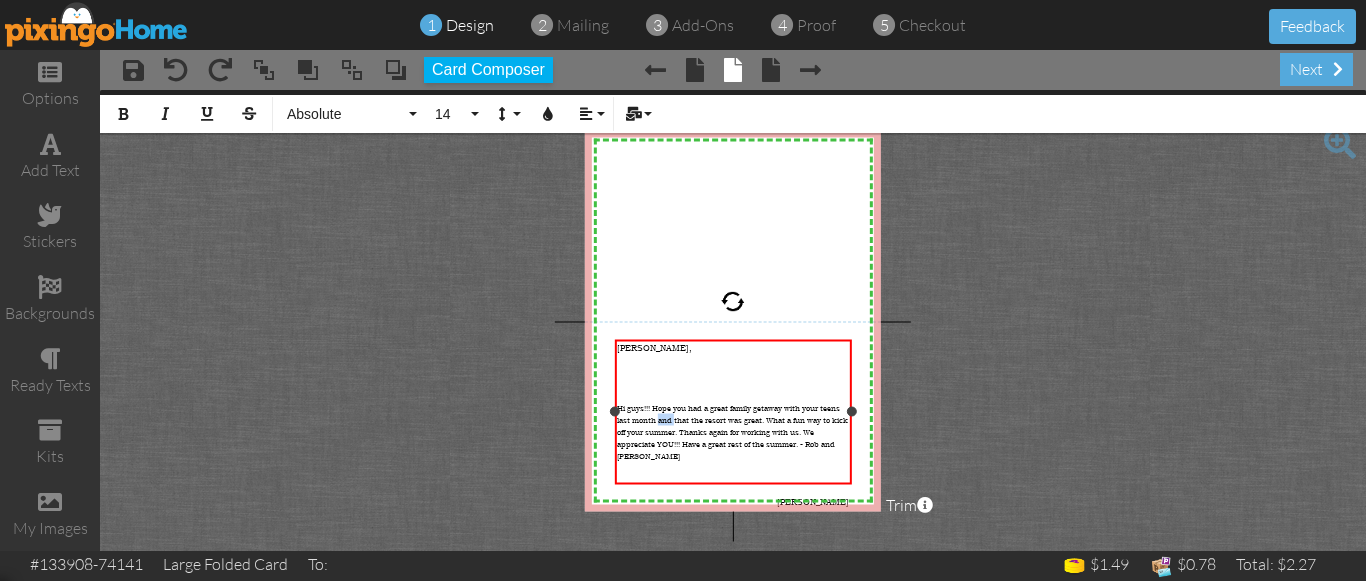 click on "Hi guys!!! Hope you had a great family getaway with your teens last month and that the resort was great. What a fun way to kick off your summer. Thanks again for working with us. We appreciate YOU!!! Have a great rest of the summer. - Rob and [PERSON_NAME]" at bounding box center [732, 432] 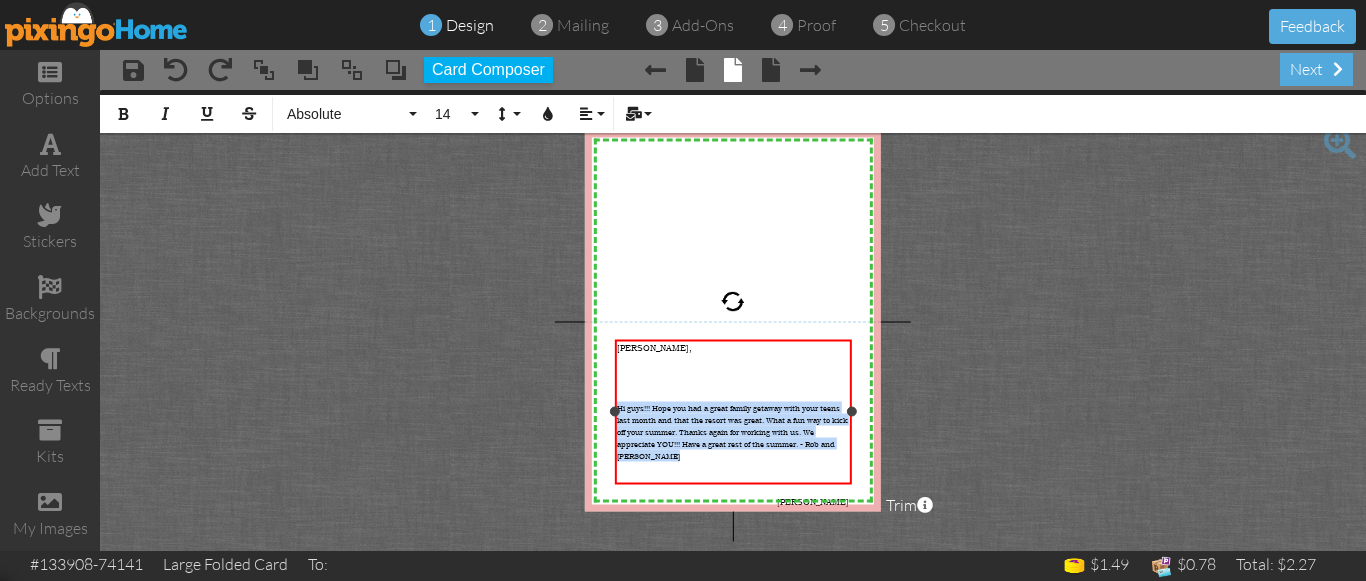 click on "Hi guys!!! Hope you had a great family getaway with your teens last month and that the resort was great. What a fun way to kick off your summer. Thanks again for working with us. We appreciate YOU!!! Have a great rest of the summer. - Rob and [PERSON_NAME]" at bounding box center [732, 432] 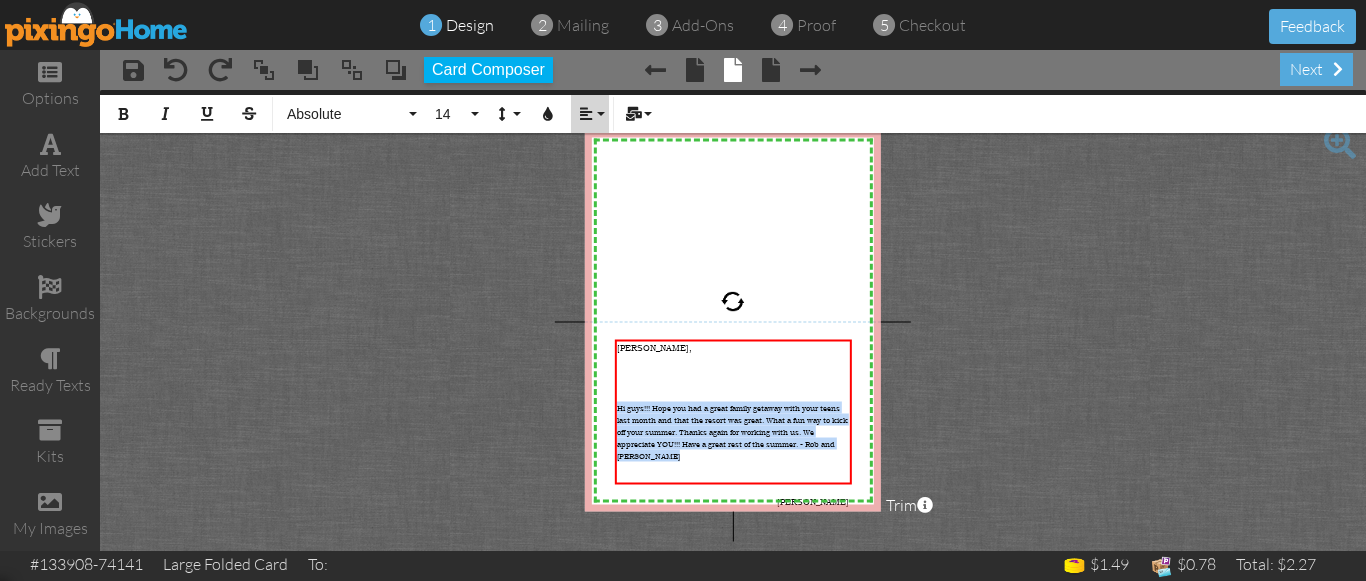 click at bounding box center (586, 114) 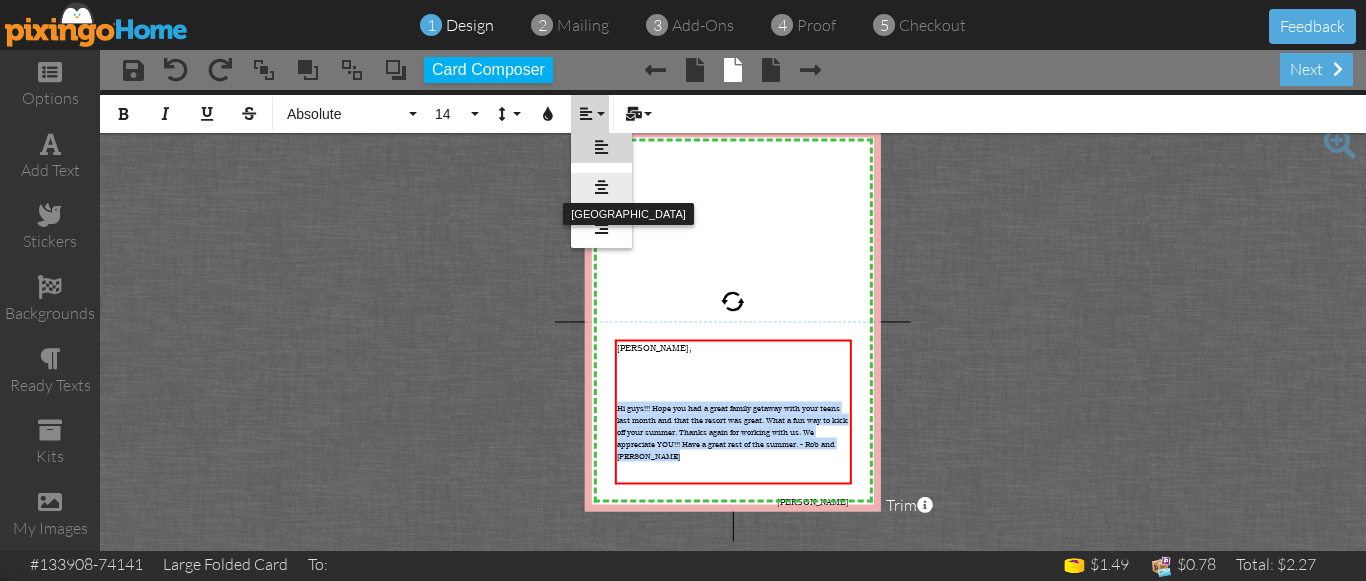 click at bounding box center [601, 187] 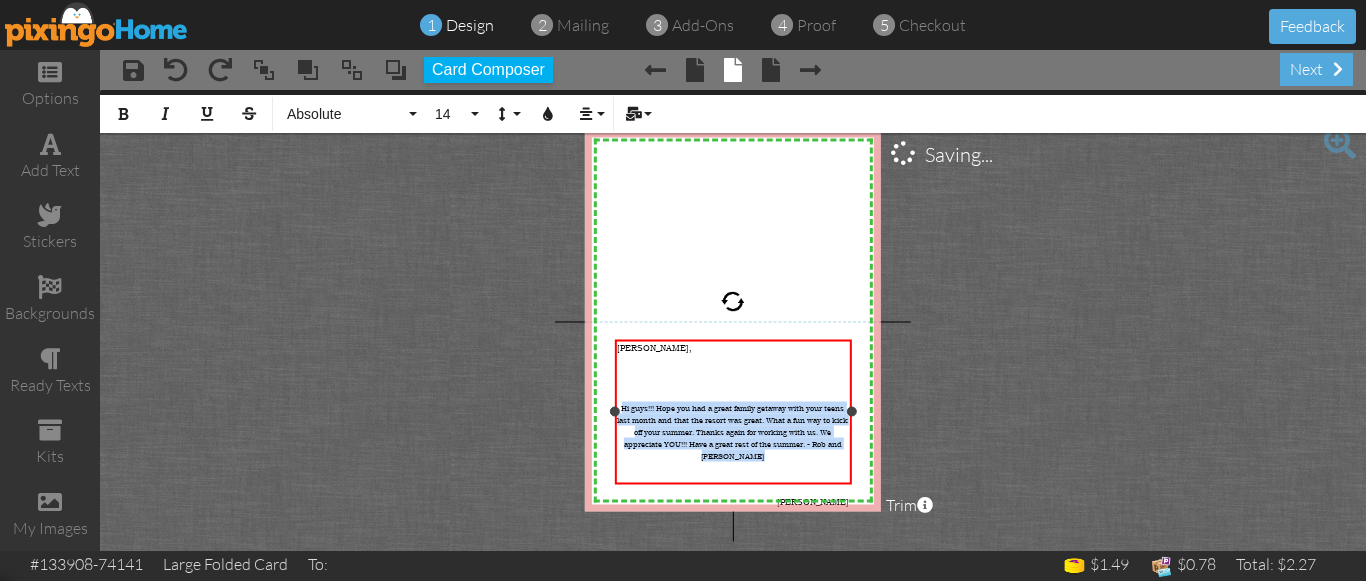 click on "Melissa,  Hi guys!!! Hope you had a great family getaway with your teens last month and that the resort was great. What a fun way to kick off your summer. Thanks again for working with us. We appreciate YOU!!! Have a great rest of the summer. - Rob and Kerri Kerri" at bounding box center (733, 425) 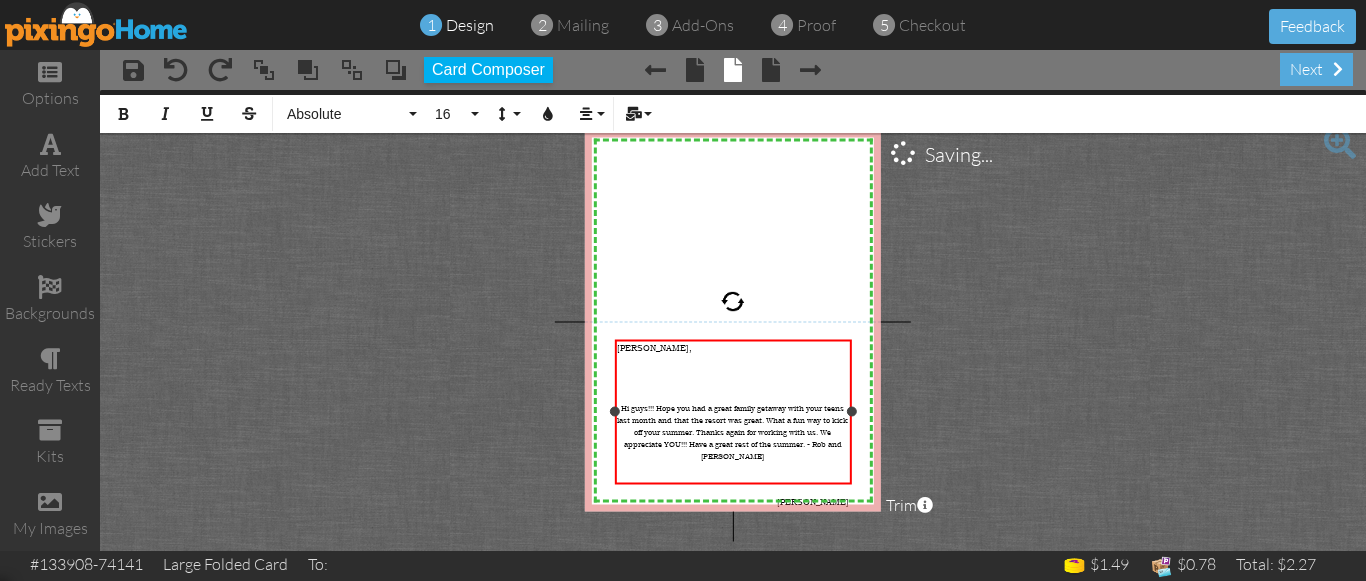 click on "Hi guys!!! Hope you had a great family getaway with your teens last month and that the resort was great. What a fun way to kick off your summer. Thanks again for working with us. We appreciate YOU!!! Have a great rest of the summer. - Rob and [PERSON_NAME]" at bounding box center (733, 432) 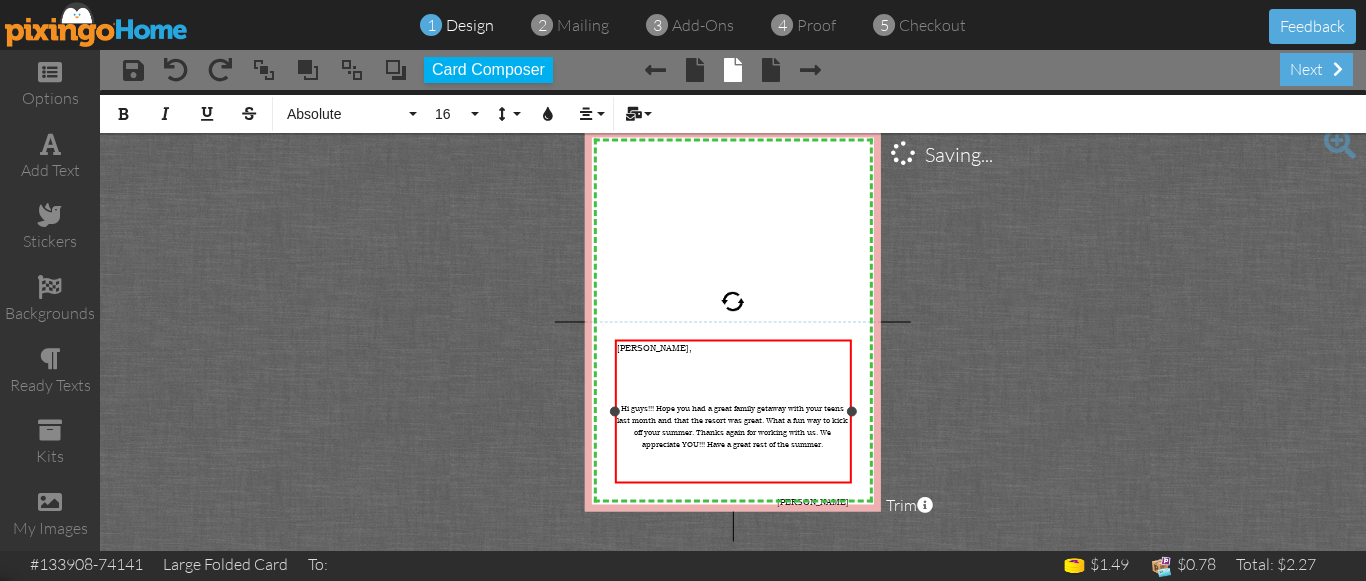 click on "[PERSON_NAME]" at bounding box center [733, 502] 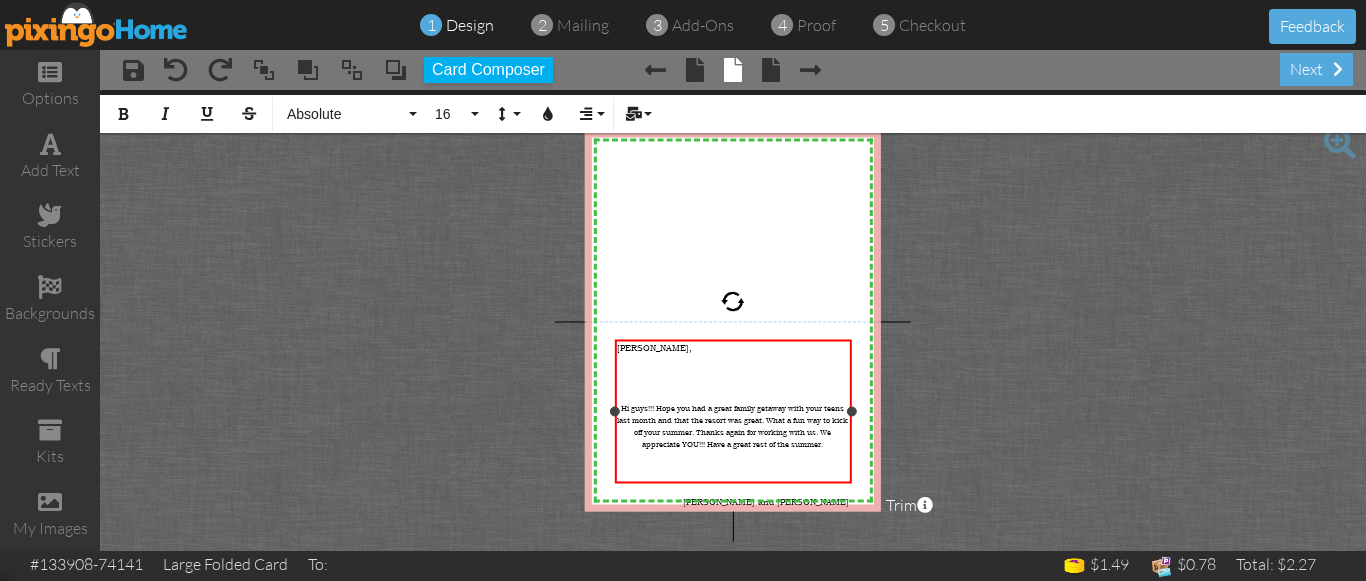 click on "Hi guys!!! Hope you had a great family getaway with your teens last month and that the resort was great. What a fun way to kick off your summer. Thanks again for working with us. We appreciate YOU!!! Have a great rest of the summer." at bounding box center (732, 426) 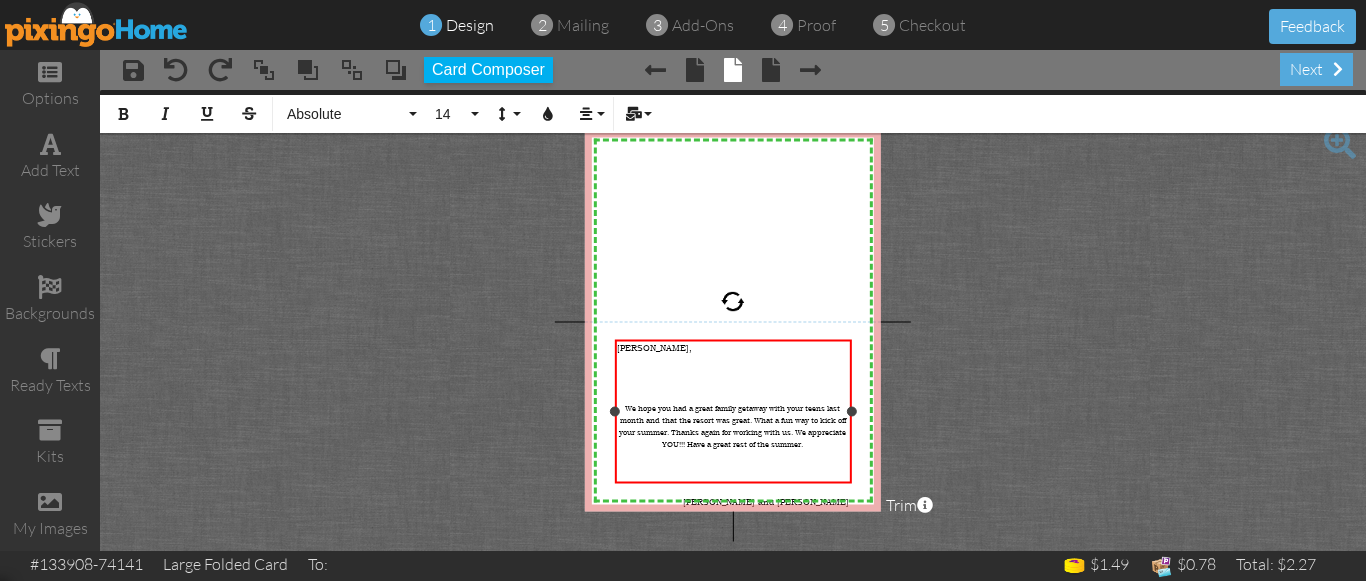 click on "We hope you had a great family getaway with your teens last month and that the resort was great. What a fun way to kick off your summer. Thanks again for working with us. We appreciate YOU!!! Have a great rest of the summer." at bounding box center (732, 426) 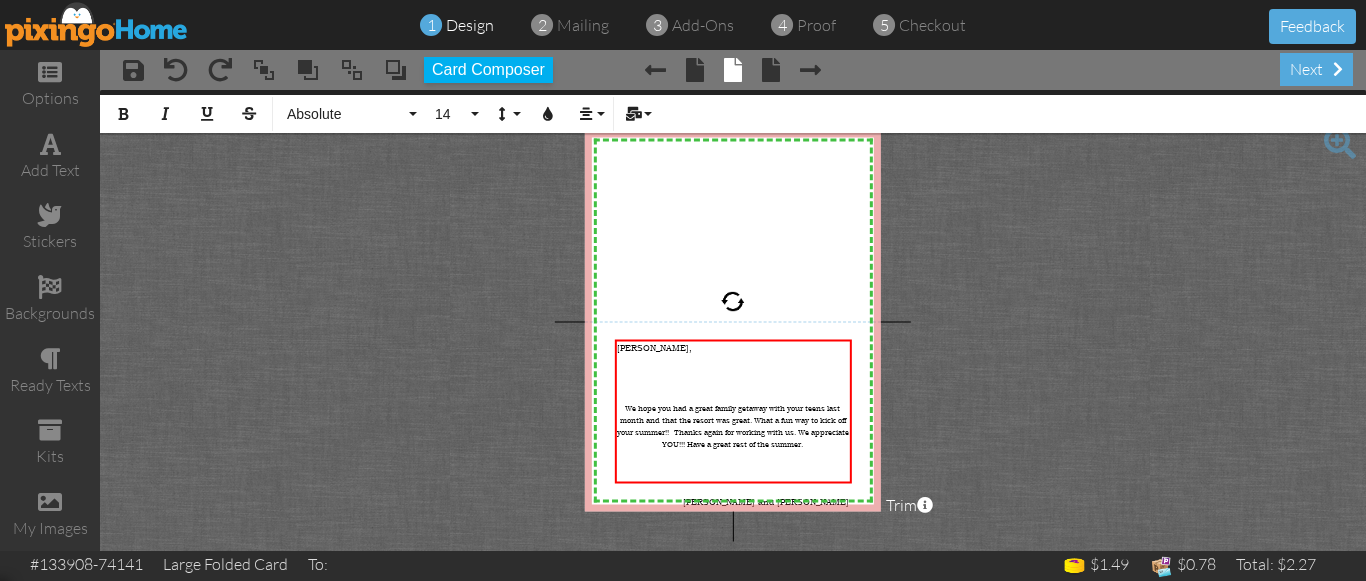 click on "X X X X X X X X X X X X X X X X X X X X X X X X X X X X X X X X X X X X X X X X X X X X X X X X X X X X X X X X X X X X X X X X X X X X X X X X X X X X X X X X X X X X X X X X X X X X X X X X Melissa,  We hope you had a great family getaway with your teens last month and that the resort was great. What a fun way to kick off your summer!!  Thanks again for working with us. We appreciate YOU!!! Have a great rest of the summer. ​ Rob and Kerri ×
Bold Italic Underline Strikethrough Absolute Absolute Adventure Algerian Allure Aphrodite Bouquet Sky Breezy Broadway Cafe Century Comic Sans Contour Copper Courgette Curlz Delight Enchanted First Hand Forte Freestyle Funky Jumps Futura Gamer Gecko Gentoo Georgia Impact Isabell Jelly Jokerman Lato Lemon Sun Lobster Magical Marker Montserrat Museo Sans Open Sans Pacifico Papyrus Parachute Pea Dots Pixingo Proclamation Rain Bucket Raleway Slim" at bounding box center (733, 320) 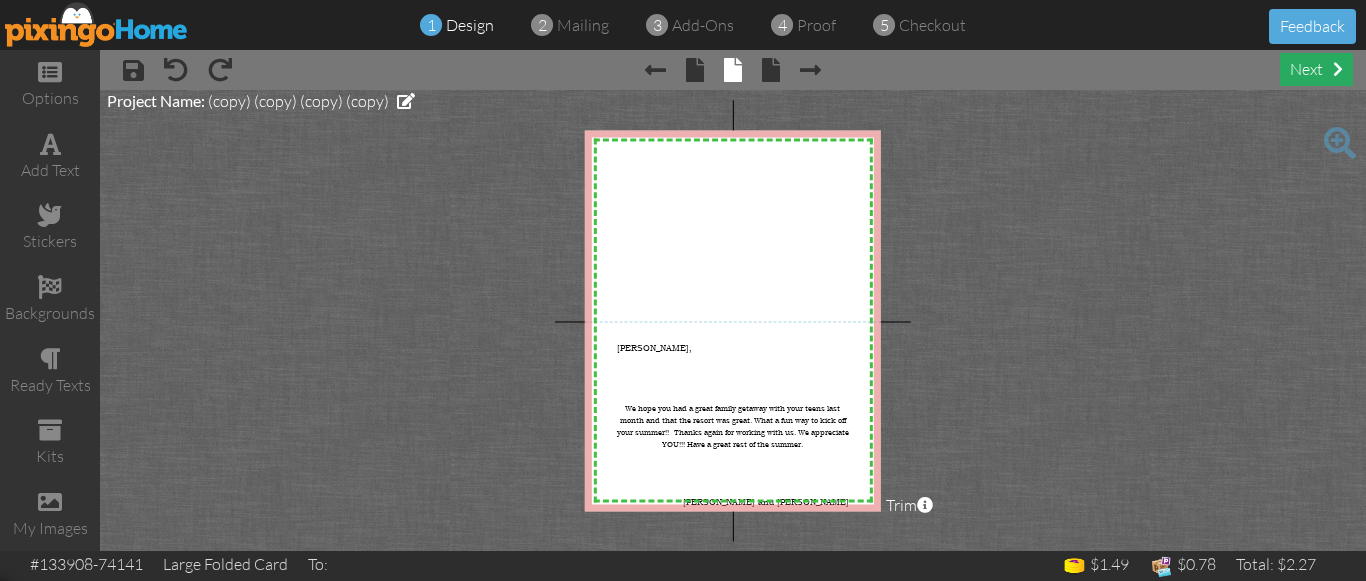 click on "next" at bounding box center [1316, 69] 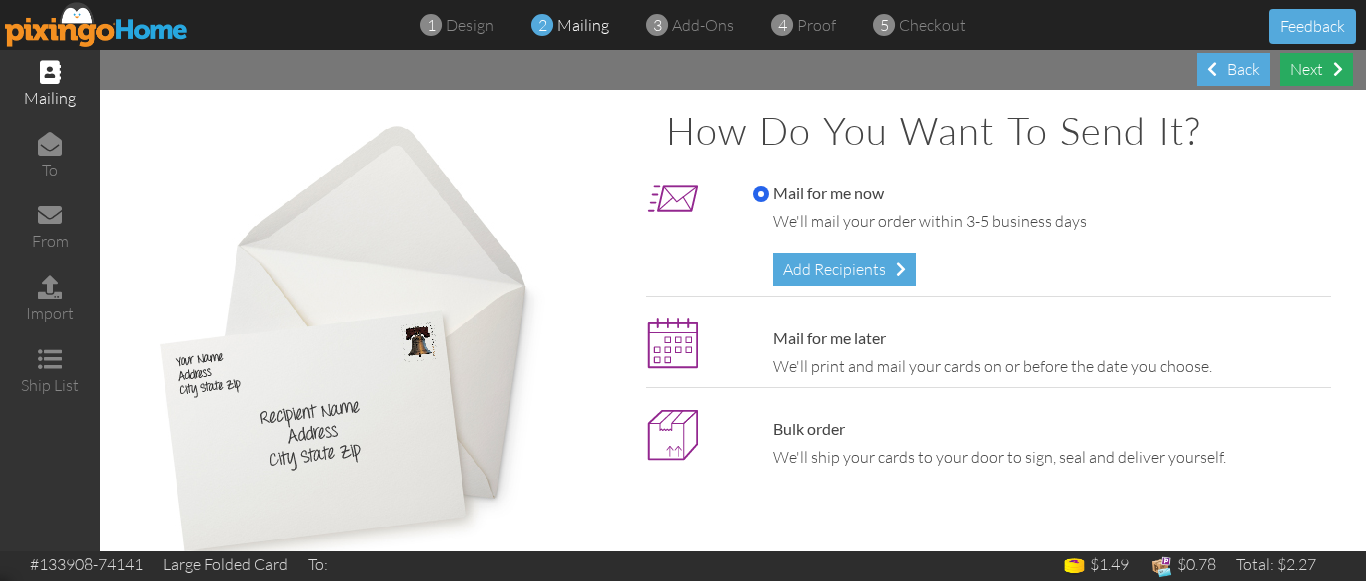 click on "Next" at bounding box center [1316, 69] 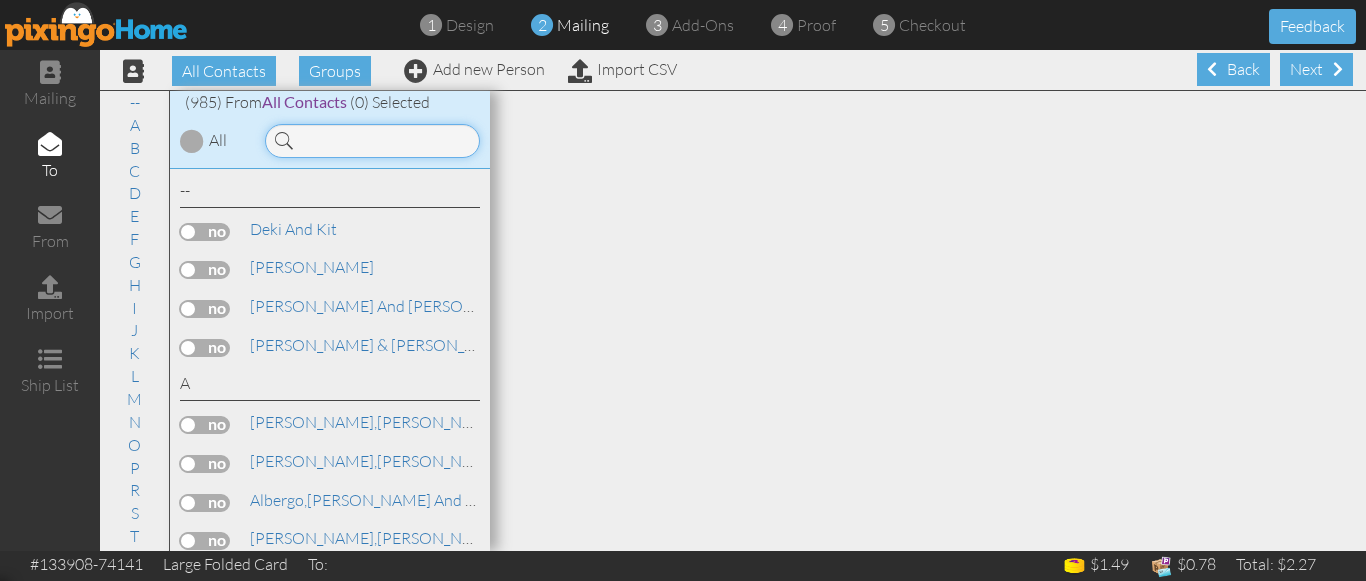 click at bounding box center (372, 141) 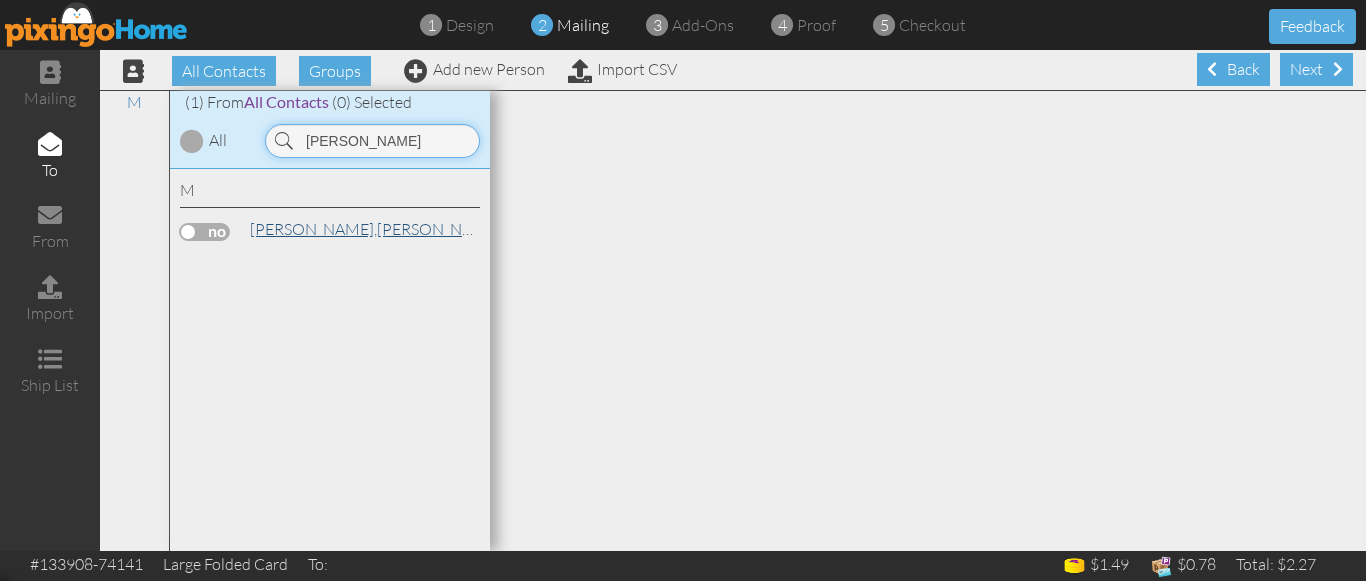 type on "morris" 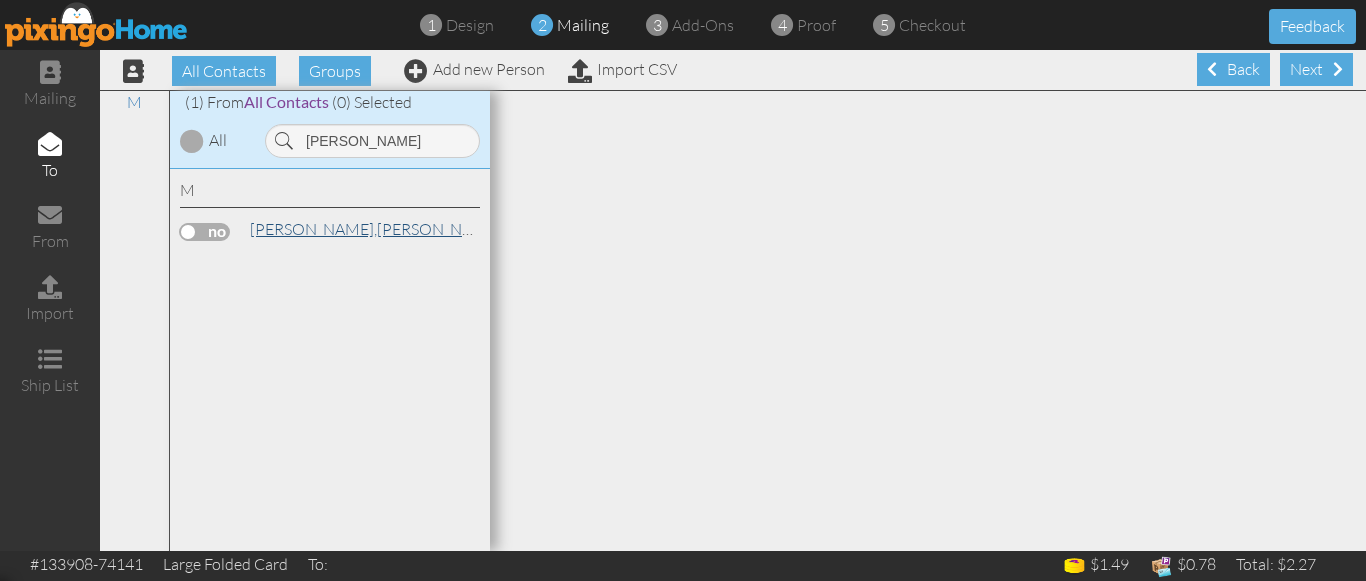 click on "[PERSON_NAME]," at bounding box center [313, 229] 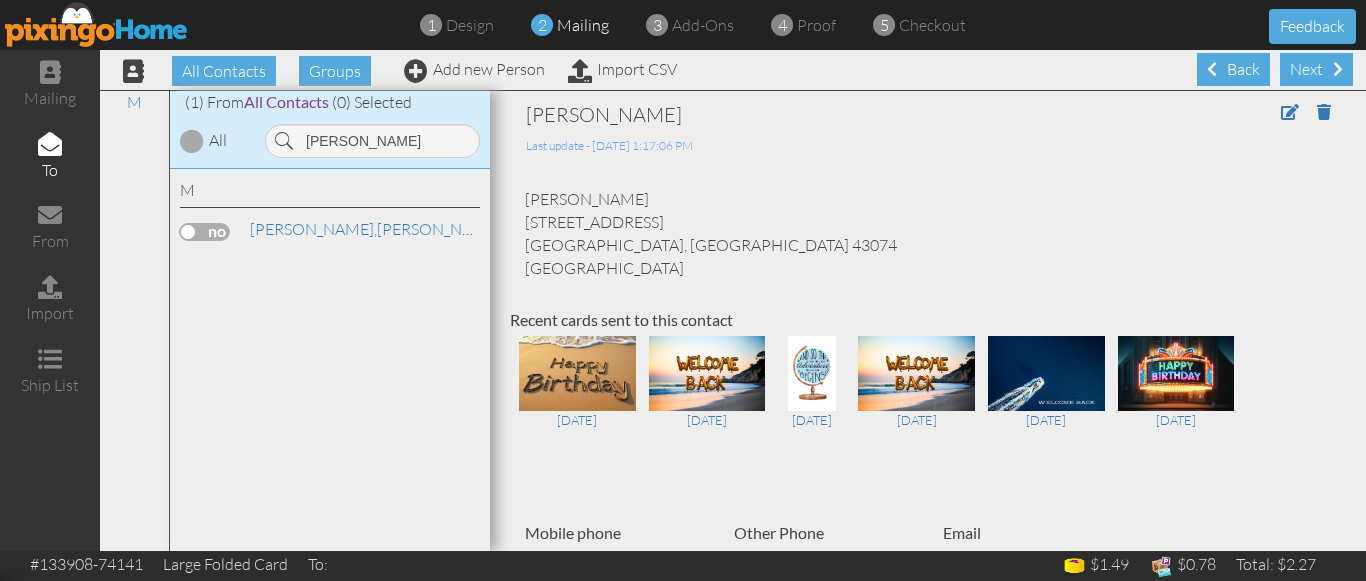 scroll, scrollTop: 1, scrollLeft: 0, axis: vertical 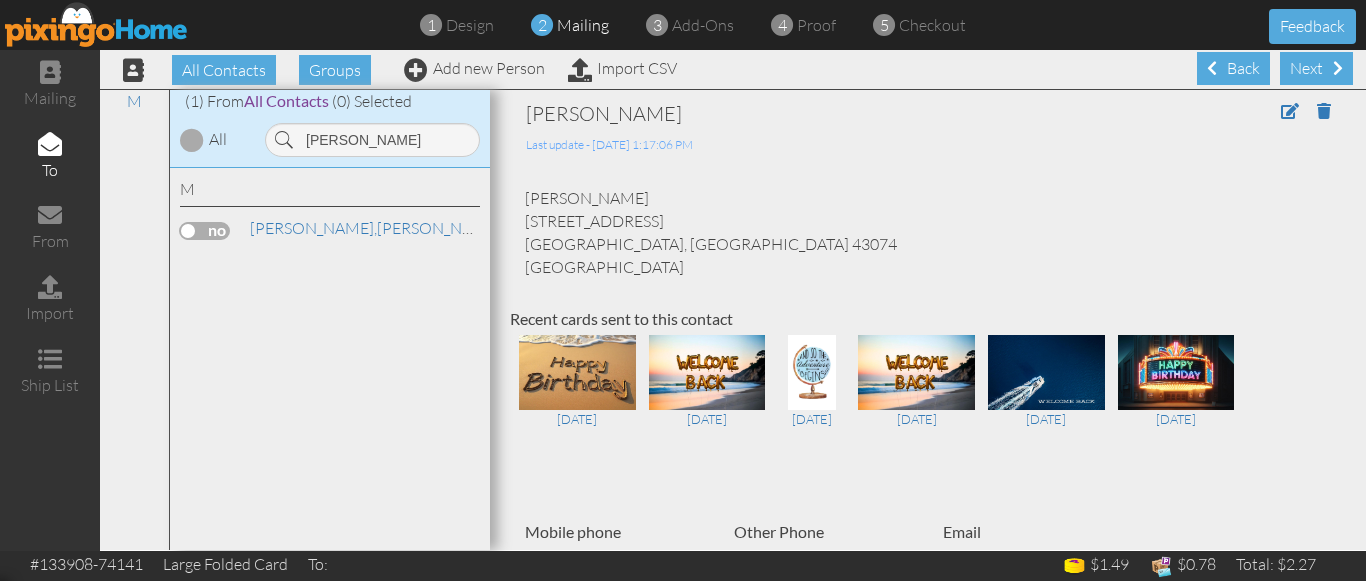 click on "Alicia
Morris
2147 Common Bent Dr.
Sunbury, OH
43074
United States" at bounding box center [928, 232] 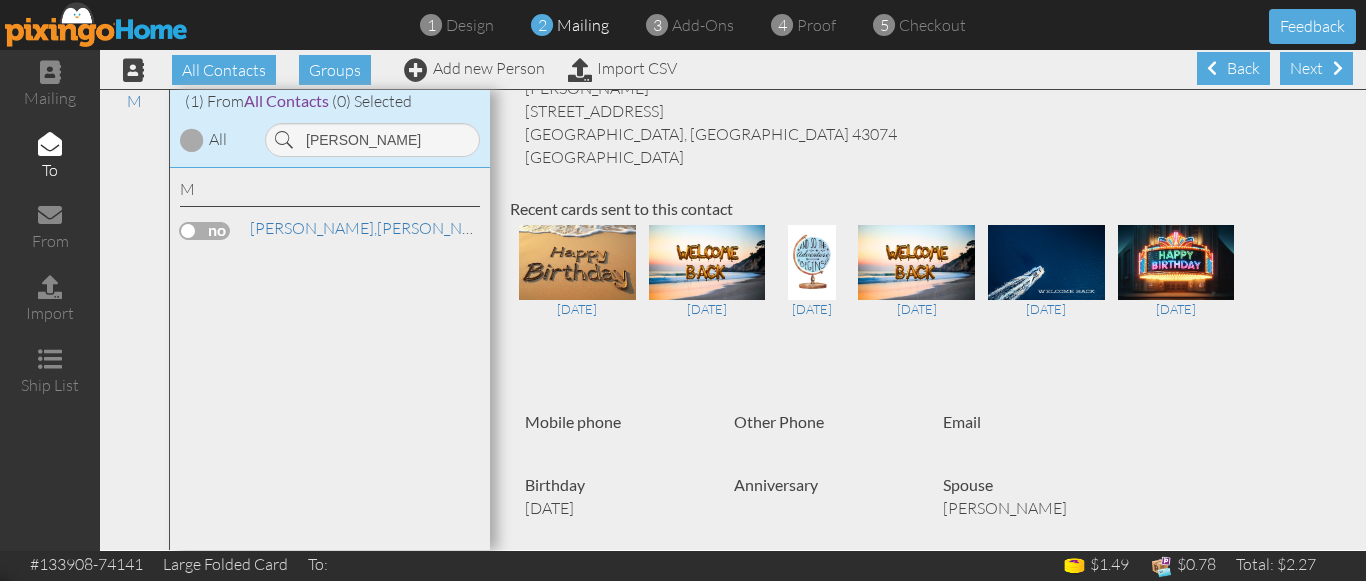 scroll, scrollTop: 3, scrollLeft: 0, axis: vertical 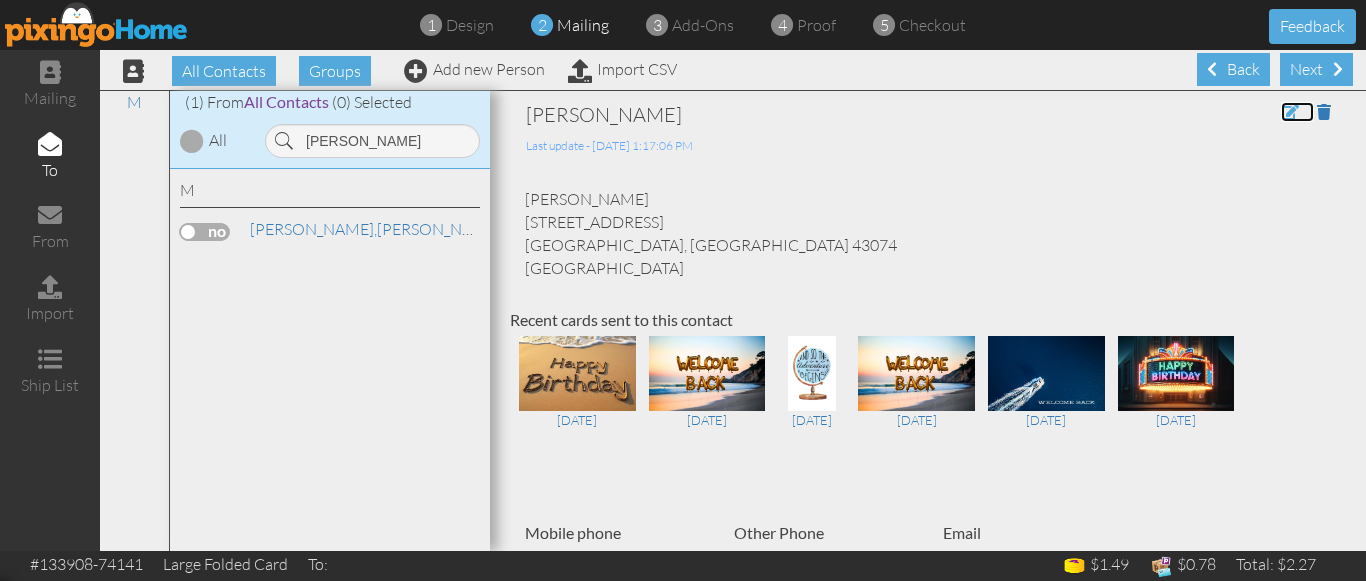 click at bounding box center [1290, 112] 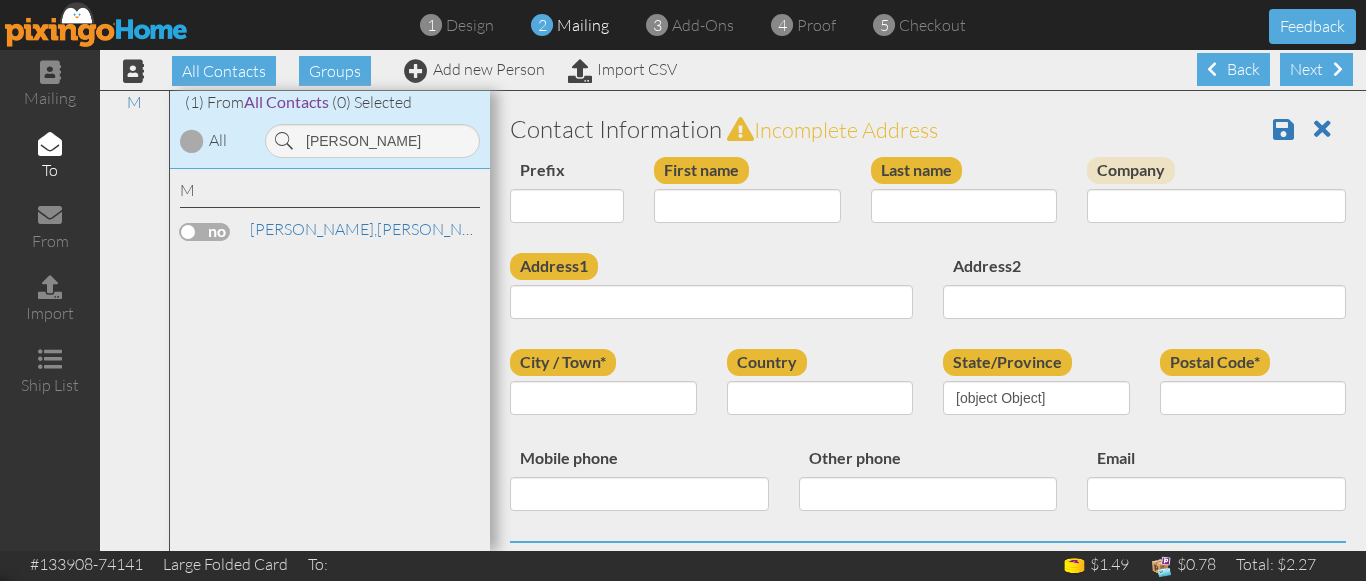 type on "[PERSON_NAME]" 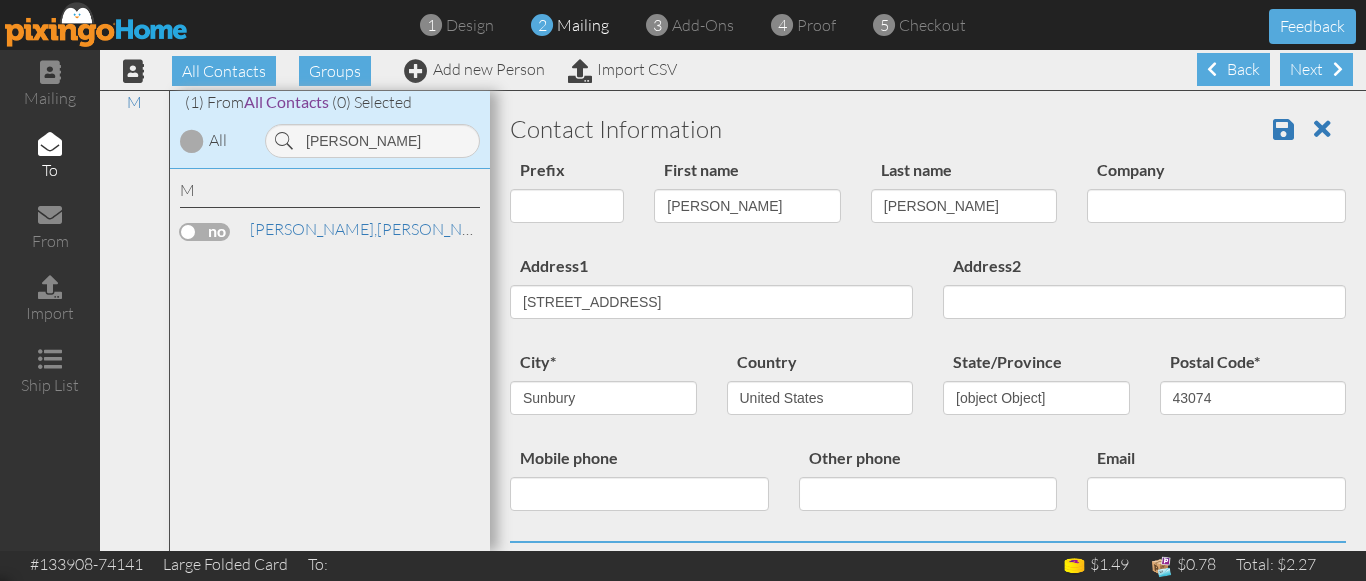 select on "object:6692" 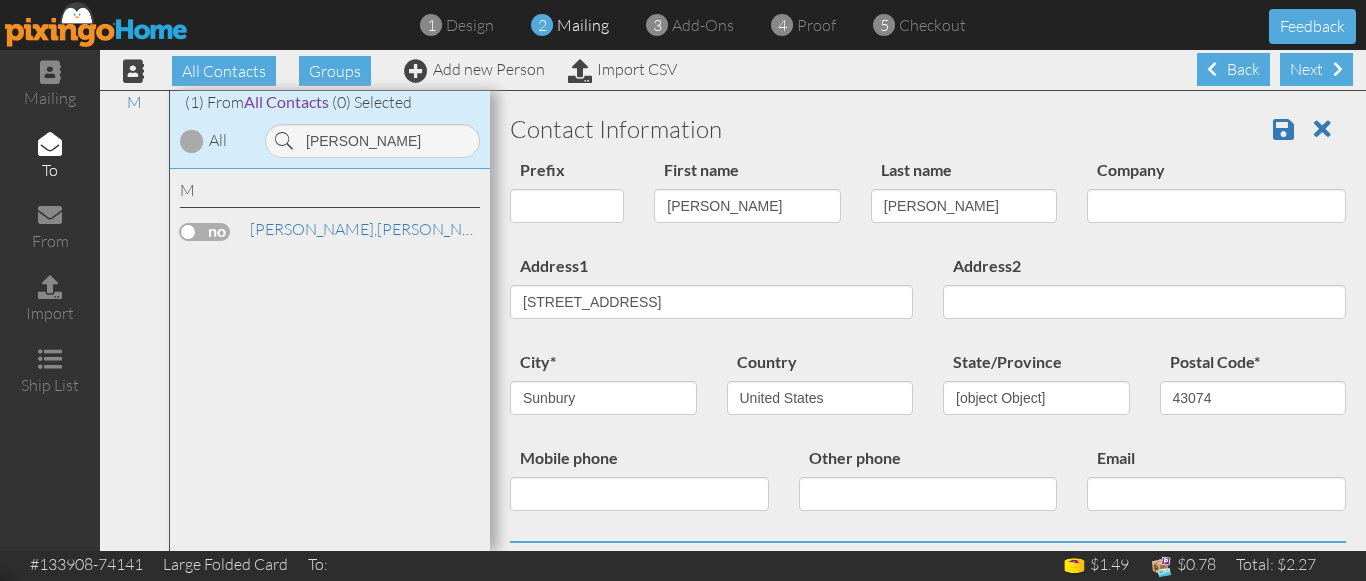 select on "object:6937" 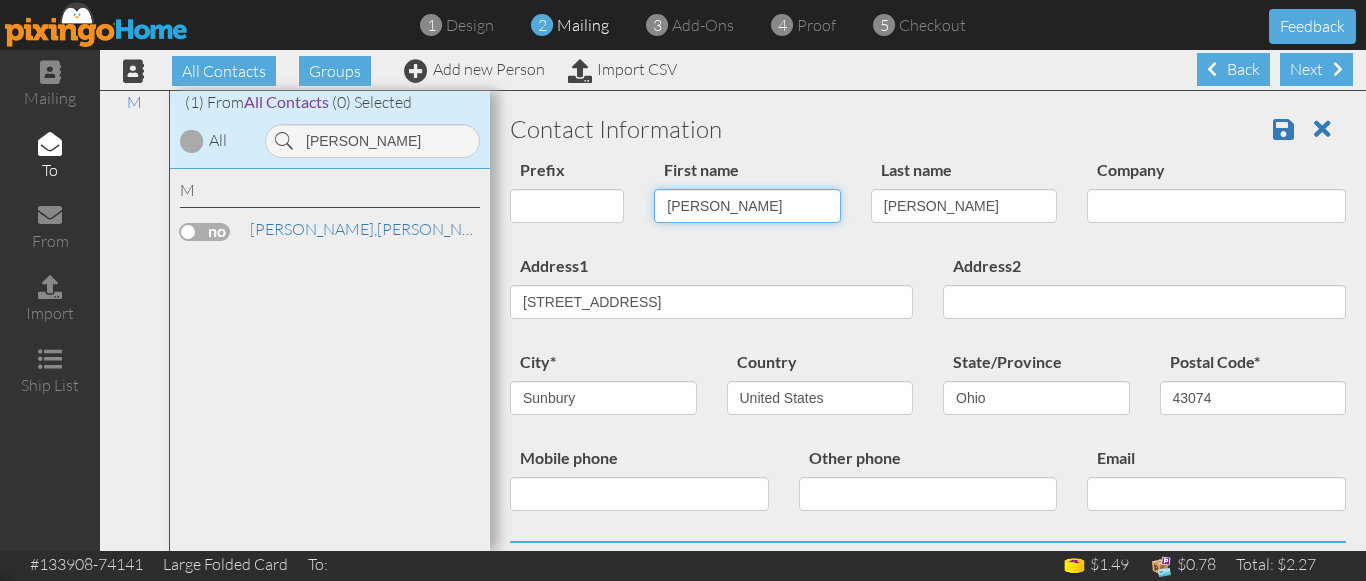 click on "[PERSON_NAME]" at bounding box center (747, 206) 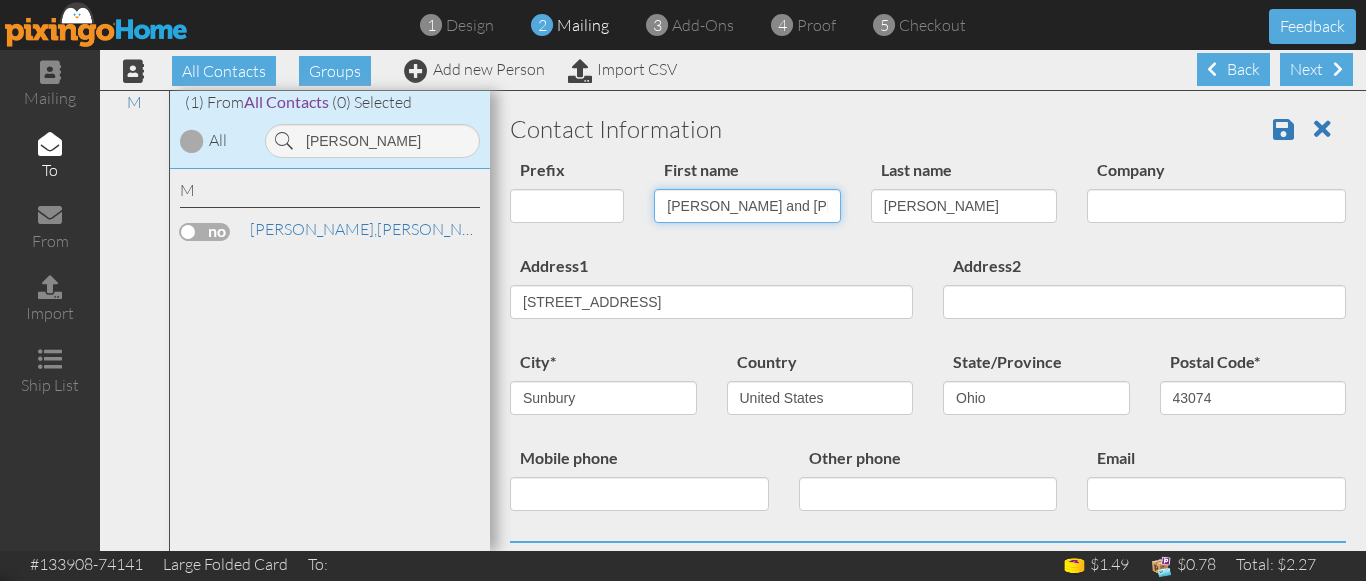 type on "[PERSON_NAME] and [PERSON_NAME]" 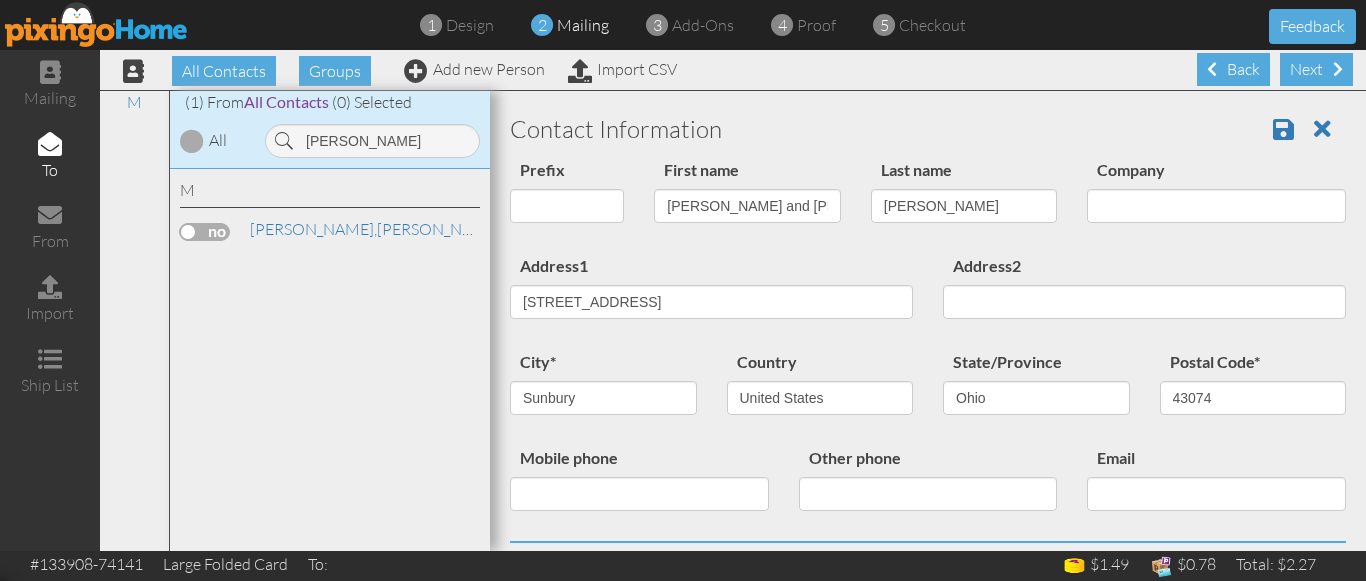 click on "Prefix
Dr. Mr. Mrs.
First name
Melissa and Alicia
Last name
Morris
Company" at bounding box center (928, 205) 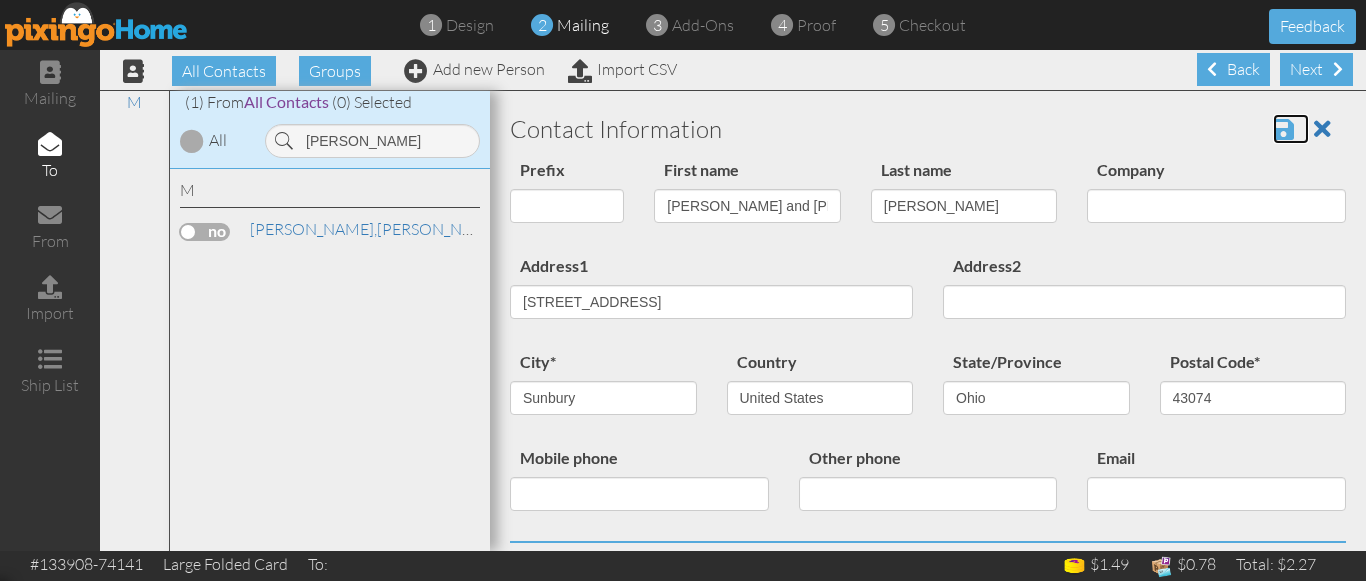 click at bounding box center (1283, 129) 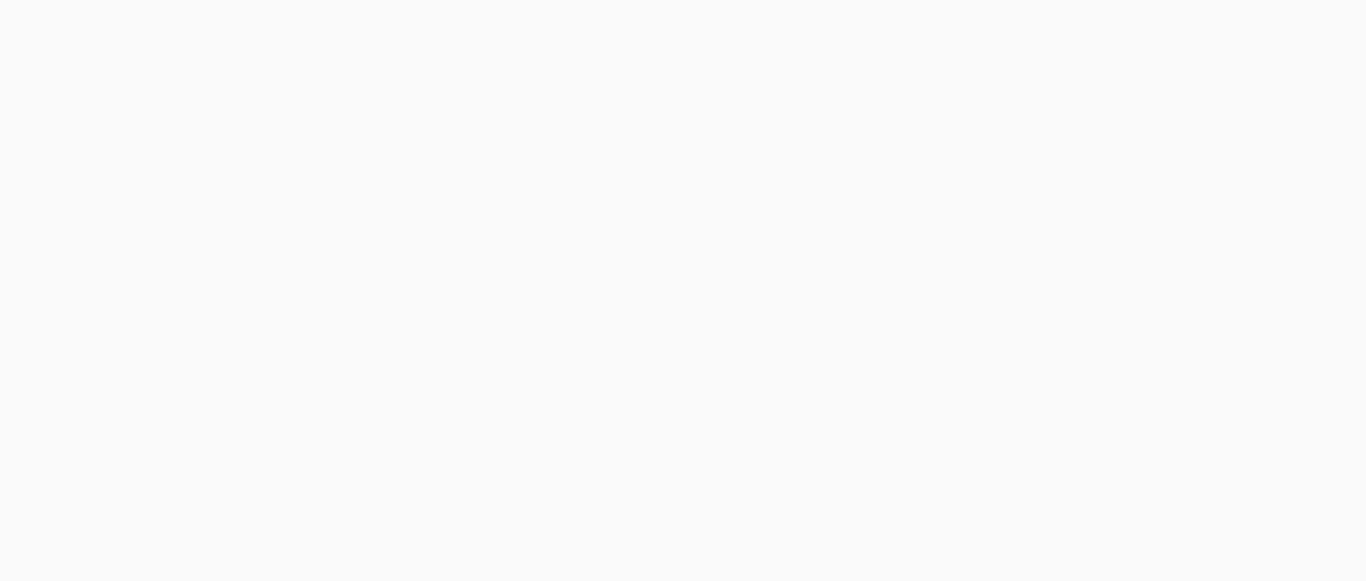 scroll, scrollTop: 0, scrollLeft: 0, axis: both 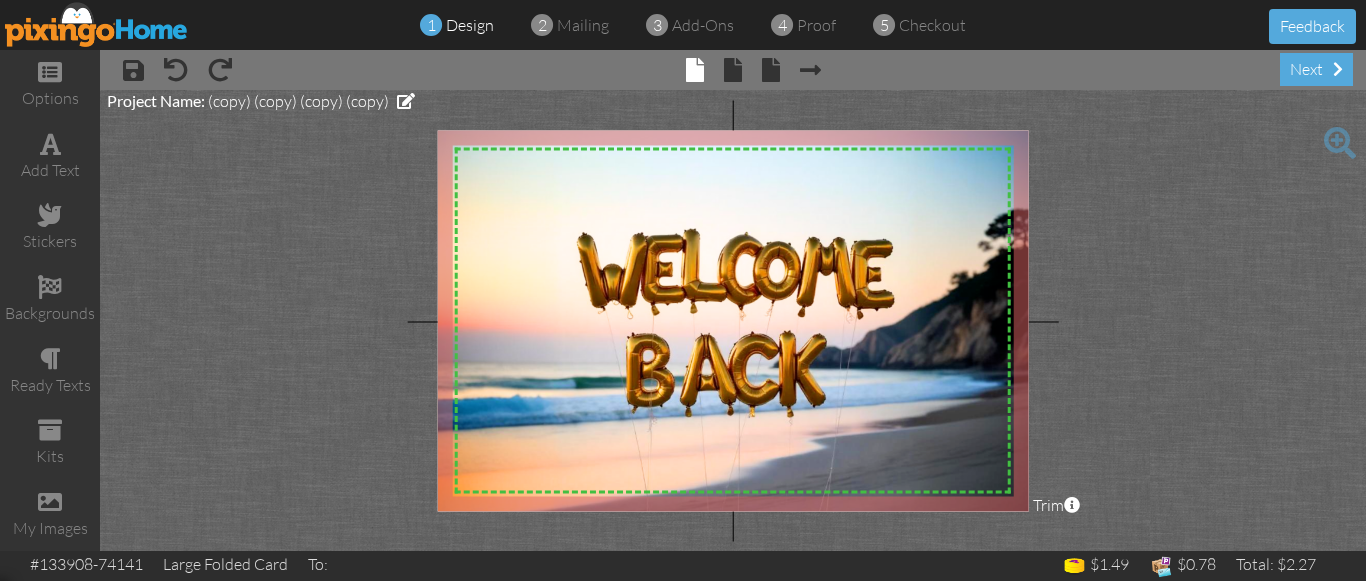 click at bounding box center [97, 24] 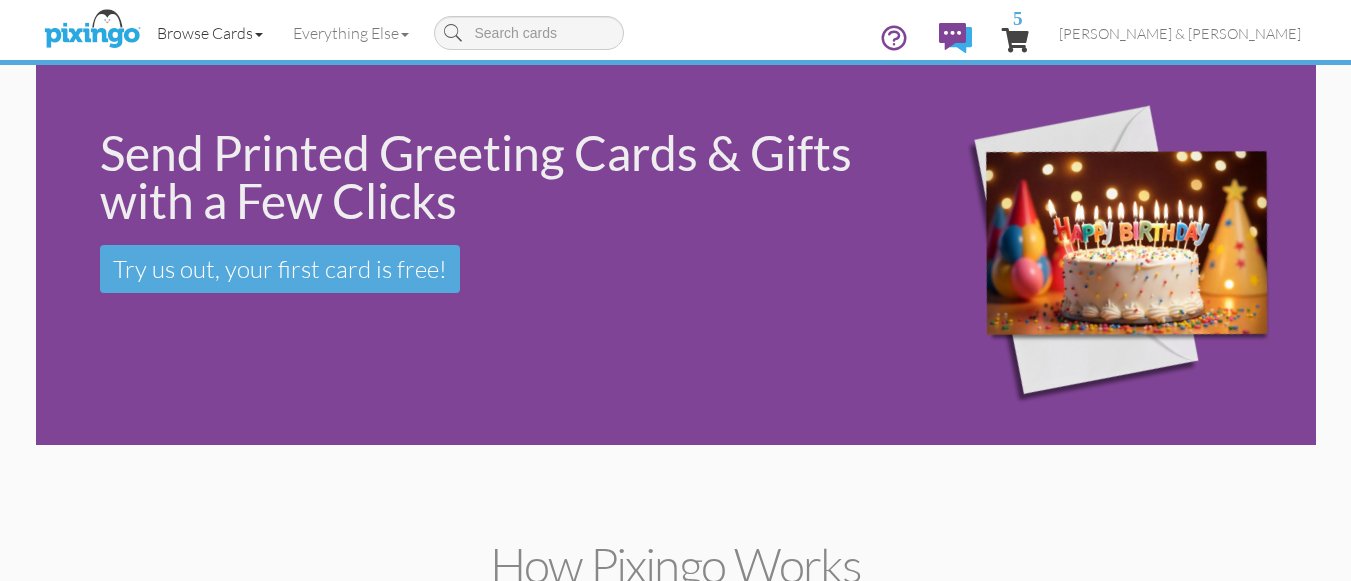 click on "Browse Cards" at bounding box center (210, 33) 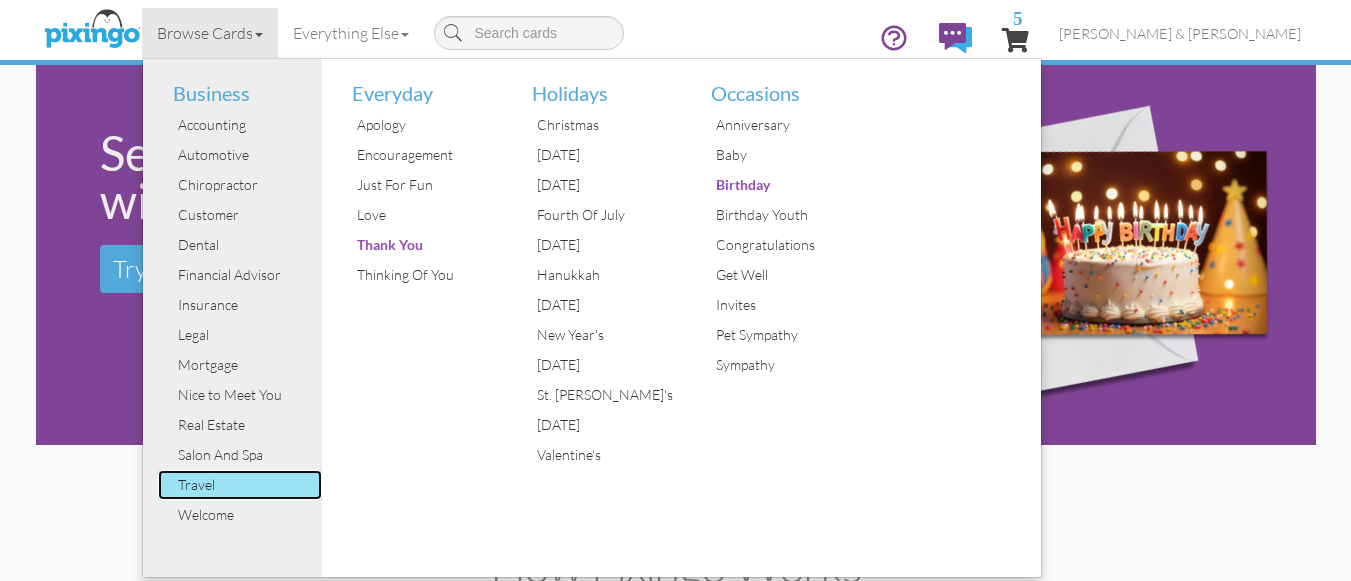 click on "Travel" at bounding box center (248, 485) 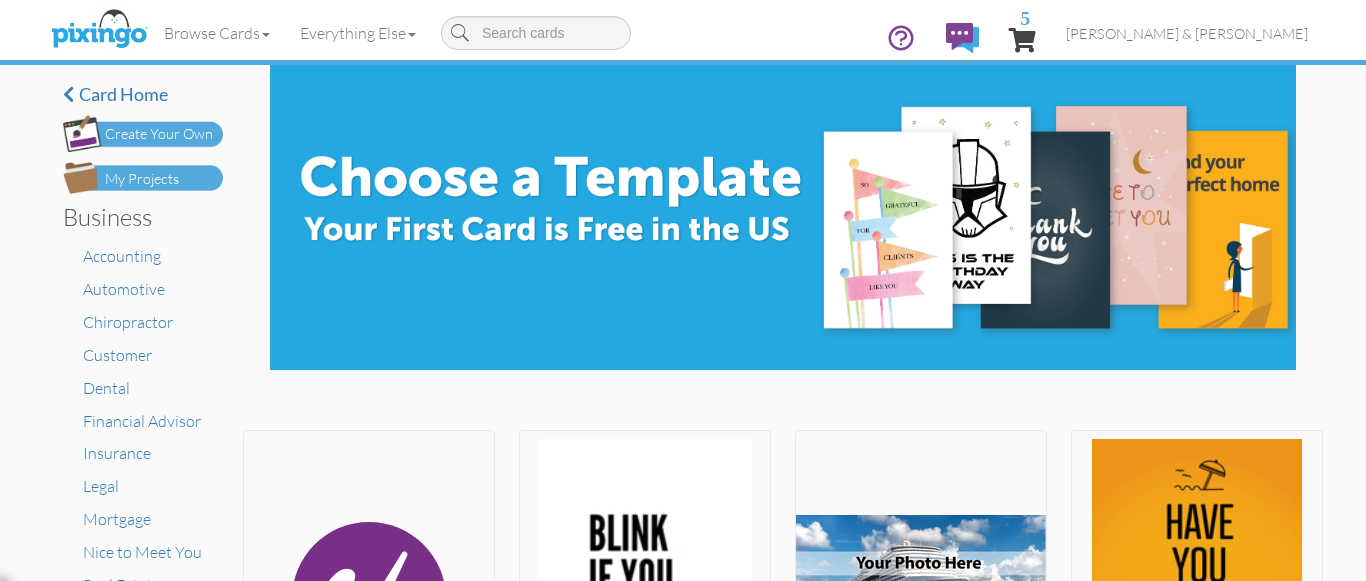 click on "Create your own
Blink
Picture Yourself Here
Go There" at bounding box center [783, 1866] 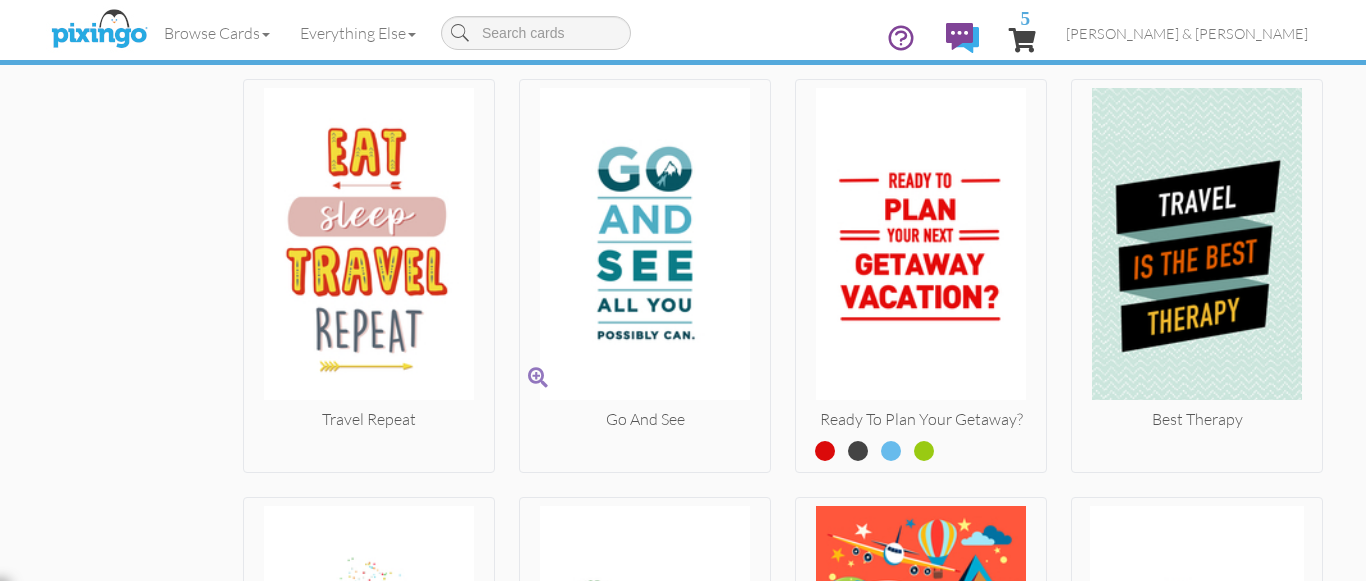 scroll, scrollTop: 4040, scrollLeft: 0, axis: vertical 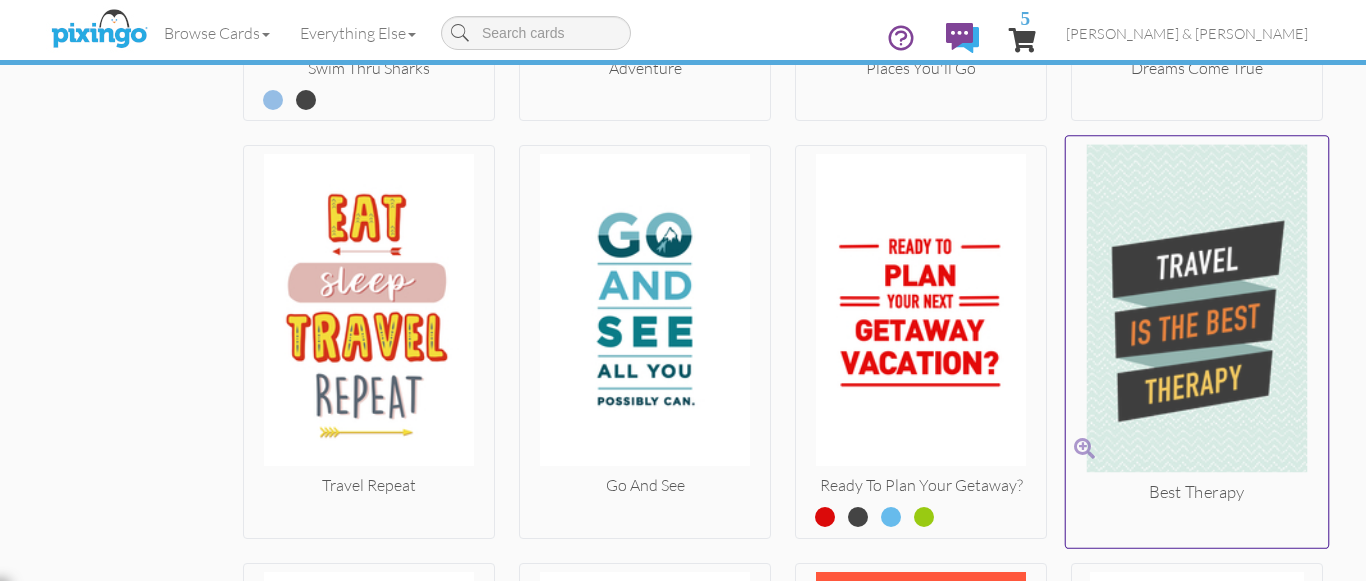 click at bounding box center [1197, 313] 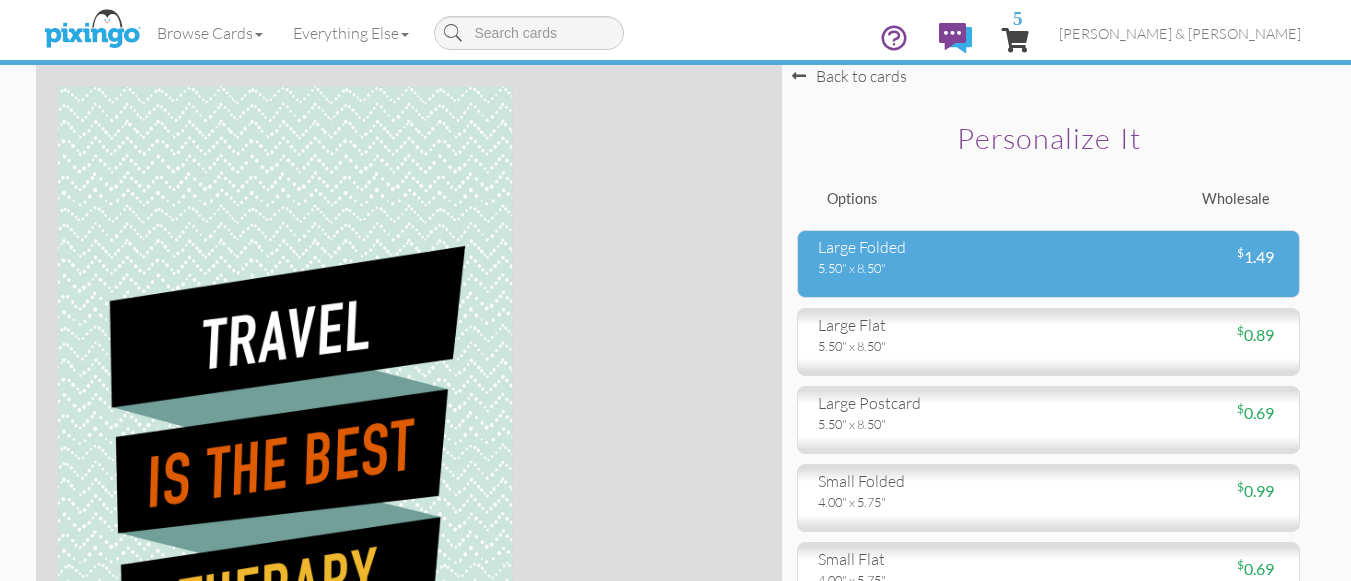 click on "5.50" x 8.50"" at bounding box center [926, 268] 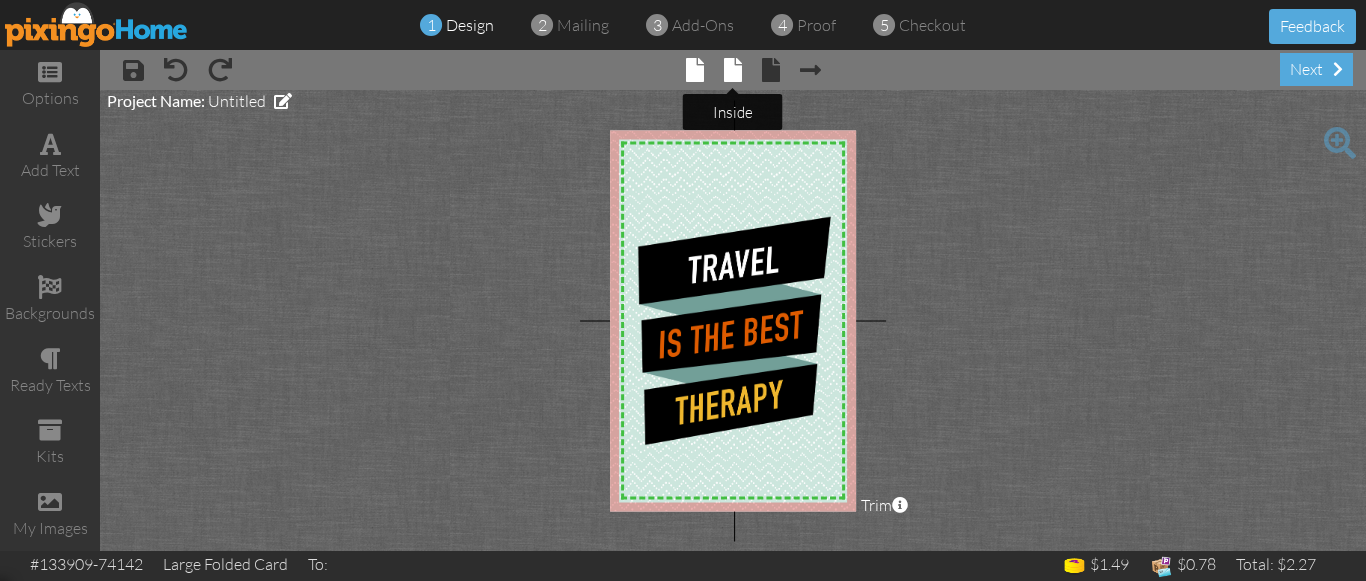 click at bounding box center [733, 70] 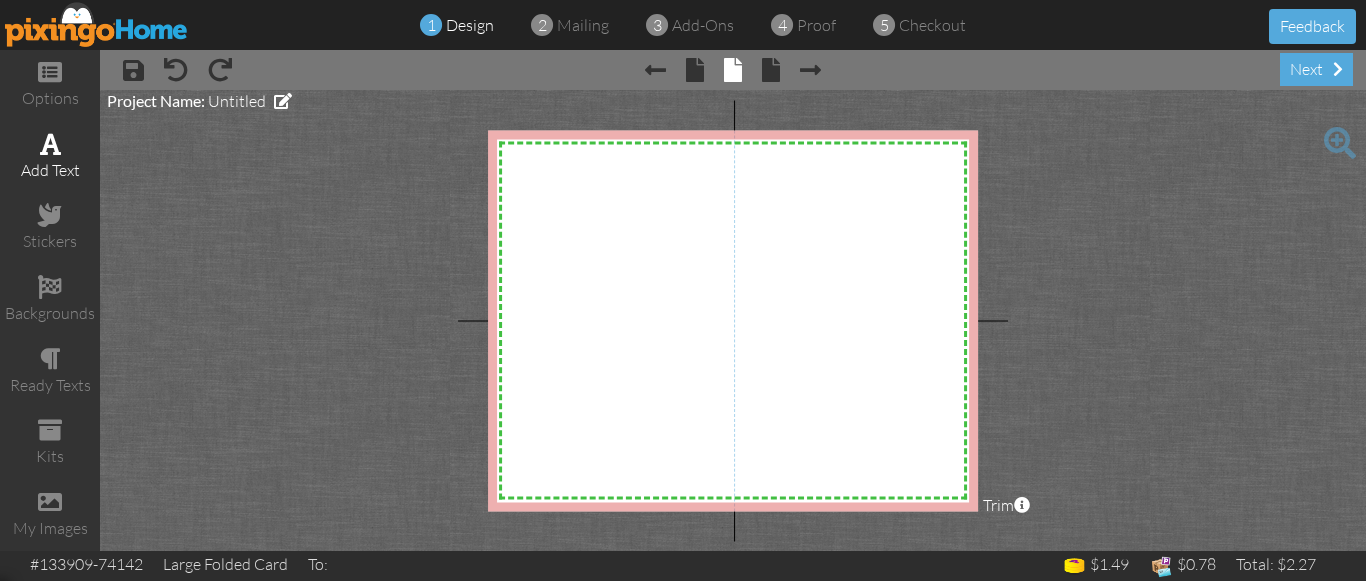 click at bounding box center [50, 144] 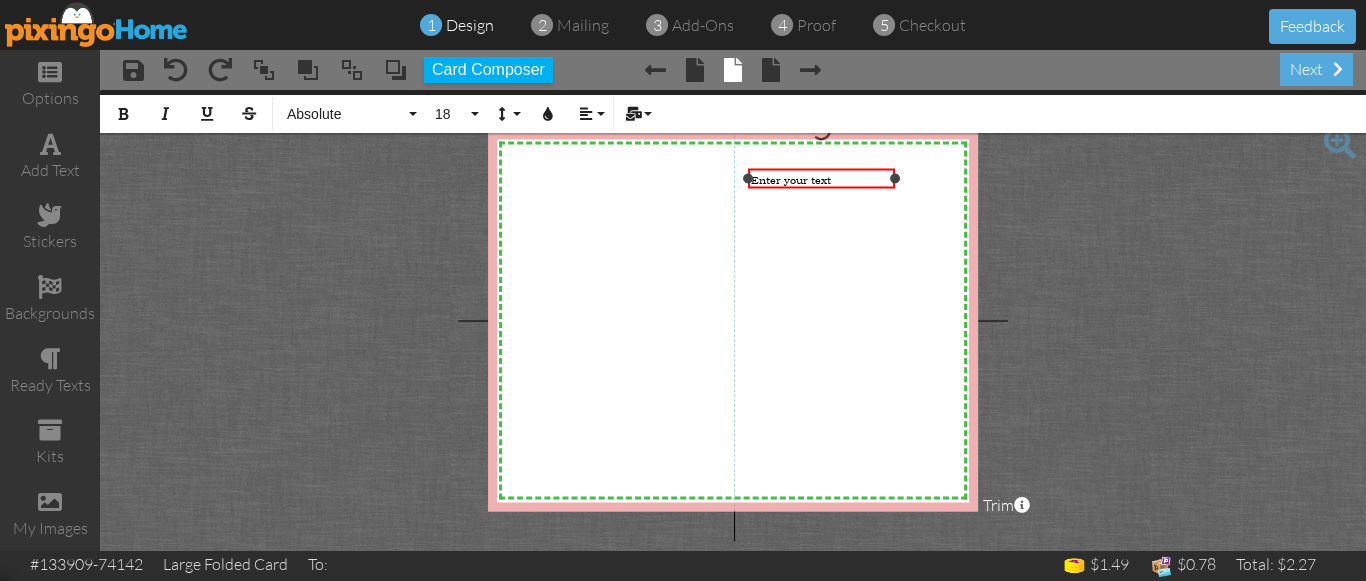 type 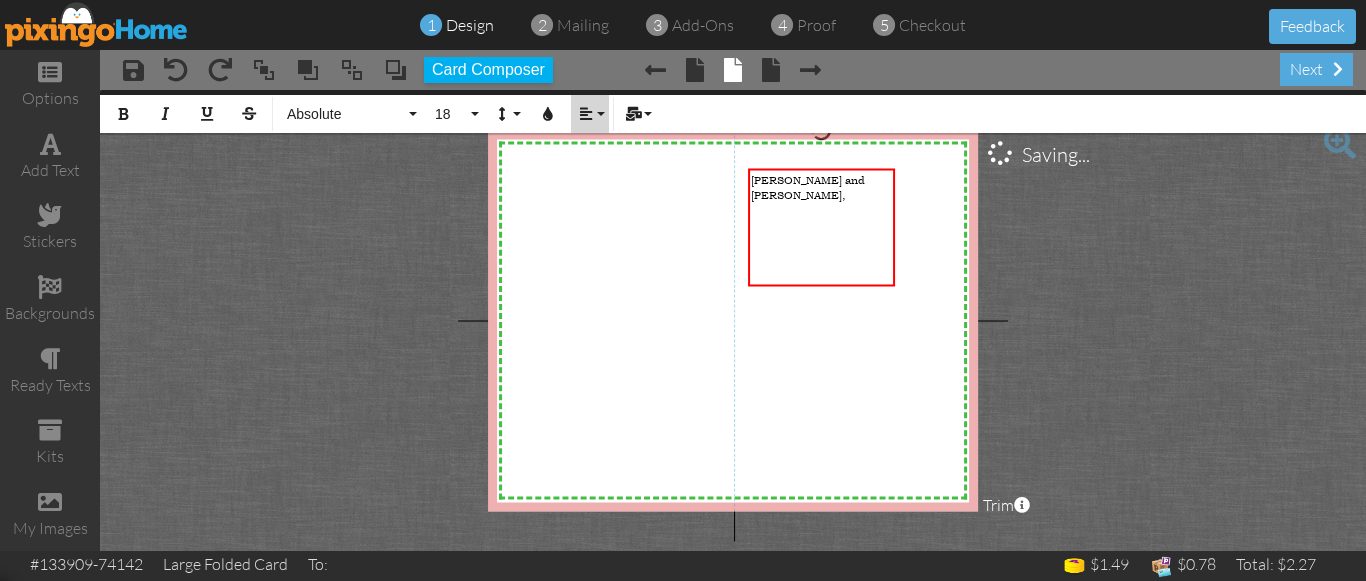 click at bounding box center (586, 114) 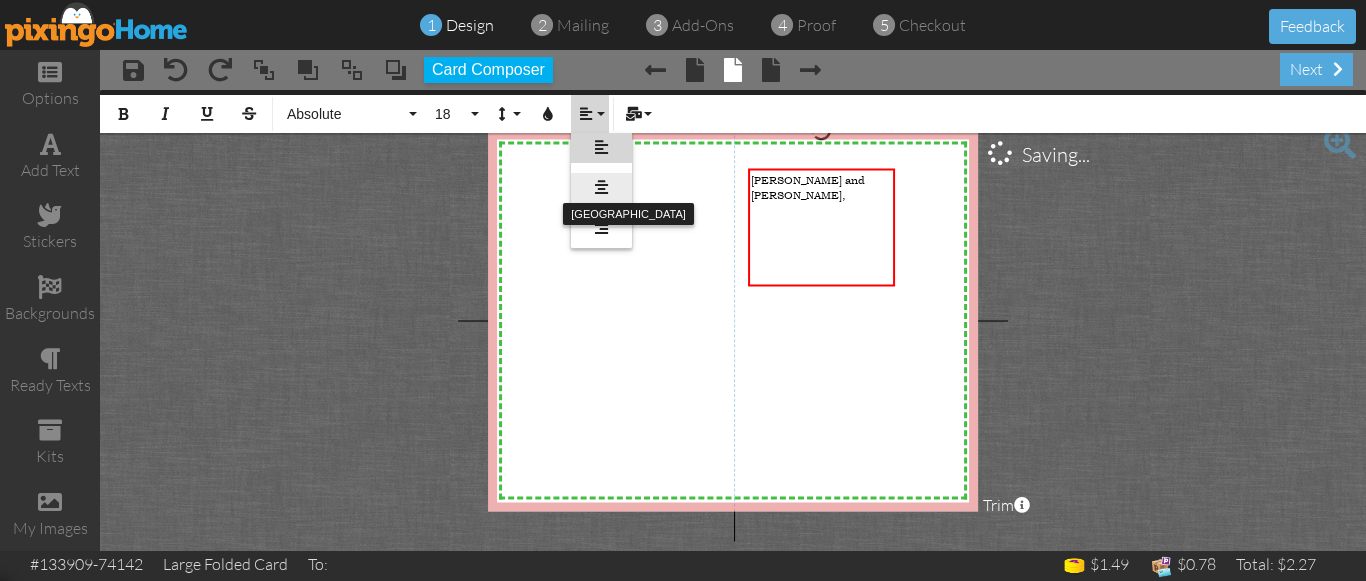click at bounding box center (601, 187) 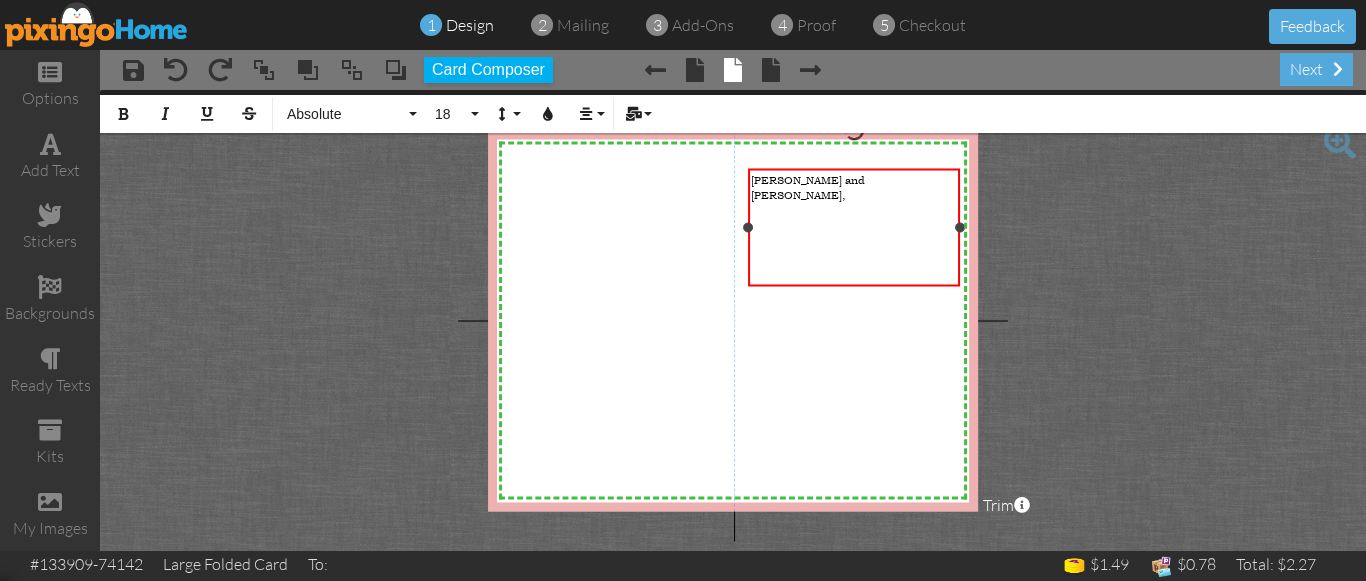 drag, startPoint x: 895, startPoint y: 229, endPoint x: 960, endPoint y: 234, distance: 65.192024 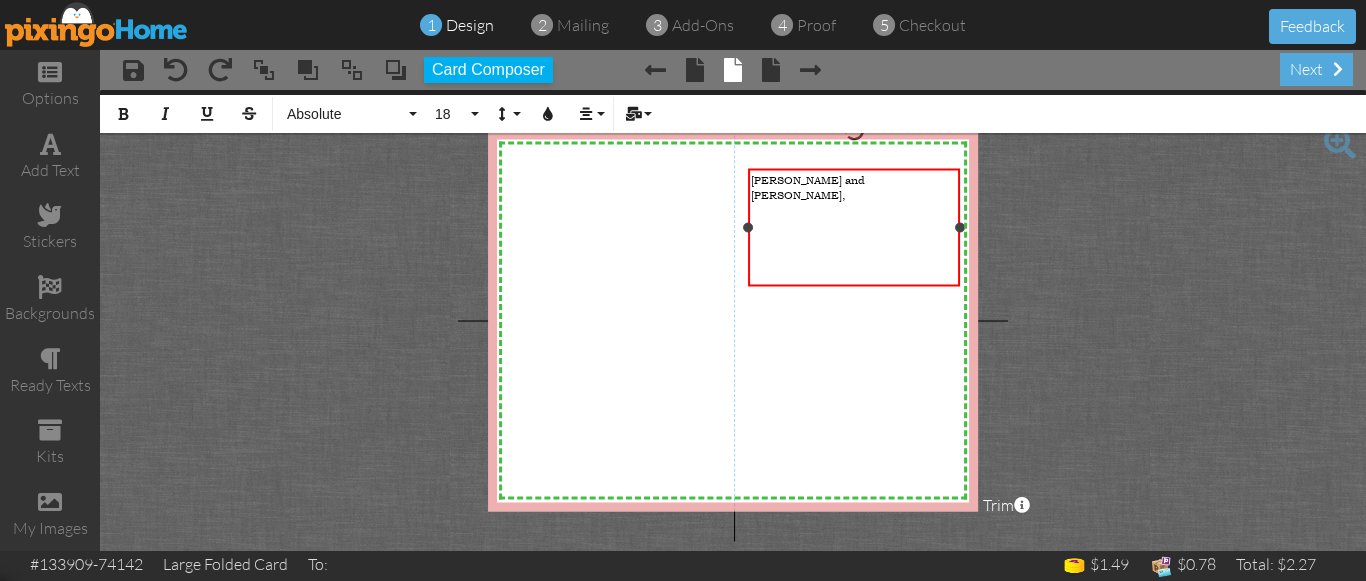 click on "[PERSON_NAME] and [PERSON_NAME], ​ ​ ​ ​ ​ ​ ​ ×" at bounding box center [854, 227] 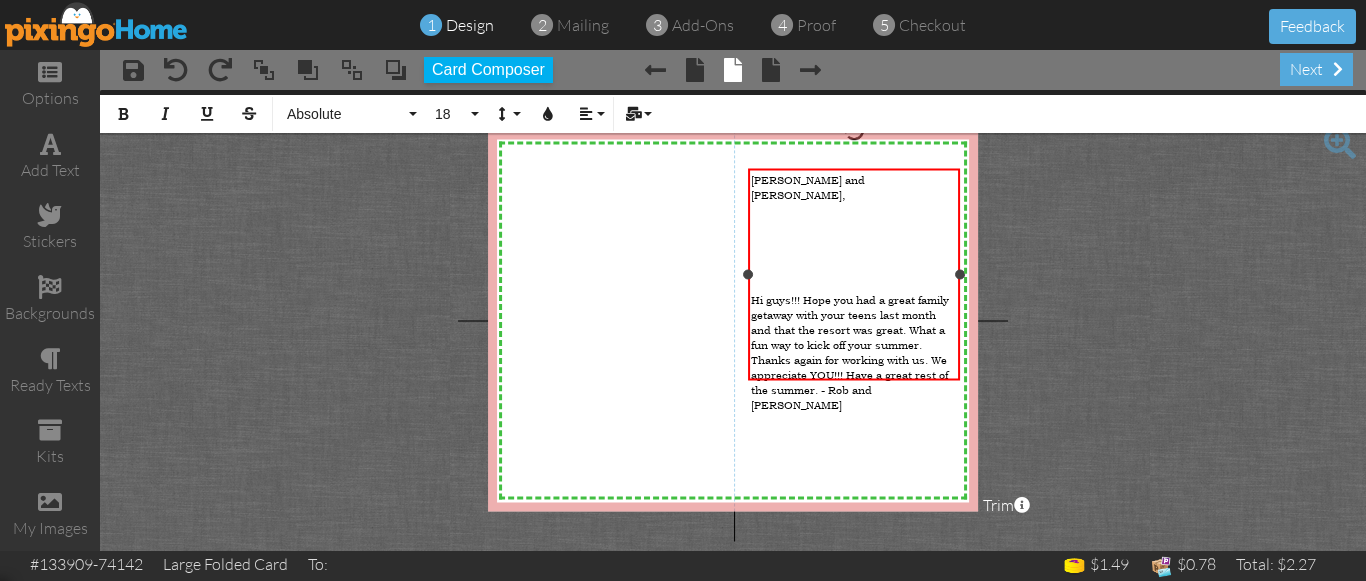 click on "Hi guys!!! Hope you had a great family getaway with your teens last month and that the resort was great. What a fun way to kick off your summer. Thanks again for working with us. We appreciate YOU!!! Have a great rest of the summer. - Rob and [PERSON_NAME]" at bounding box center [850, 351] 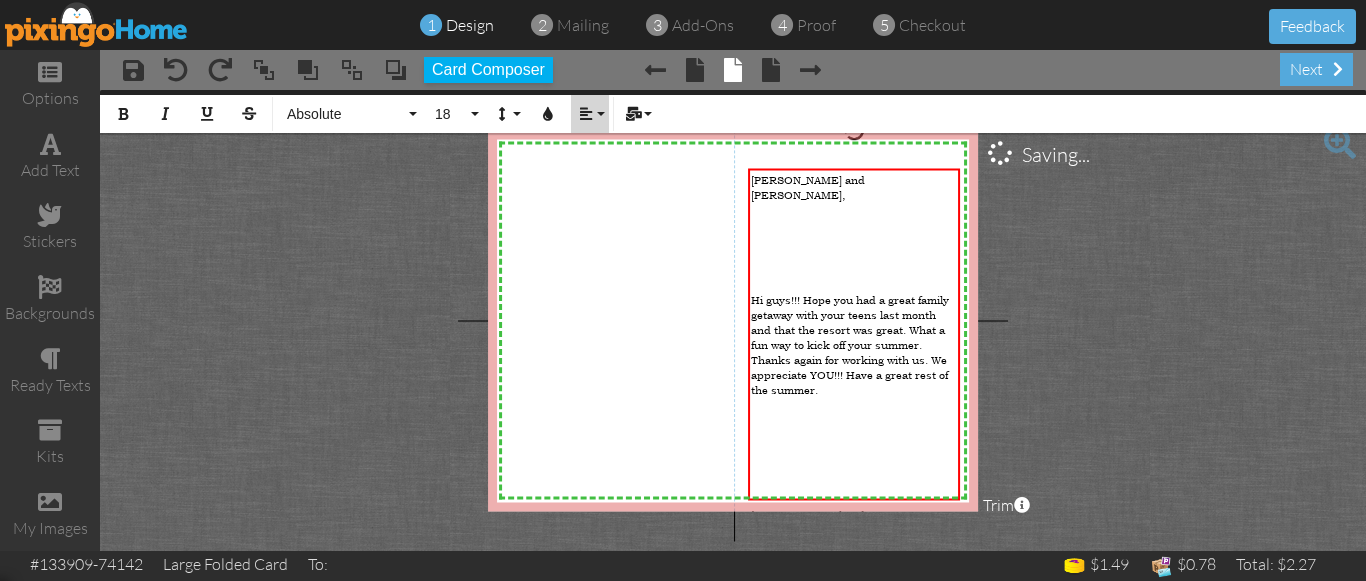 click at bounding box center [586, 114] 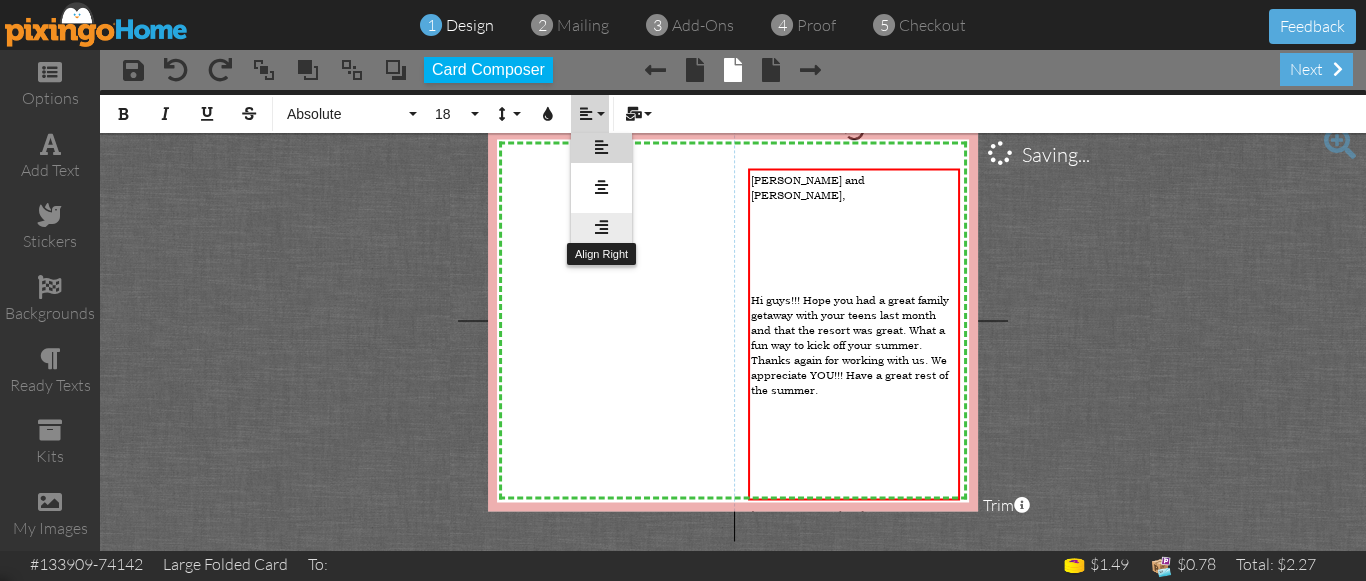 click at bounding box center (601, 227) 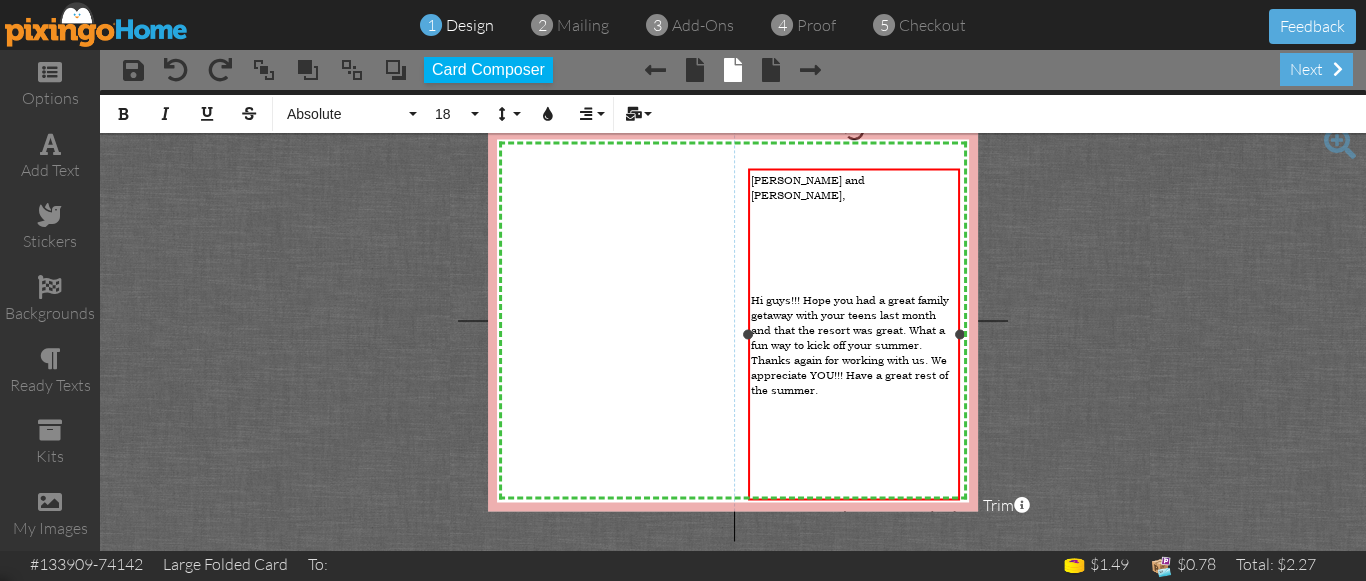 click on "Hi guys!!! Hope you had a great family getaway with your teens last month and that the resort was great. What a fun way to kick off your summer. Thanks again for working with us. We appreciate YOU!!! Have a great rest of the summer." at bounding box center [850, 343] 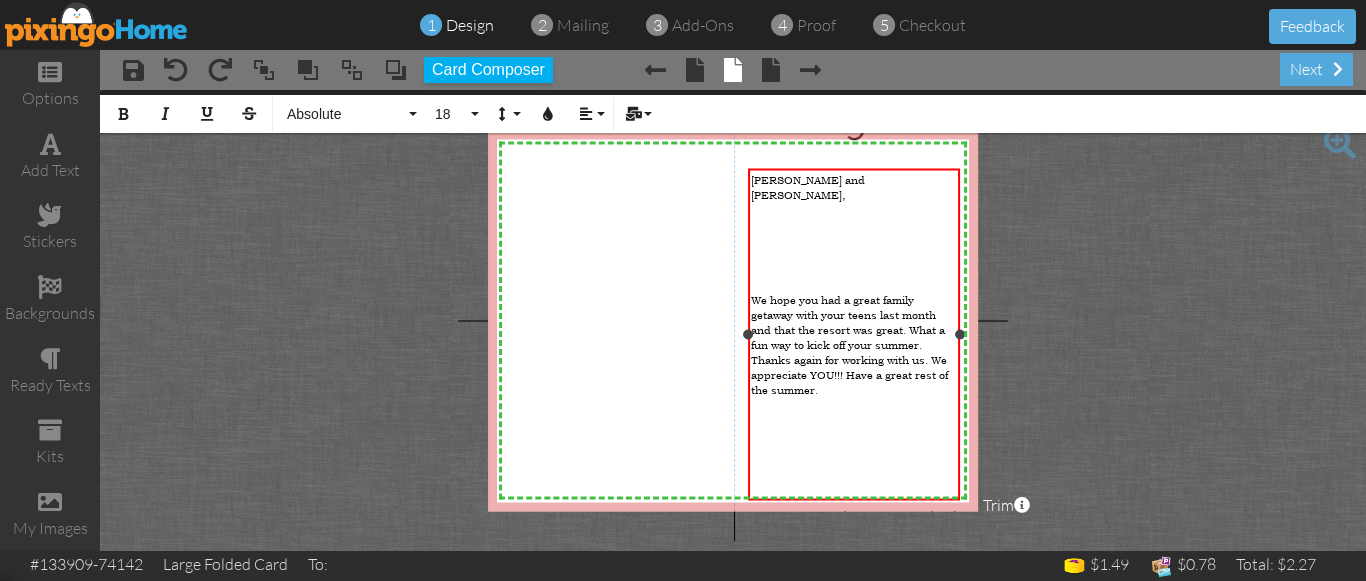 click on "We hope you had a great family getaway with your teens last month and that the resort was great. What a fun way to kick off your summer. Thanks again for working with us. We appreciate YOU!!! Have a great rest of the summer." at bounding box center [854, 343] 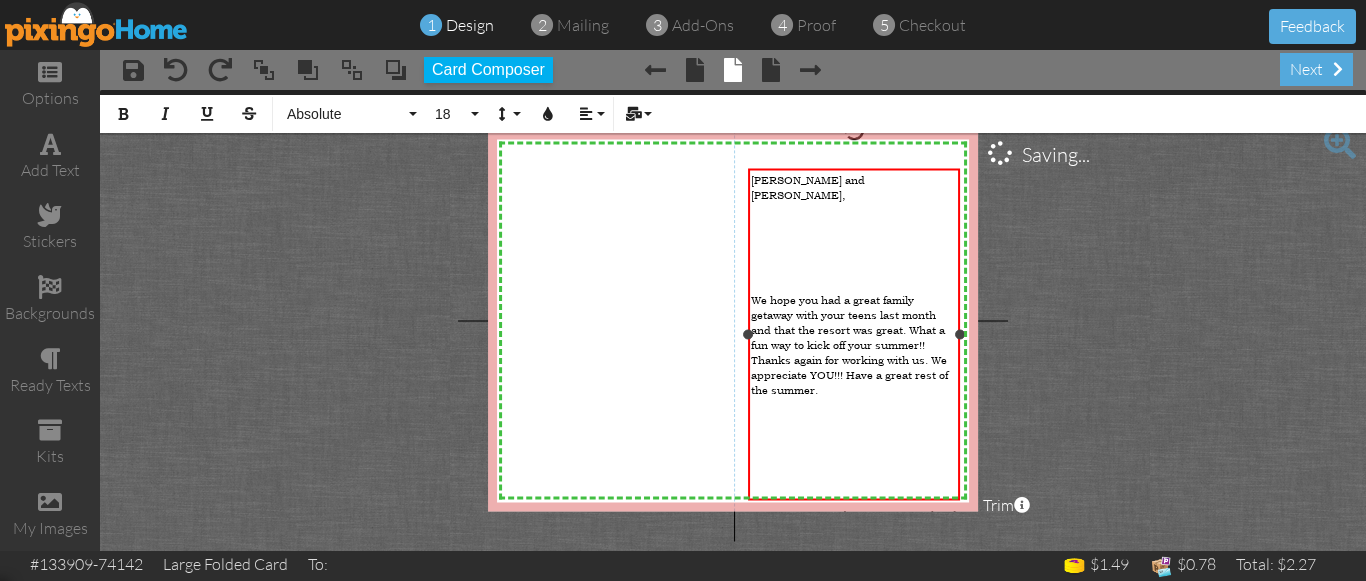 click on "We hope you had a great family getaway with your teens last month and that the resort was great. What a fun way to kick off your summer!! Thanks again for working with us. We appreciate YOU!!! Have a great rest of the summer." at bounding box center [854, 343] 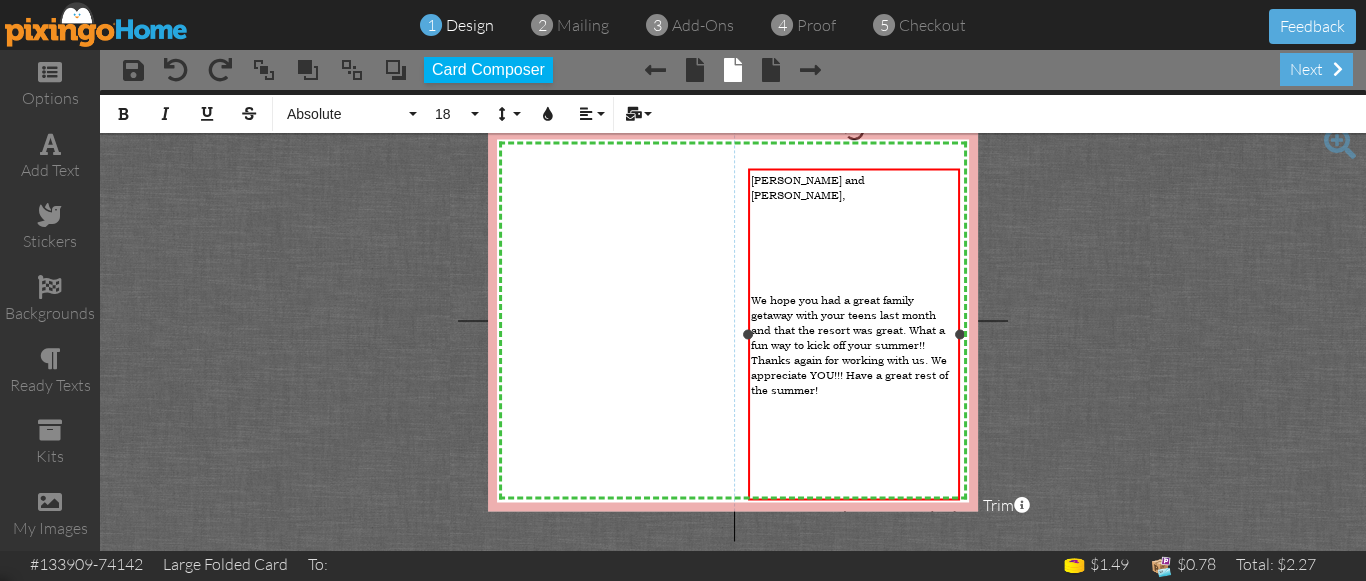 click on "We hope you had a great family getaway with your teens last month and that the resort was great. What a fun way to kick off your summer!! Thanks again for working with us. We appreciate YOU!!! Have a great rest of the summer!" at bounding box center (849, 343) 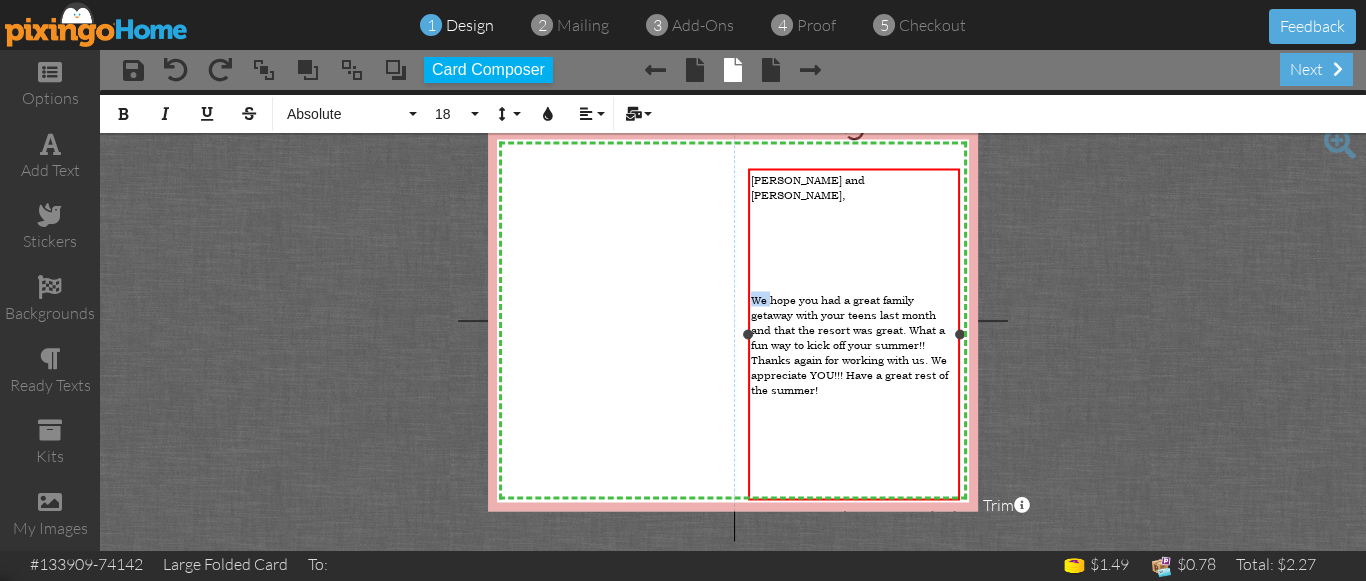 click on "We hope you had a great family getaway with your teens last month and that the resort was great. What a fun way to kick off your summer!! Thanks again for working with us. We appreciate YOU!!! Have a great rest of the summer!" at bounding box center [849, 343] 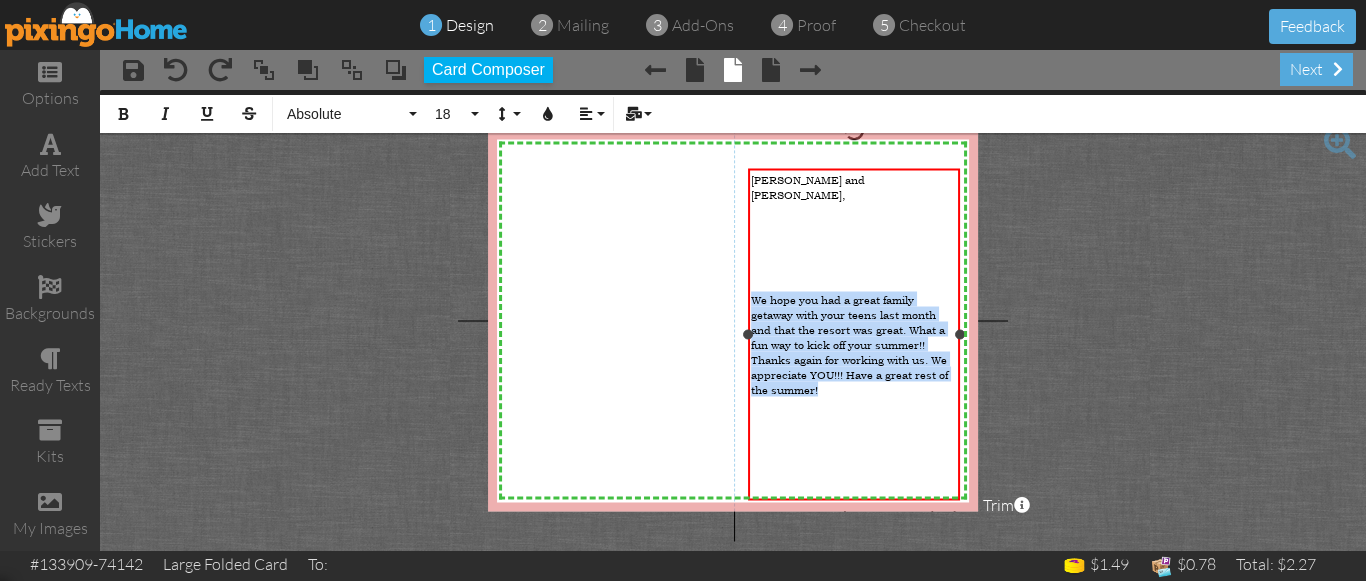 click on "We hope you had a great family getaway with your teens last month and that the resort was great. What a fun way to kick off your summer!! Thanks again for working with us. We appreciate YOU!!! Have a great rest of the summer!" at bounding box center (849, 343) 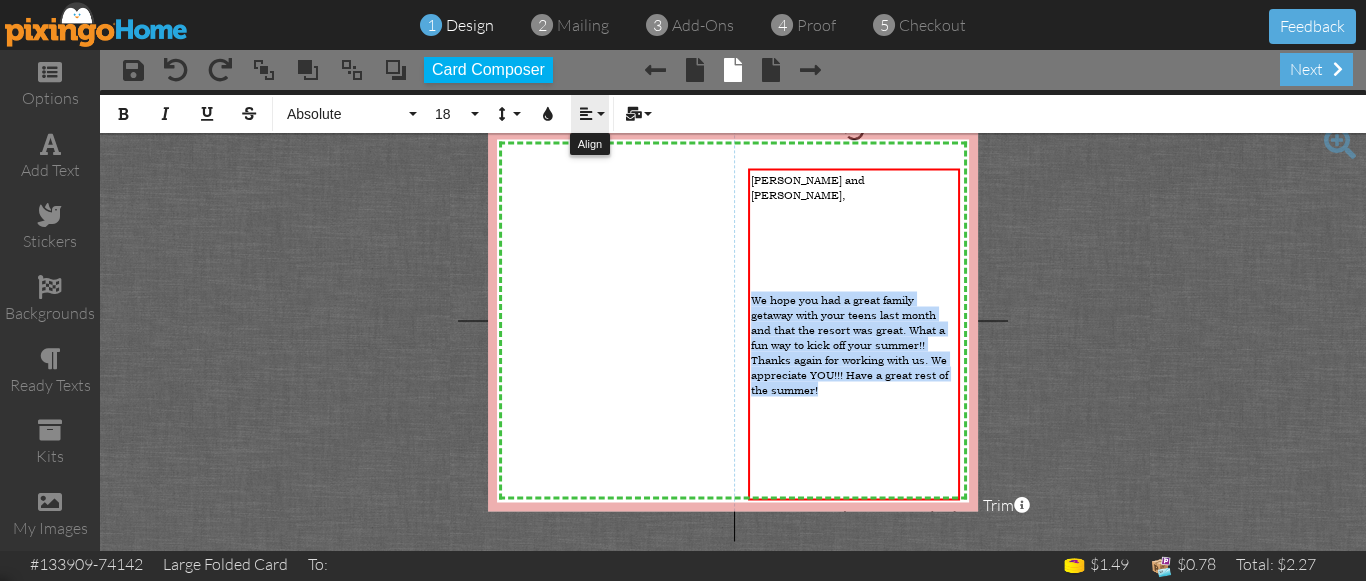 click at bounding box center (586, 114) 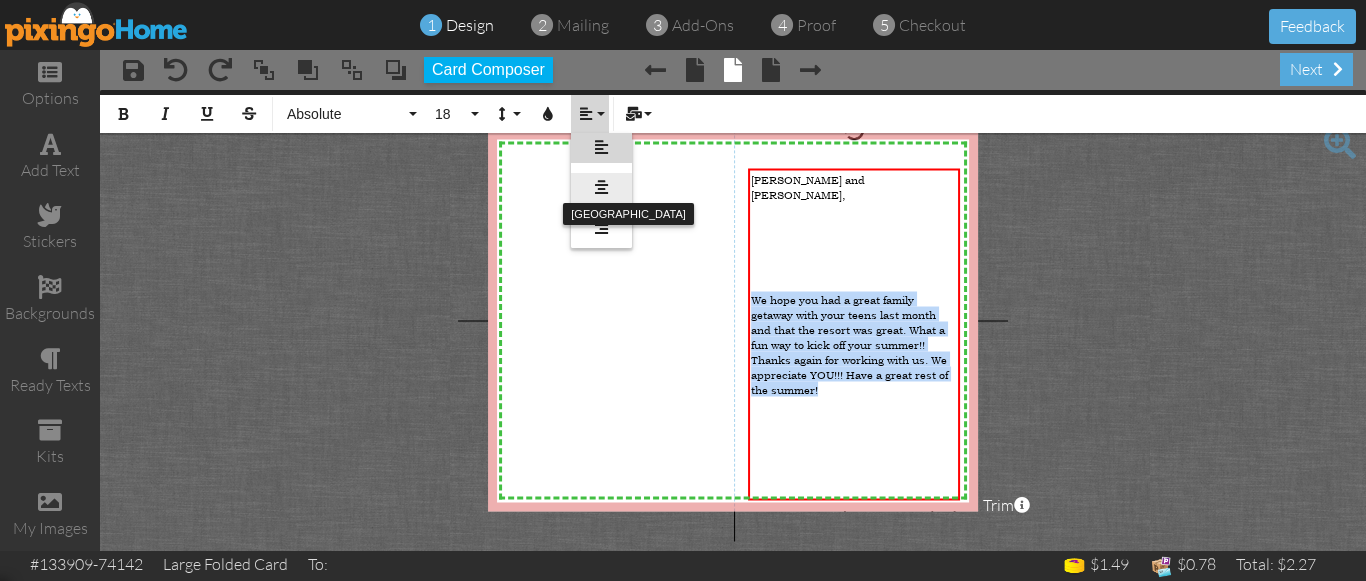 click at bounding box center (601, 187) 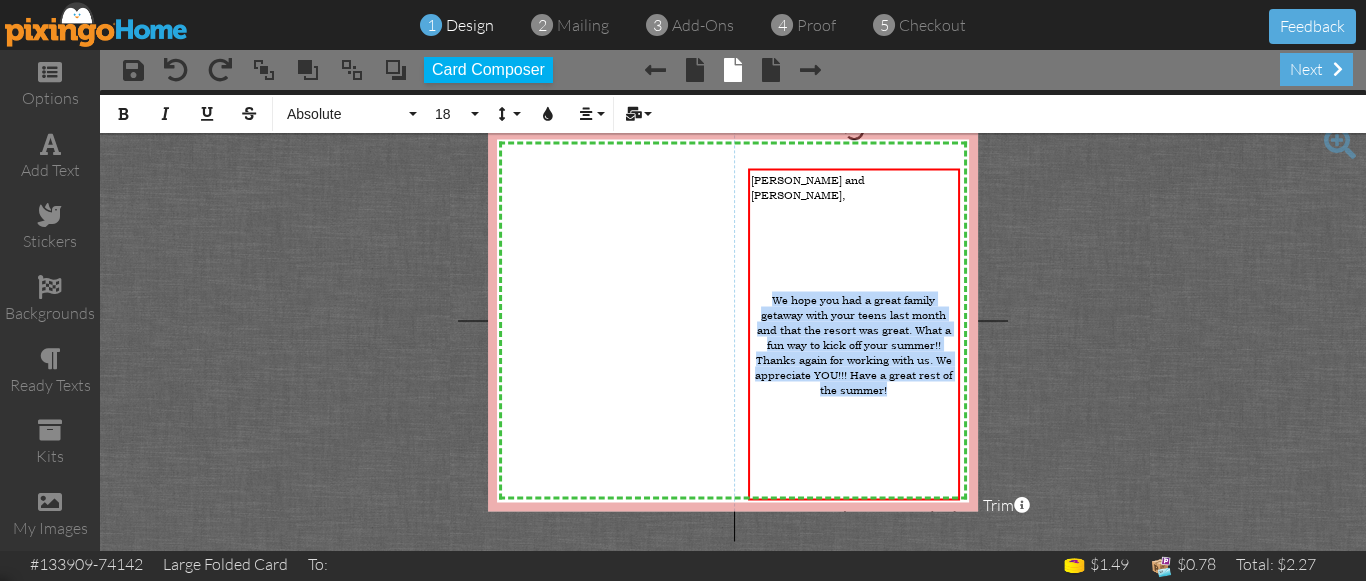 click on "X X X X X X X X X X X X X X X X X X X X X X X X X X X X X X X X X X X X X X X X X X X X X X X X X X X X X X X X X X X X X X X X X X X X X X X X X X X X X X X X X X X X X X X X X X X X X X X X [PERSON_NAME] and [PERSON_NAME], ​ ​ ​ ​ ​ ​ We hope you had a great family getaway with your teens last month and that the resort was great. What a fun way to kick off your summer!! Thanks again for working with us. We appreciate YOU!!! Have a great rest of the summer! ​ ​ ​ ​ [PERSON_NAME] and [PERSON_NAME] ×
Bold Italic Underline Strikethrough Absolute Absolute Adventure Algerian Allure Aphrodite Bouquet Sky Breezy Broadway Cafe Century Comic Sans Contour Copper Courgette Curlz Delight Enchanted First Hand Forte Freestyle Funky Jumps Futura Gamer Gecko Gentoo [US_STATE] Impact [PERSON_NAME] Jelly Jokerman Lato Lemon Sun Lobster Magical Marker Montserrat Museo Sans Open Sans Pacifico Papyrus Parachute Pea Dots 18" at bounding box center [733, 320] 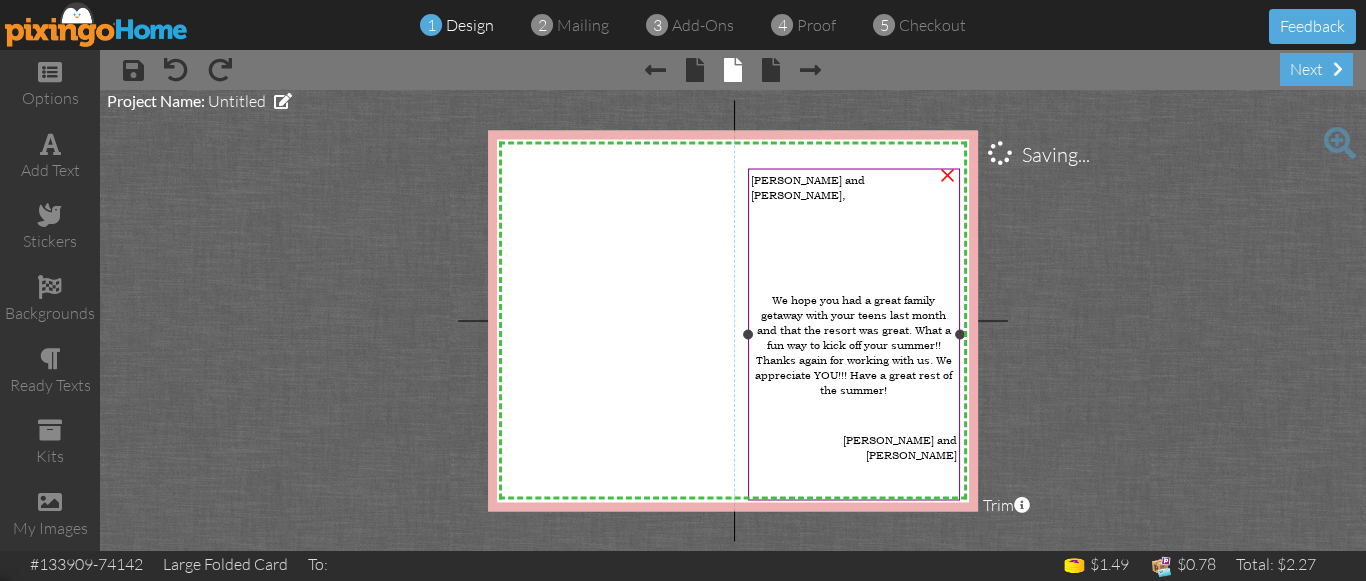 click at bounding box center (854, 413) 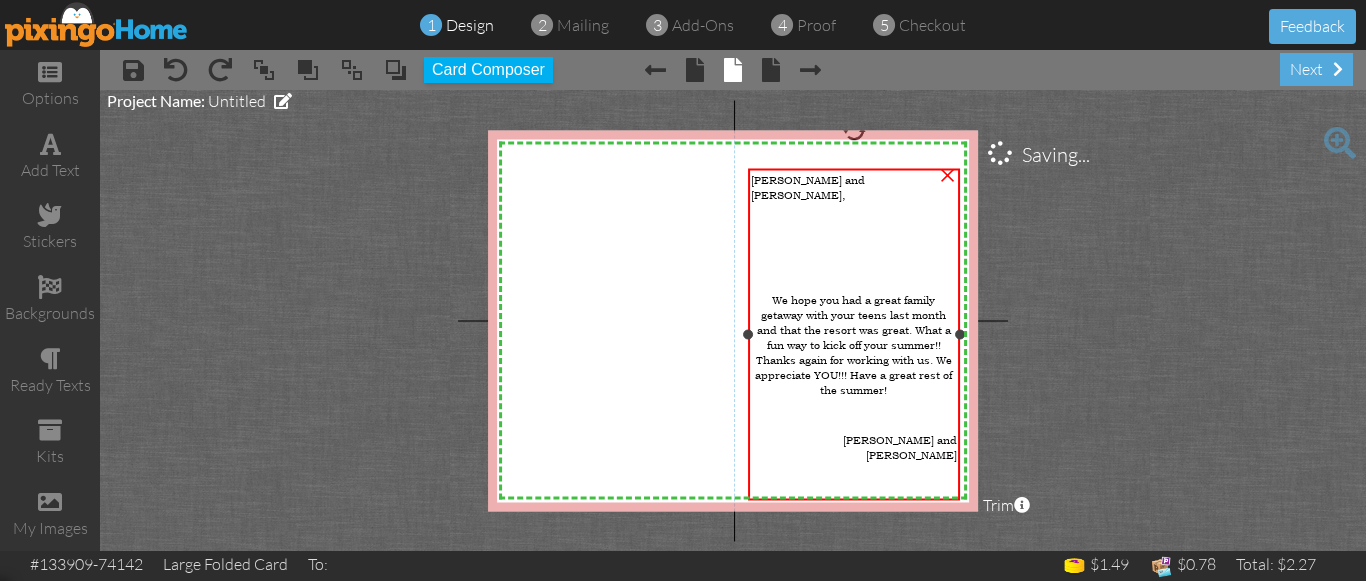 click at bounding box center (854, 413) 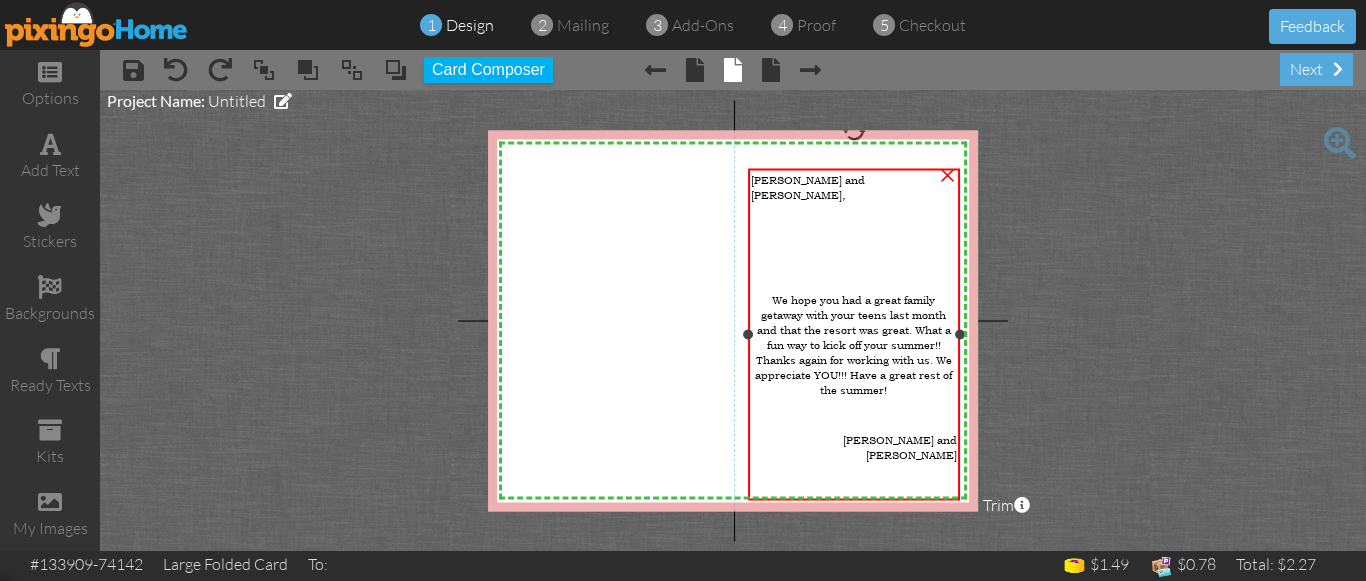 click at bounding box center [854, 413] 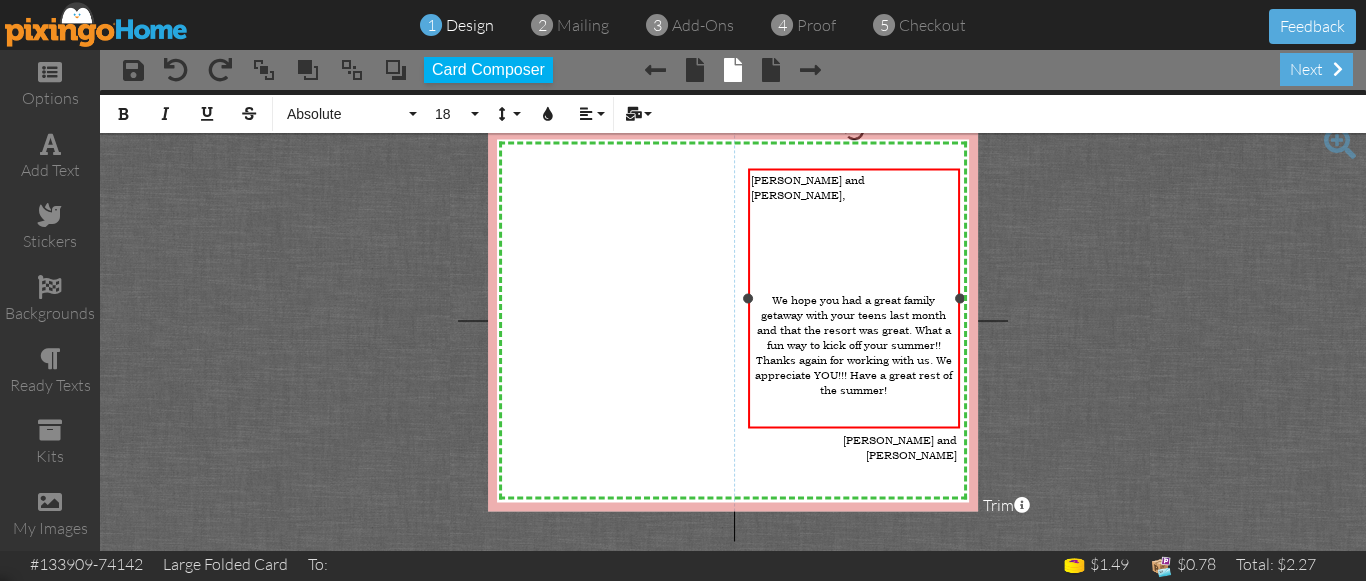 click at bounding box center (854, 413) 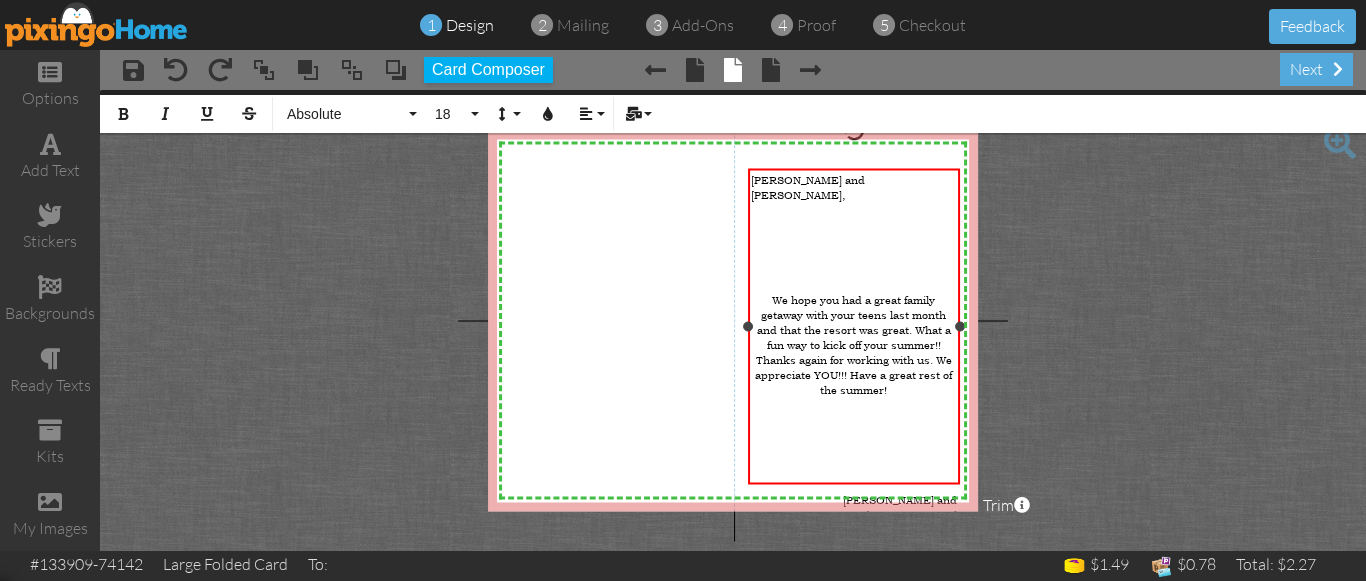 click on "​" at bounding box center [854, 438] 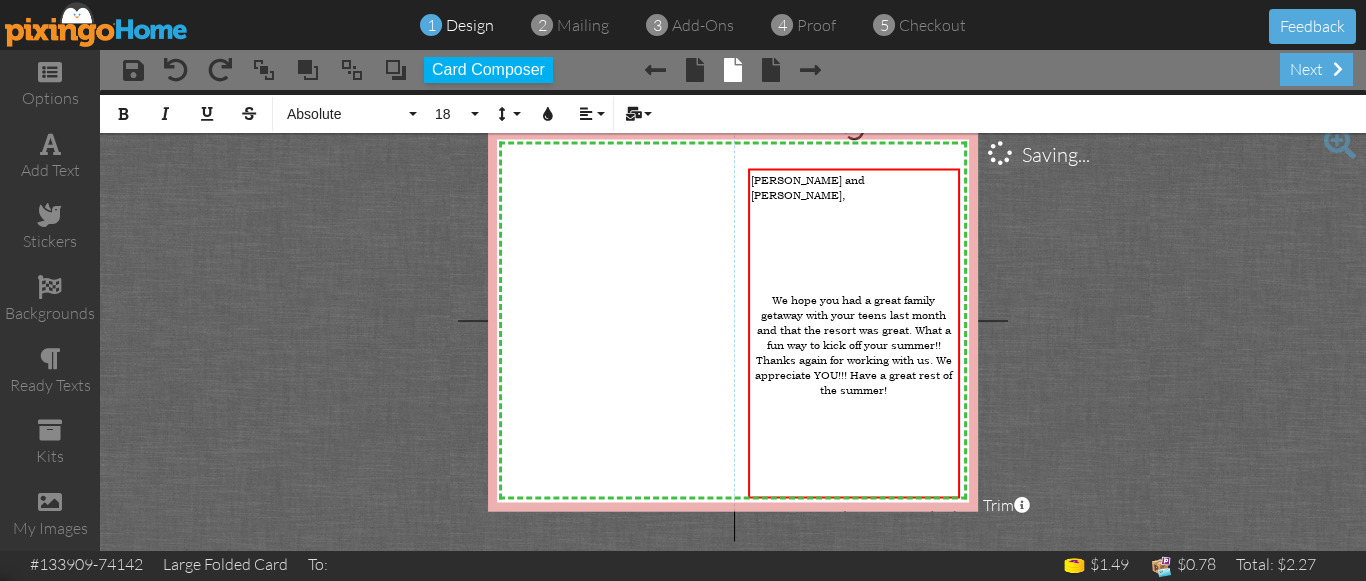 click on "X X X X X X X X X X X X X X X X X X X X X X X X X X X X X X X X X X X X X X X X X X X X X X X X X X X X X X X X X X X X X X X X X X X X X X X X X X X X X X X X X X X X X X X X X X X X X X X X [PERSON_NAME] and [PERSON_NAME], We hope you had a great family getaway with your teens last month and that the resort was great. What a fun way to kick off your summer!! Thanks again for working with us. We appreciate YOU!!! Have a great rest of the summer! ​ ​ ​ ​ ​ [PERSON_NAME] and [PERSON_NAME] ×
Saving...
Bold Italic Underline Strikethrough Absolute Absolute Adventure Algerian Allure Aphrodite Bouquet Sky Breezy Broadway Cafe Century Comic Sans Contour Copper Courgette Curlz Delight Enchanted First Hand Forte Freestyle Funky Jumps Futura Gamer Gecko Gentoo [US_STATE] Impact [PERSON_NAME] Jelly Jokerman Lato Lemon Sun Lobster Magical Marker Montserrat Museo Sans Open Sans Pacifico Papyrus Parachute Pea Dots Roboto" at bounding box center [733, 320] 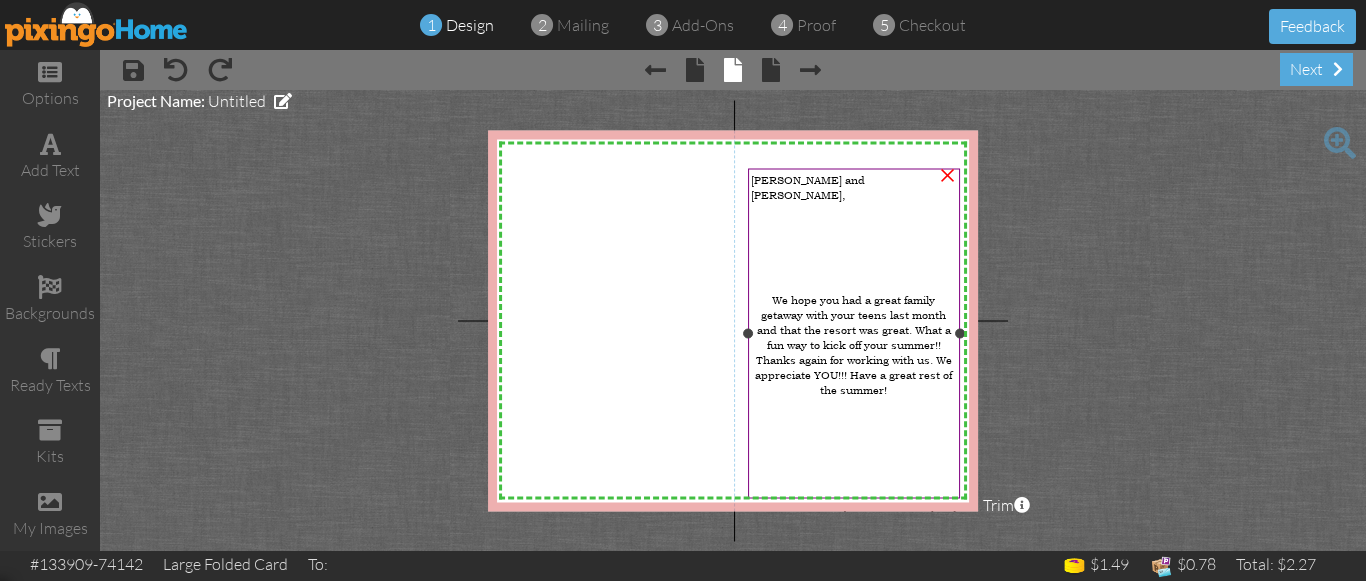 click at bounding box center [854, 483] 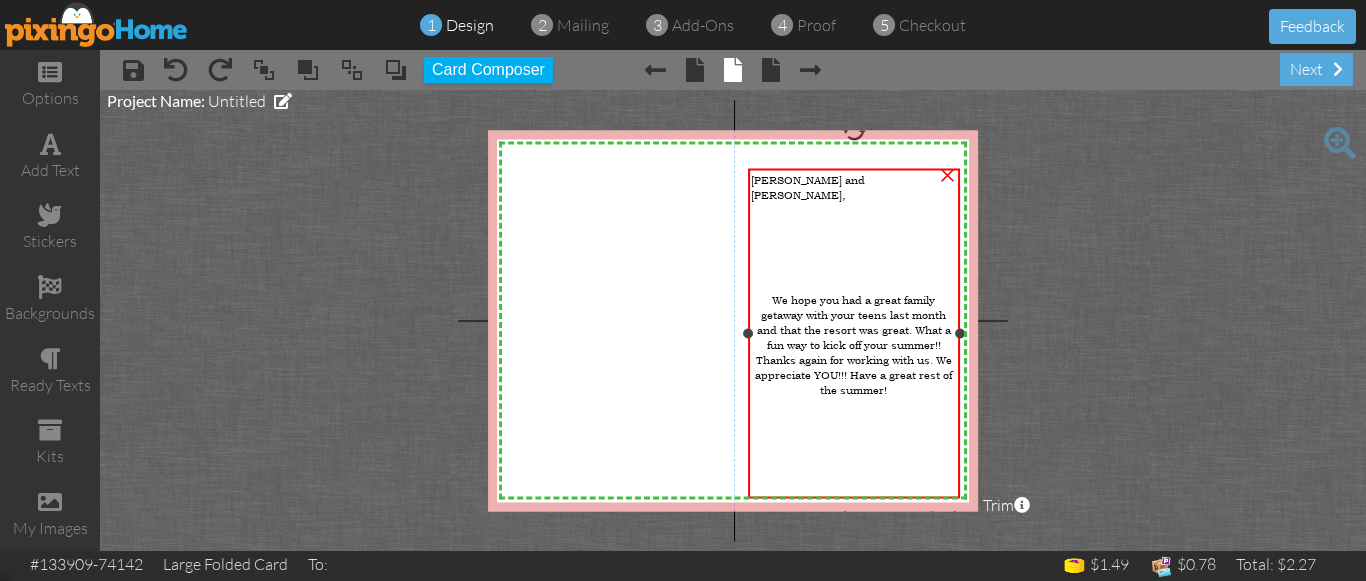 click at bounding box center (854, 483) 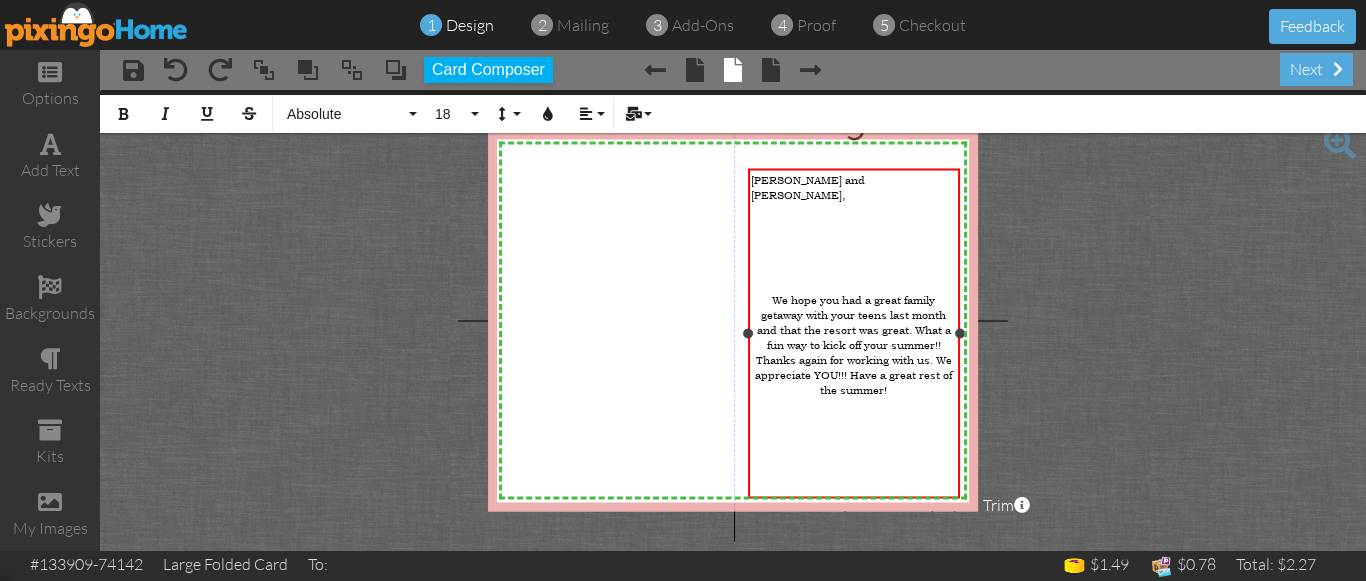 click at bounding box center [854, 468] 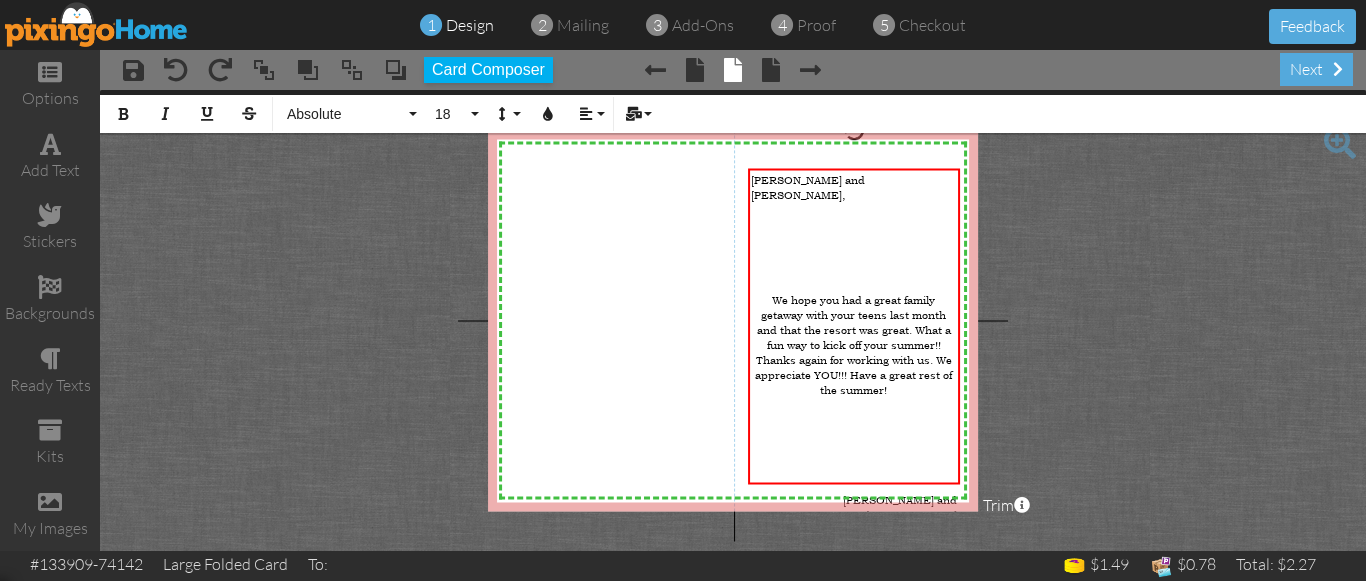 click on "X X X X X X X X X X X X X X X X X X X X X X X X X X X X X X X X X X X X X X X X X X X X X X X X X X X X X X X X X X X X X X X X X X X X X X X X X X X X X X X X X X X X X X X X X X X X X X X X [PERSON_NAME] and [PERSON_NAME], We hope you had a great family getaway with your teens last month and that the resort was great. What a fun way to kick off your summer!! Thanks again for working with us. We appreciate YOU!!! Have a great rest of the summer! [PERSON_NAME] and [PERSON_NAME] ×
Bold Italic Underline Strikethrough Absolute Absolute Adventure Algerian Allure Aphrodite Bouquet Sky Breezy Broadway Cafe Century Comic Sans Contour Copper Courgette Curlz Delight Enchanted First Hand Forte Freestyle Funky Jumps Futura Gamer Gecko Gentoo [US_STATE] Impact [PERSON_NAME] Jelly Jokerman Lato Lemon Sun Lobster Magical Marker Montserrat Museo Sans Open Sans Pacifico Papyrus Parachute Pea Dots Pixingo Proclamation Rain Bucket Raleway 5" at bounding box center [733, 320] 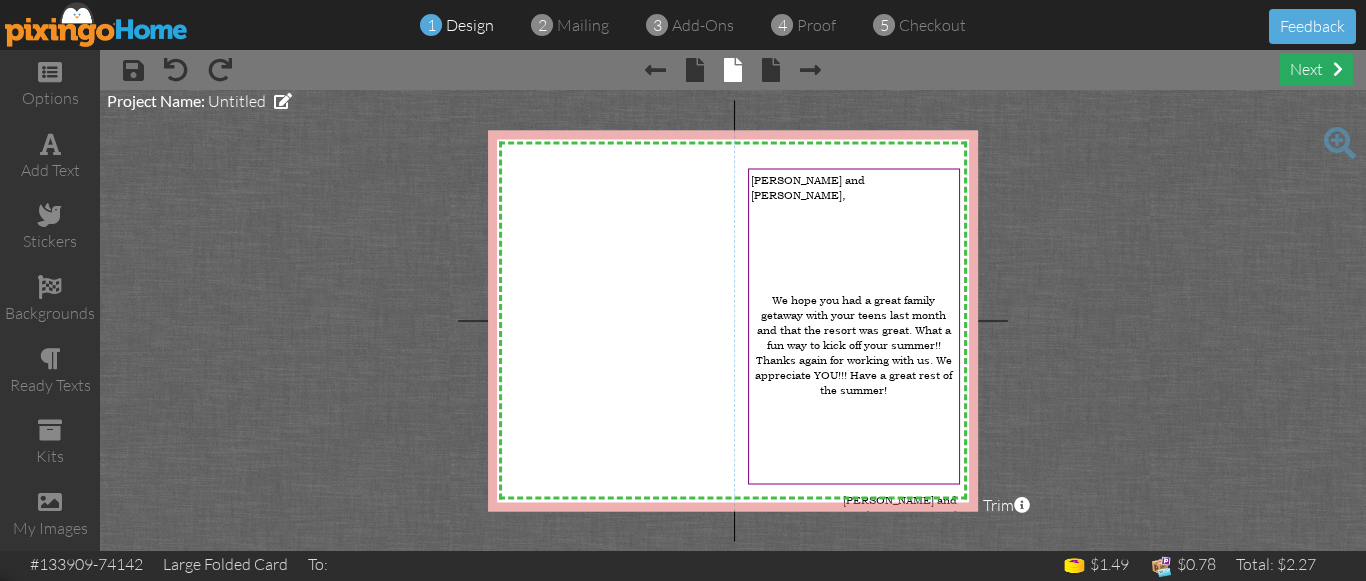 click on "next" at bounding box center [1316, 69] 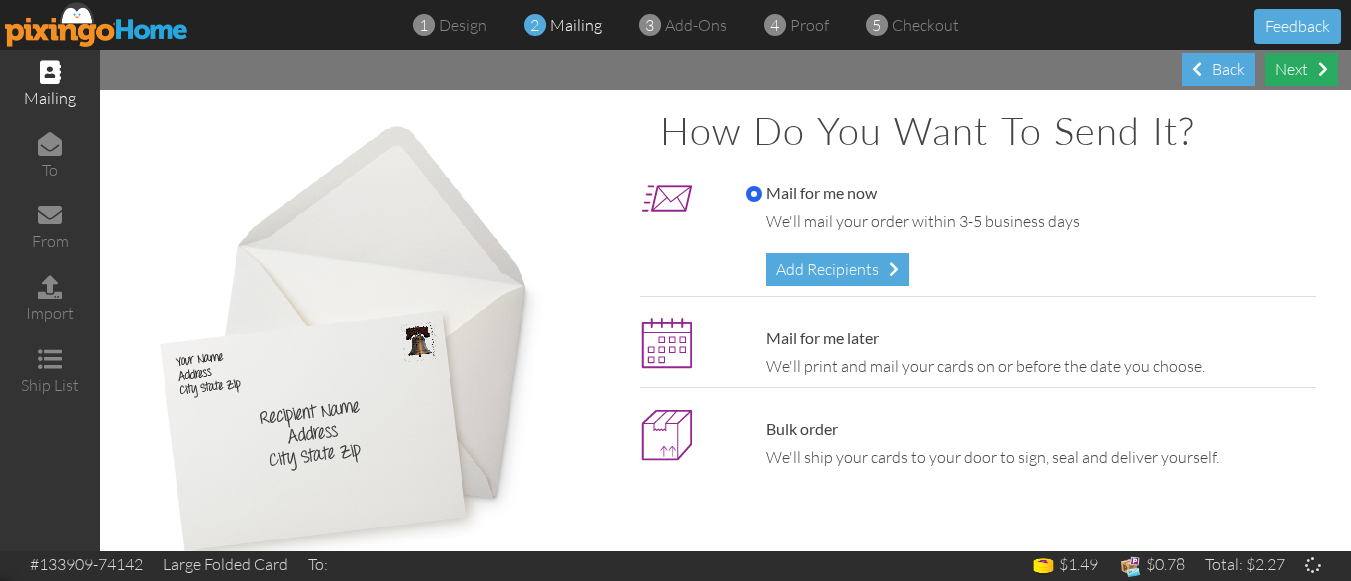 click on "Next" at bounding box center [1301, 69] 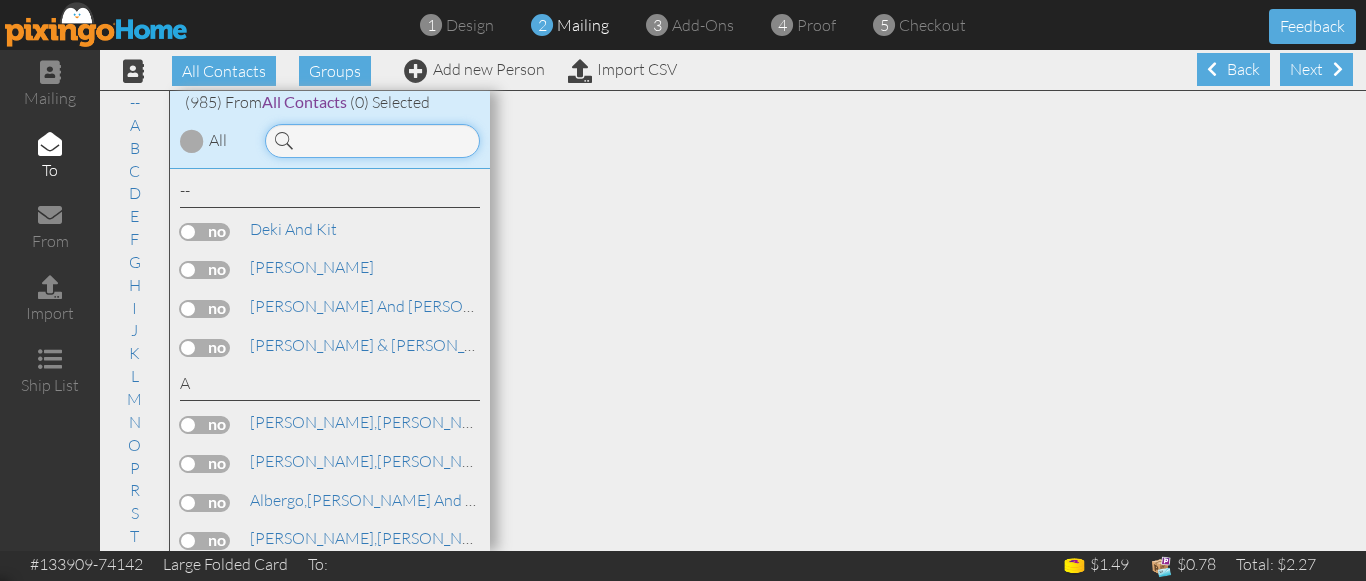 click at bounding box center (372, 141) 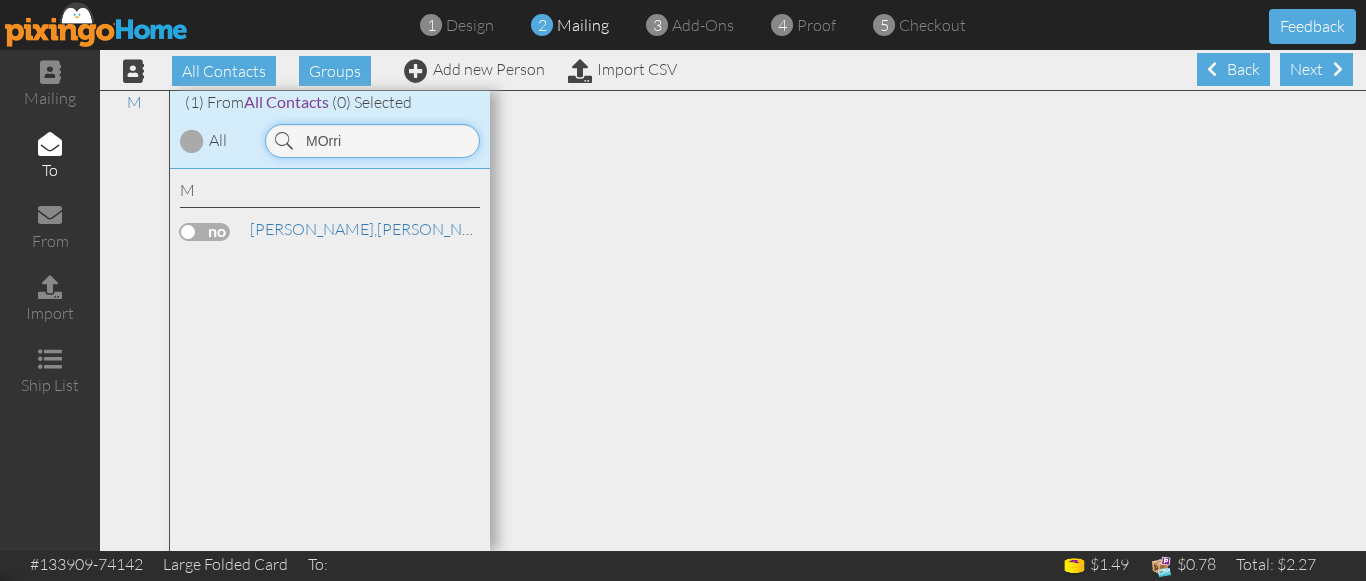type on "MOrri" 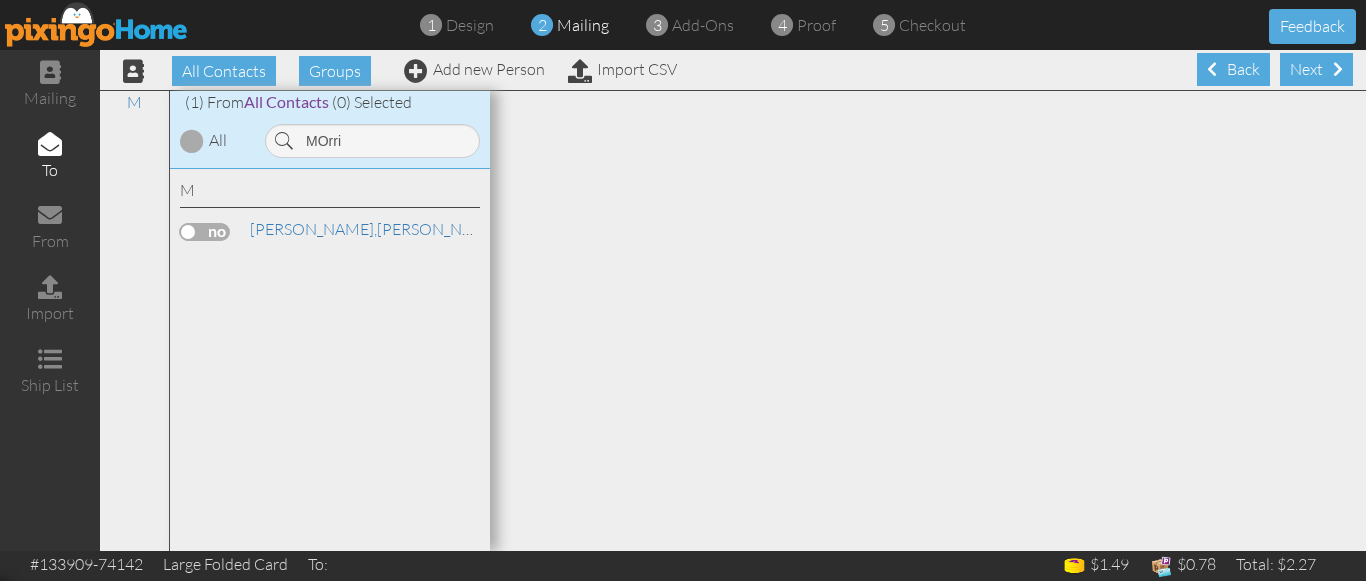 click at bounding box center (205, 232) 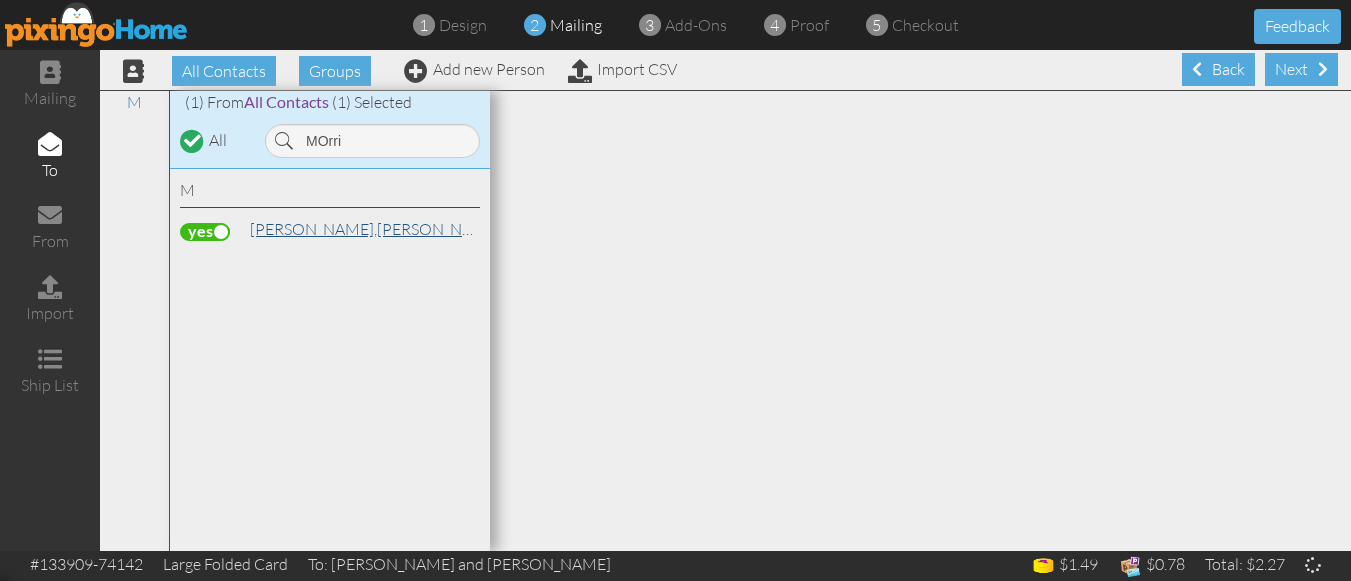 click on "[PERSON_NAME] and [PERSON_NAME]" at bounding box center (454, 229) 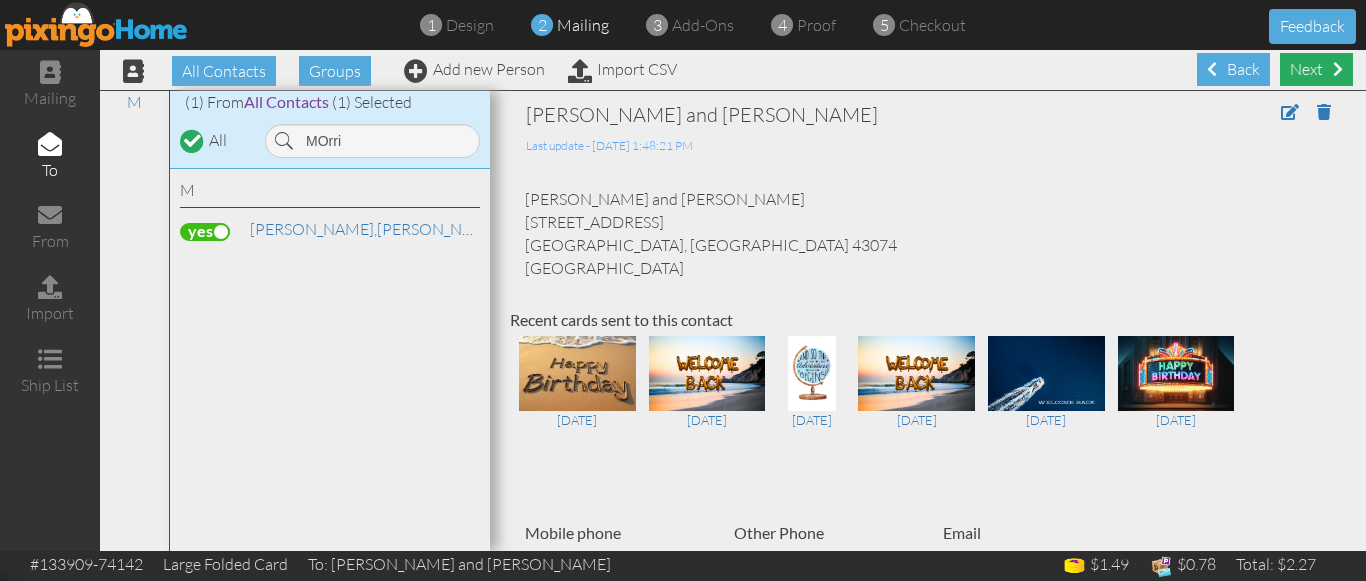 click on "Next" at bounding box center [1316, 69] 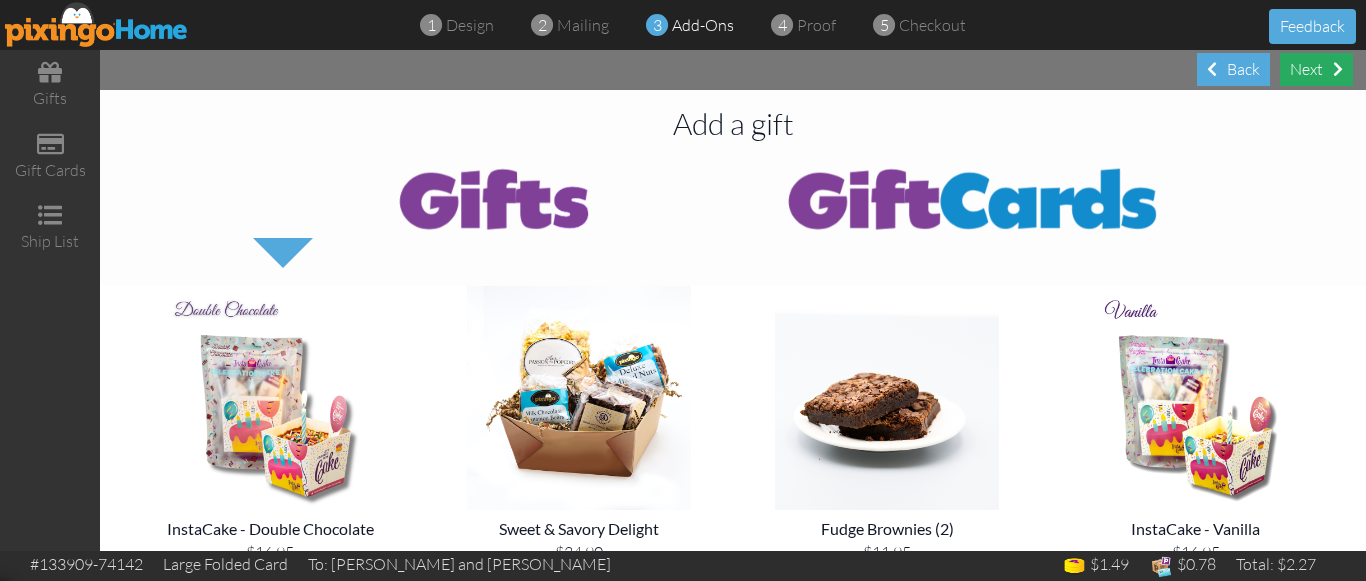 click on "Next" at bounding box center [1316, 69] 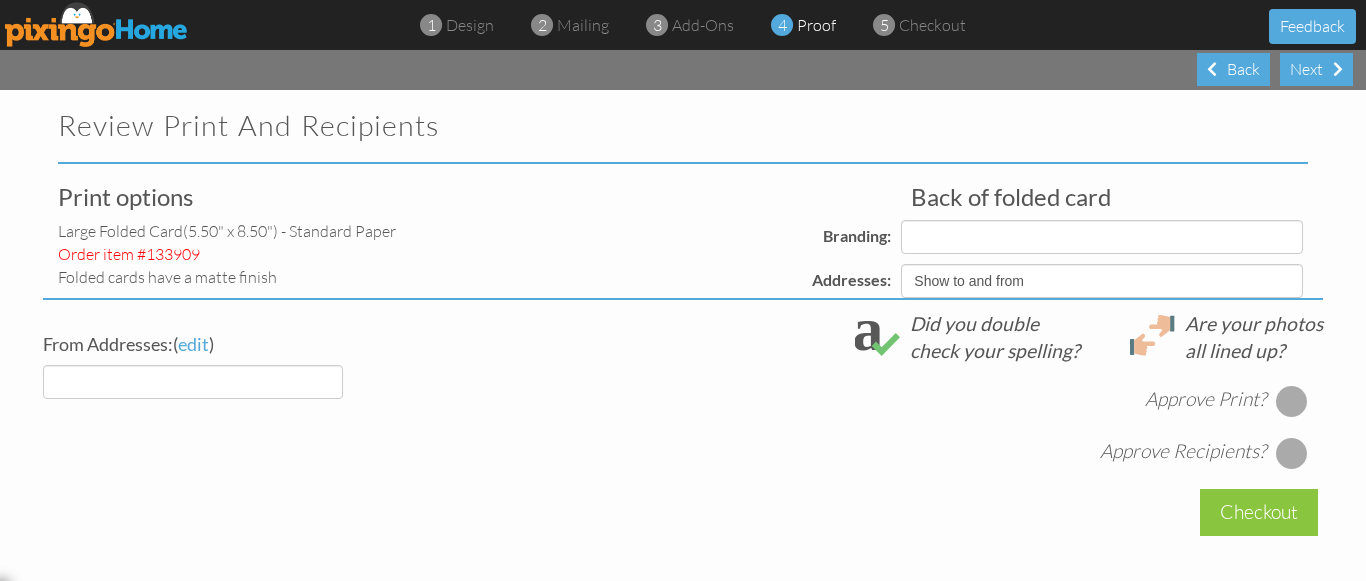 select on "object:4701" 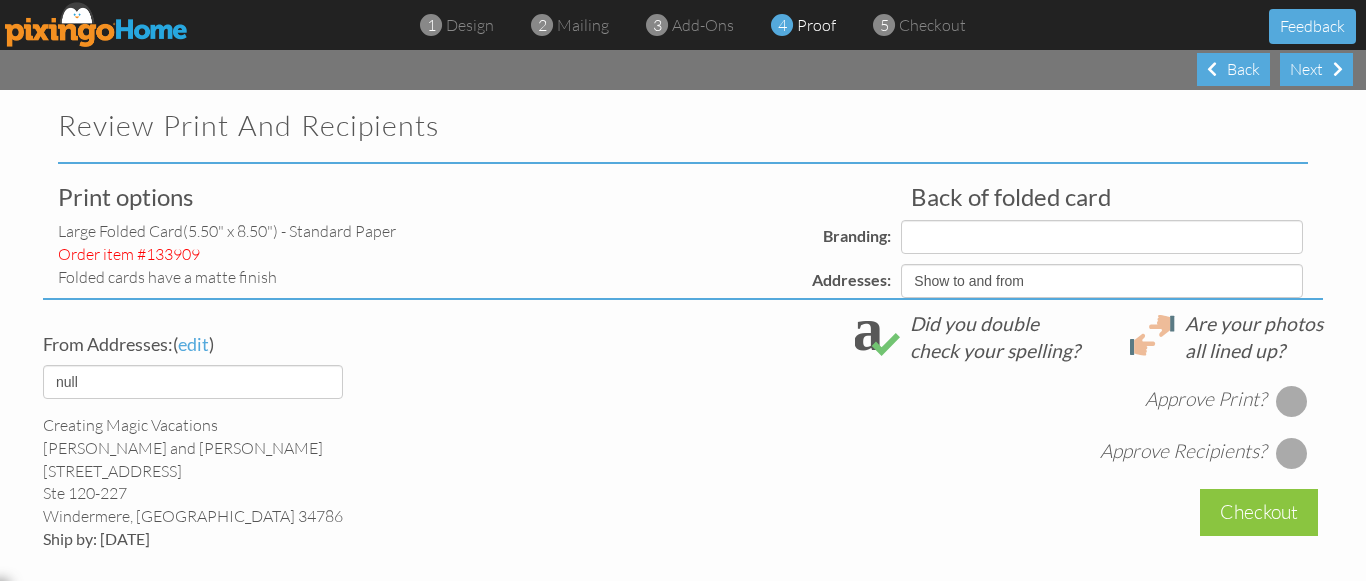 select on "object:4714" 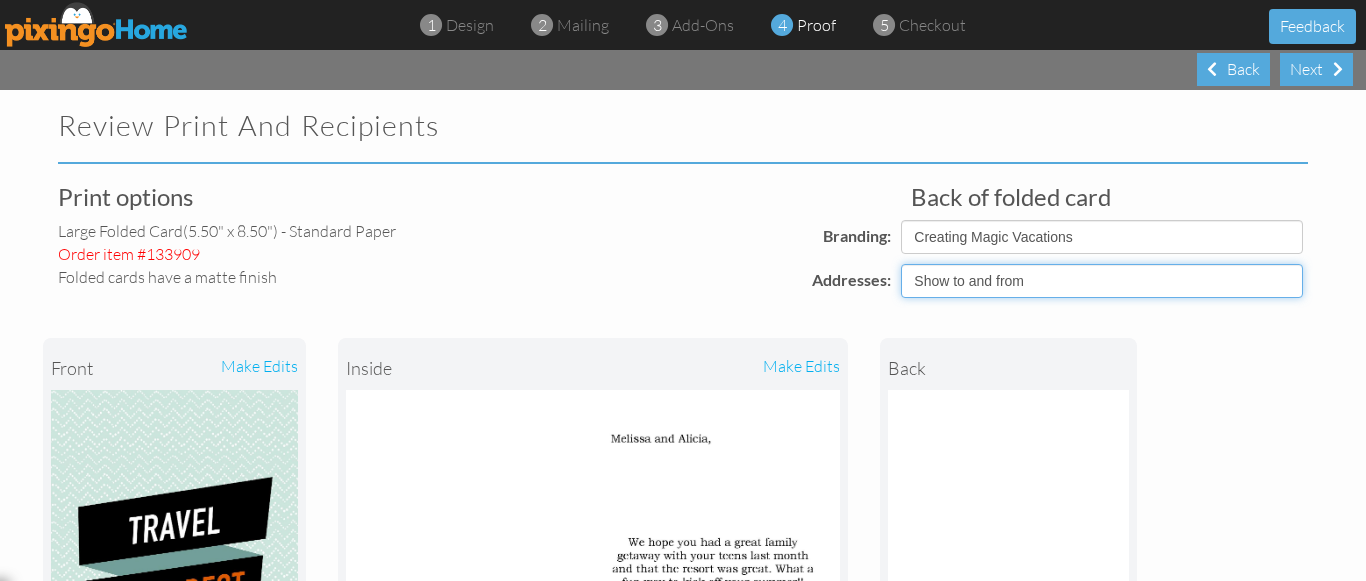click on "Show to and from Show from only Hide to and from" at bounding box center (1102, 281) 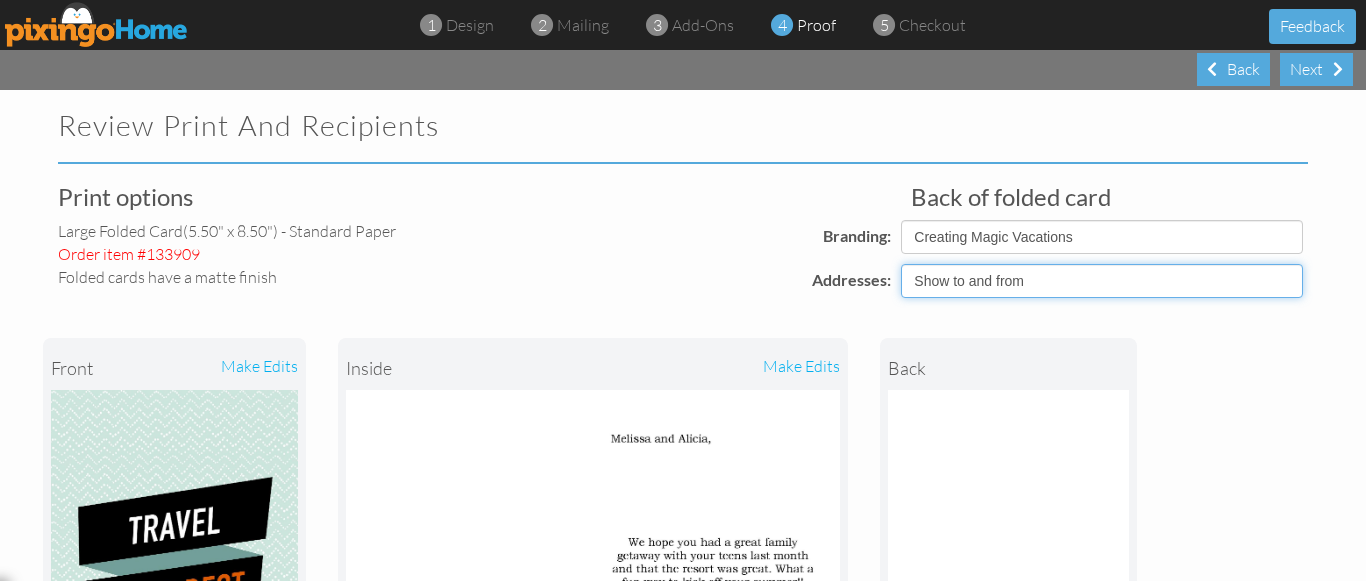 select on "object:4698" 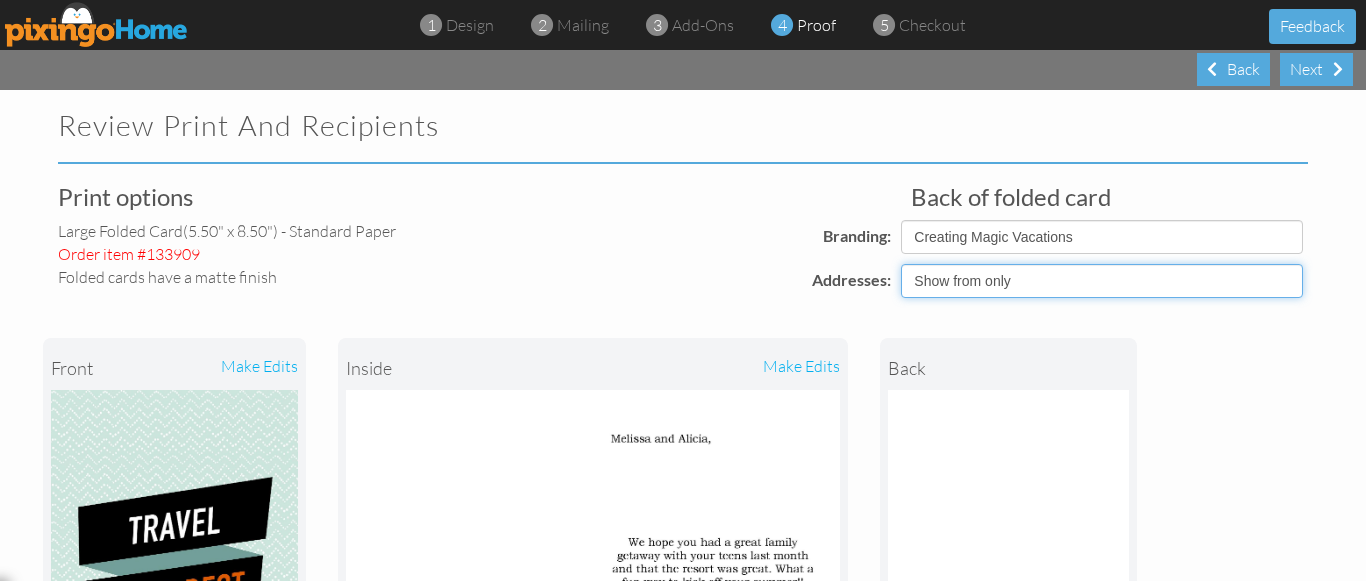 click on "Show to and from Show from only Hide to and from" at bounding box center (1102, 281) 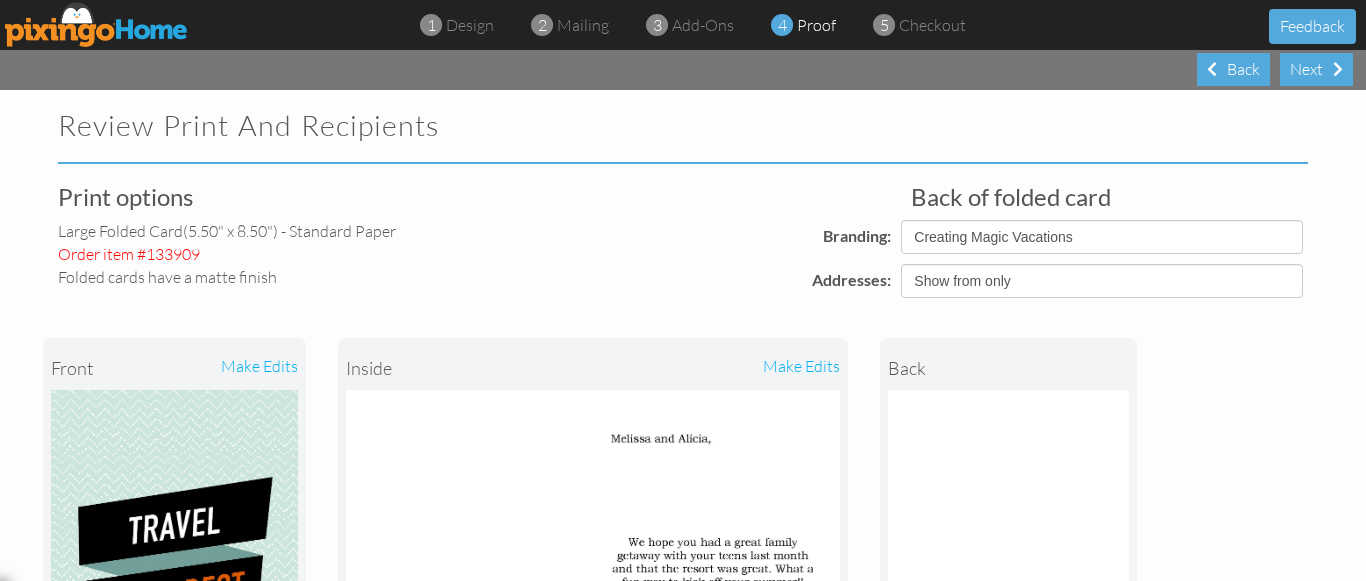 click on "Addresses:" at bounding box center [691, 280] 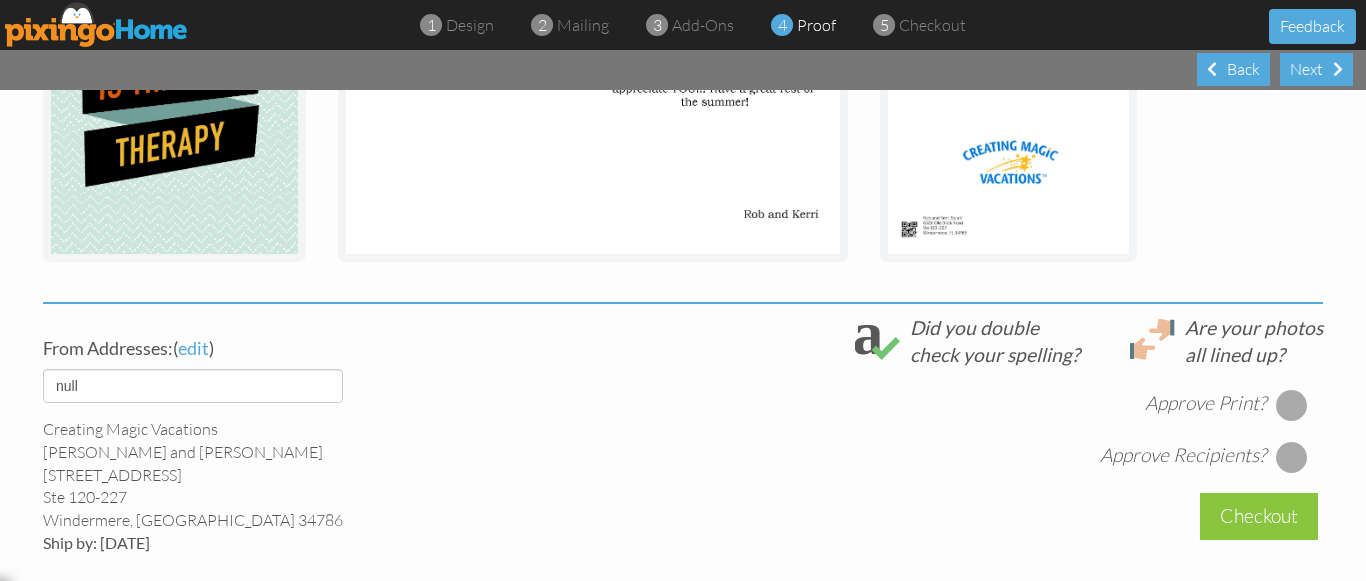 scroll, scrollTop: 560, scrollLeft: 0, axis: vertical 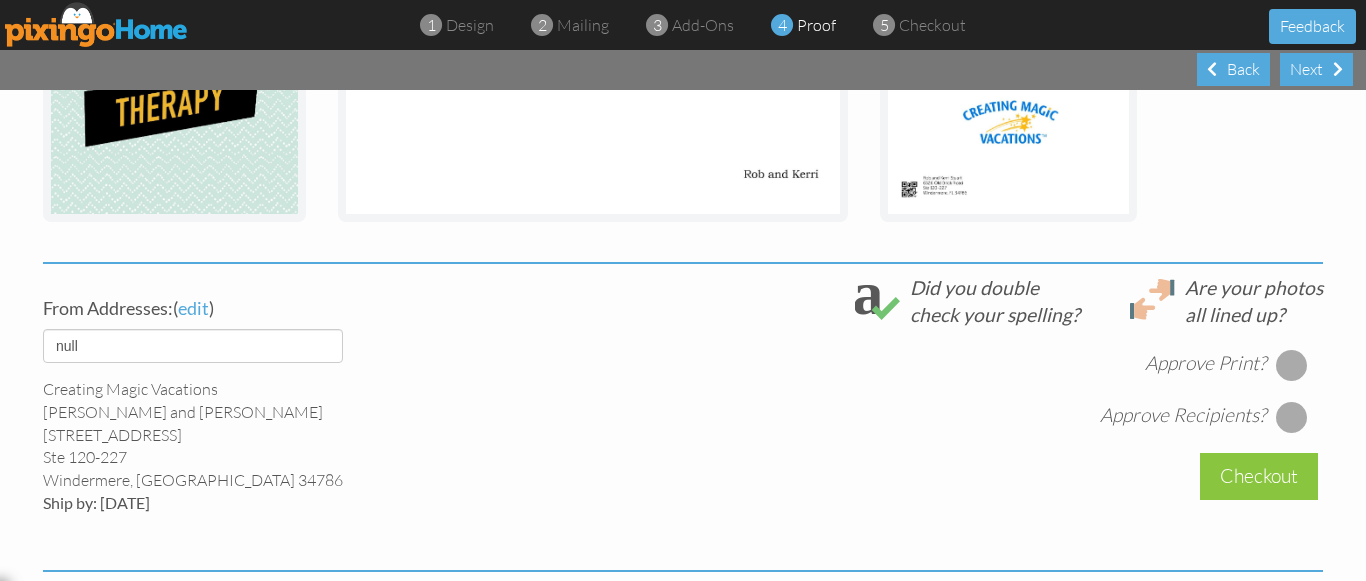 click at bounding box center (1292, 365) 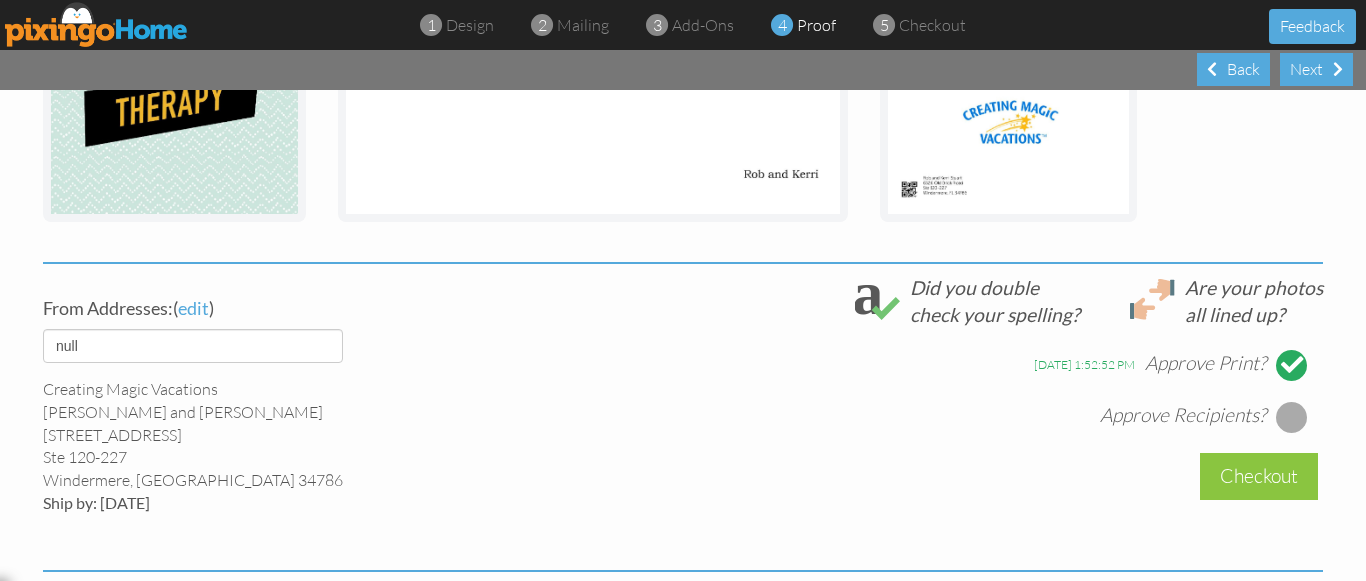 click at bounding box center [1292, 417] 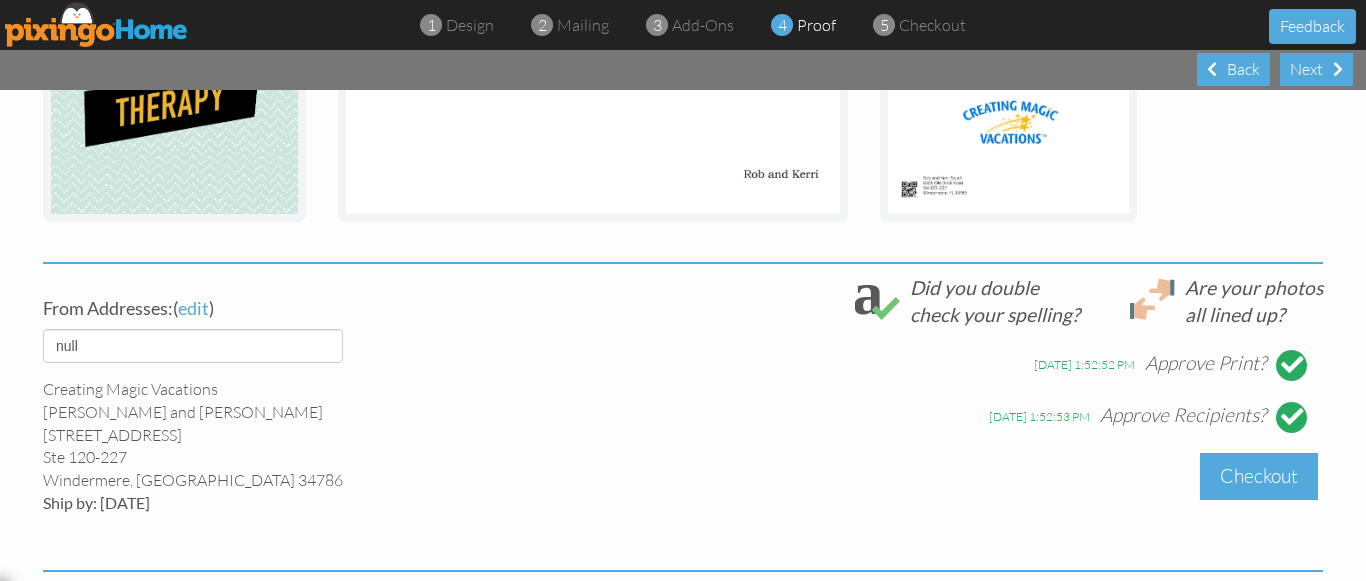 click on "Checkout" at bounding box center [1259, 476] 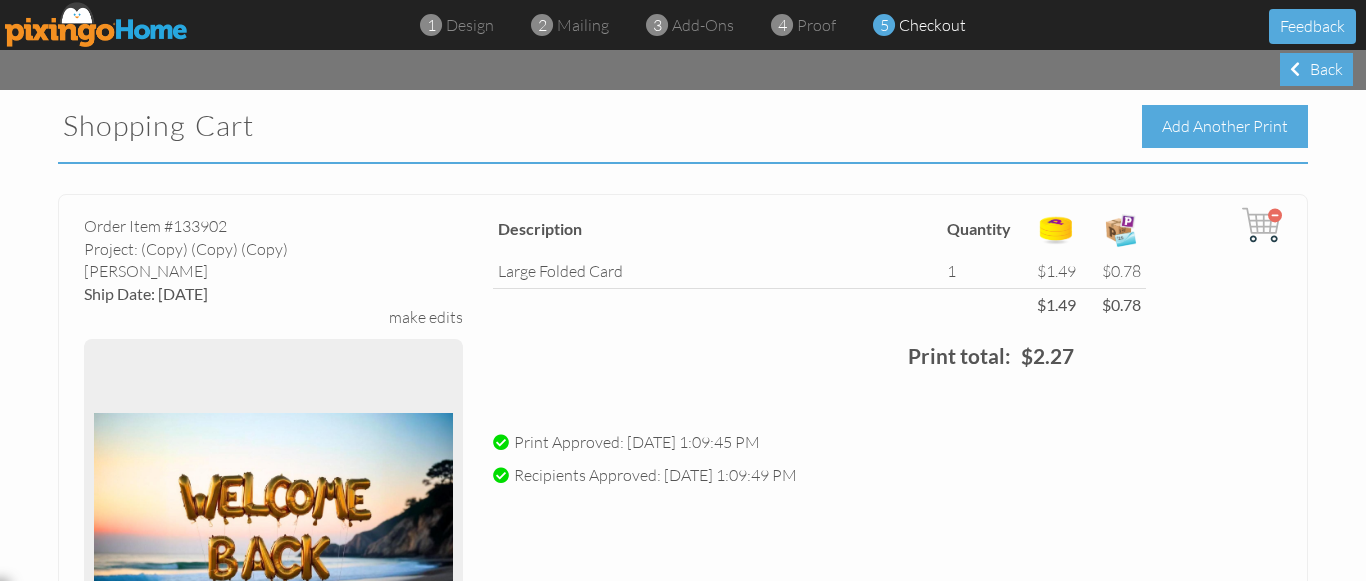 click on "Add Another Print" at bounding box center (1225, 126) 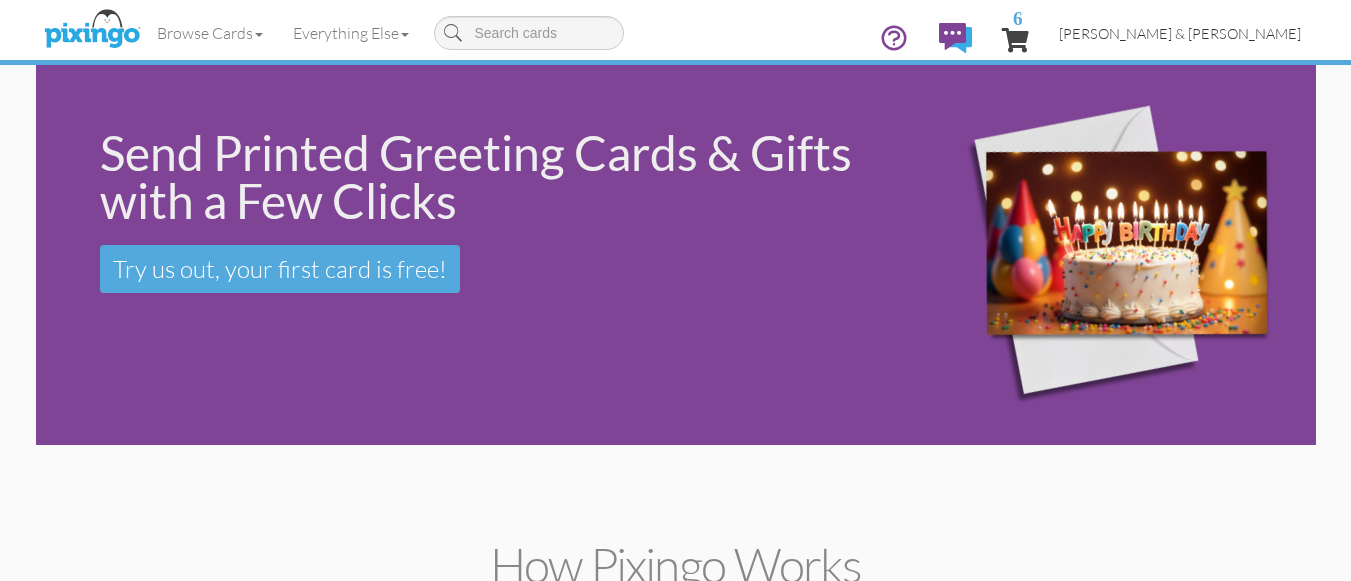 click on "[PERSON_NAME] & [PERSON_NAME]" at bounding box center (1180, 33) 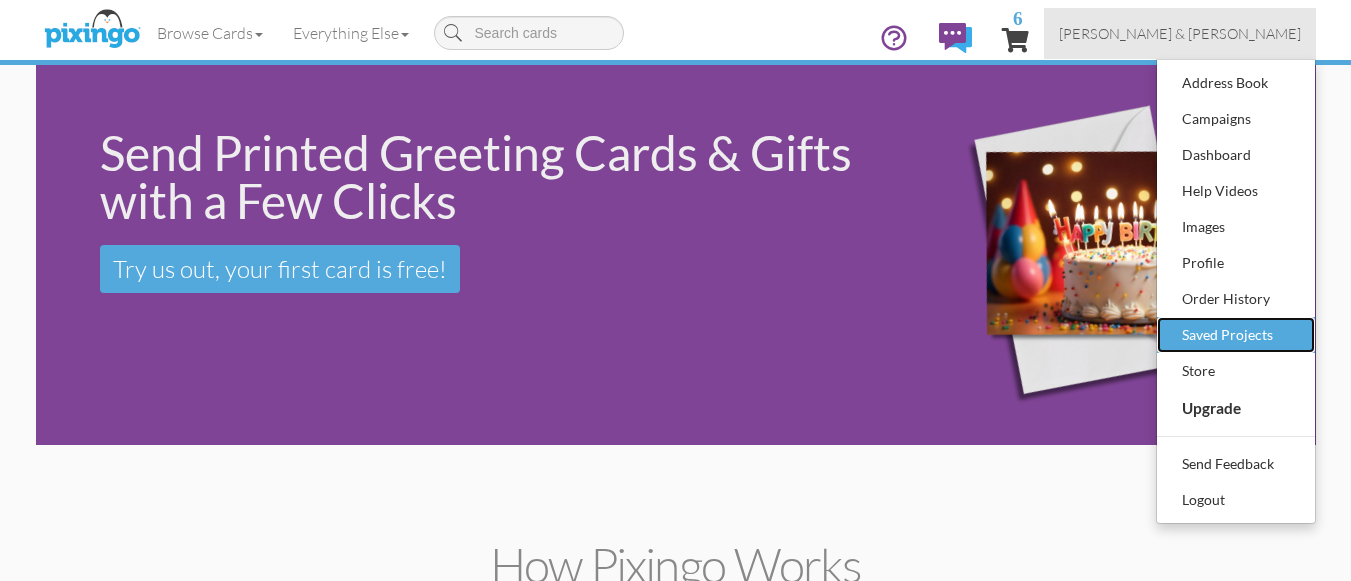 click on "Saved Projects" at bounding box center [1236, 335] 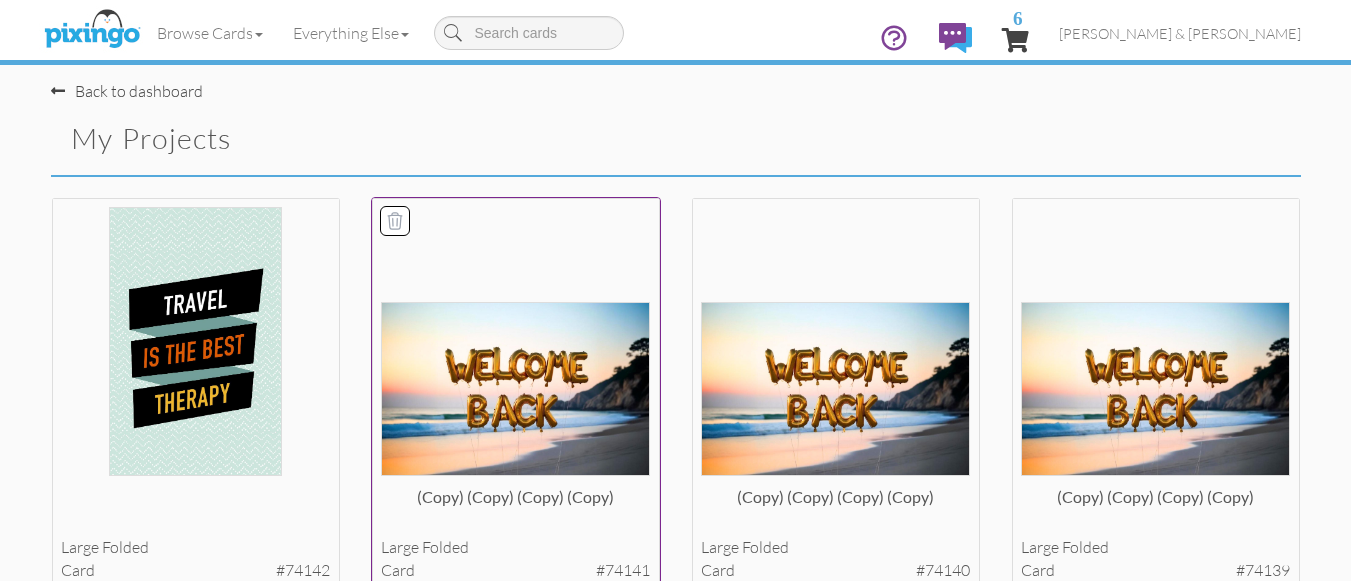 click at bounding box center [515, 388] 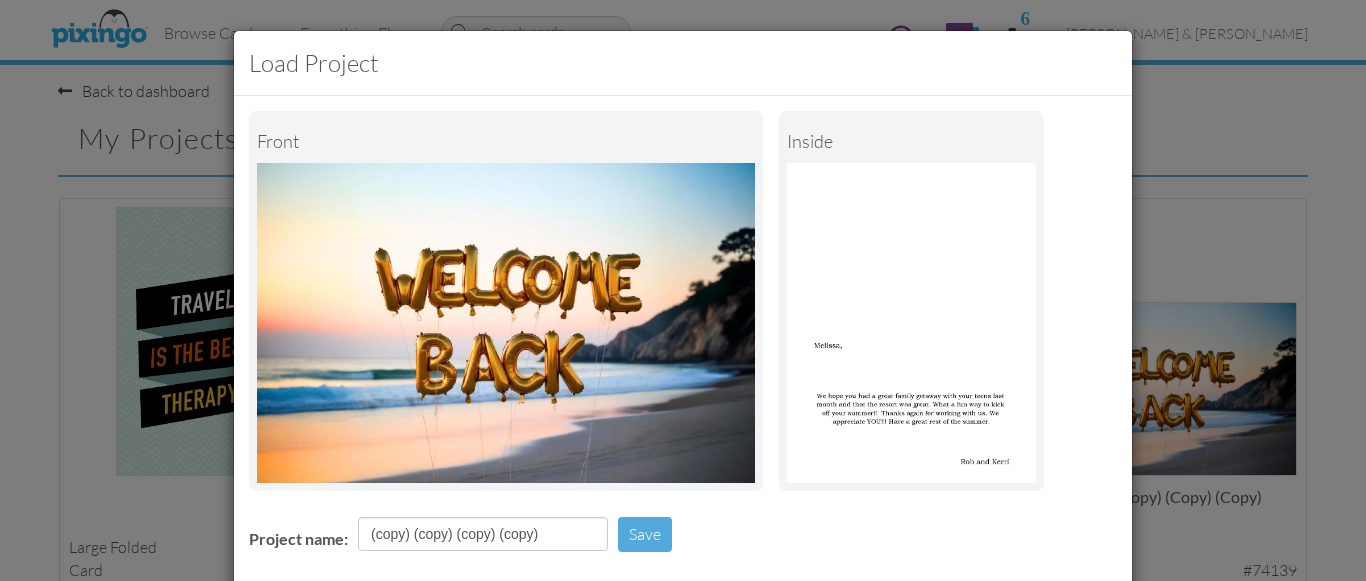 click on "Project name:
(copy) (copy) (copy) (copy)
Save" at bounding box center (683, 536) 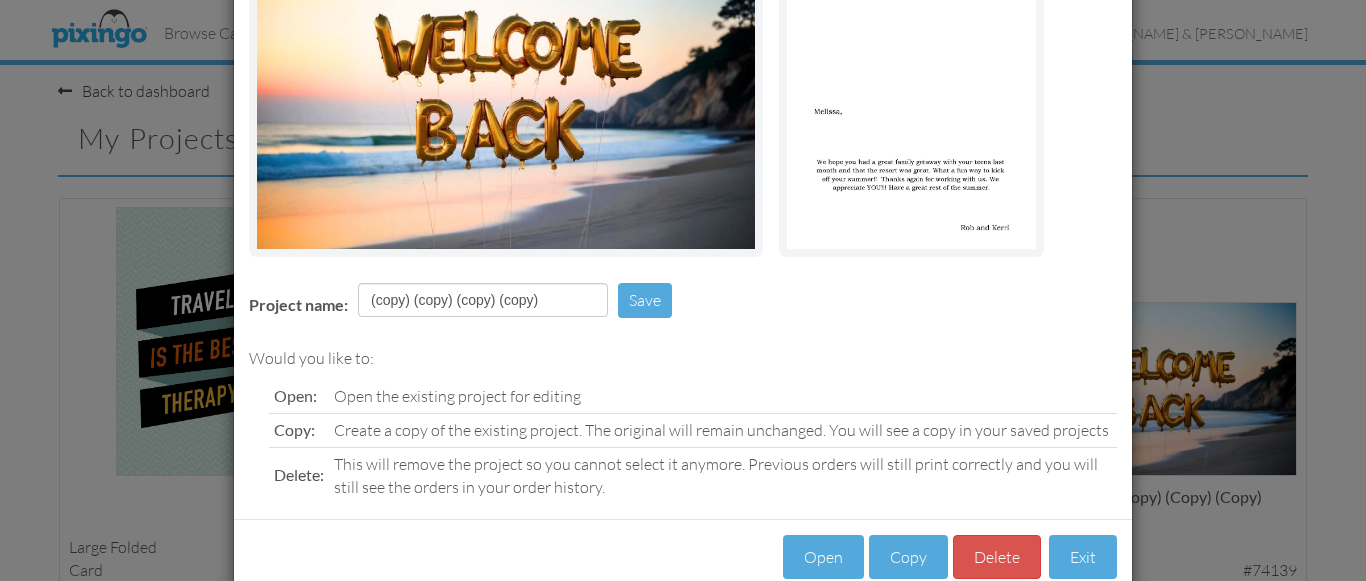 scroll, scrollTop: 278, scrollLeft: 0, axis: vertical 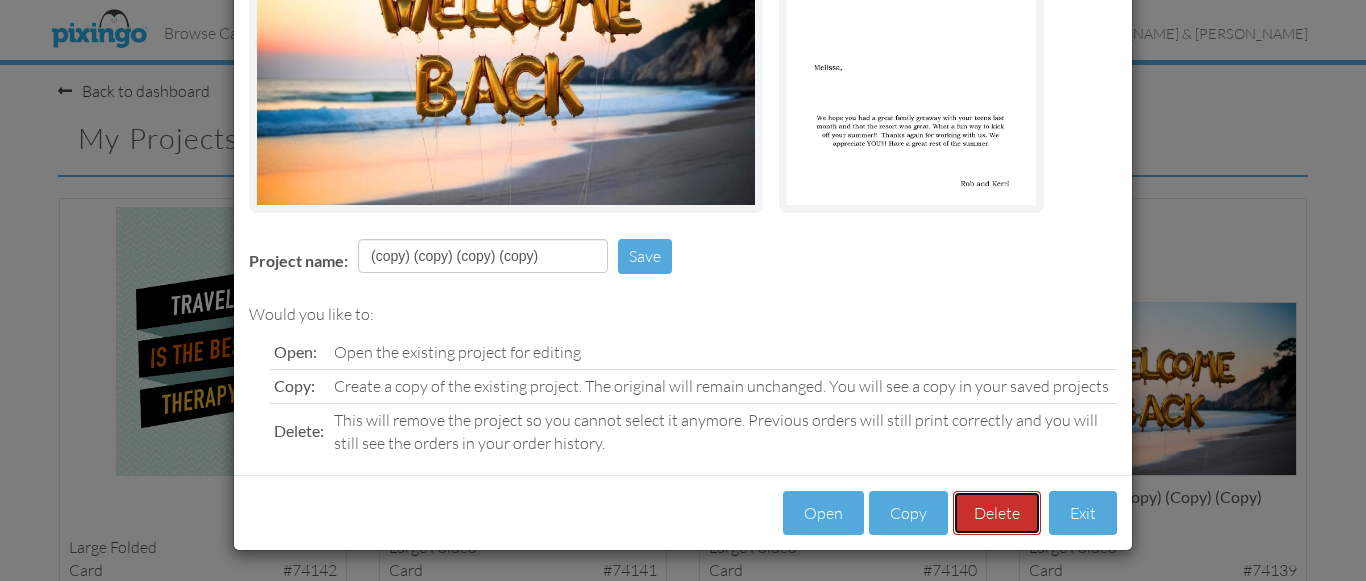 click on "Delete" at bounding box center [997, 513] 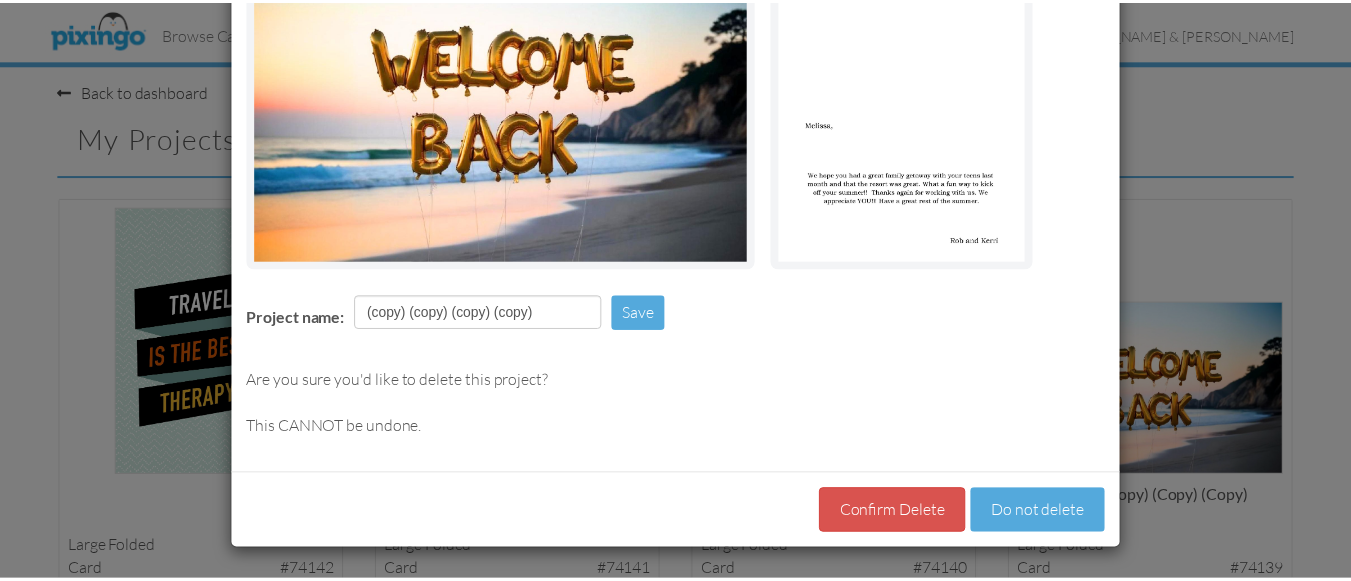 scroll, scrollTop: 221, scrollLeft: 0, axis: vertical 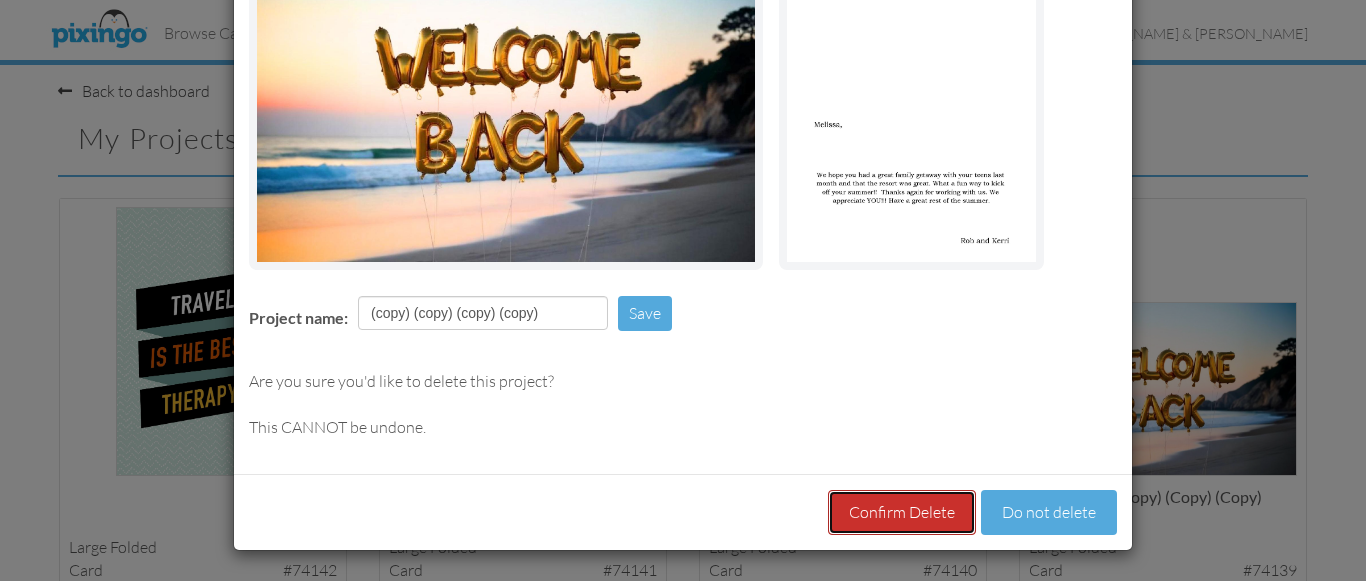 click on "Confirm Delete" at bounding box center (902, 512) 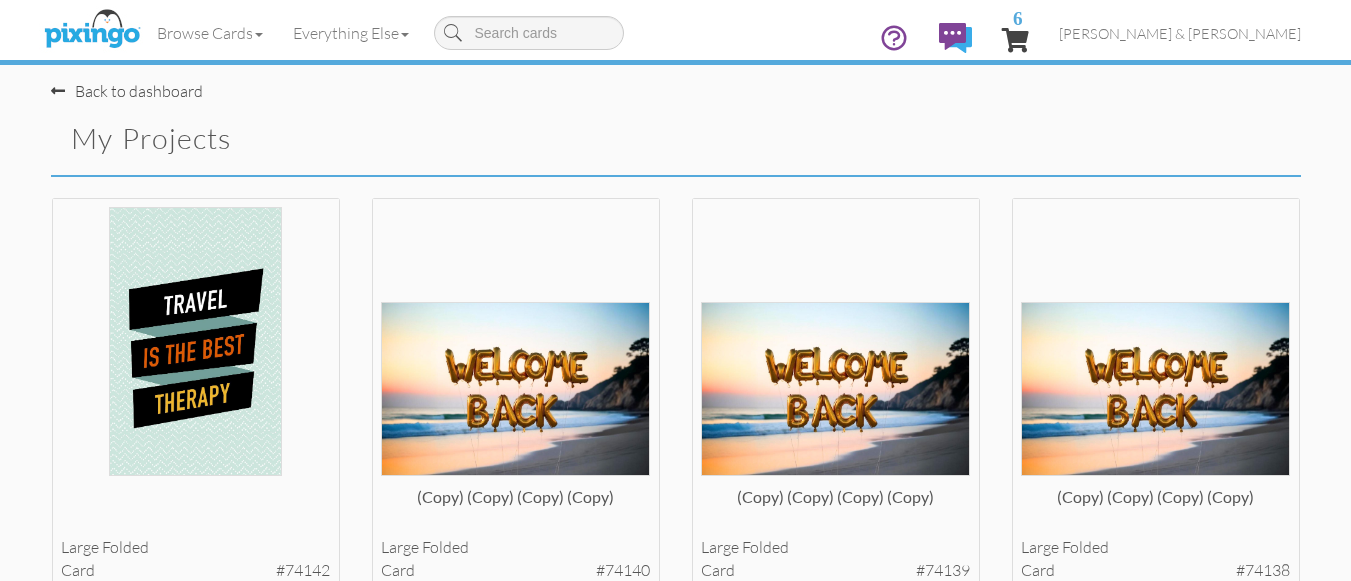 click on "(copy) (copy) (copy) (copy)
large
folded
card #74140
View Details" at bounding box center (516, 411) 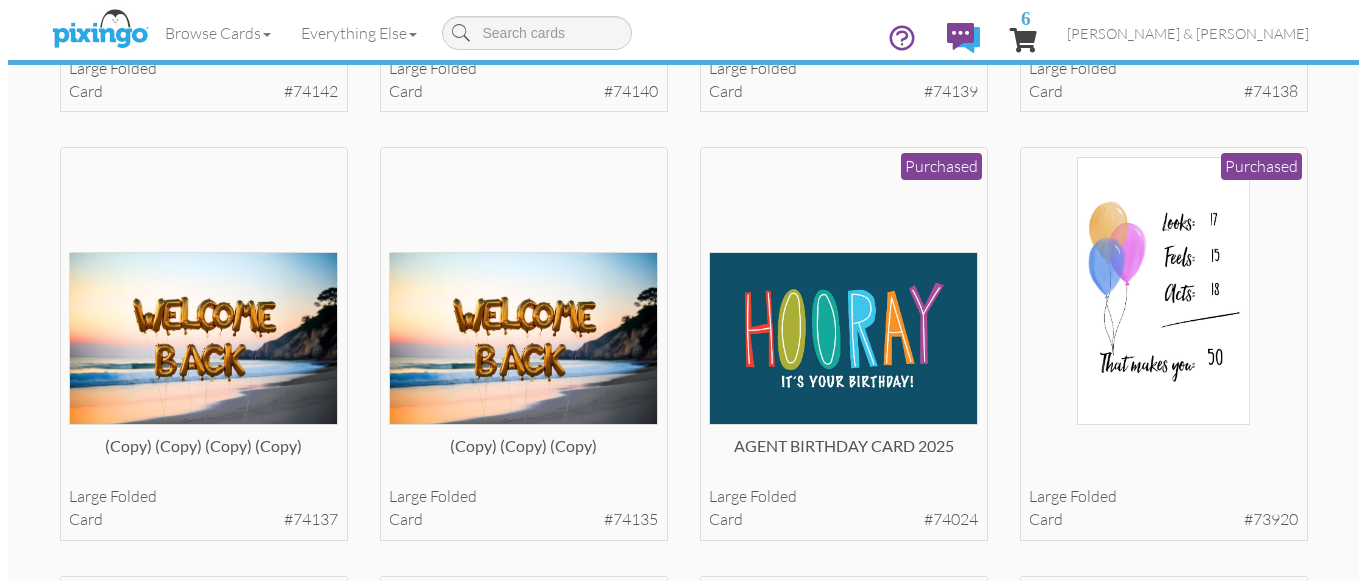 scroll, scrollTop: 480, scrollLeft: 0, axis: vertical 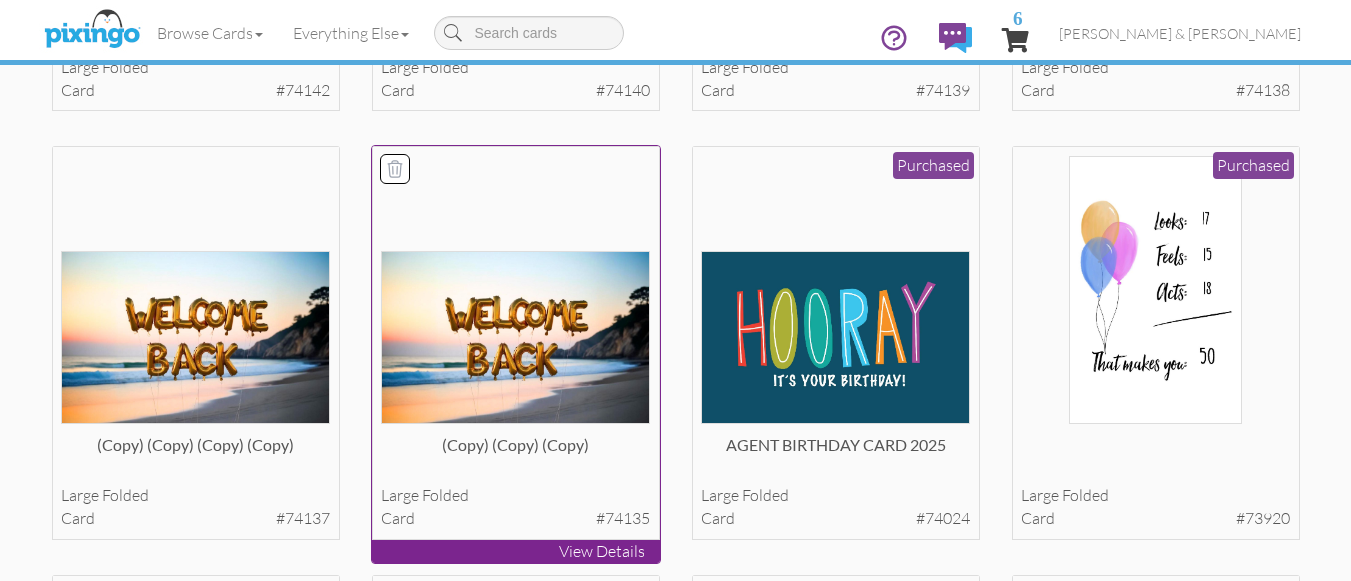 click at bounding box center (515, 337) 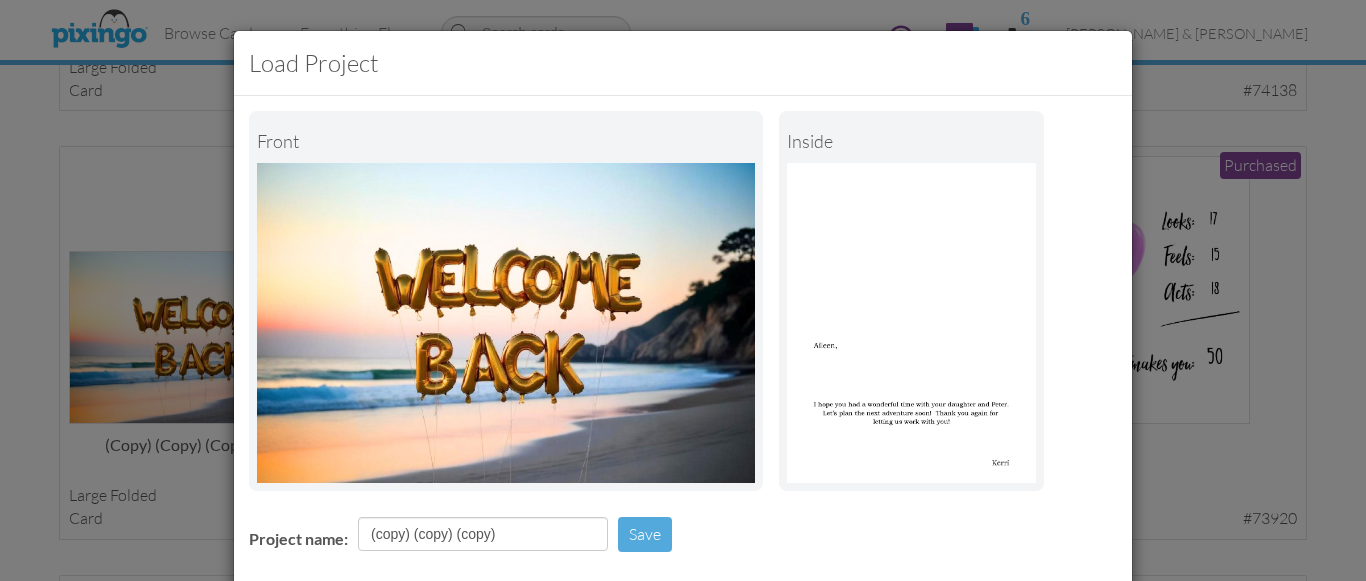 click on "Project name:
(copy) (copy) (copy)
Save" at bounding box center [683, 536] 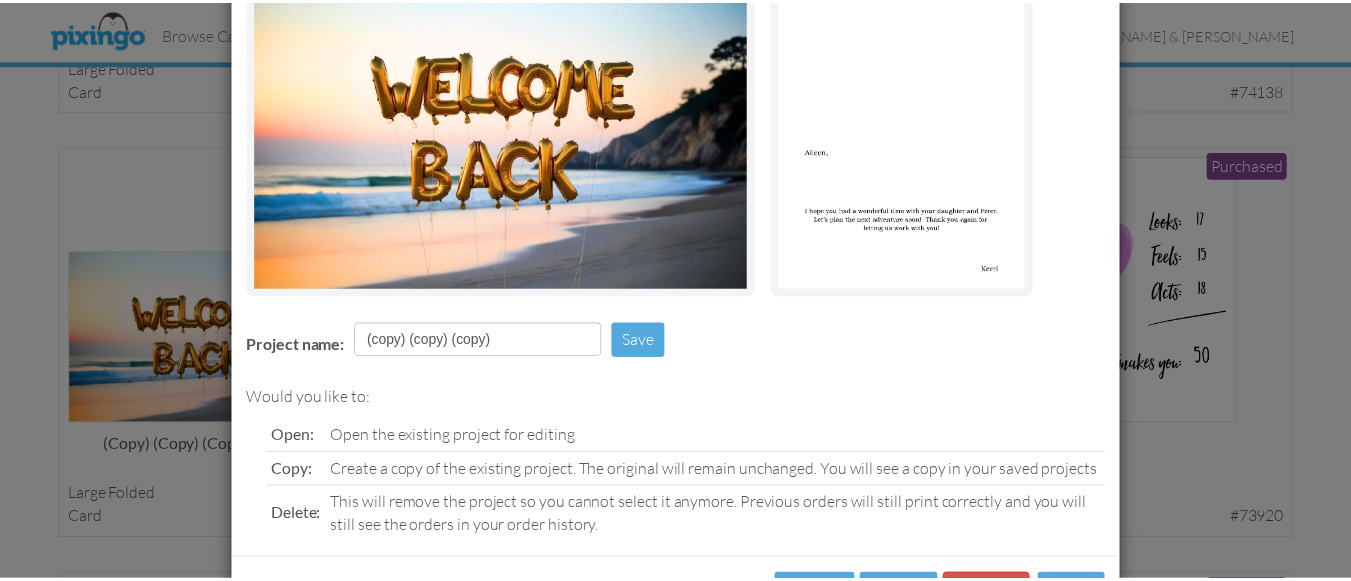 scroll, scrollTop: 278, scrollLeft: 0, axis: vertical 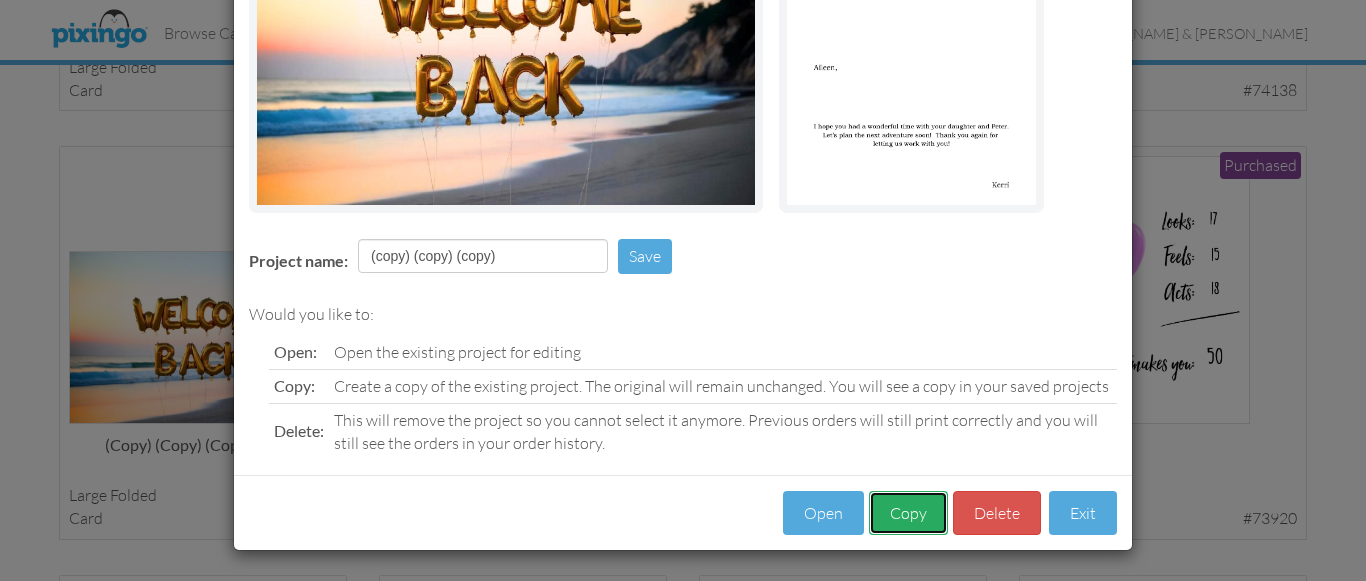 click on "Copy" at bounding box center (908, 513) 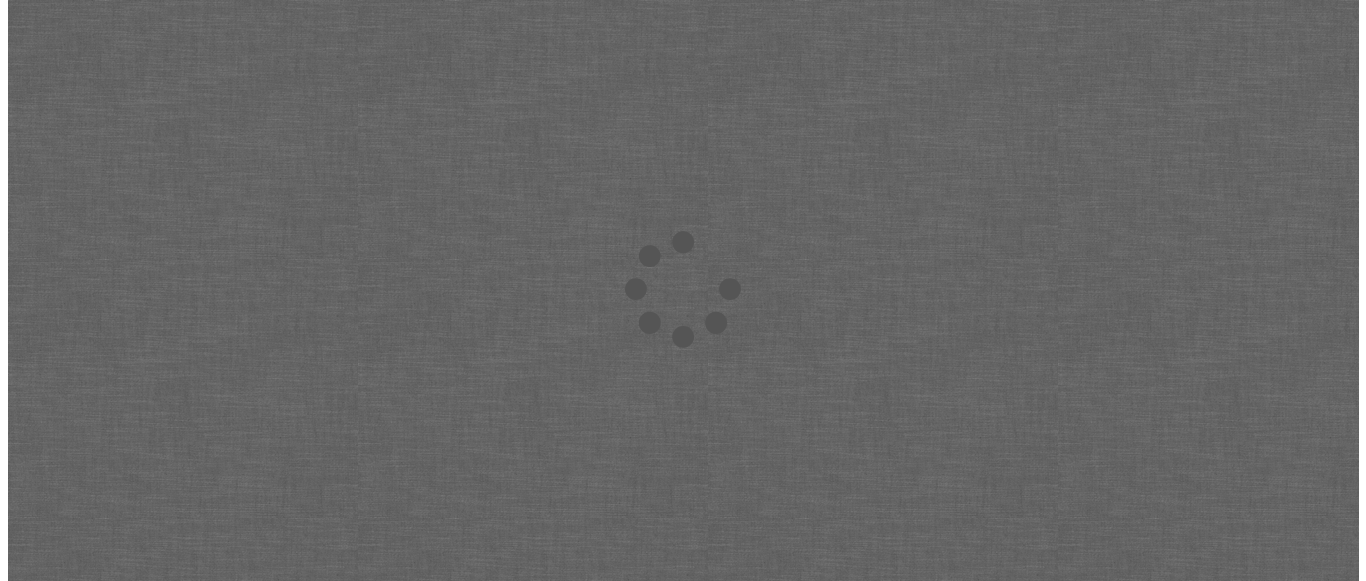 scroll, scrollTop: 0, scrollLeft: 0, axis: both 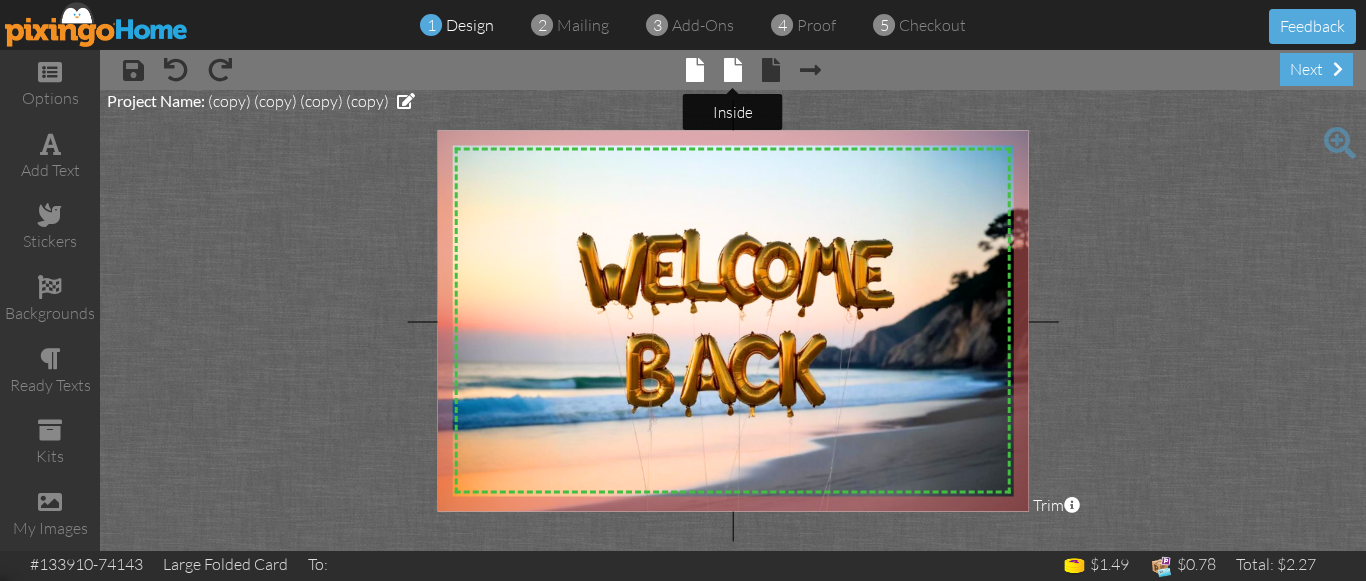 click at bounding box center [733, 70] 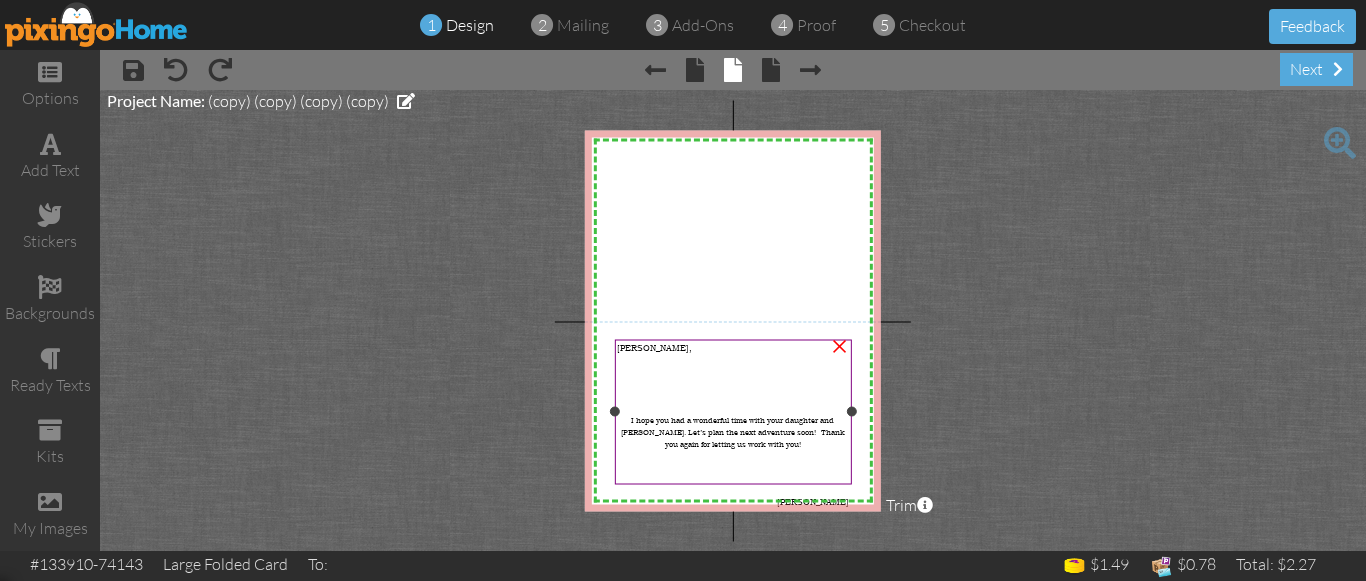 click on "[PERSON_NAME]," at bounding box center [654, 348] 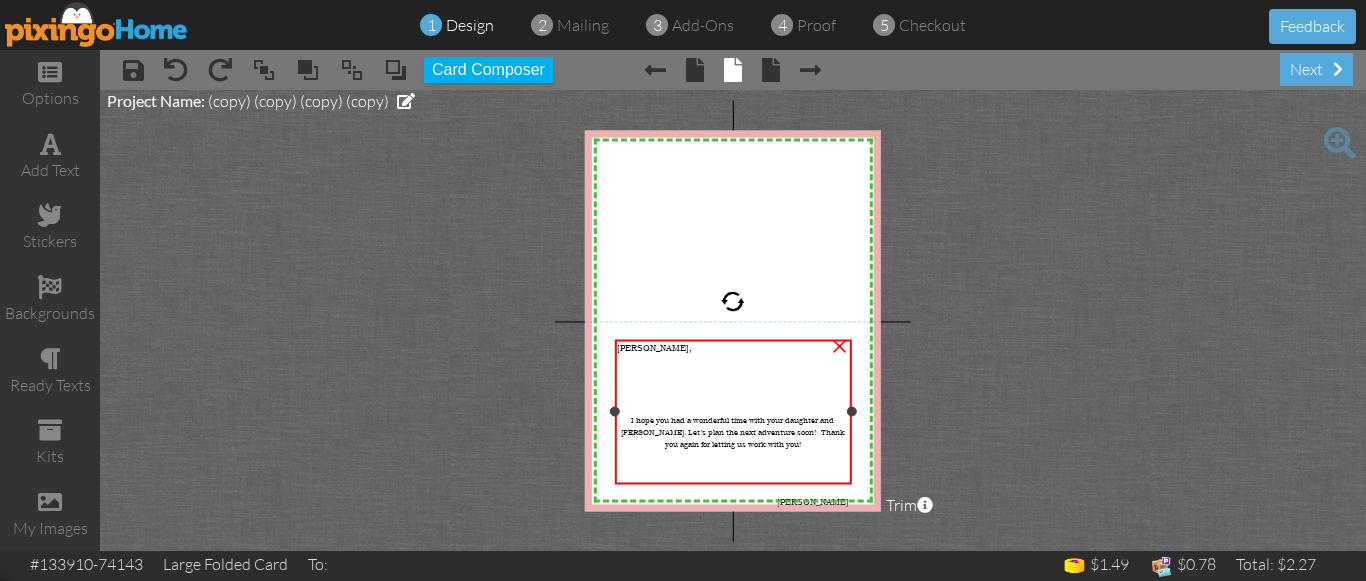 click on "[PERSON_NAME]," at bounding box center (654, 348) 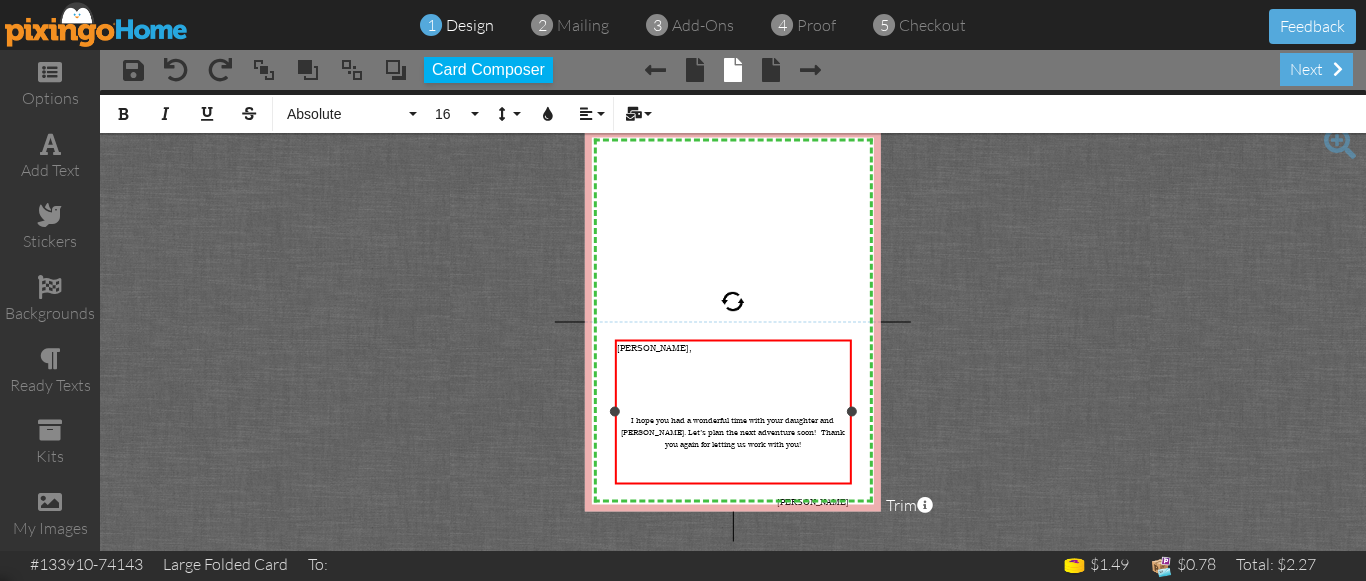 click on "[PERSON_NAME]," at bounding box center (654, 348) 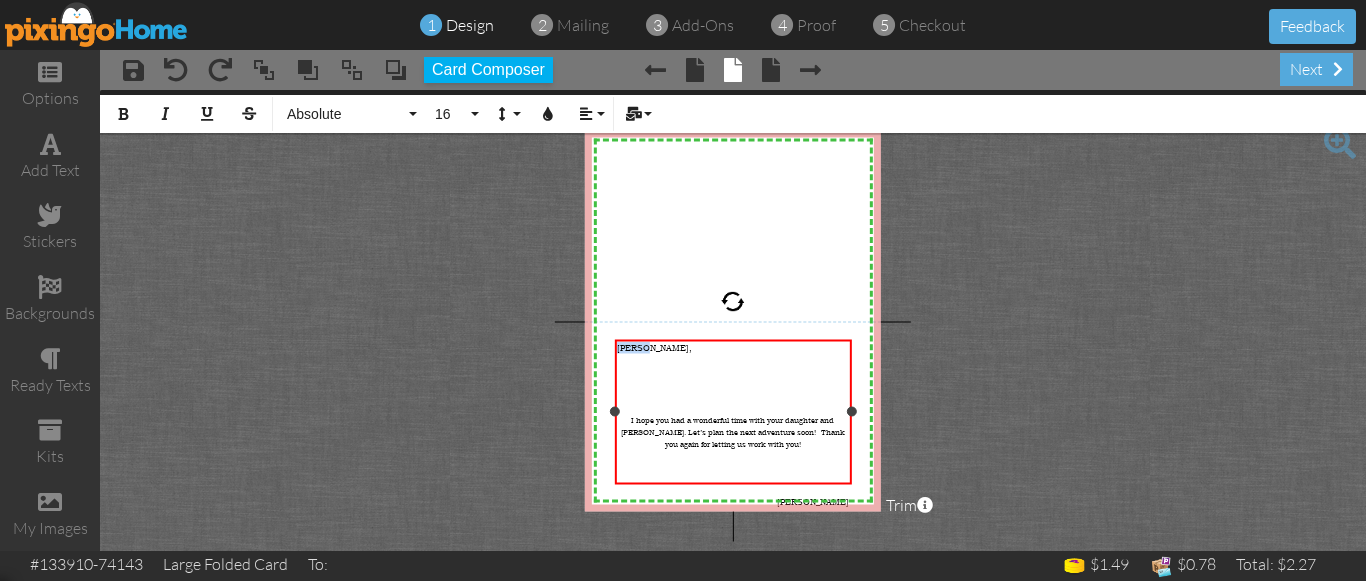 click on "[PERSON_NAME]," at bounding box center (654, 348) 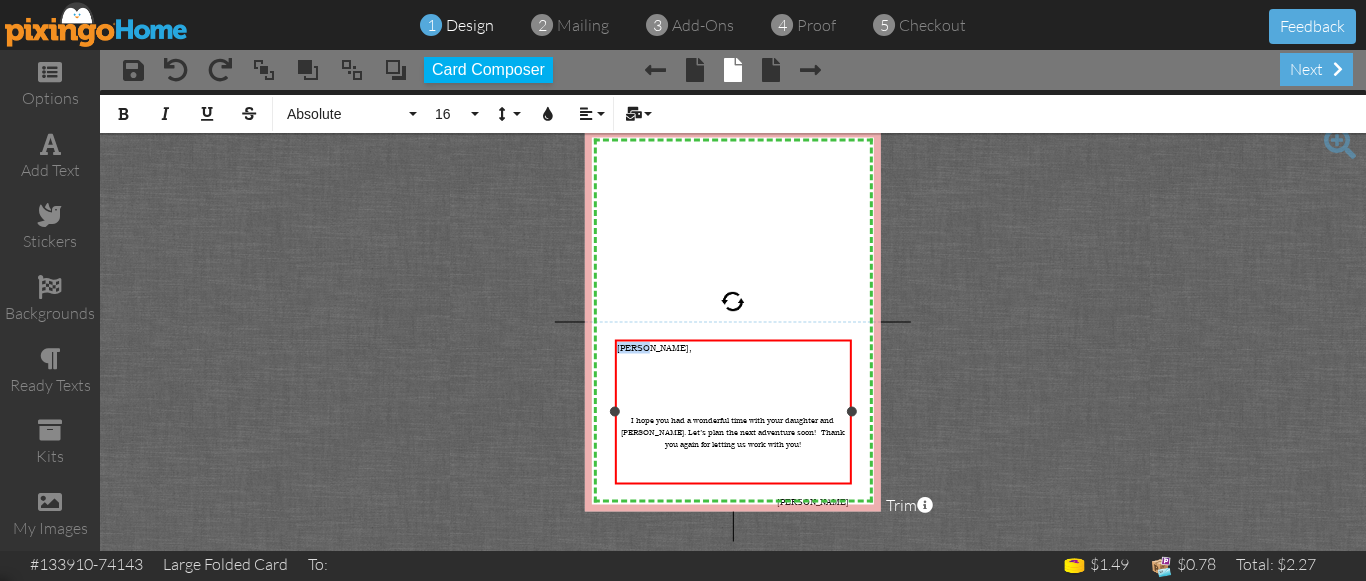 type 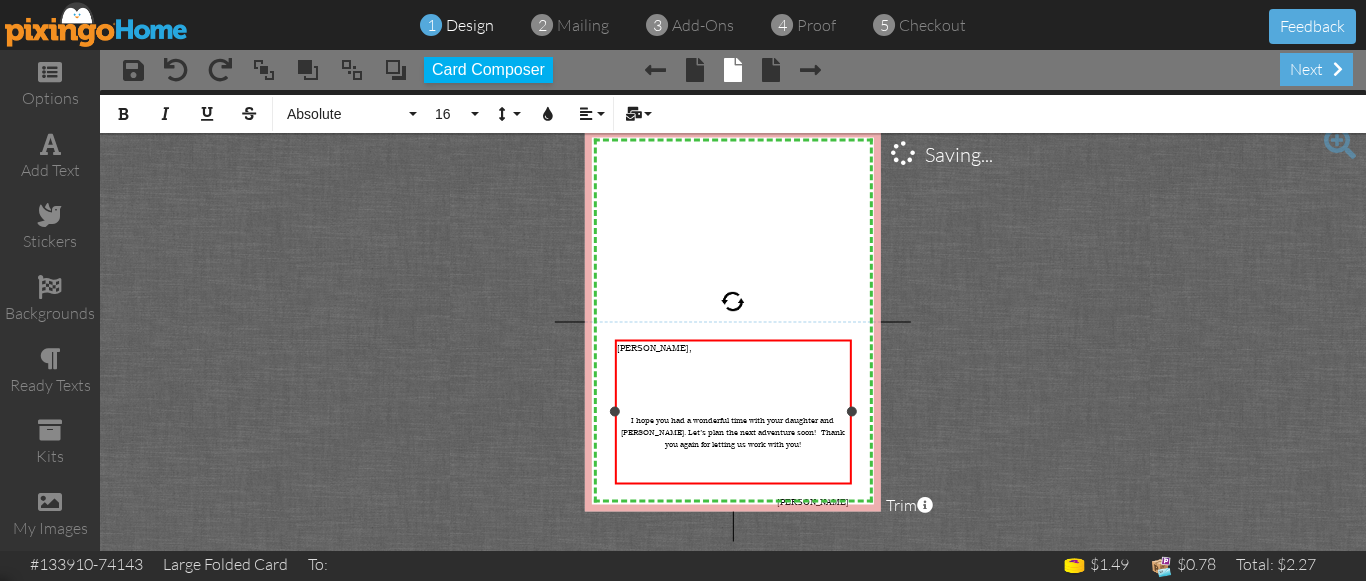 click on "I hope you had a wonderful time with your daughter and [PERSON_NAME]. Let’s plan the next adventure soon!  Thank you again for letting us work with you!" at bounding box center [733, 432] 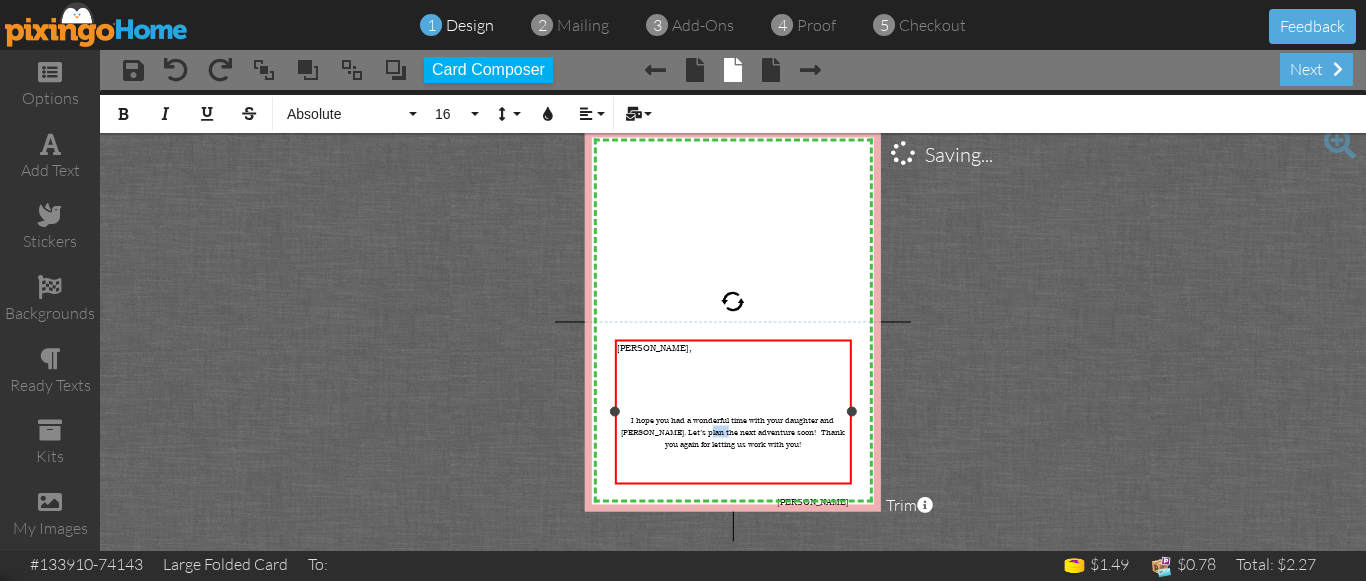 click on "I hope you had a wonderful time with your daughter and [PERSON_NAME]. Let’s plan the next adventure soon!  Thank you again for letting us work with you!" at bounding box center [733, 432] 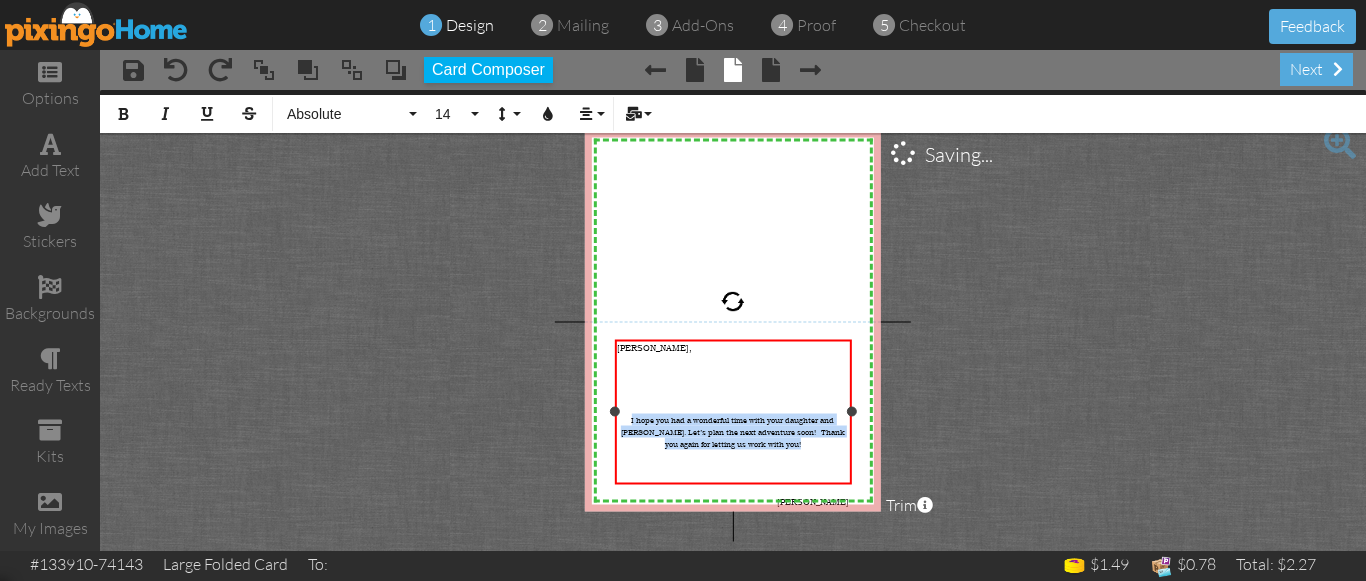 click on "I hope you had a wonderful time with your daughter and [PERSON_NAME]. Let’s plan the next adventure soon!  Thank you again for letting us work with you!" at bounding box center [733, 432] 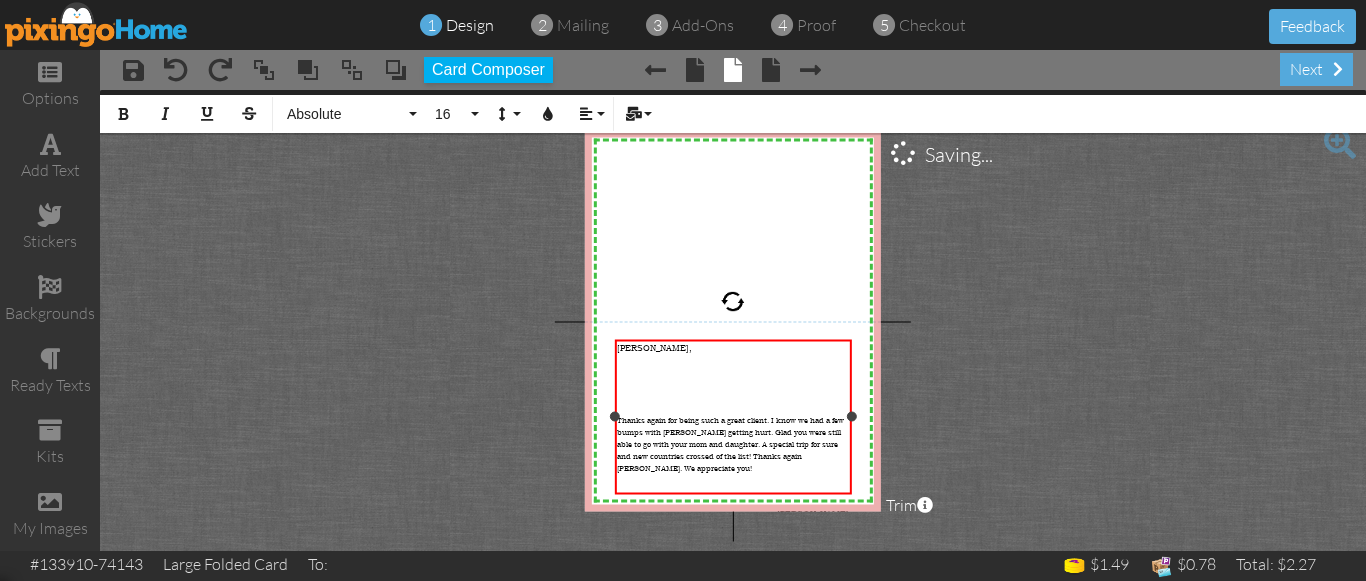 click on "[PERSON_NAME]" at bounding box center (733, 514) 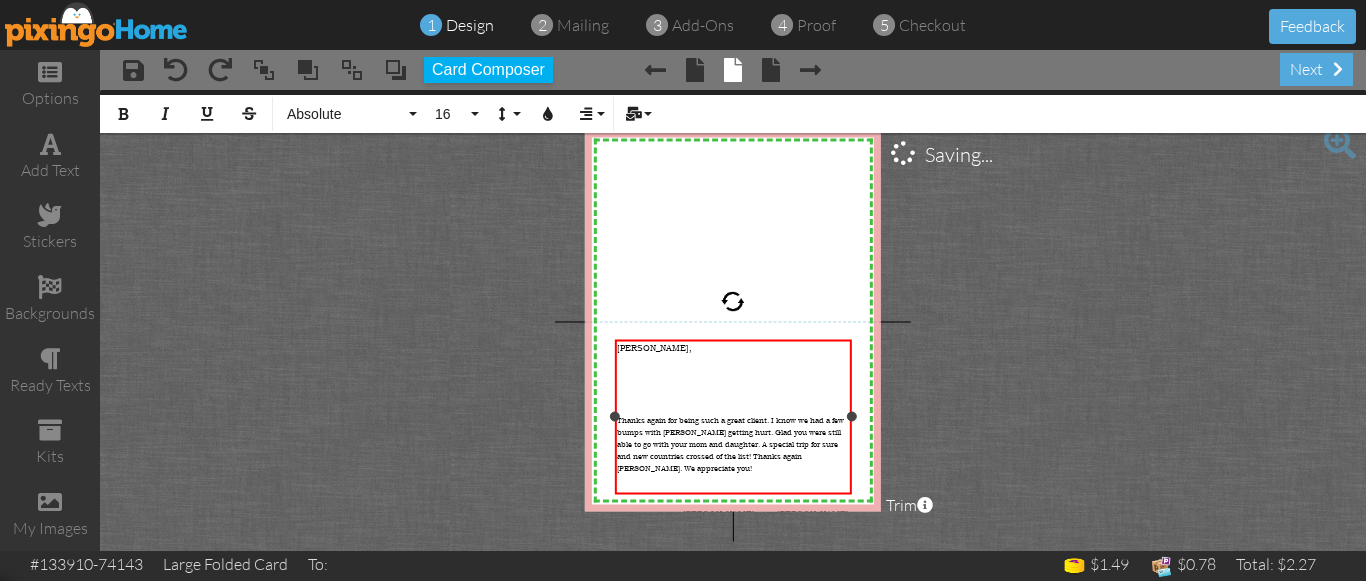 click at bounding box center (733, 408) 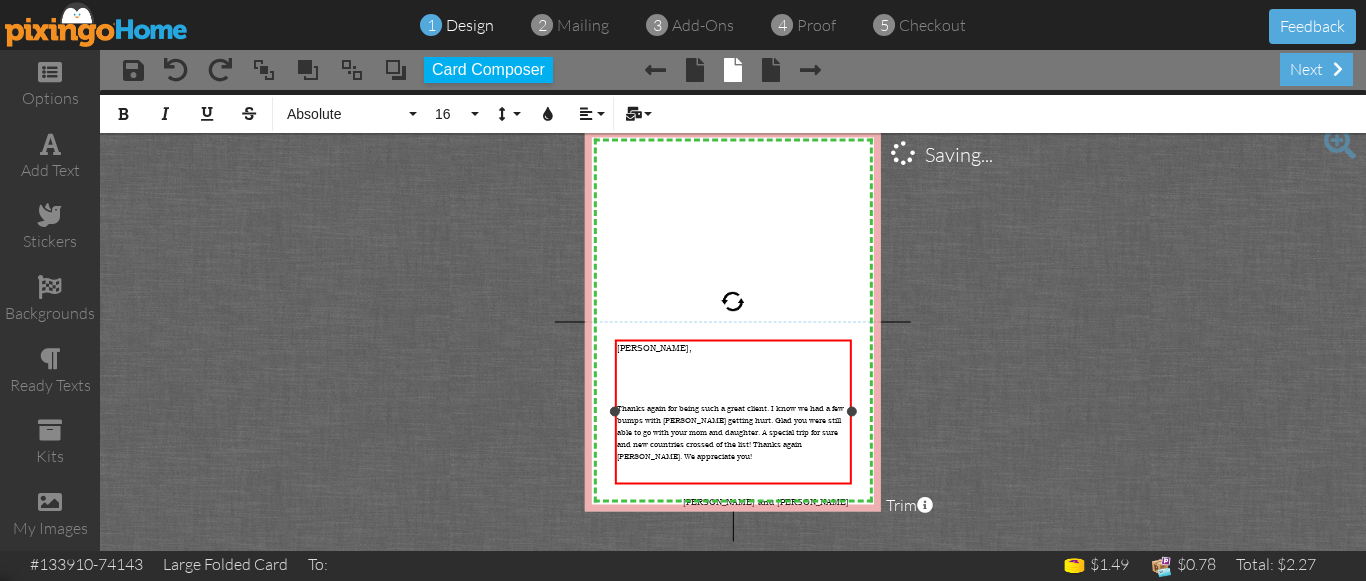 click on "[PERSON_NAME],  Thanks again for being such a great client. I know we had a few bumps with [PERSON_NAME] getting hurt. Glad you were still able to go with your mom and daughter. A special trip for sure and new countries crossed of the list! Thanks again [PERSON_NAME]. We appreciate you!  [PERSON_NAME] and [PERSON_NAME]" at bounding box center [733, 425] 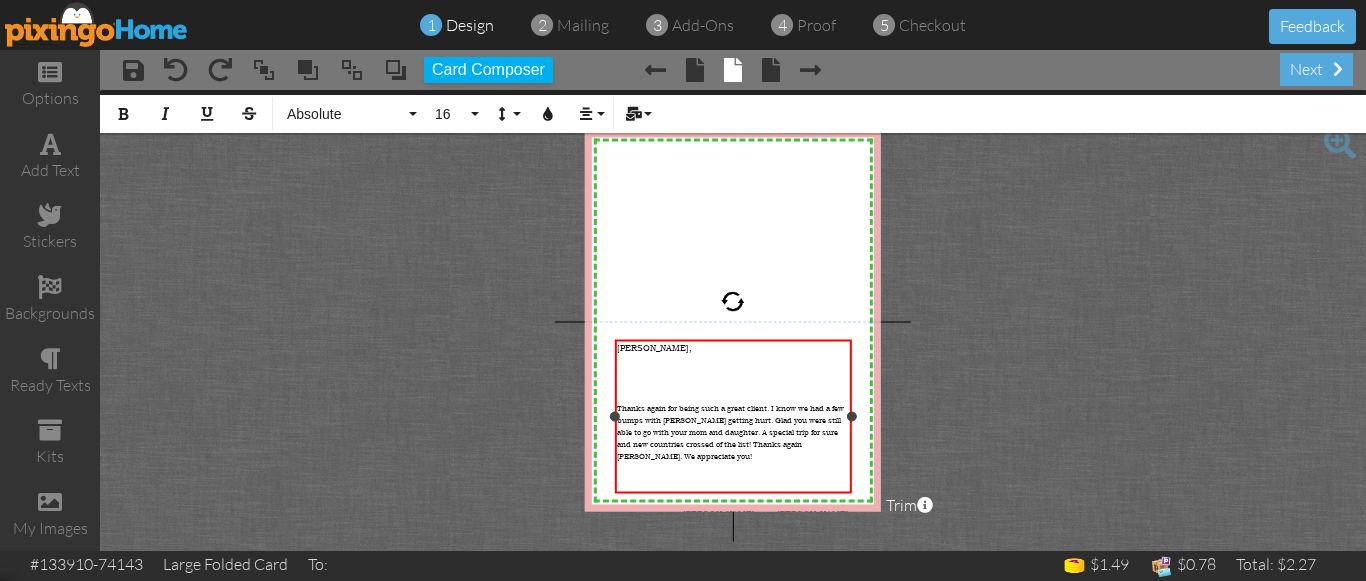 click on "Thanks again for being such a great client. I know we had a few bumps with [PERSON_NAME] getting hurt. Glad you were still able to go with your mom and daughter. A special trip for sure and new countries crossed of the list! Thanks again [PERSON_NAME]. We appreciate you!" at bounding box center (733, 432) 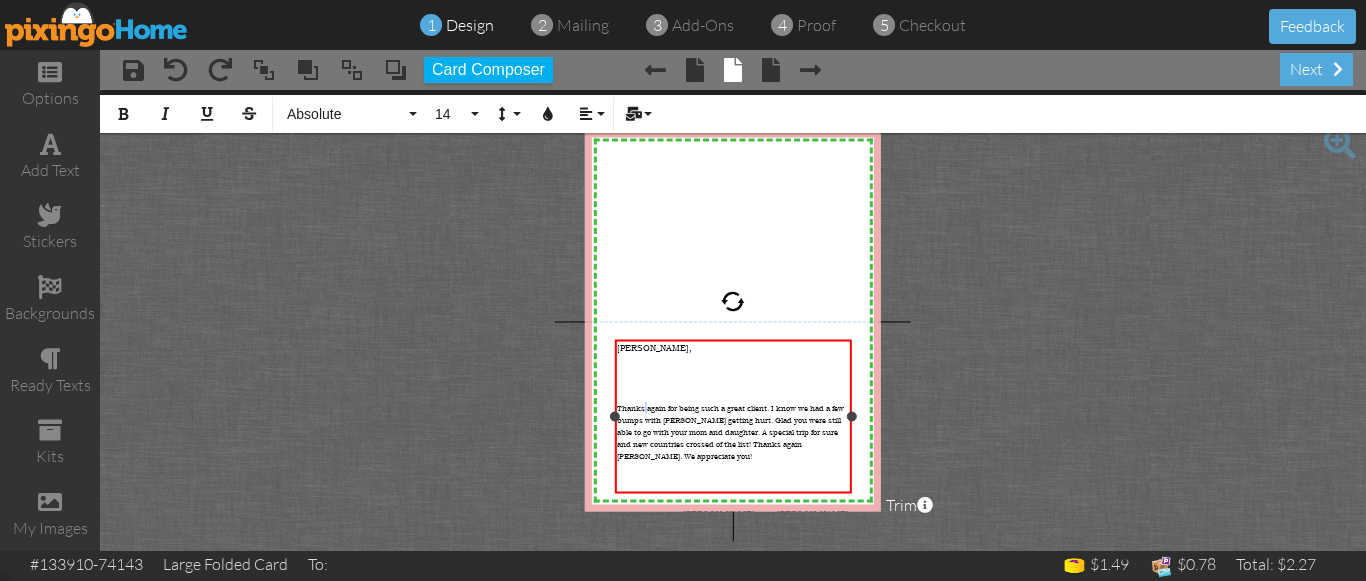 click on "Thanks again for being such a great client. I know we had a few bumps with [PERSON_NAME] getting hurt. Glad you were still able to go with your mom and daughter. A special trip for sure and new countries crossed of the list! Thanks again [PERSON_NAME]. We appreciate you!" at bounding box center (733, 432) 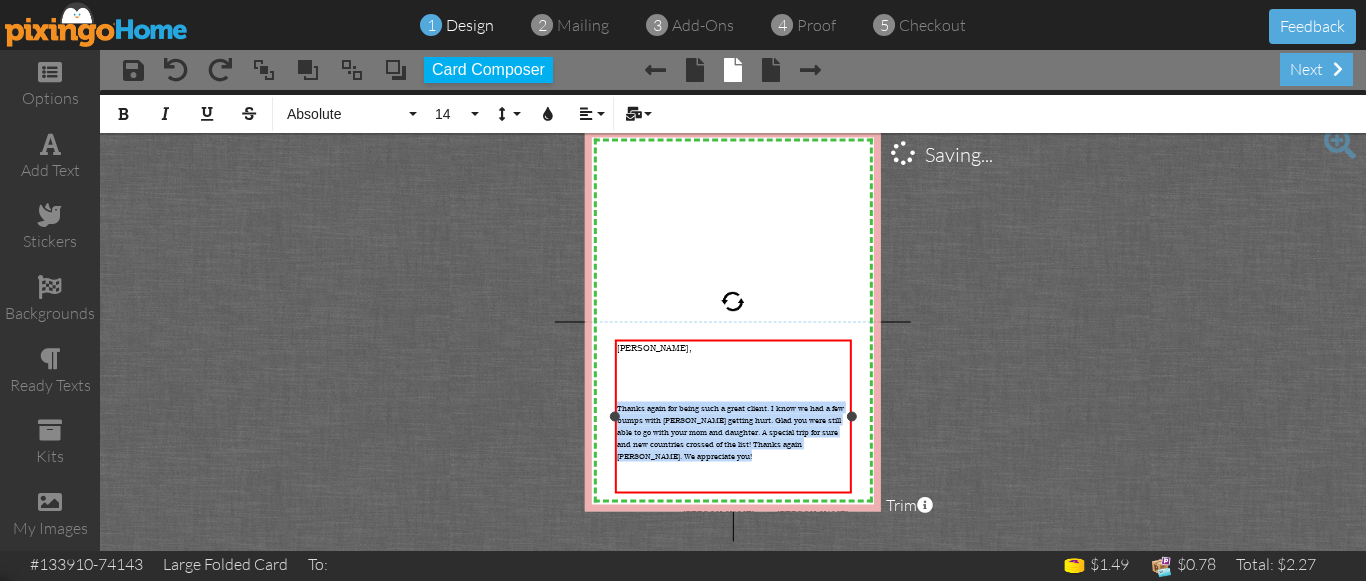 click on "Thanks again for being such a great client. I know we had a few bumps with [PERSON_NAME] getting hurt. Glad you were still able to go with your mom and daughter. A special trip for sure and new countries crossed of the list! Thanks again [PERSON_NAME]. We appreciate you!" at bounding box center (733, 432) 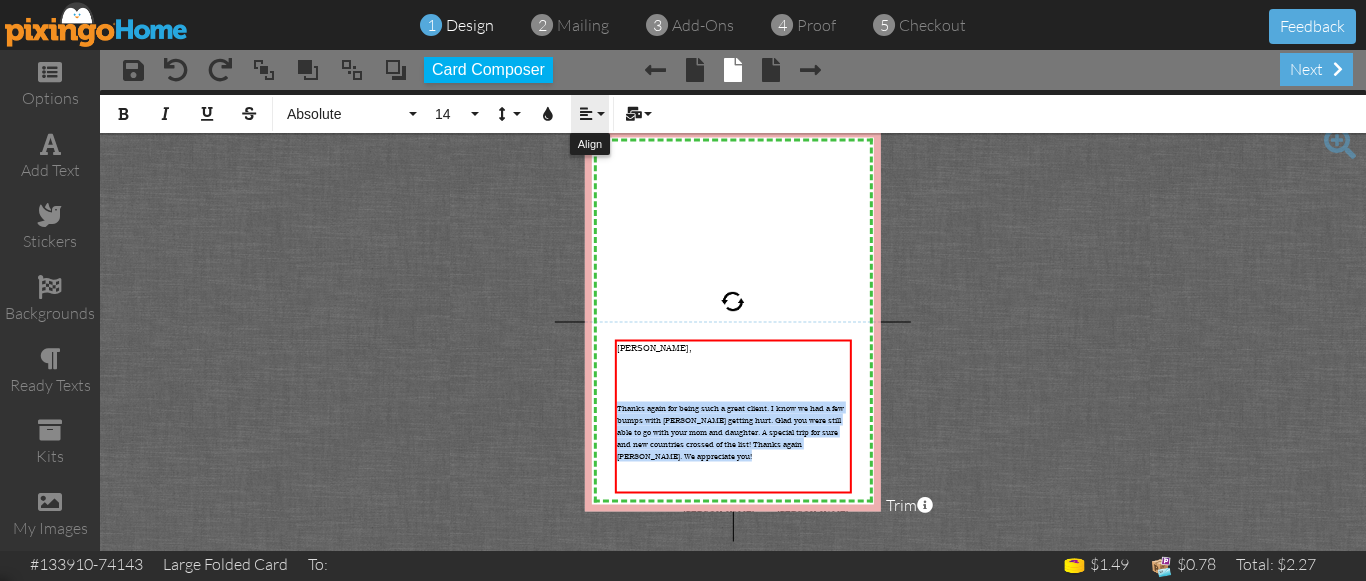 click at bounding box center (586, 114) 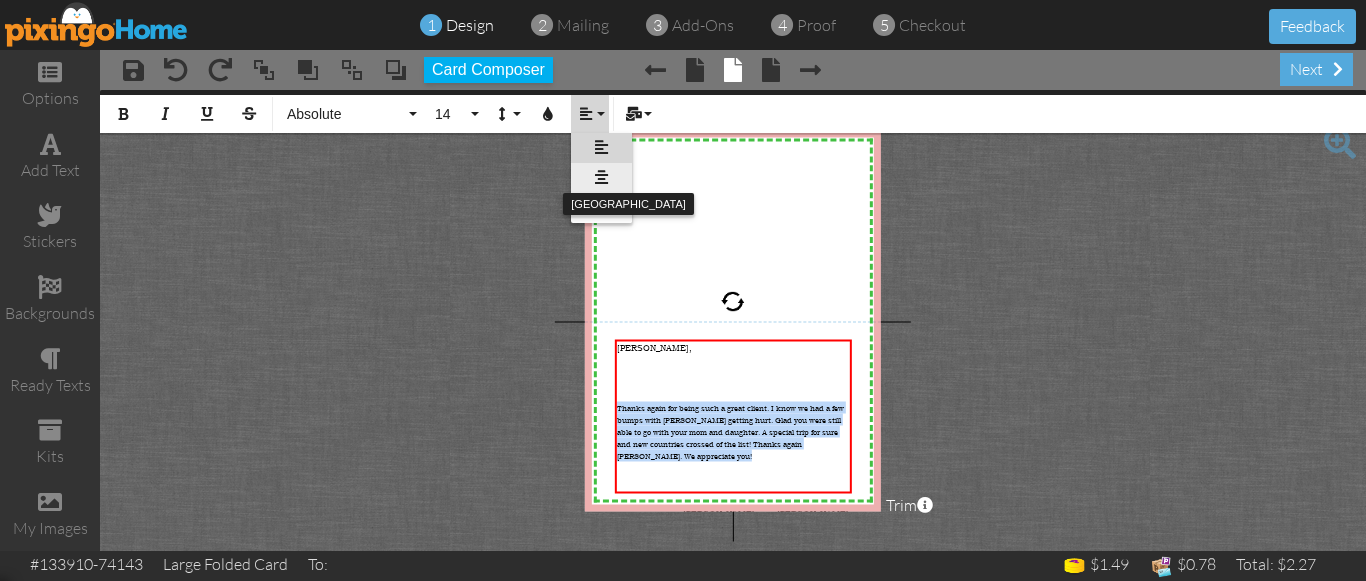 click at bounding box center (601, 177) 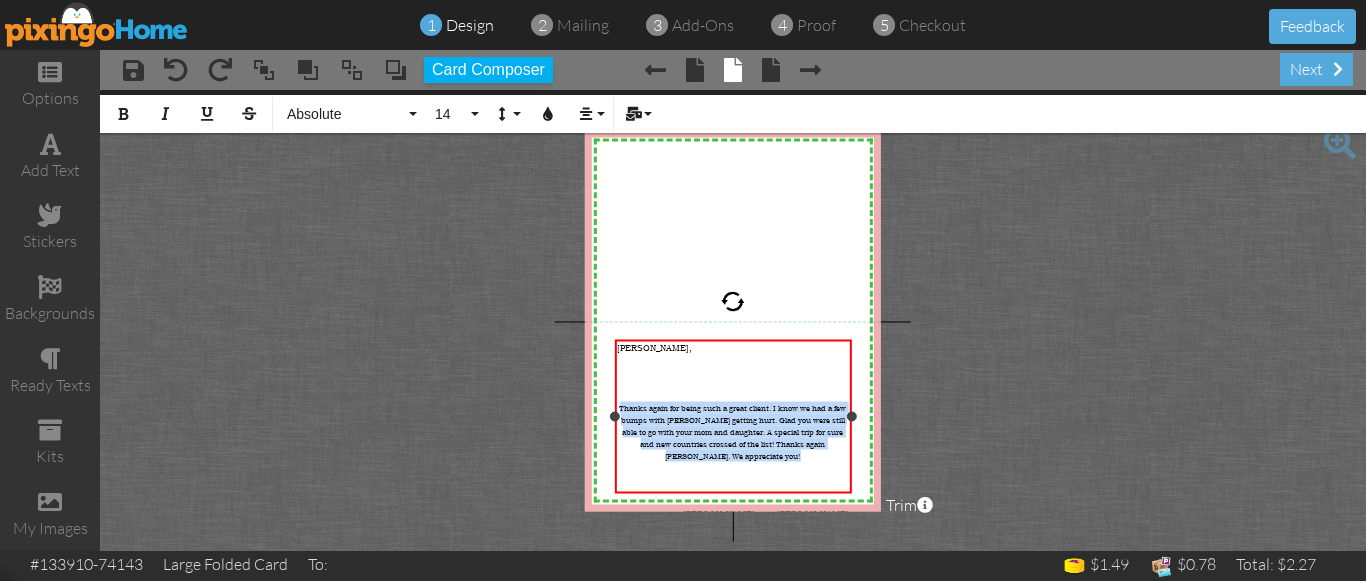 click on "Thanks again for being such a great client. I know we had a few bumps with [PERSON_NAME] getting hurt. Glad you were still able to go with your mom and daughter. A special trip for sure and new countries crossed of the list! Thanks again [PERSON_NAME]. We appreciate you!" at bounding box center (733, 432) 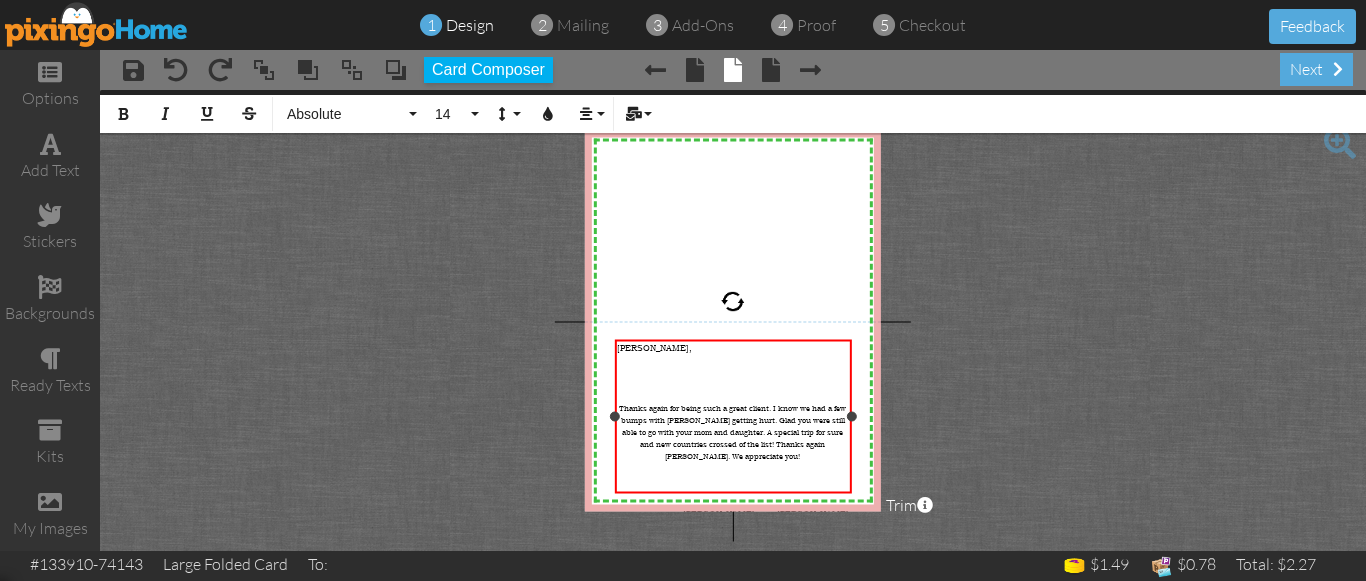 click on "Thanks again for being such a great client. I know we had a few bumps with [PERSON_NAME] getting hurt. Glad you were still able to go with your mom and daughter. A special trip for sure and new countries crossed of the list! Thanks again [PERSON_NAME]. We appreciate you!" at bounding box center (732, 432) 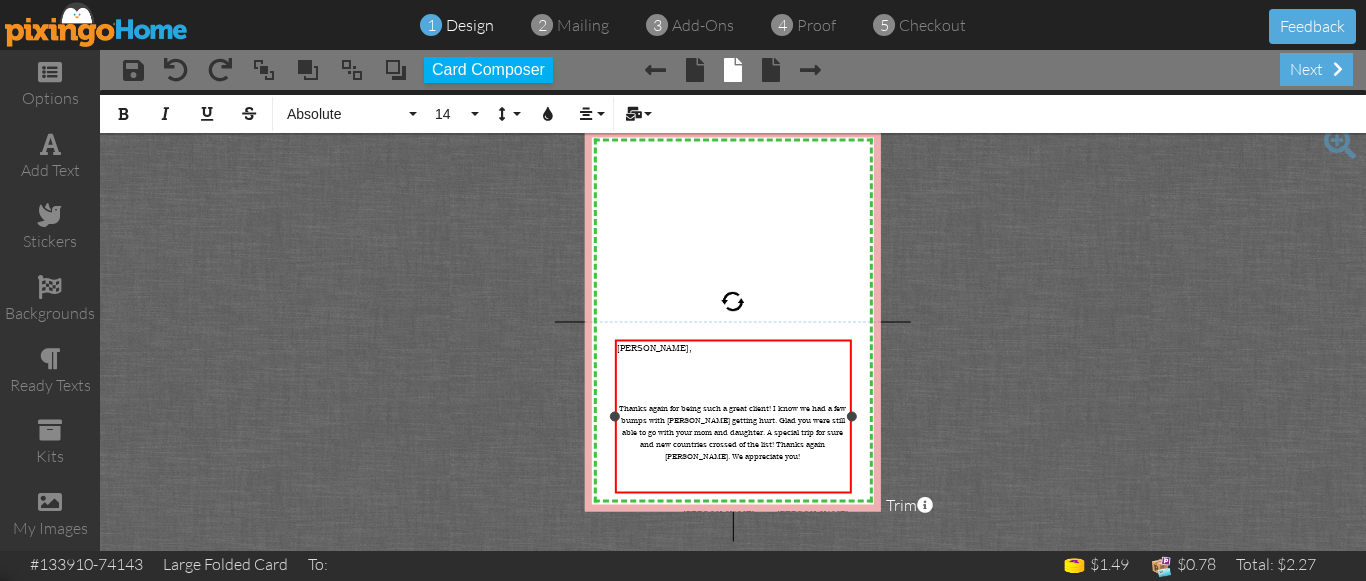click on "Thanks again for being such a great client! I know we had a few bumps with [PERSON_NAME] getting hurt. Glad you were still able to go with your mom and daughter. A special trip for sure and new countries crossed of the list! Thanks again [PERSON_NAME]. We appreciate you!" at bounding box center (732, 432) 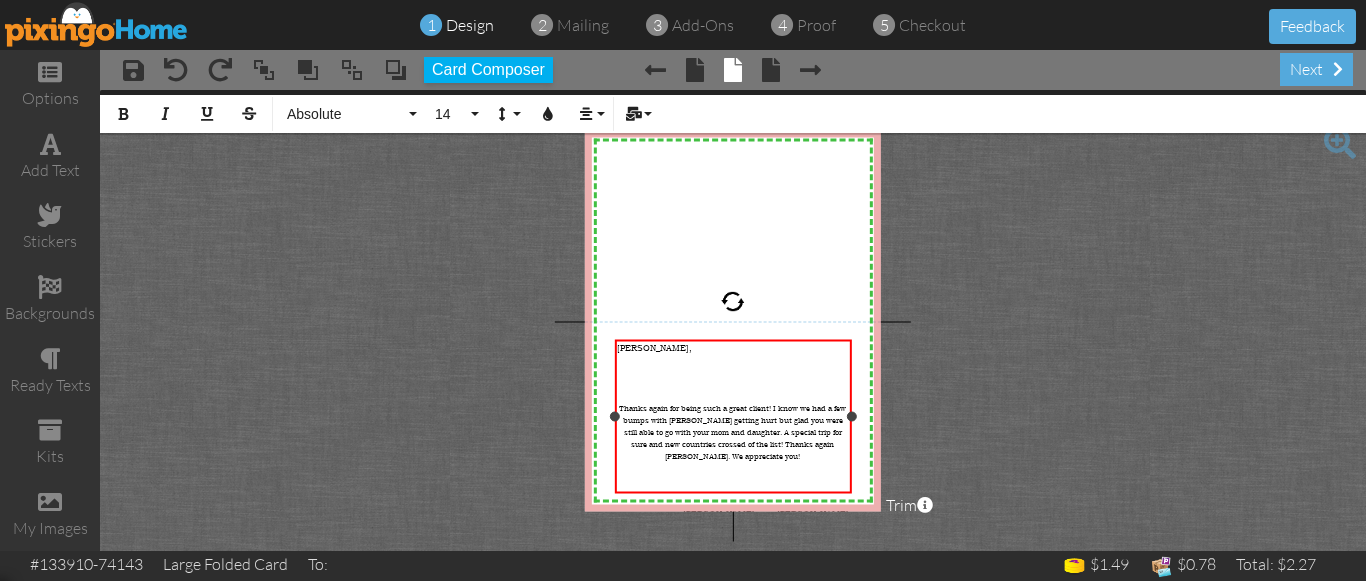 click on "Thanks again for being such a great client! I know we had a few bumps with [PERSON_NAME] getting hurt but glad you were still able to go with your mom and daughter. A special trip for sure and new countries crossed of the list! Thanks again [PERSON_NAME]. We appreciate you!" at bounding box center [732, 432] 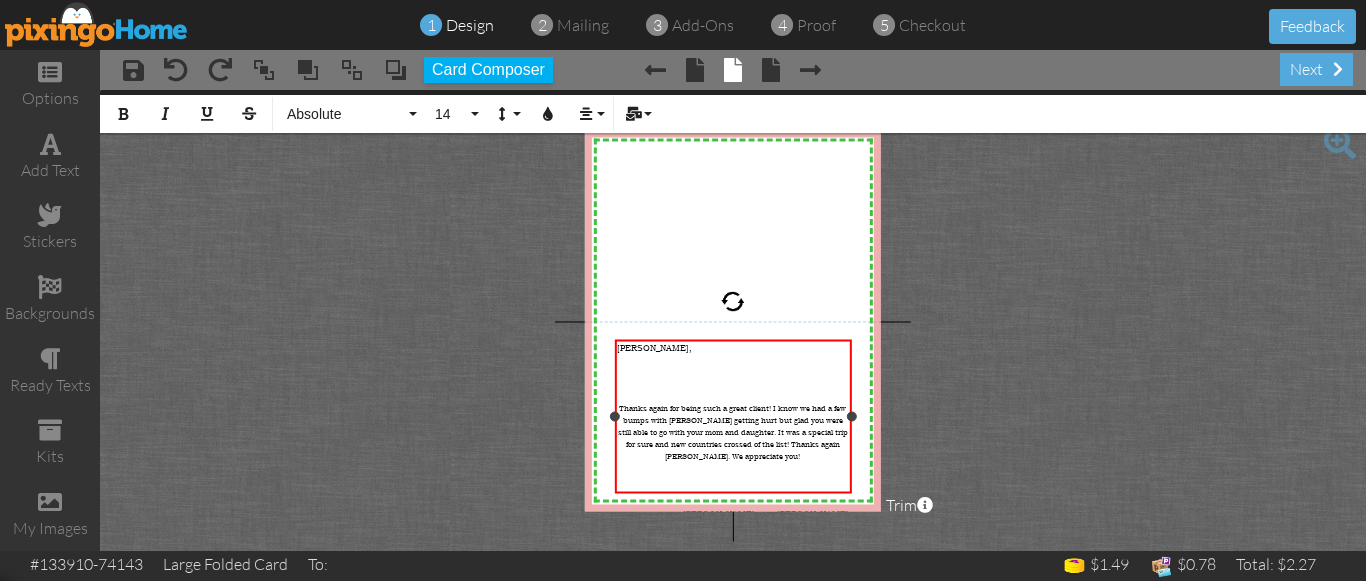 click on "Thanks again for being such a great client! I know we had a few bumps with [PERSON_NAME] getting hurt but glad you were still able to go with your mom and daughter. It was a special trip for sure and new countries crossed of the list! Thanks again [PERSON_NAME]. We appreciate you!" at bounding box center [733, 432] 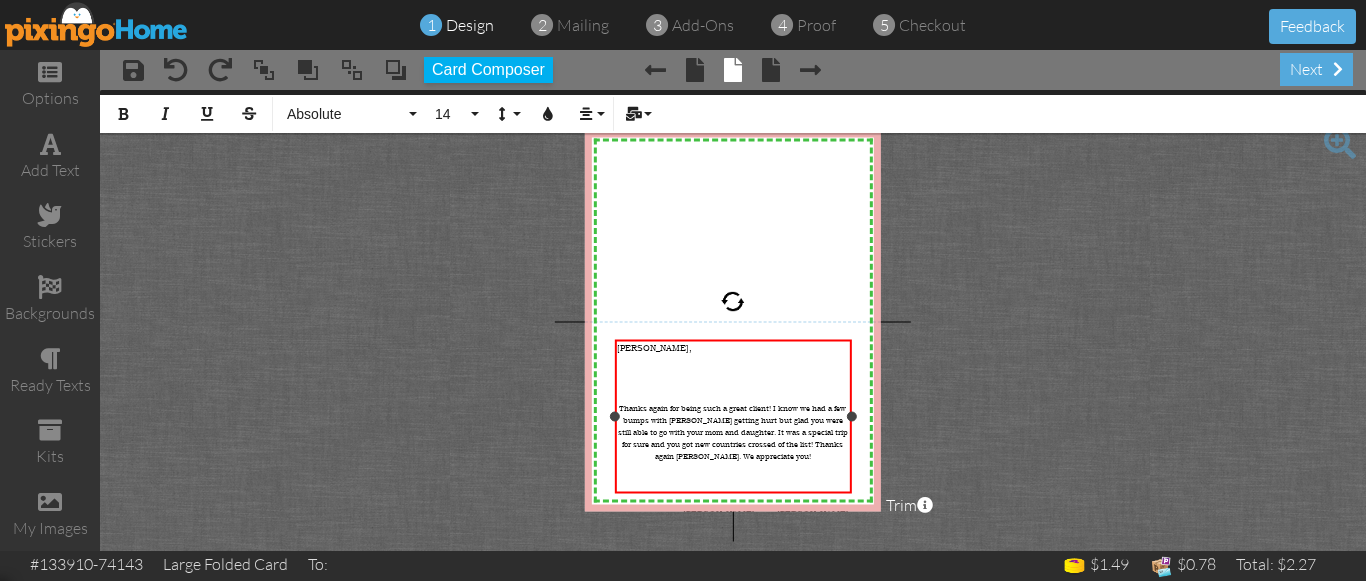 click on "Thanks again for being such a great client! I know we had a few bumps with [PERSON_NAME] getting hurt but glad you were still able to go with your mom and daughter. It was a special trip for sure and you got new countries crossed of the list! Thanks again [PERSON_NAME]. We appreciate you!" at bounding box center [733, 432] 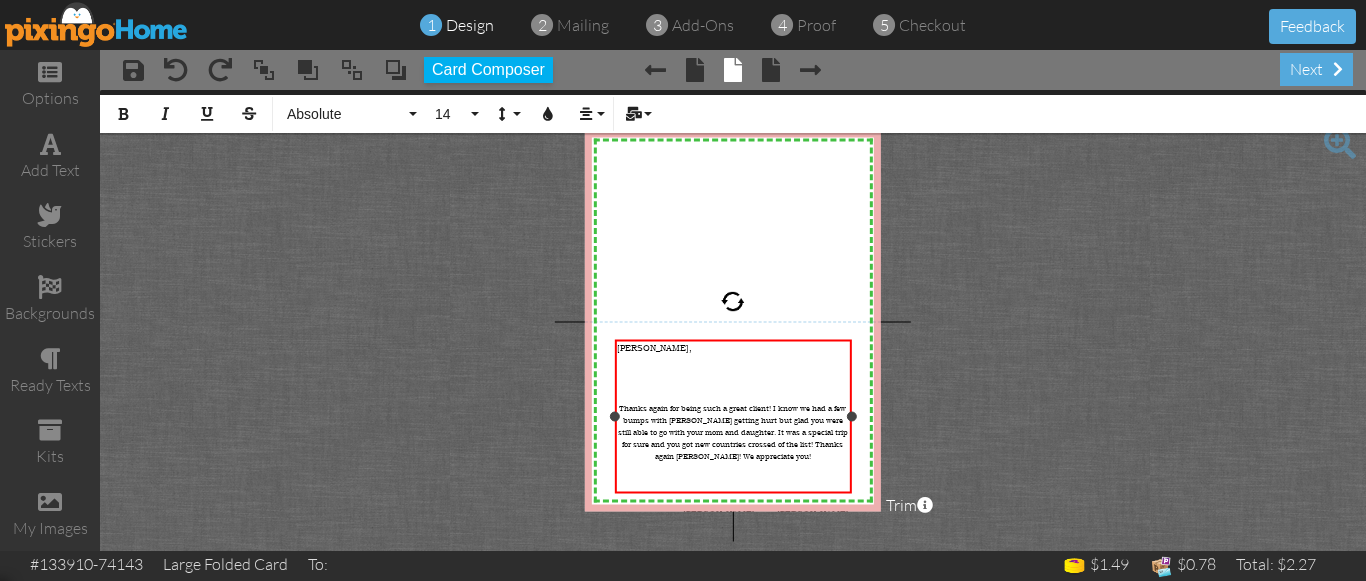 click on "Thanks again for being such a great client! I know we had a few bumps with [PERSON_NAME] getting hurt but glad you were still able to go with your mom and daughter. It was a special trip for sure and you got new countries crossed of the list! Thanks again [PERSON_NAME]! We appreciate you!" at bounding box center [733, 432] 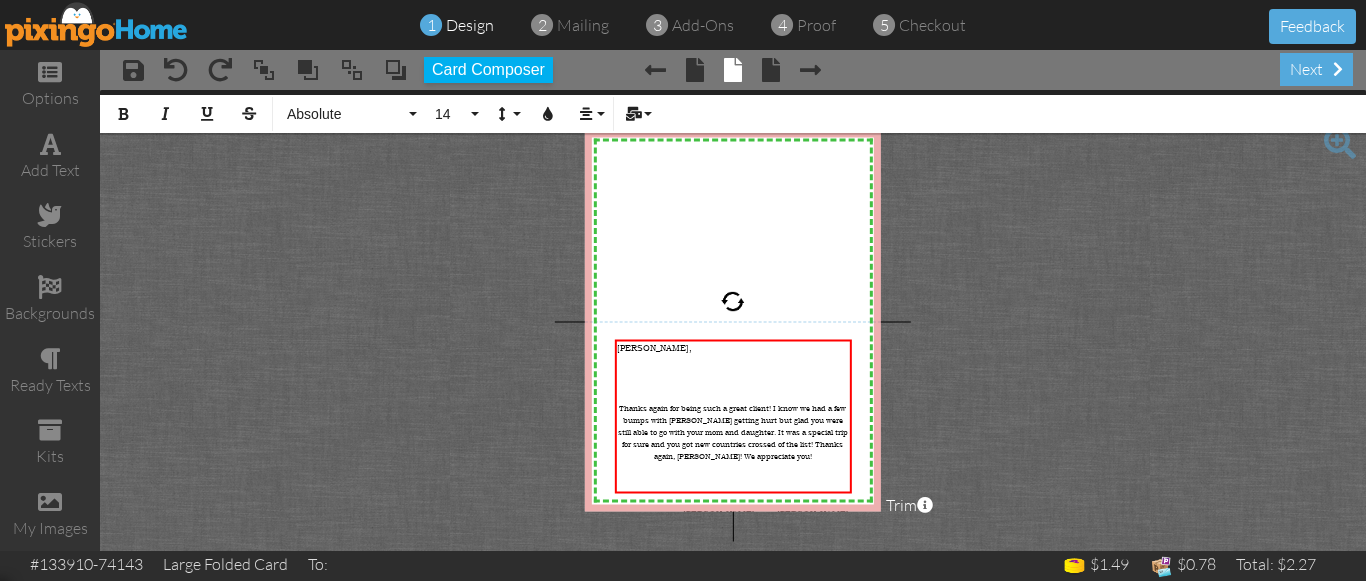 click on "X X X X X X X X X X X X X X X X X X X X X X X X X X X X X X X X X X X X X X X X X X X X X X X X X X X X X X X X X X X X X X X X X X X X X X X X X X X X X X X X X X X X X X X X X X X X X X X X [PERSON_NAME],  Thanks again for being such a great client! I know we had a few bumps with [PERSON_NAME] getting hurt but glad you were still able to go with your mom and daughter. It was a special trip for sure and you got new countries crossed of the list! Thanks again, [PERSON_NAME]! We appreciate you!  ​ [PERSON_NAME] and [PERSON_NAME] ×
Bold Italic Underline Strikethrough Absolute Absolute Adventure Algerian Allure Aphrodite Bouquet Sky Breezy Broadway Cafe Century Comic Sans Contour Copper Courgette Curlz Delight Enchanted First Hand Forte Freestyle Funky Jumps Futura Gamer Gecko Gentoo [US_STATE] Impact [PERSON_NAME] Jelly Jokerman Lato Lemon Sun Lobster Magical Marker Montserrat Museo Sans Open Sans Pacifico Papyrus Parachute Slim" at bounding box center (733, 320) 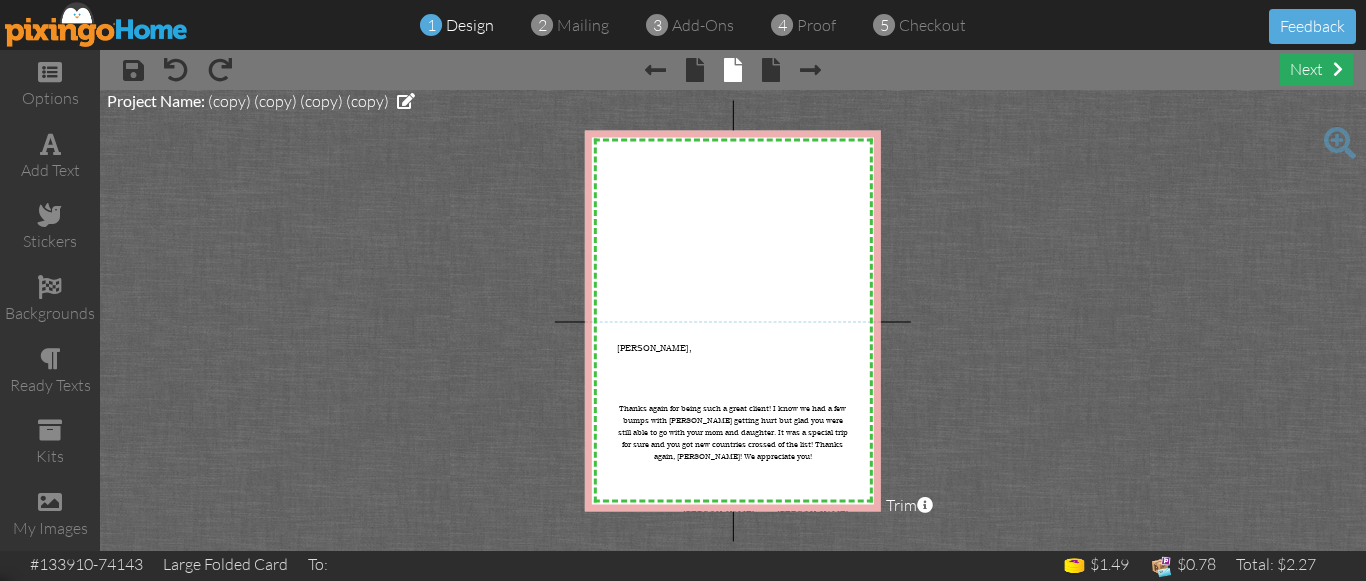click on "next" at bounding box center [1316, 69] 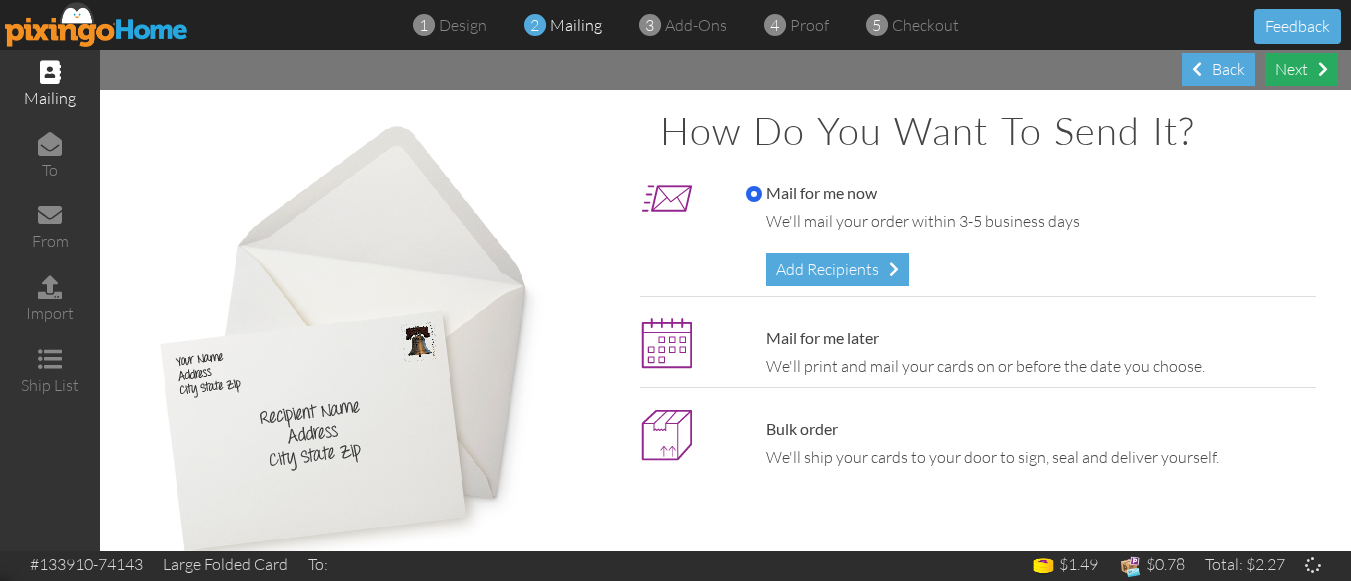 click on "Next" at bounding box center (1301, 69) 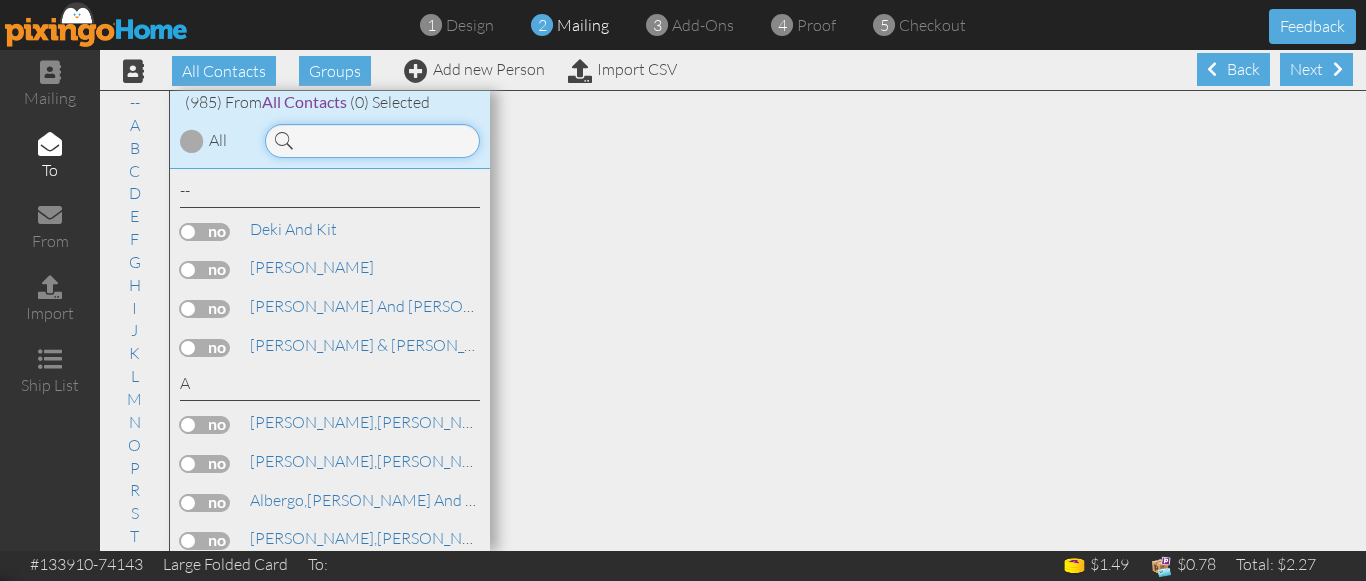 click at bounding box center [372, 141] 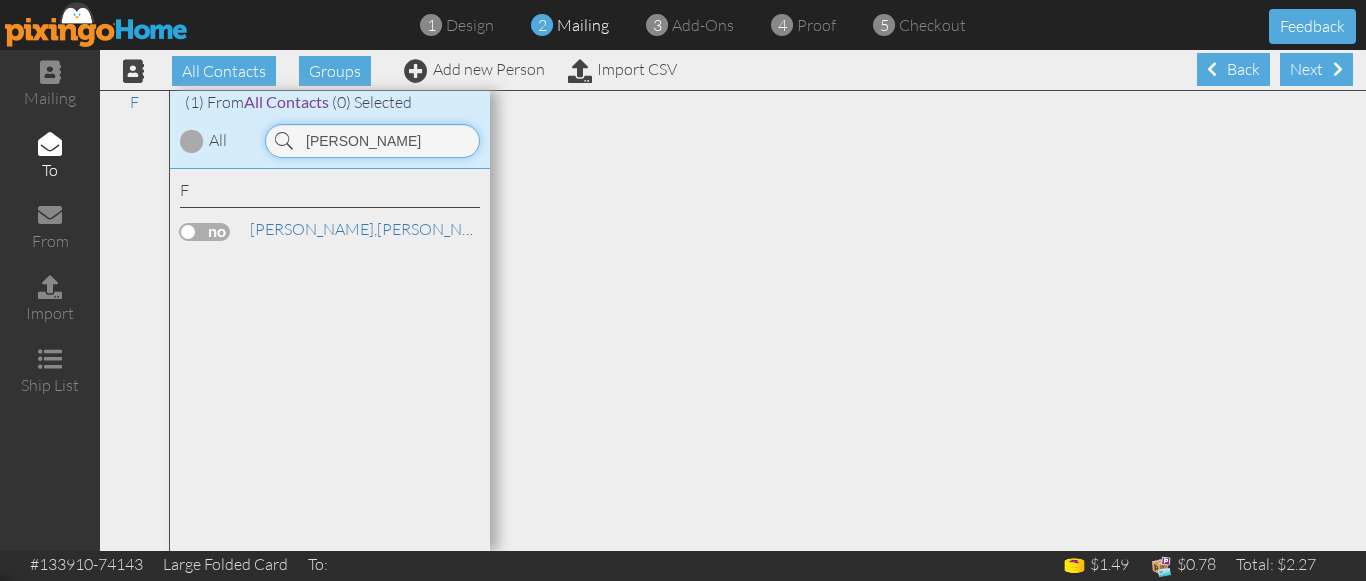 type on "[PERSON_NAME]" 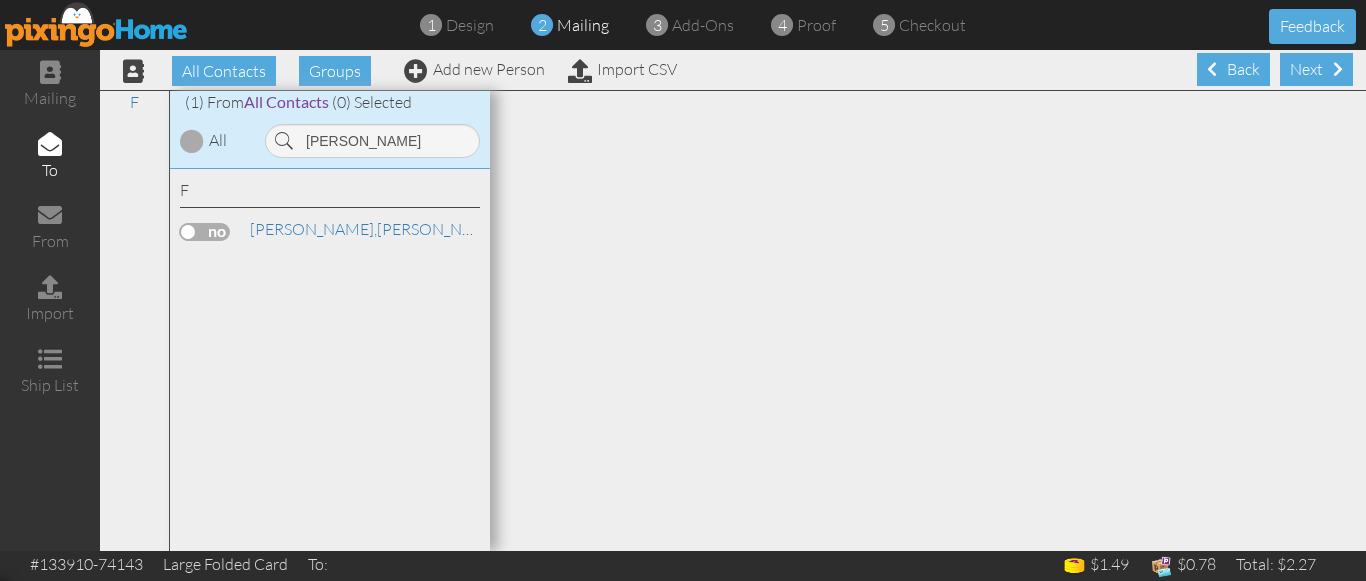 click at bounding box center (205, 232) 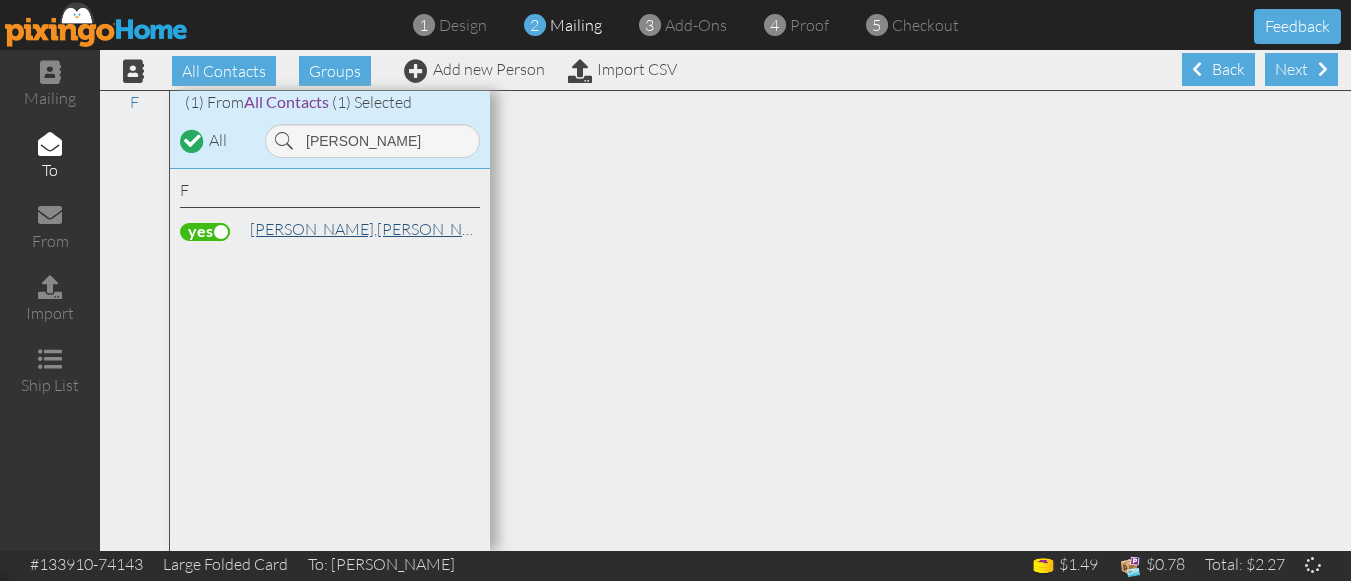 click on "[PERSON_NAME]" at bounding box center [375, 229] 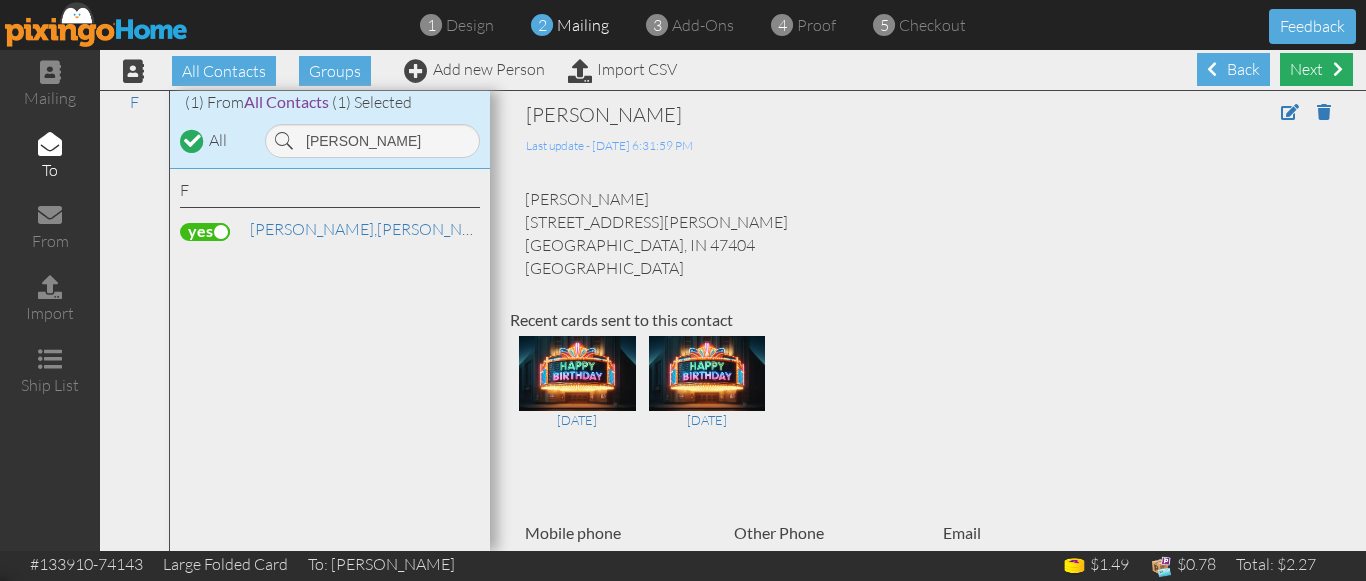 click on "Next" at bounding box center [1316, 69] 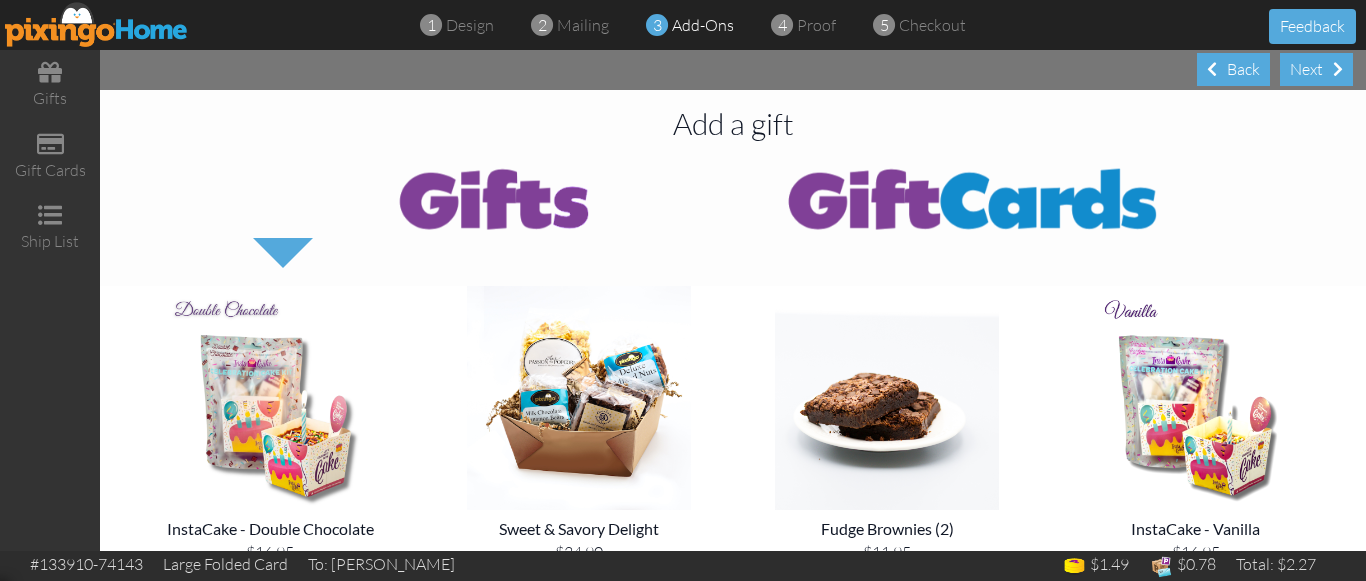 click on "Next" at bounding box center [1316, 69] 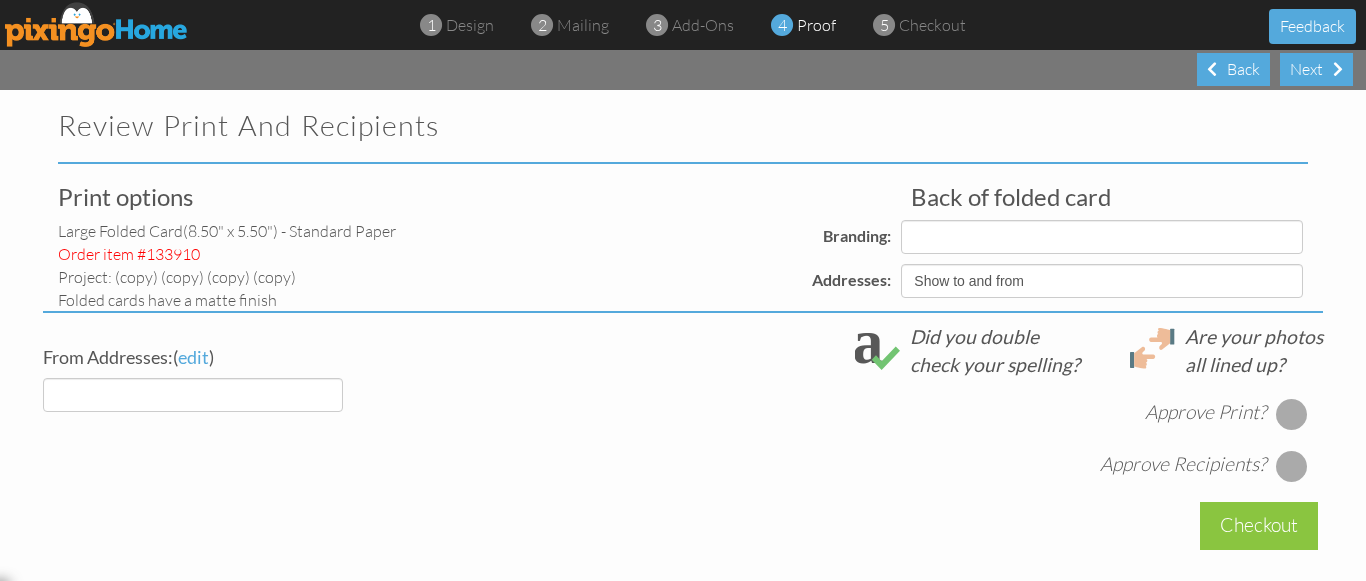 select on "object:8002" 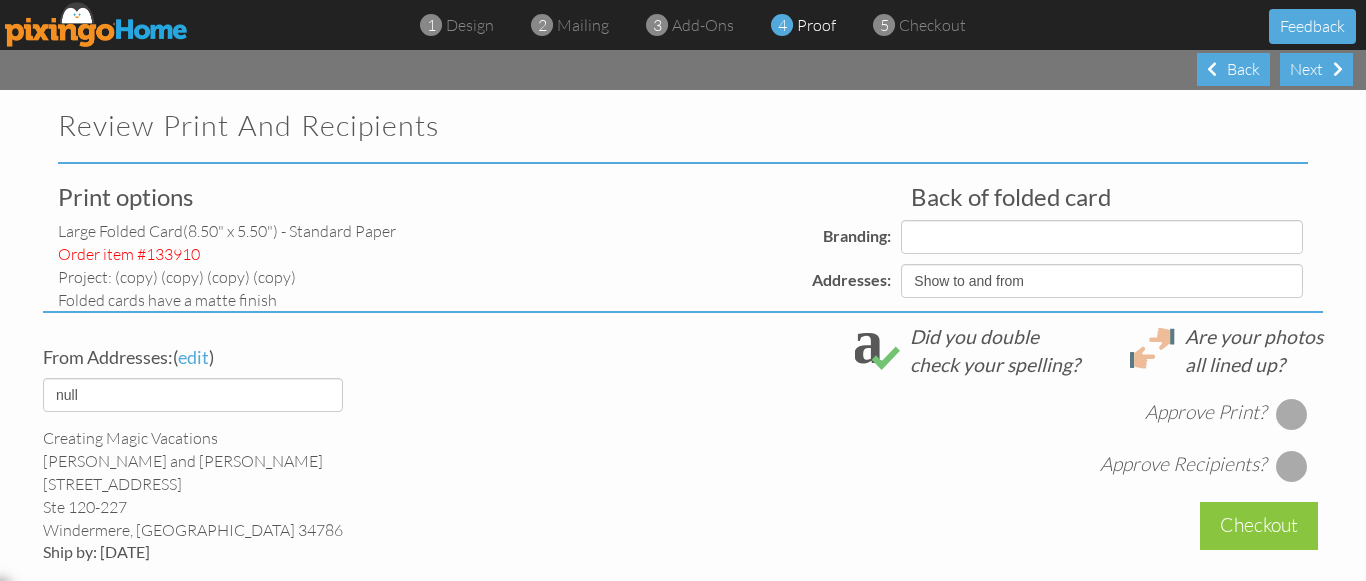 select on "object:8015" 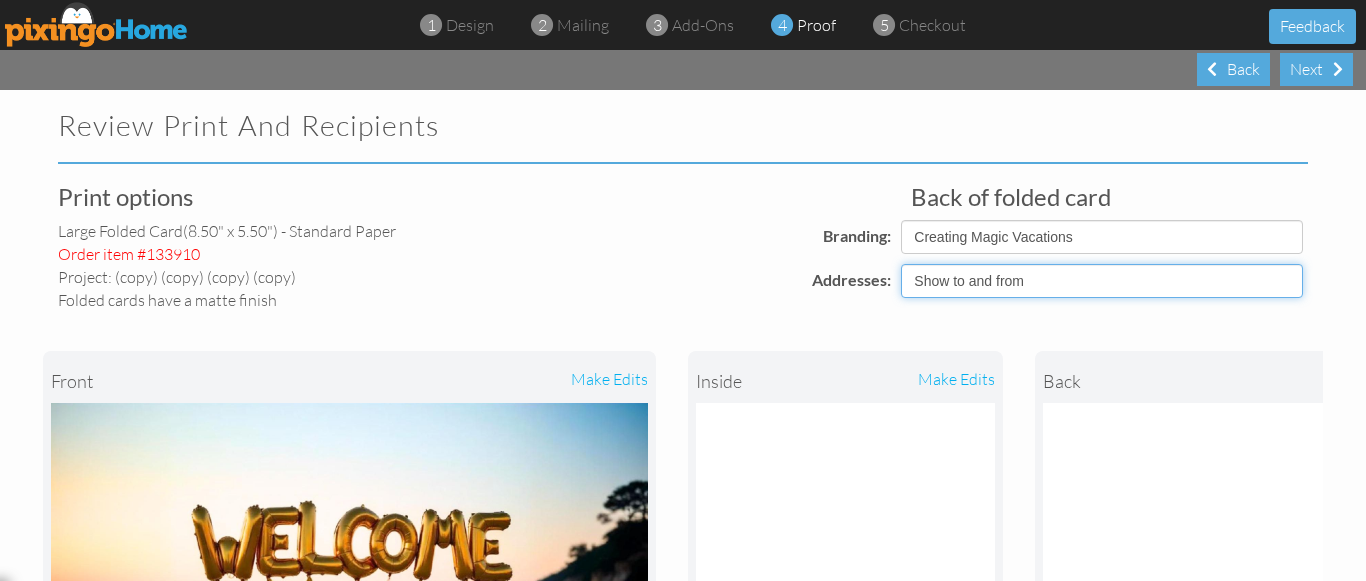 click on "Show to and from Show from only Hide to and from" at bounding box center [1102, 281] 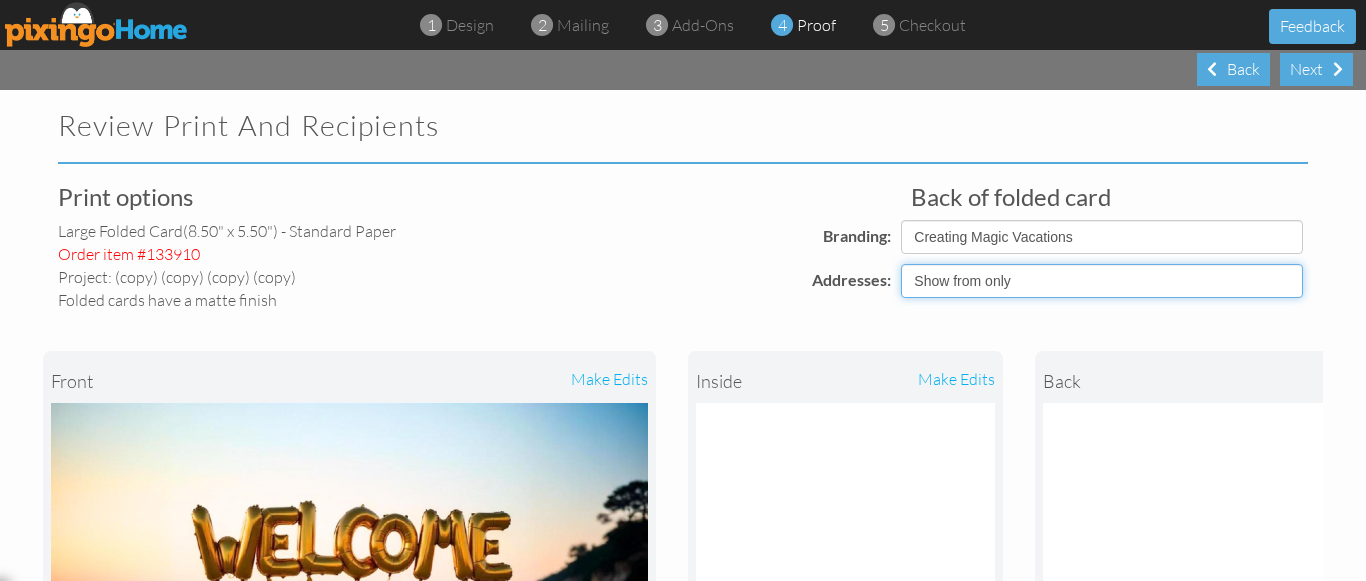 click on "Show to and from Show from only Hide to and from" at bounding box center [1102, 281] 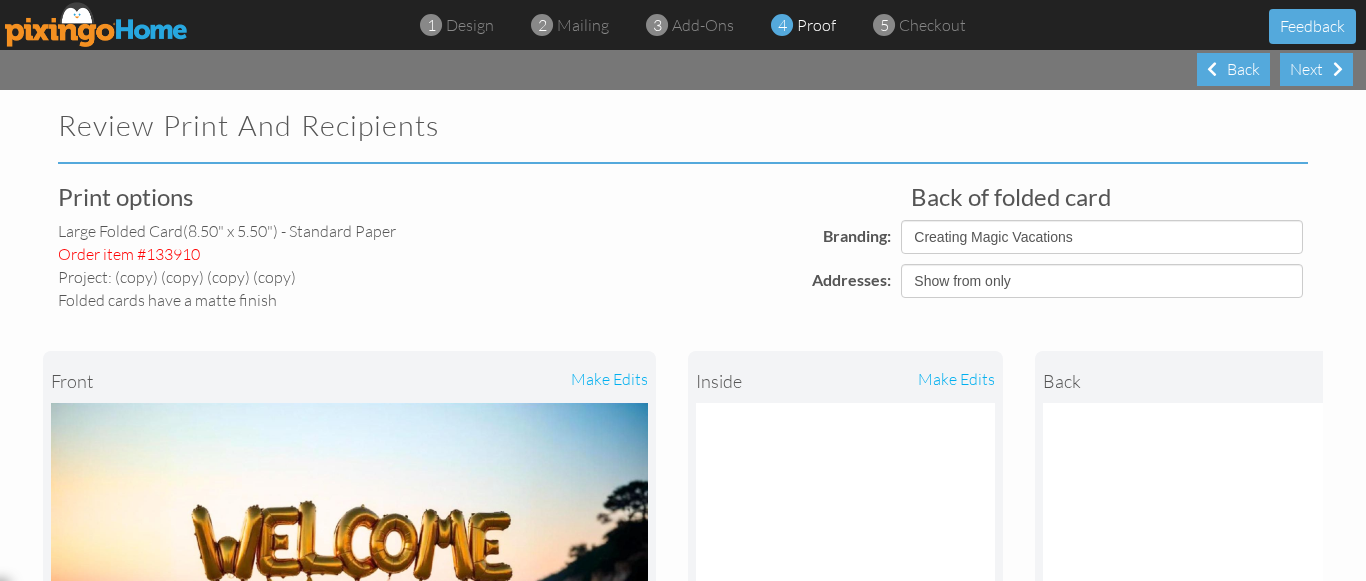 click on "Print options
large folded  card  (8.50" x 5.50")    - Standard paper
Order item #133910
Project:  (copy) (copy) (copy) (copy)
Folded cards have a matte finish
Back of folded card
Branding:
Pixingo Default Profile Creating Magic Vacations Missing name
Addresses:
Show to and from Show from only Hide to and from
front
make edits
inside
make edits
(" at bounding box center (683, 763) 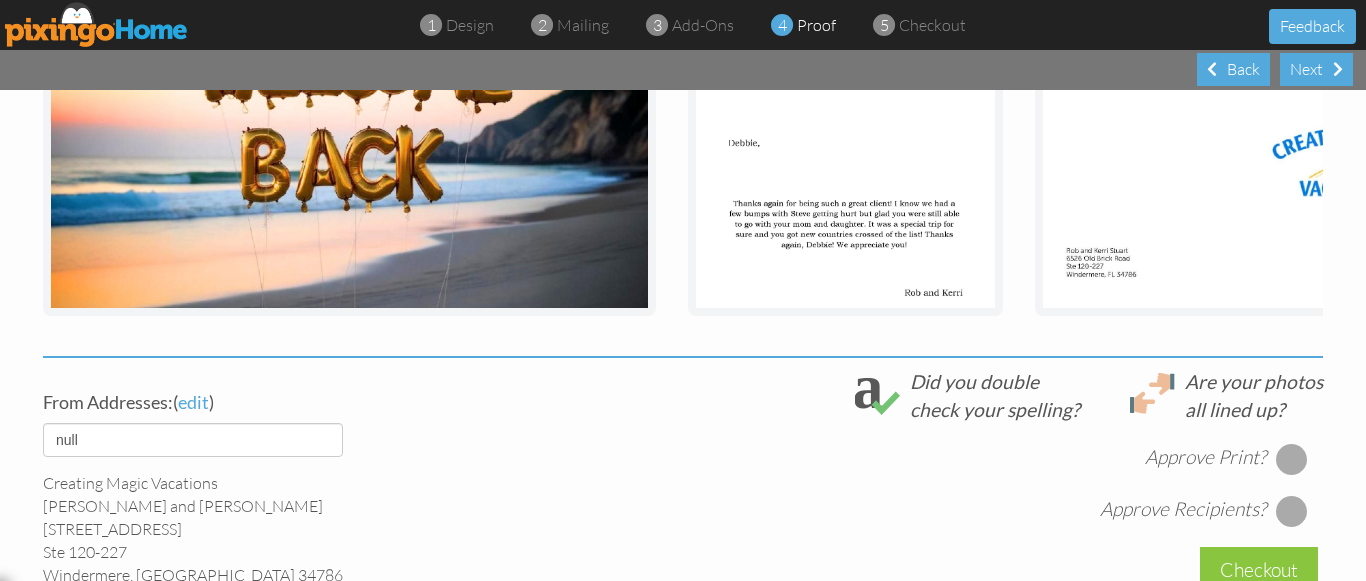 scroll, scrollTop: 480, scrollLeft: 0, axis: vertical 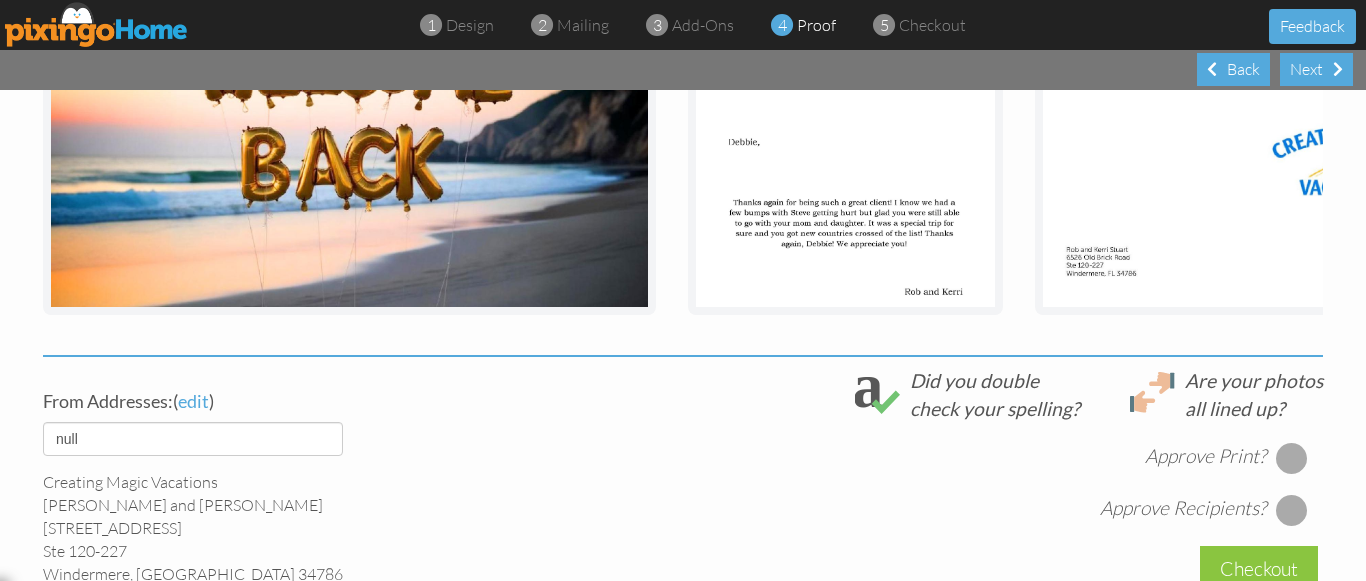click at bounding box center [1292, 458] 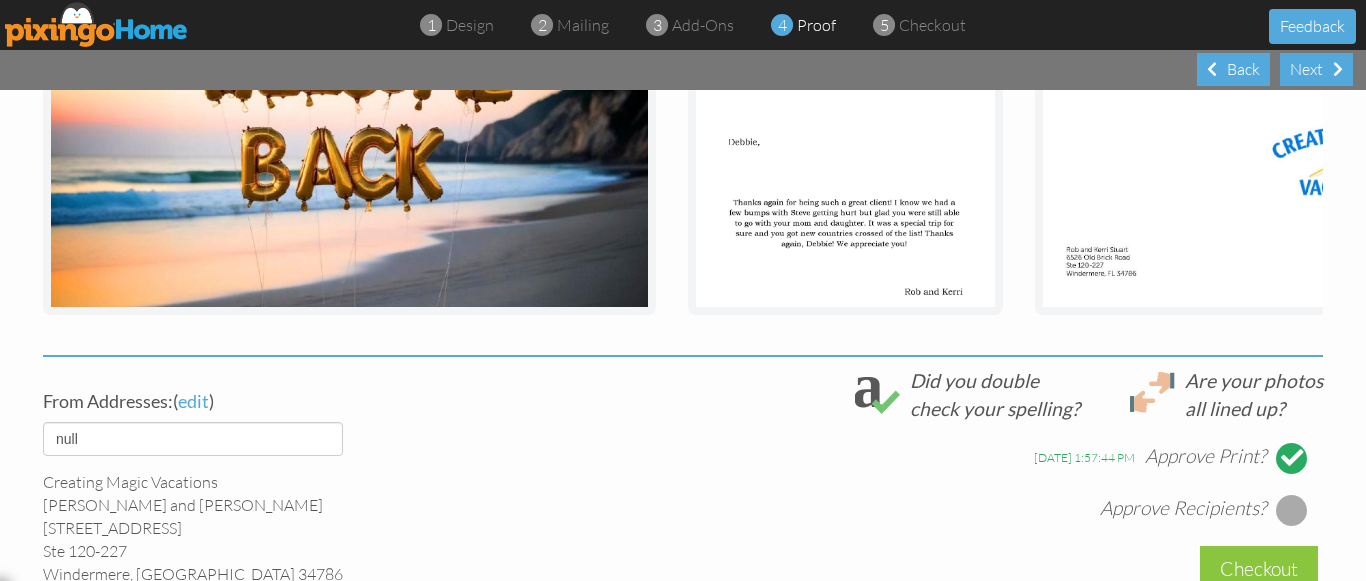 click at bounding box center [1292, 510] 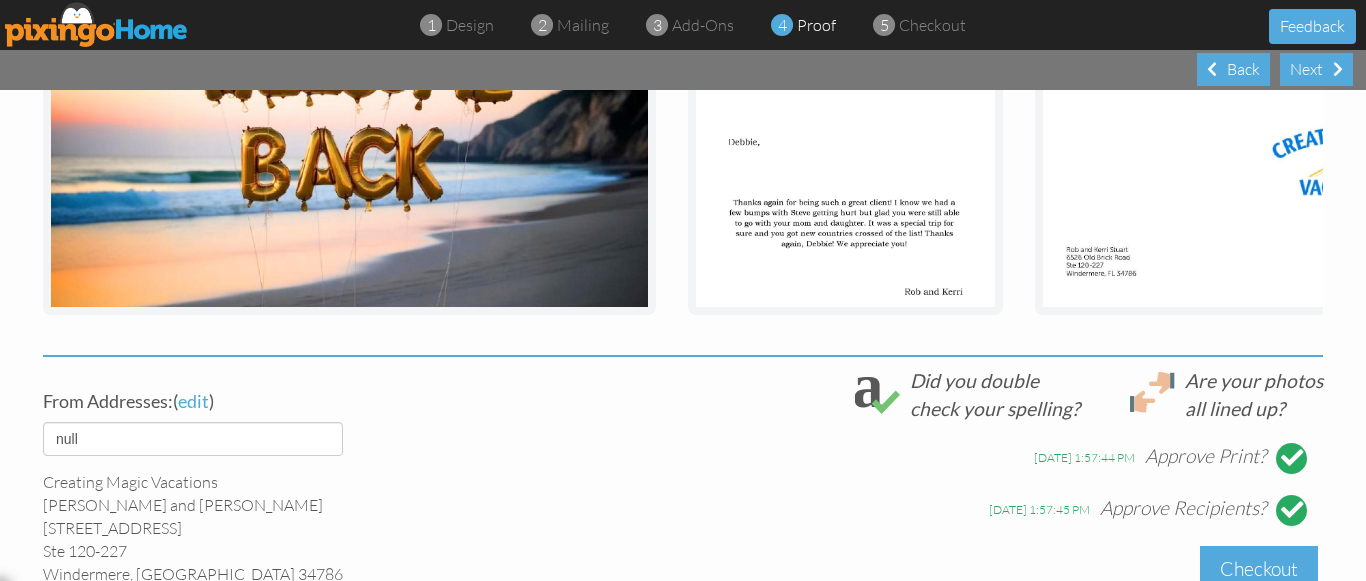 click on "Checkout" at bounding box center (1259, 569) 